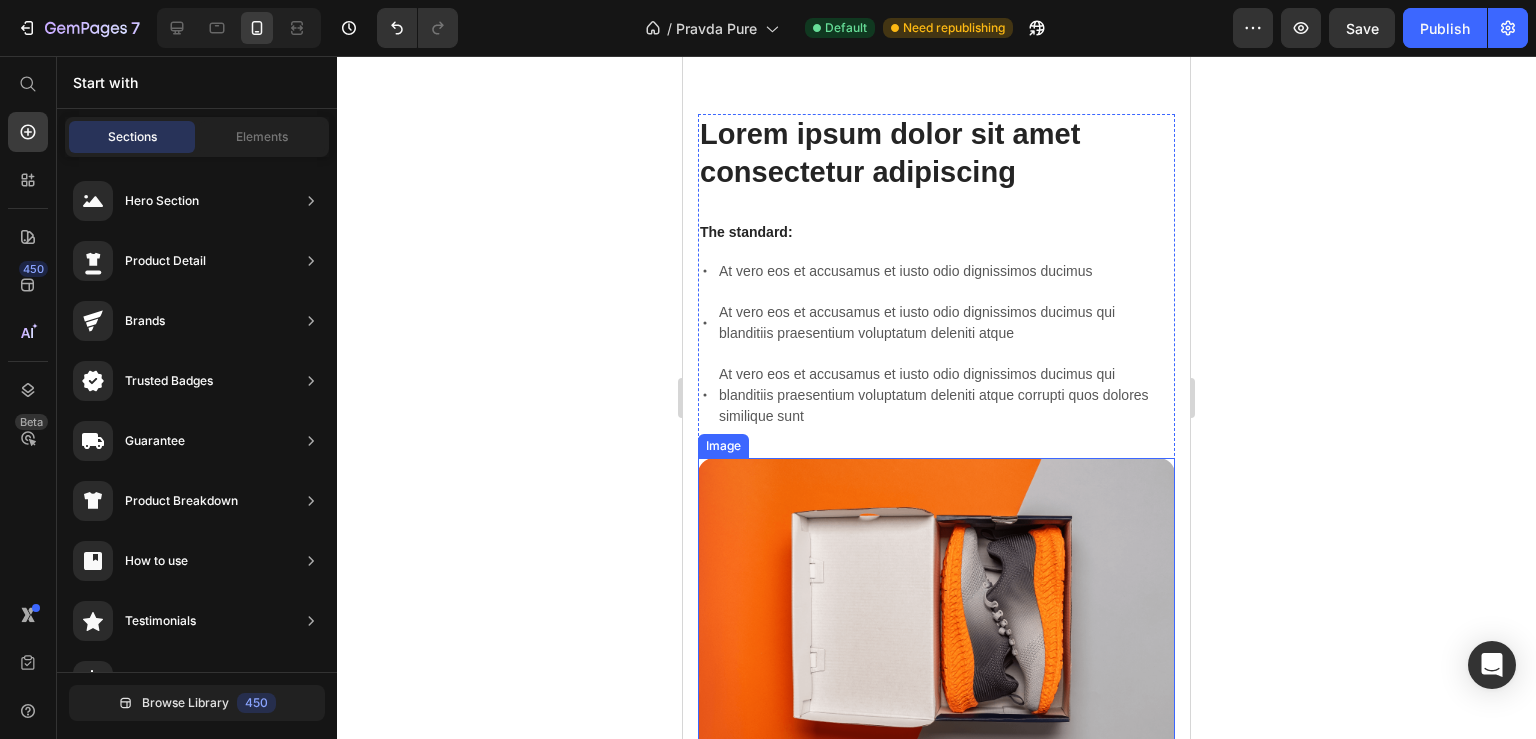 scroll, scrollTop: 1998, scrollLeft: 0, axis: vertical 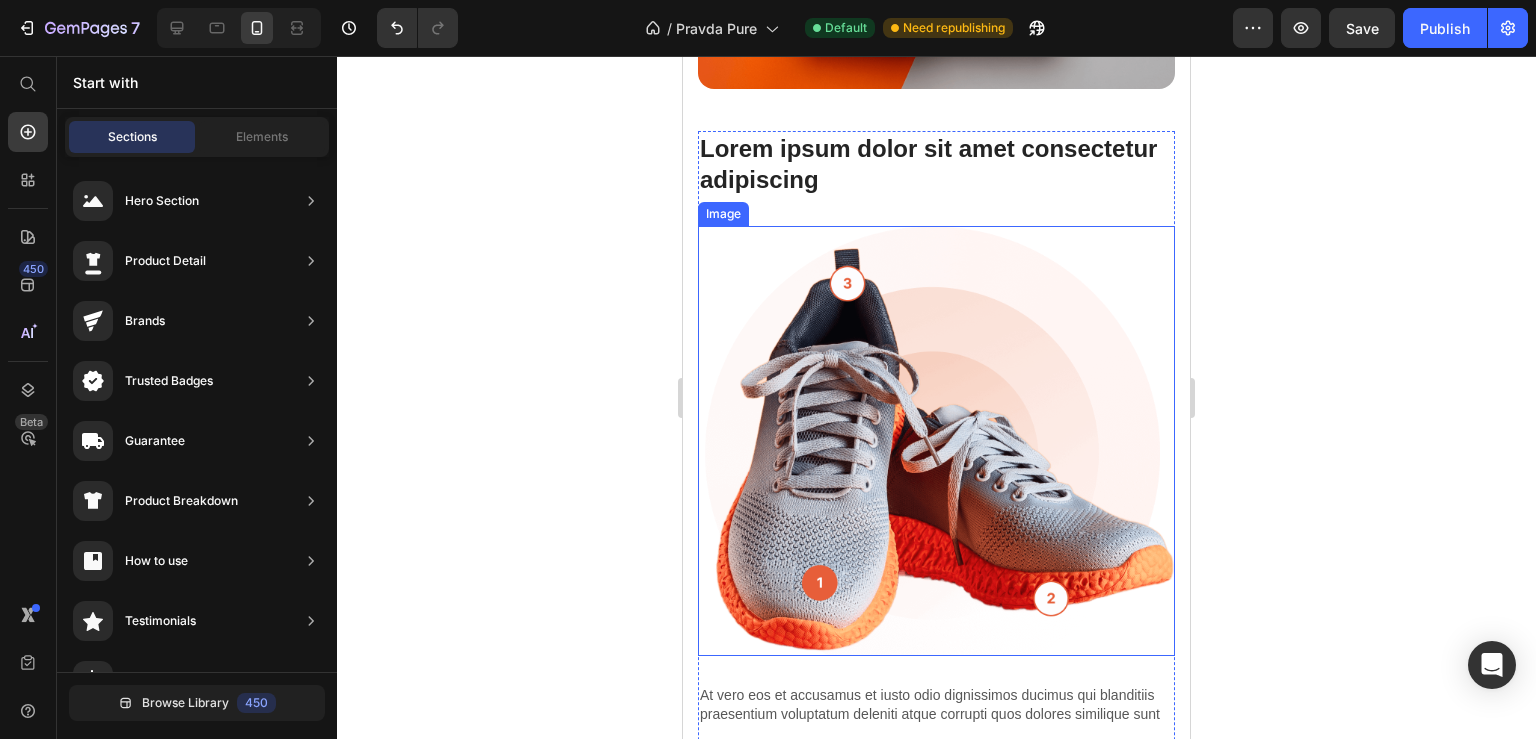 click at bounding box center (936, 441) 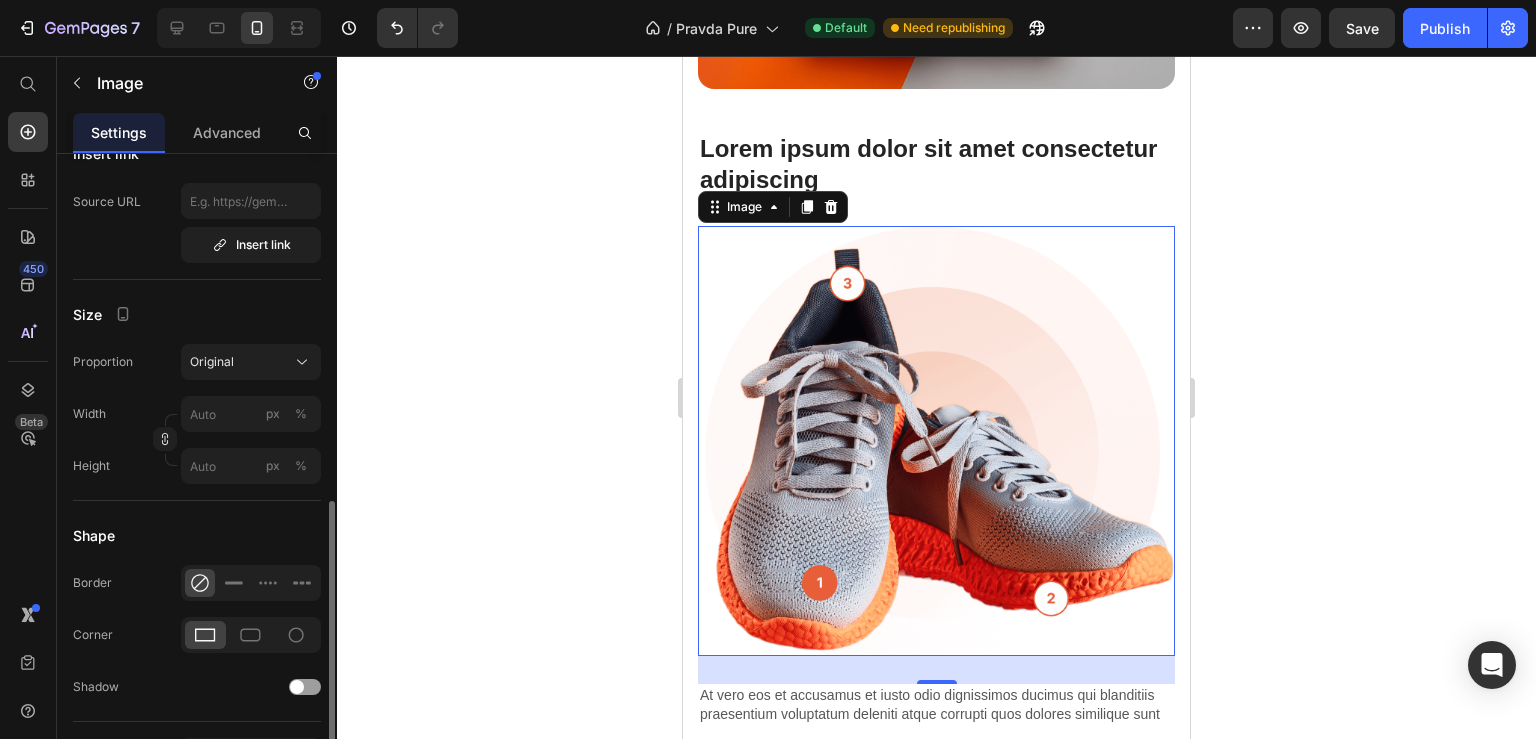 scroll, scrollTop: 540, scrollLeft: 0, axis: vertical 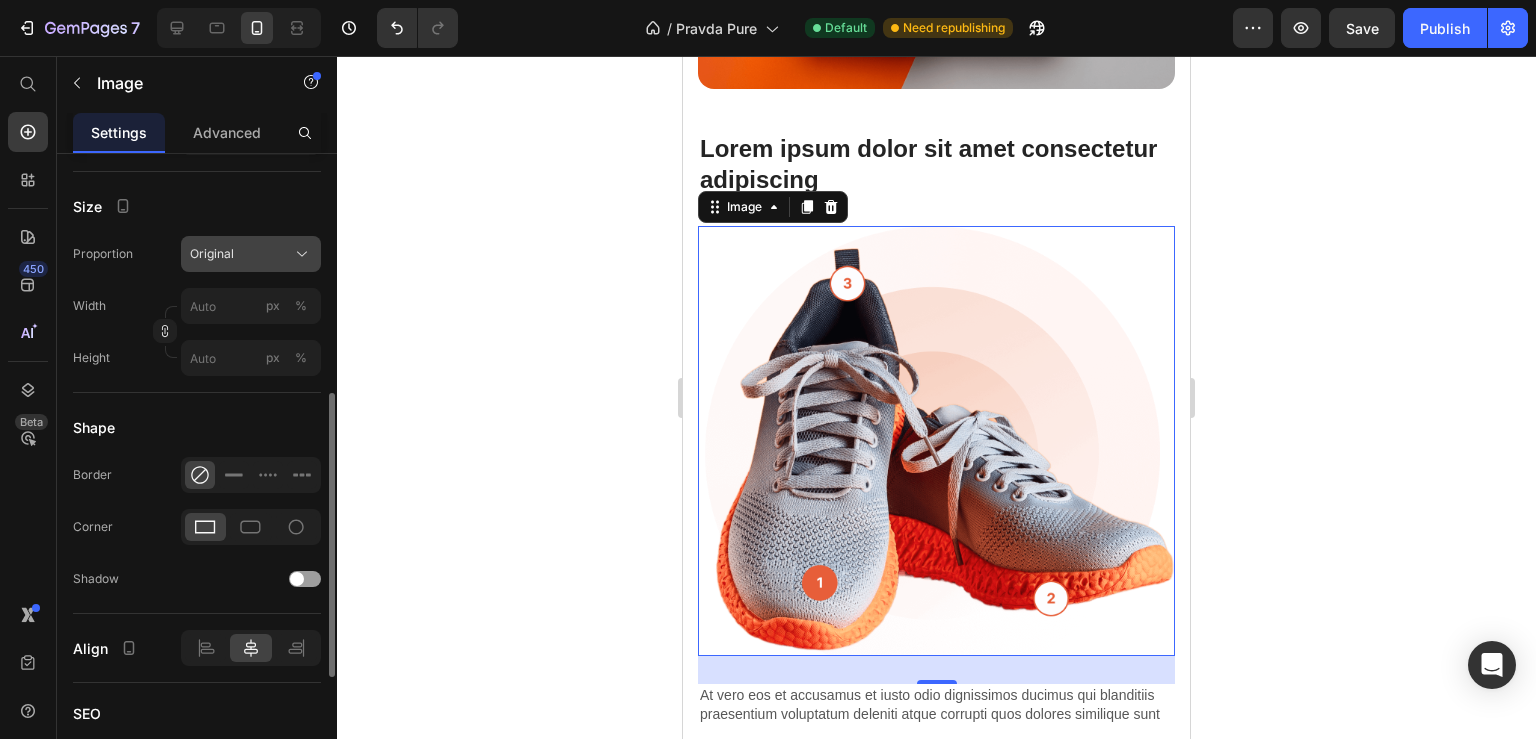 click on "Original" at bounding box center [251, 254] 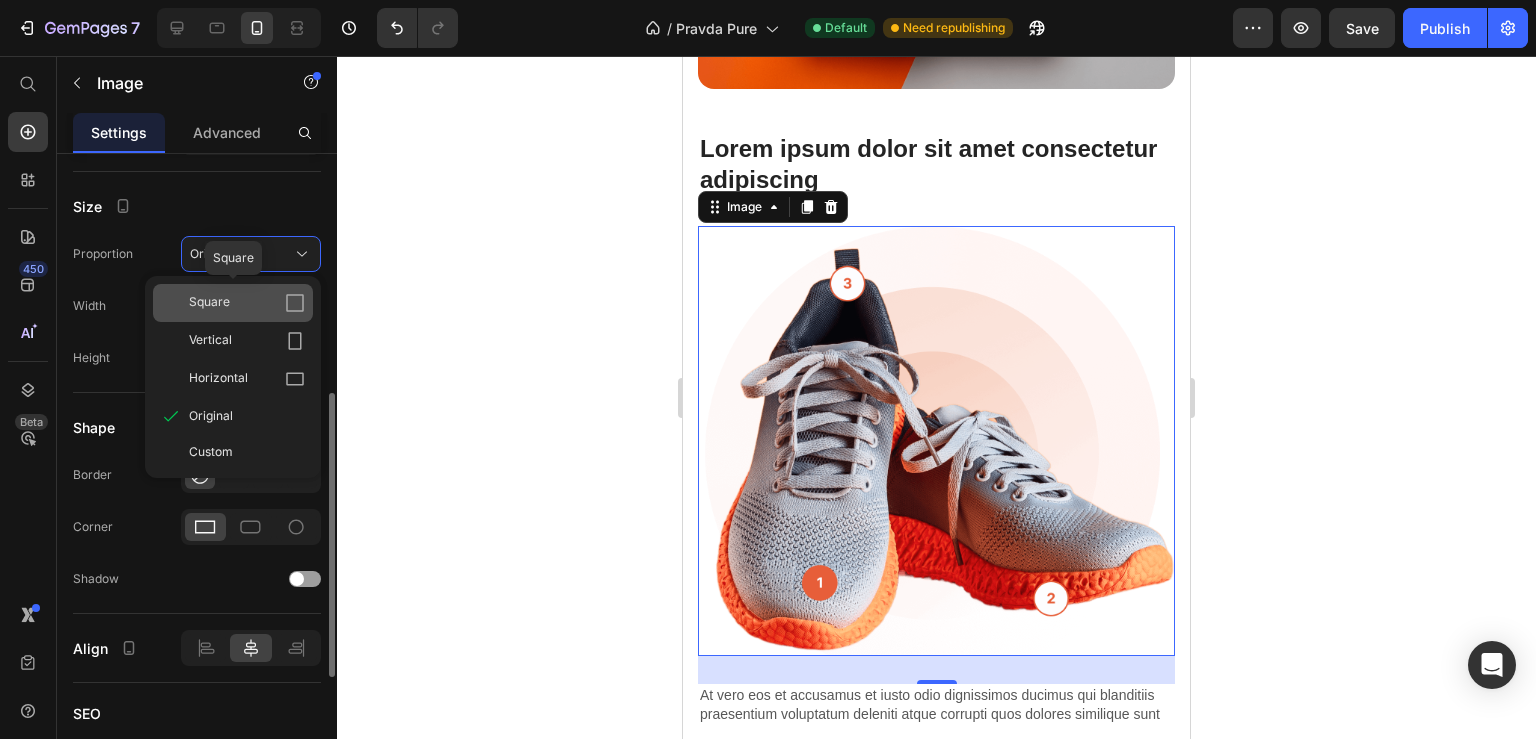 click on "Square" at bounding box center (209, 303) 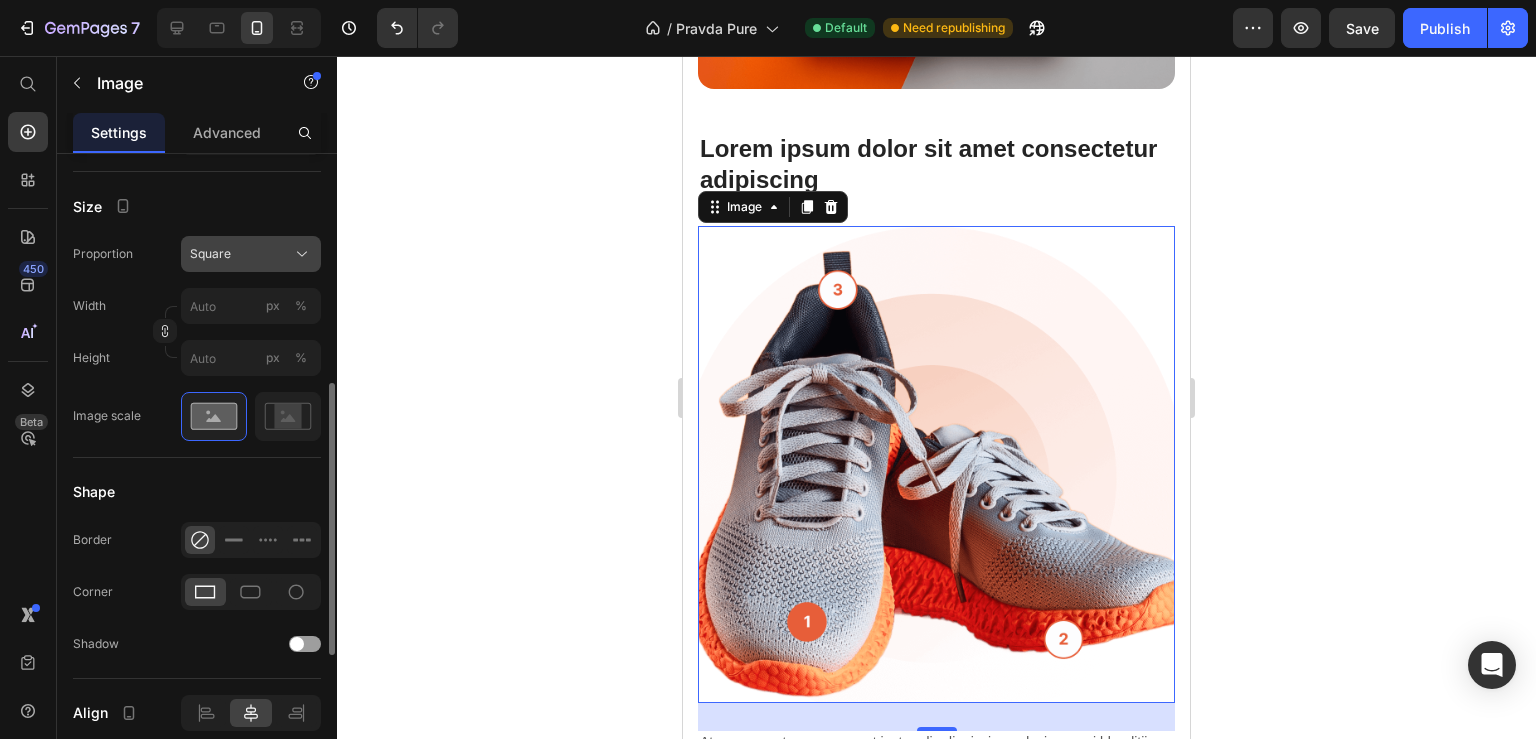 click on "Square" 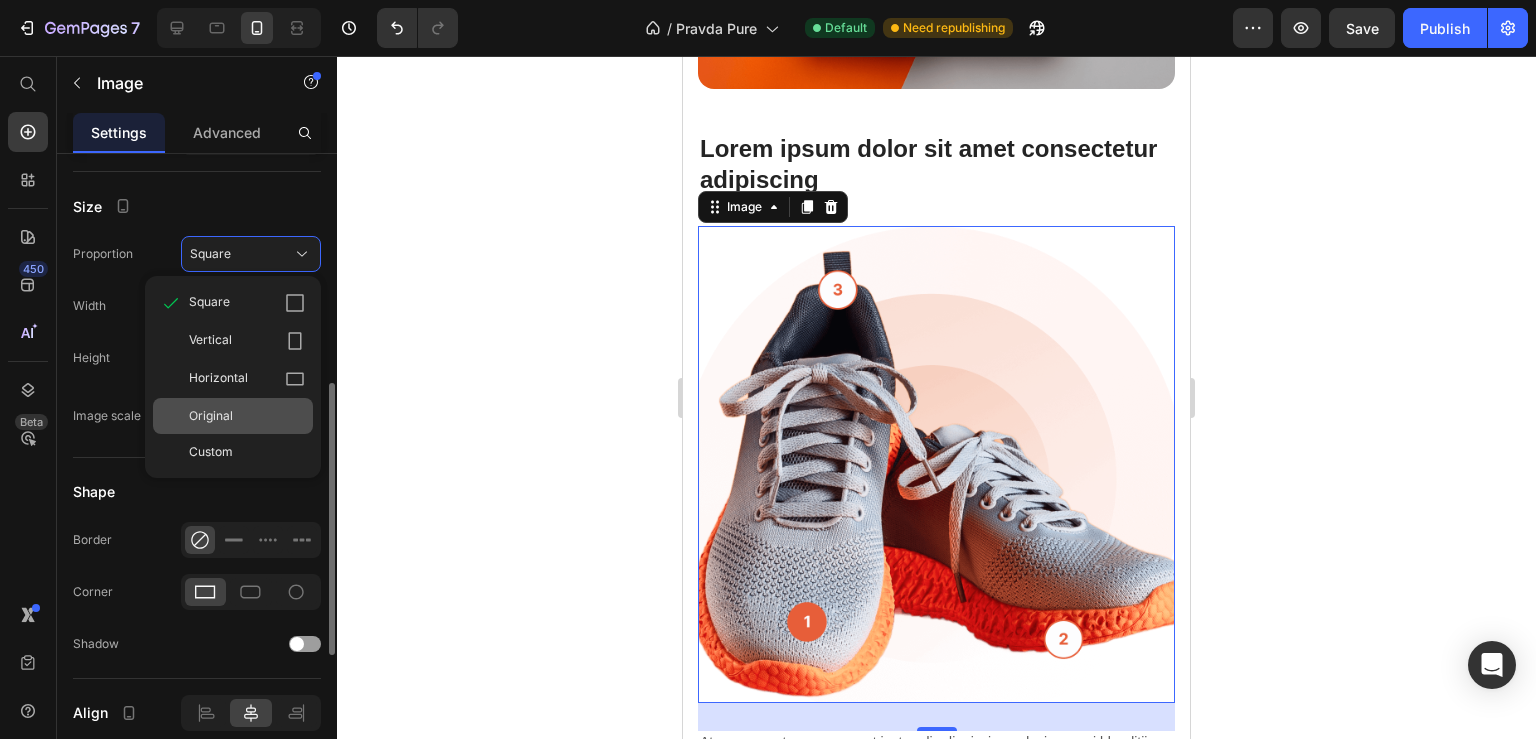 click on "Original" at bounding box center [247, 416] 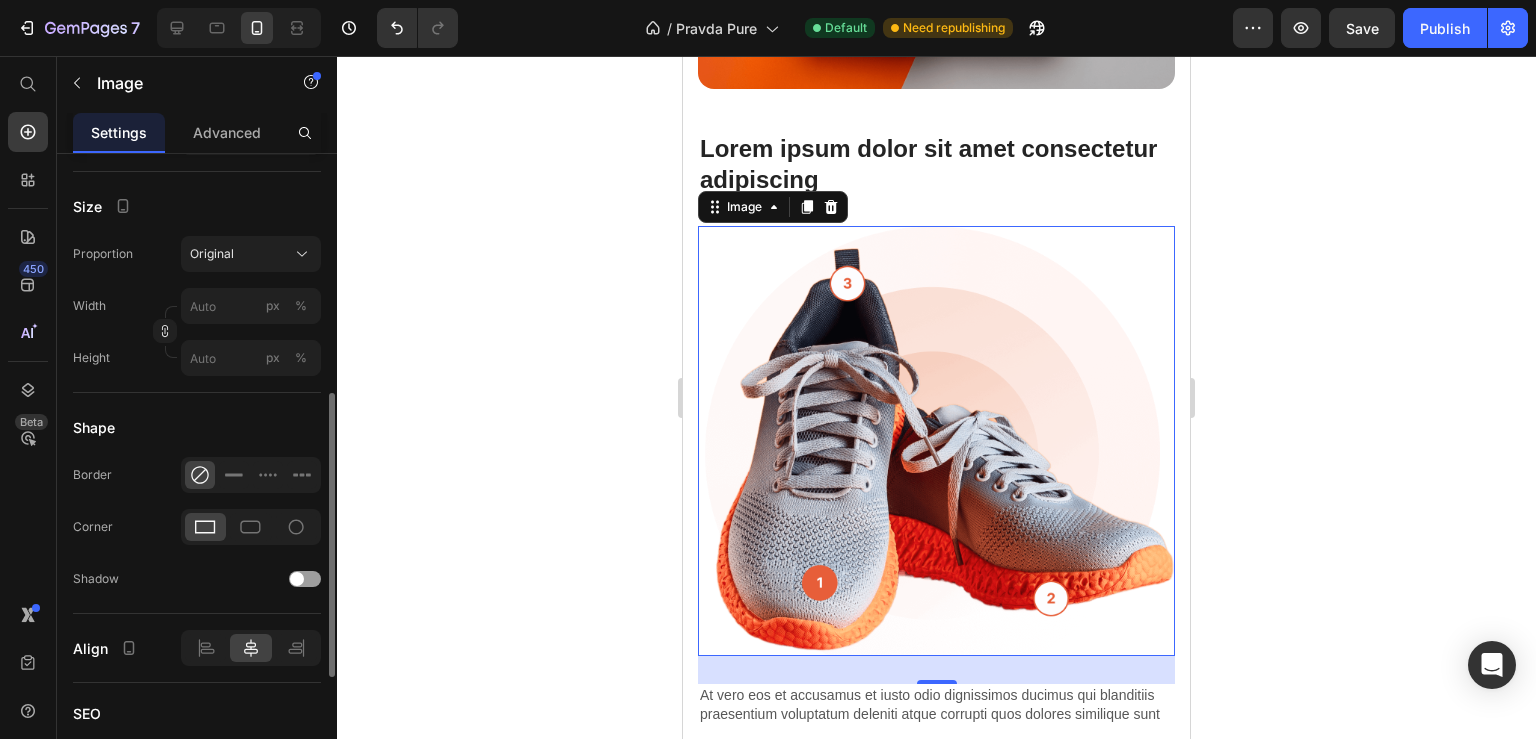 click 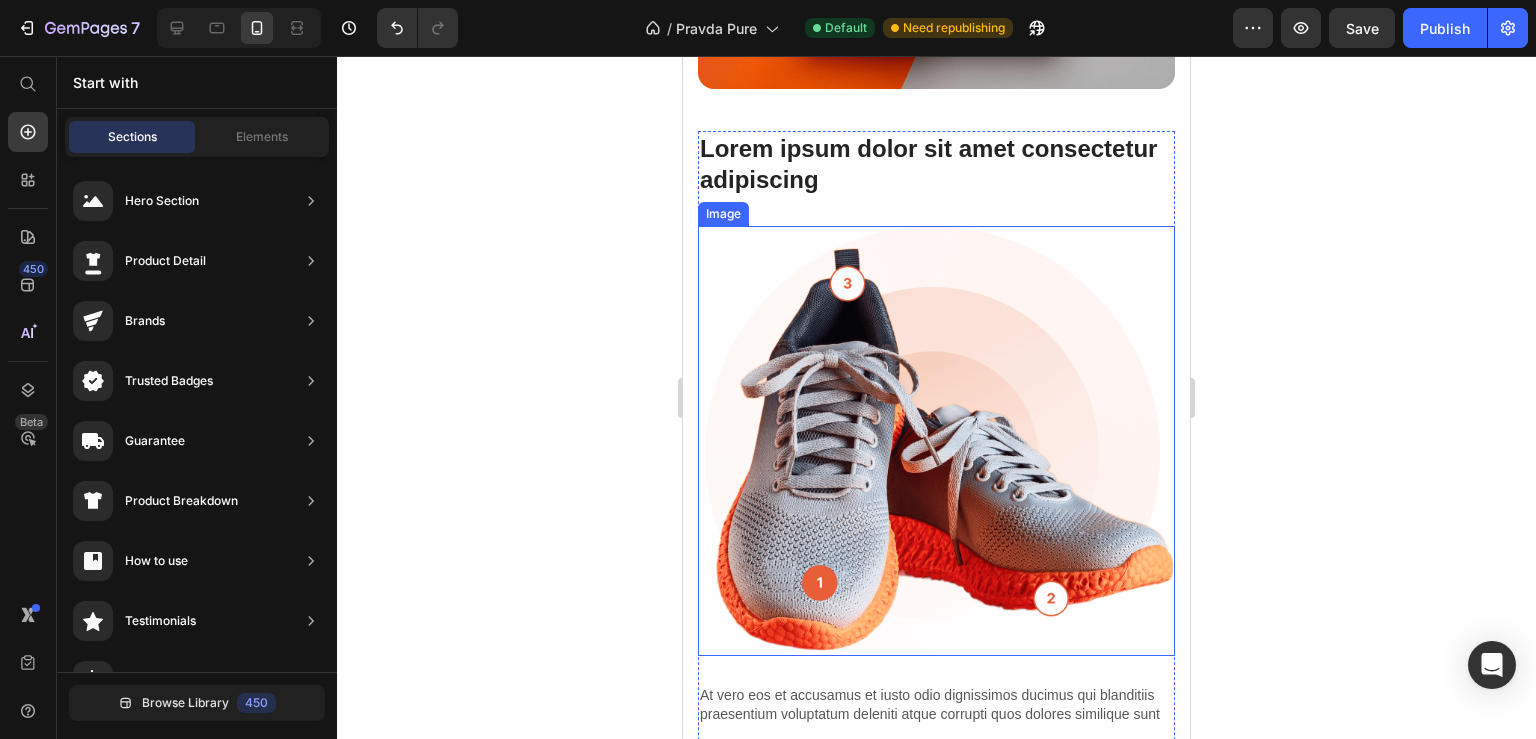 click at bounding box center [936, 441] 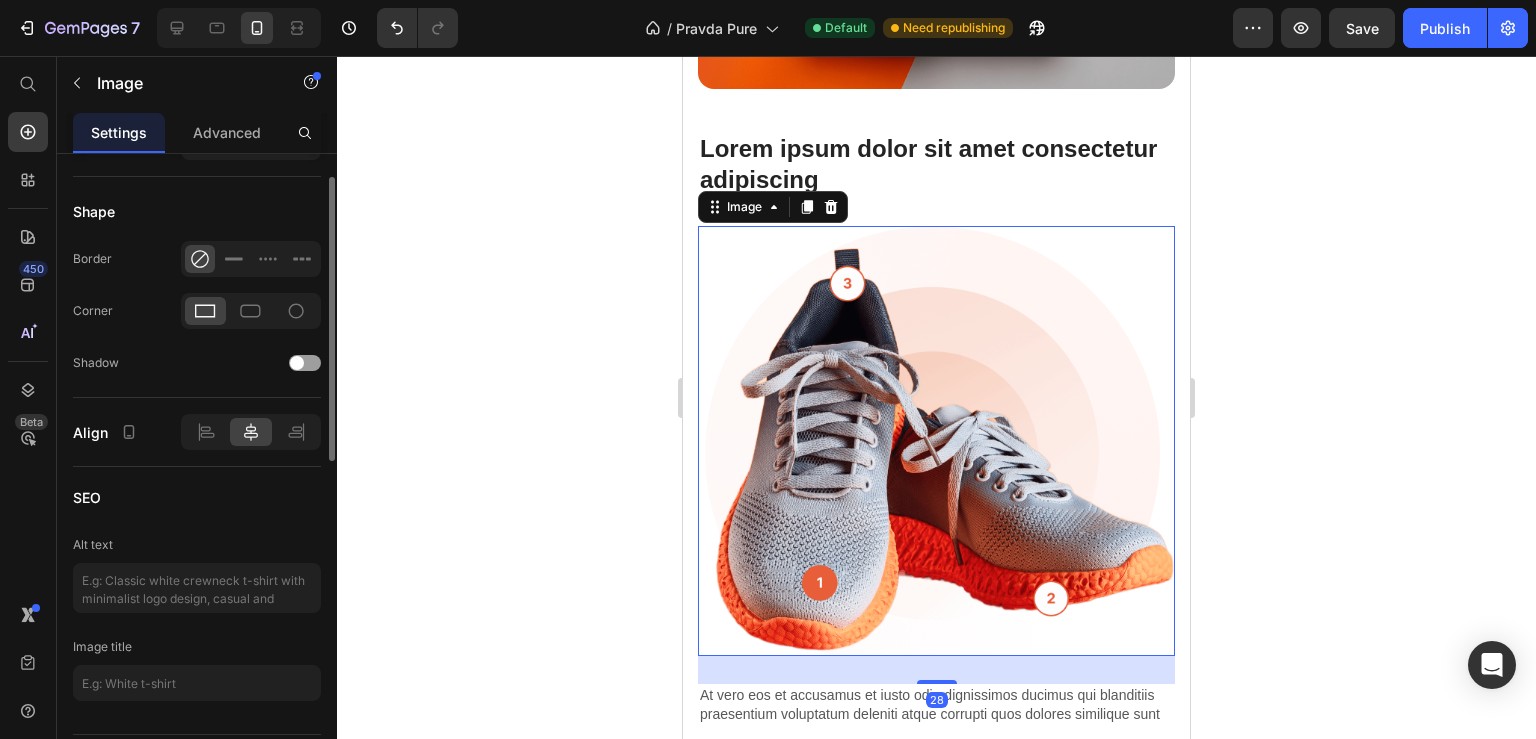 scroll, scrollTop: 432, scrollLeft: 0, axis: vertical 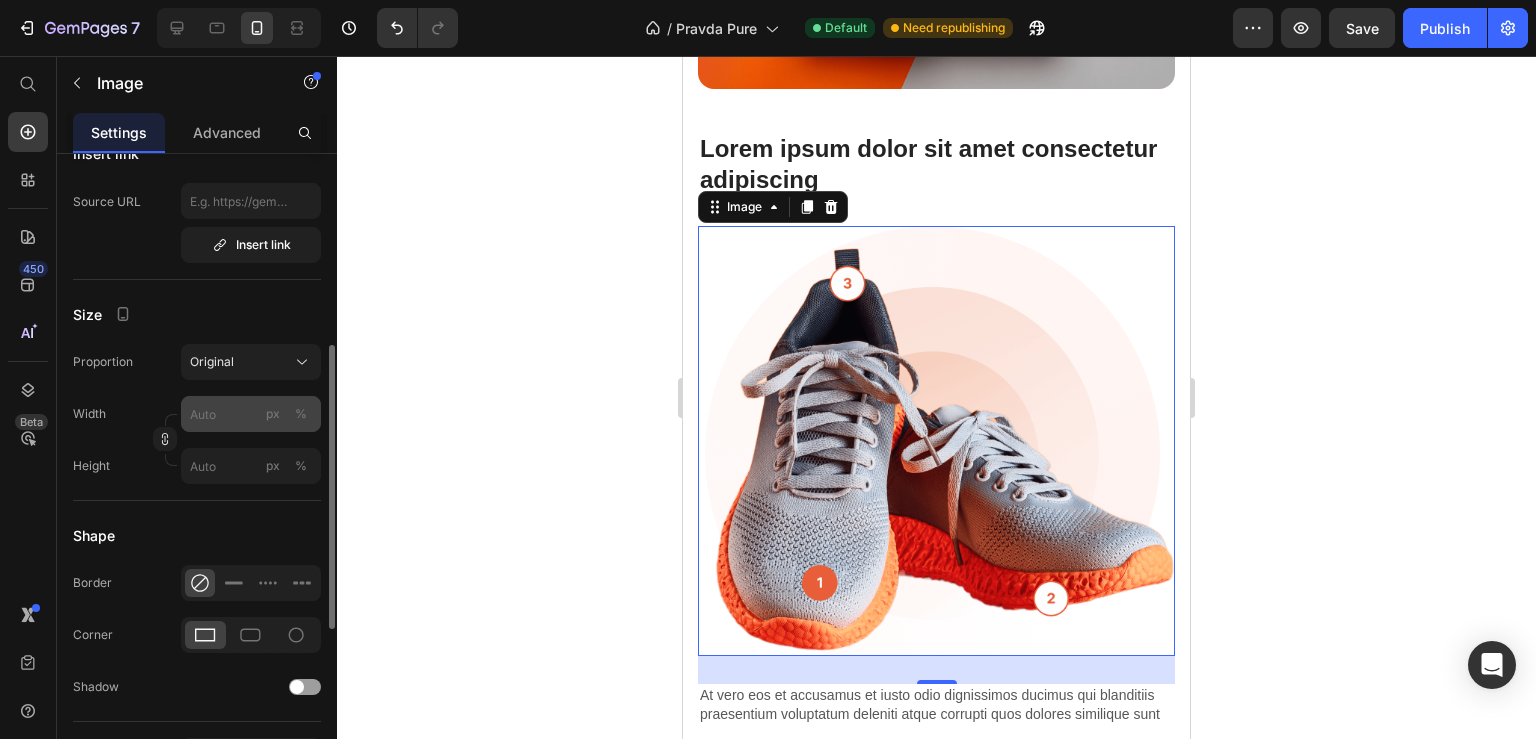 click on "%" at bounding box center [301, 414] 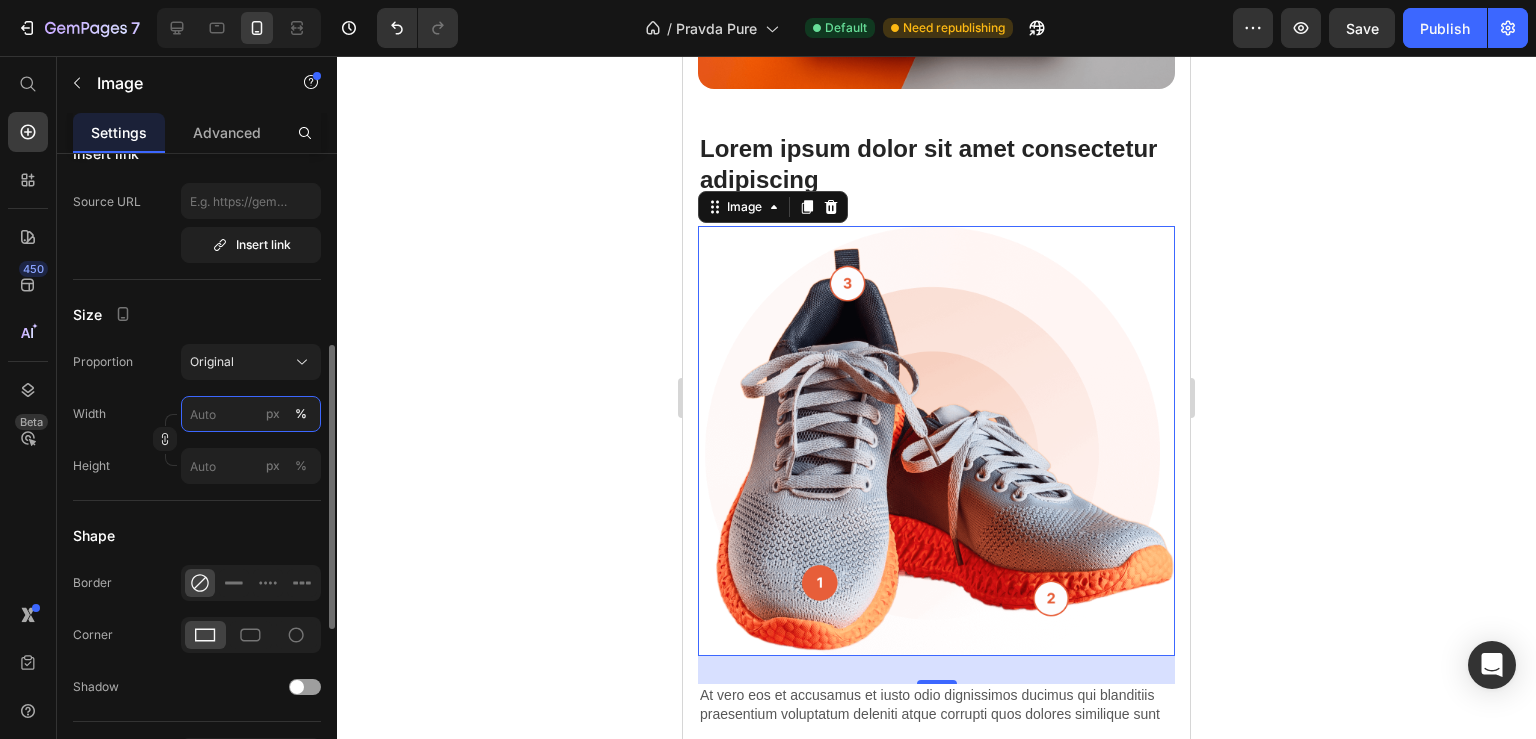 click on "px %" at bounding box center (251, 414) 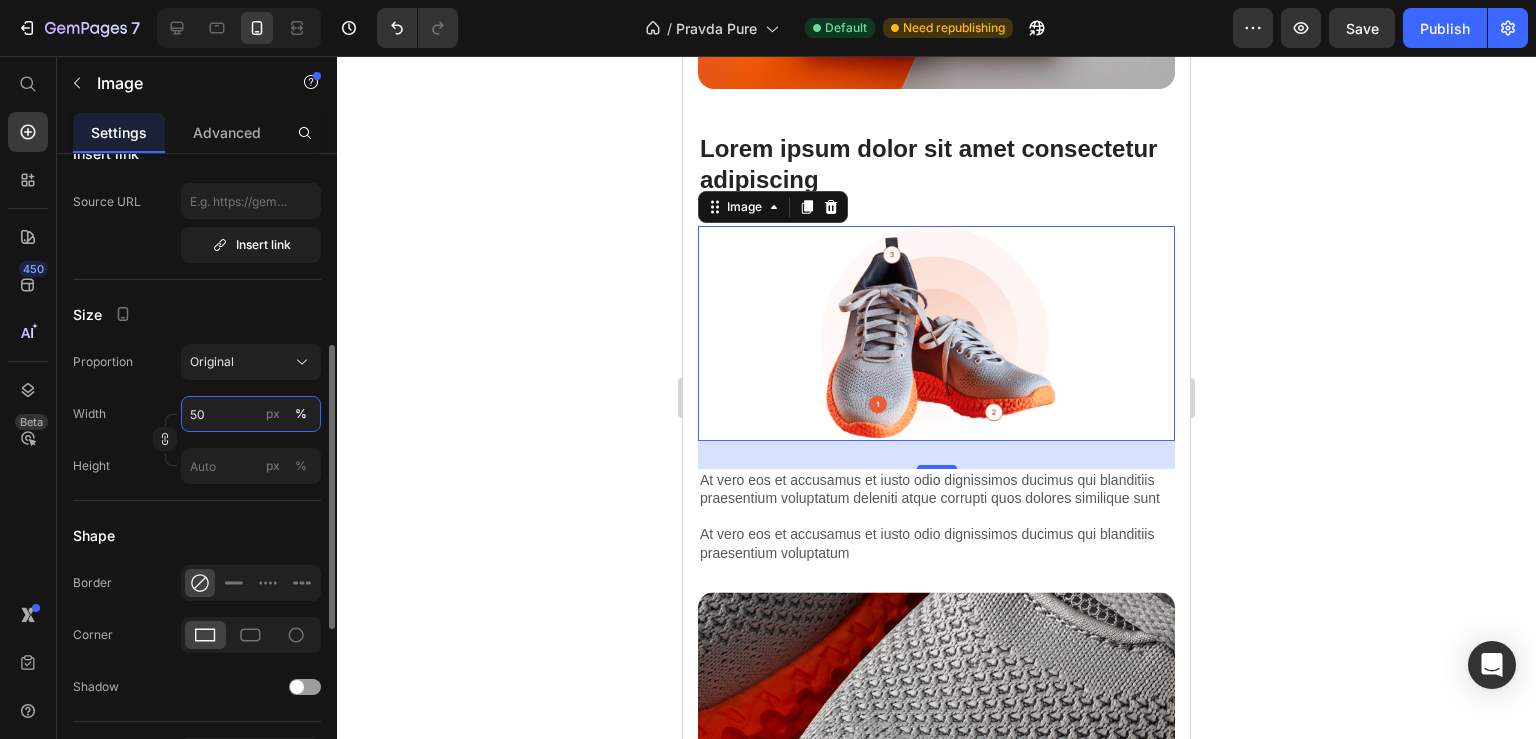 type on "5" 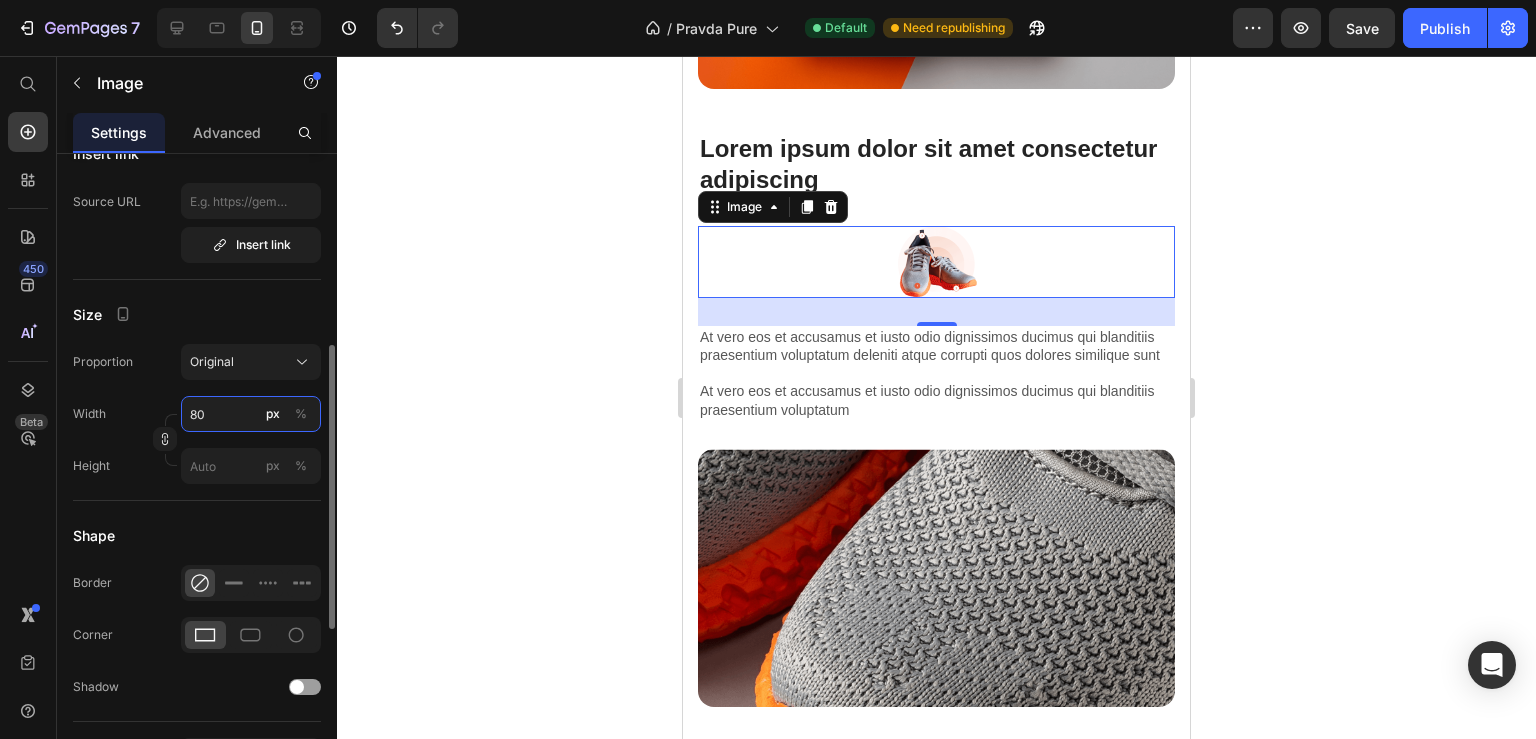 type on "80" 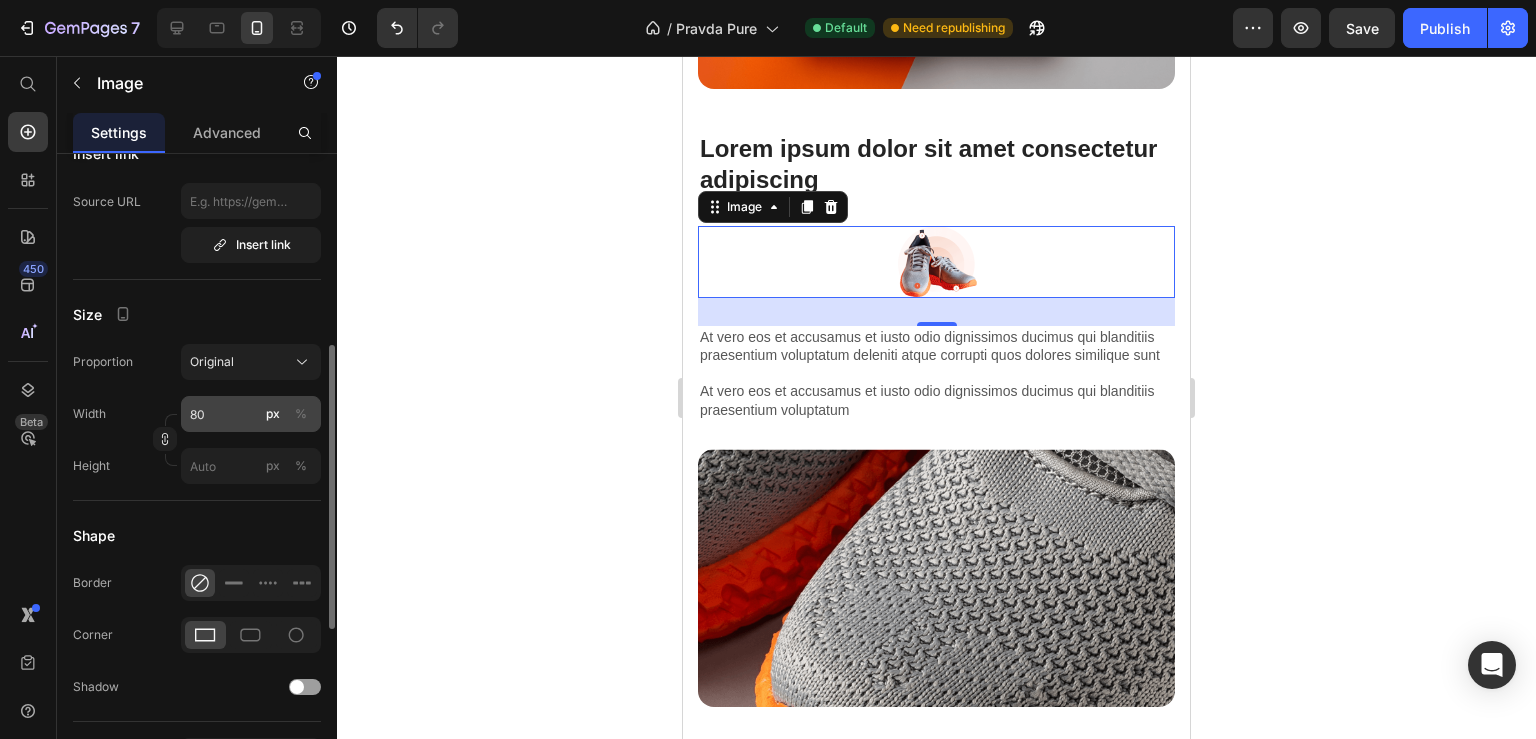 click on "%" at bounding box center [301, 414] 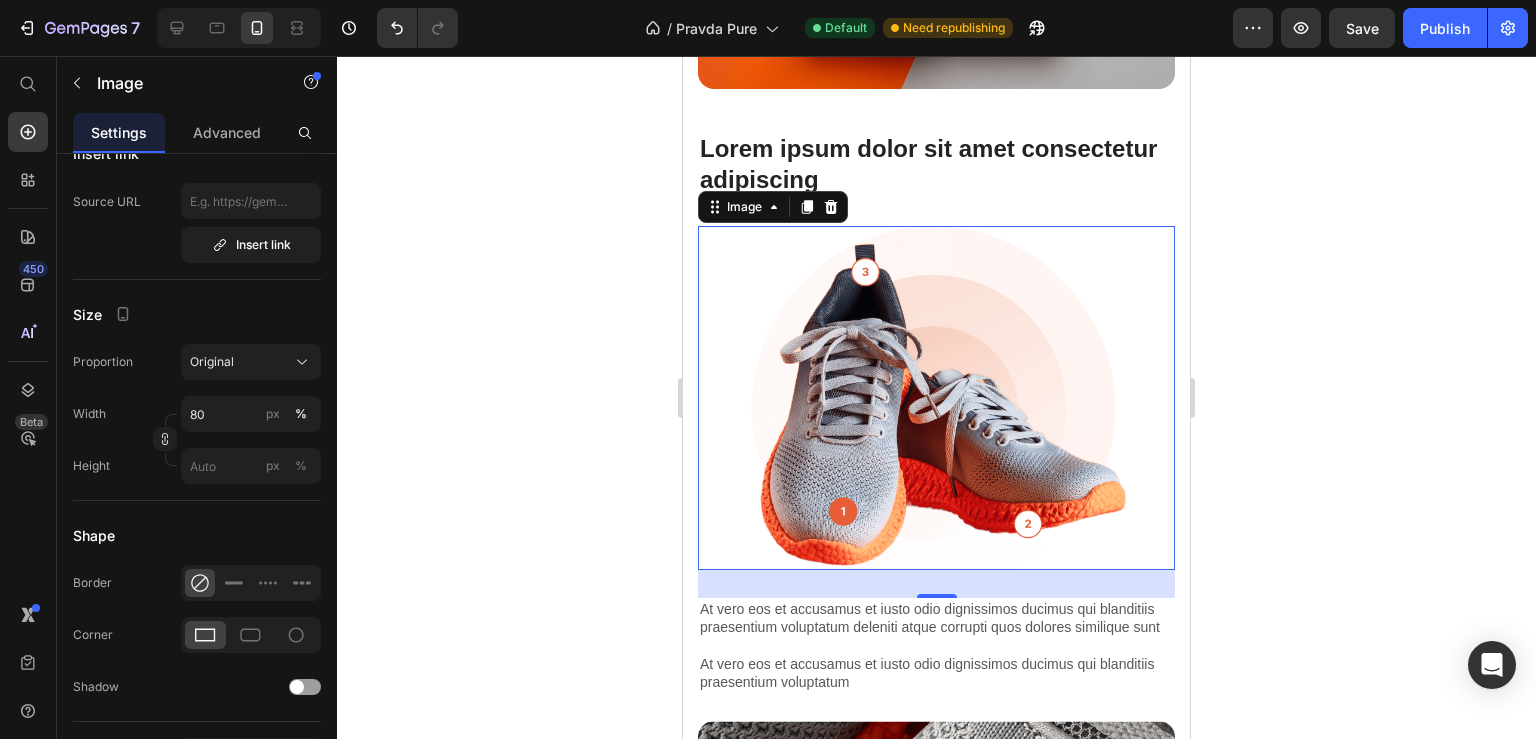 click 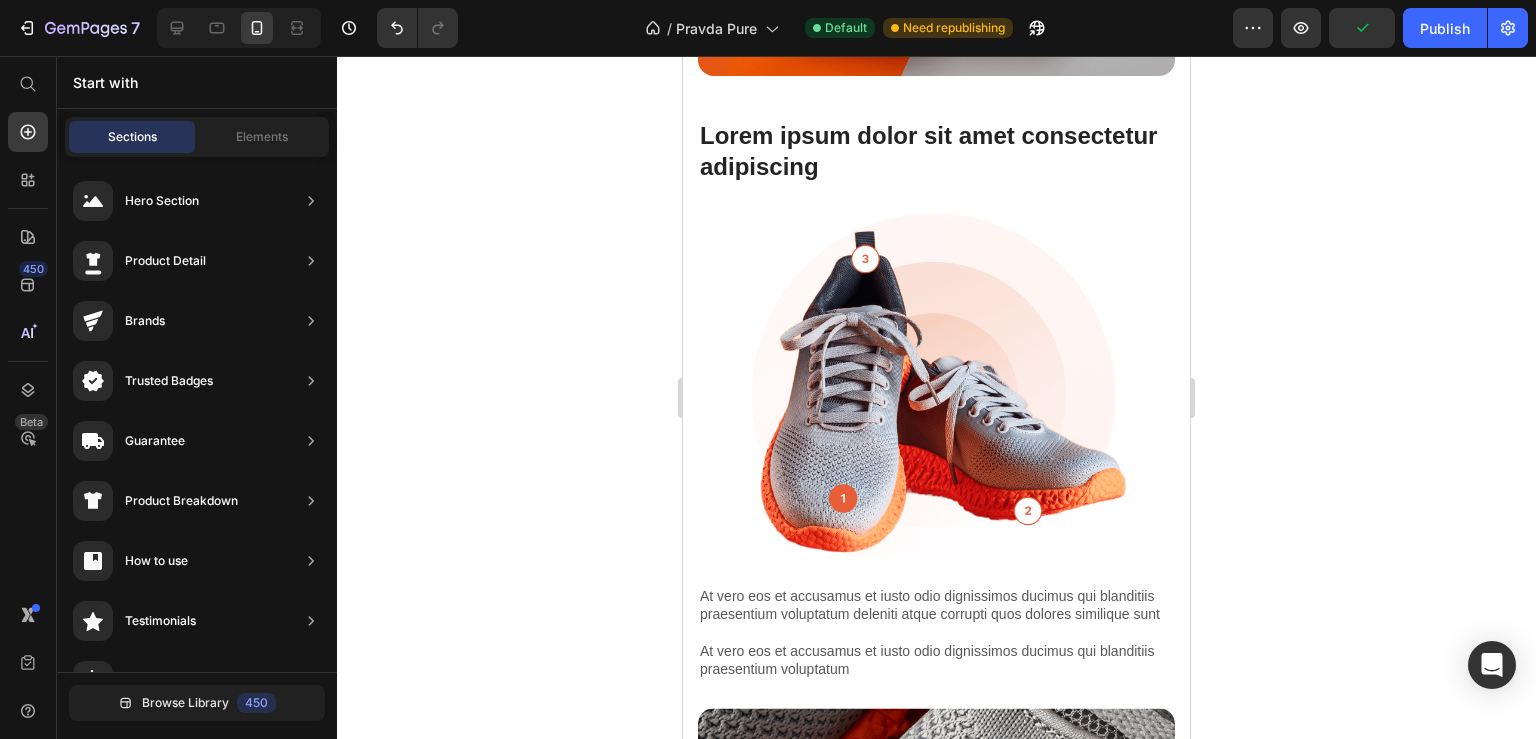 scroll, scrollTop: 1600, scrollLeft: 0, axis: vertical 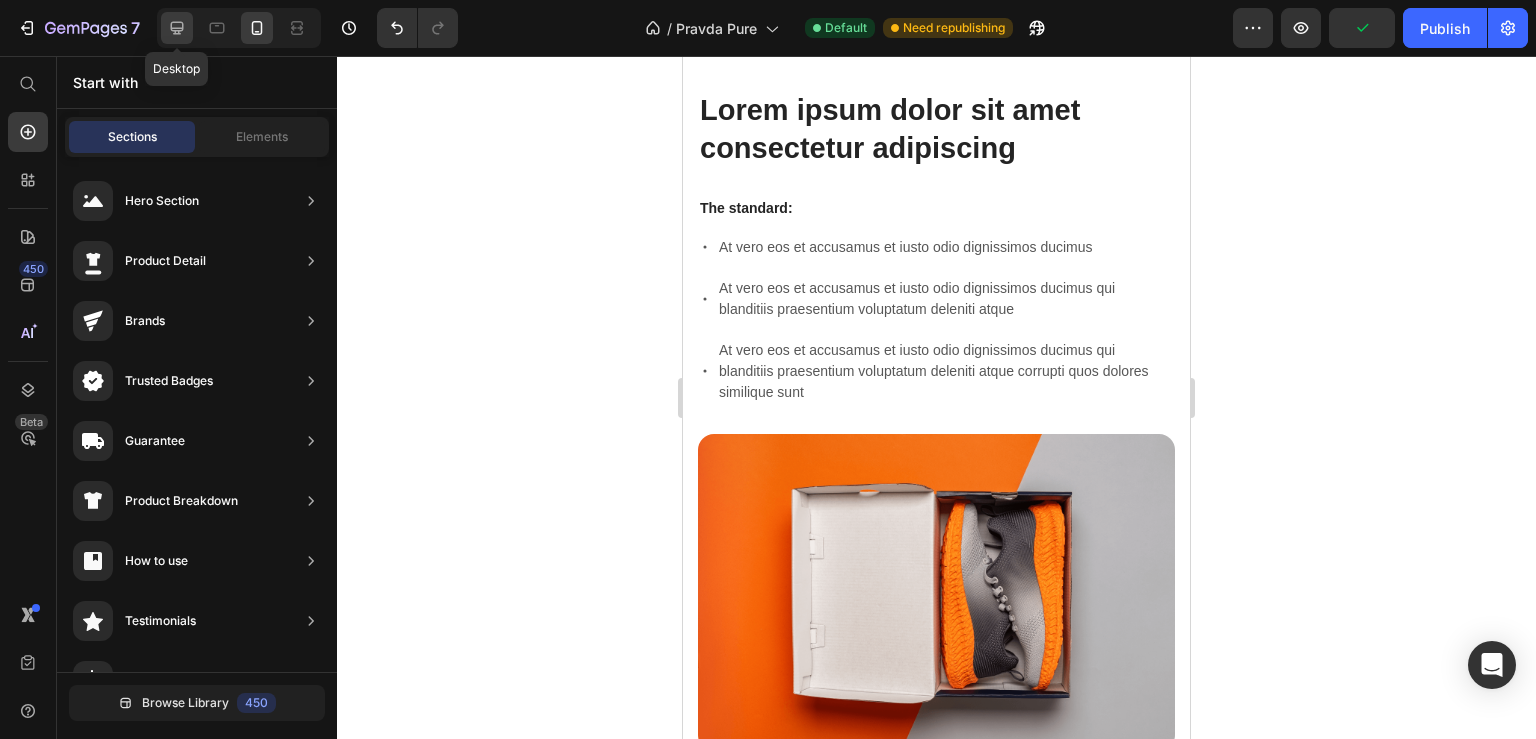 click 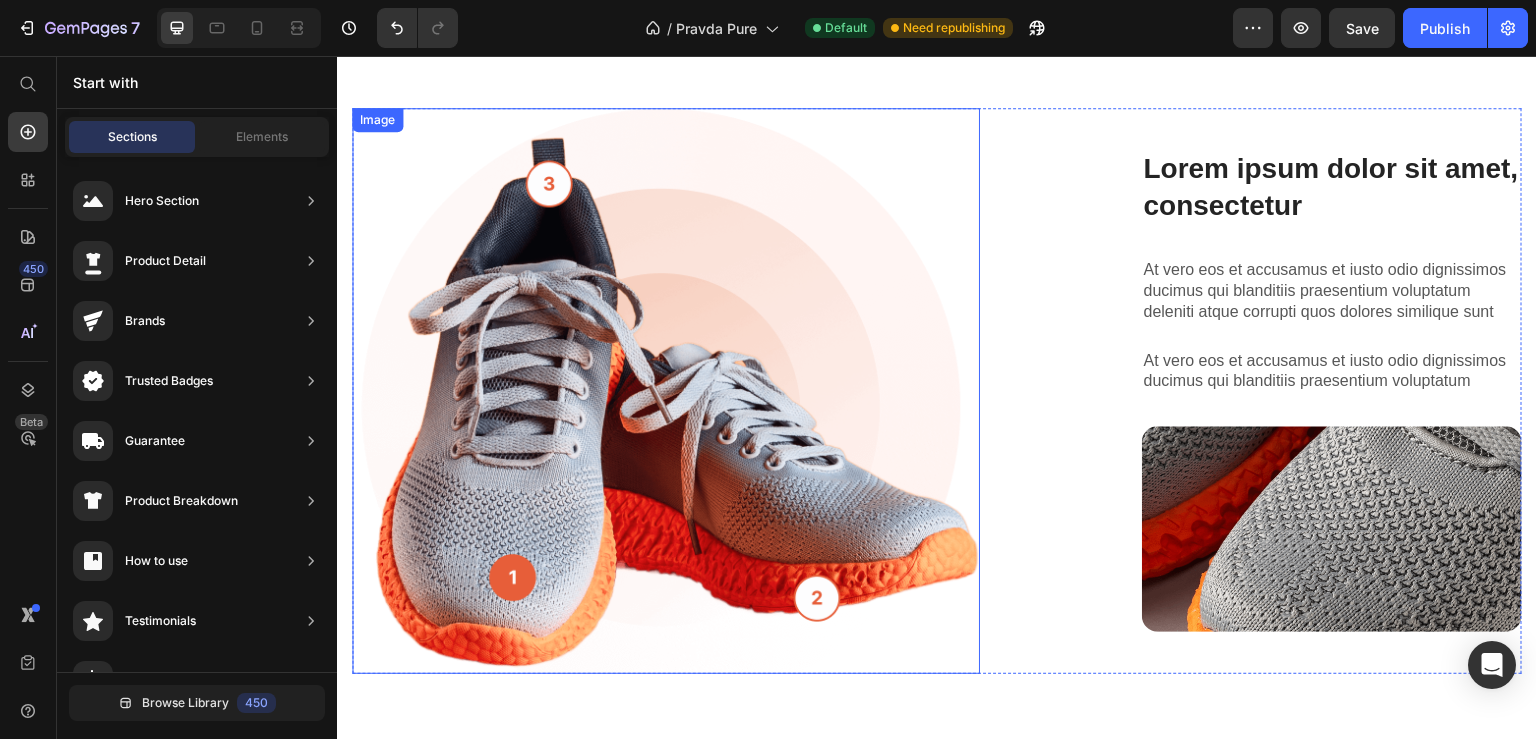 scroll, scrollTop: 1600, scrollLeft: 0, axis: vertical 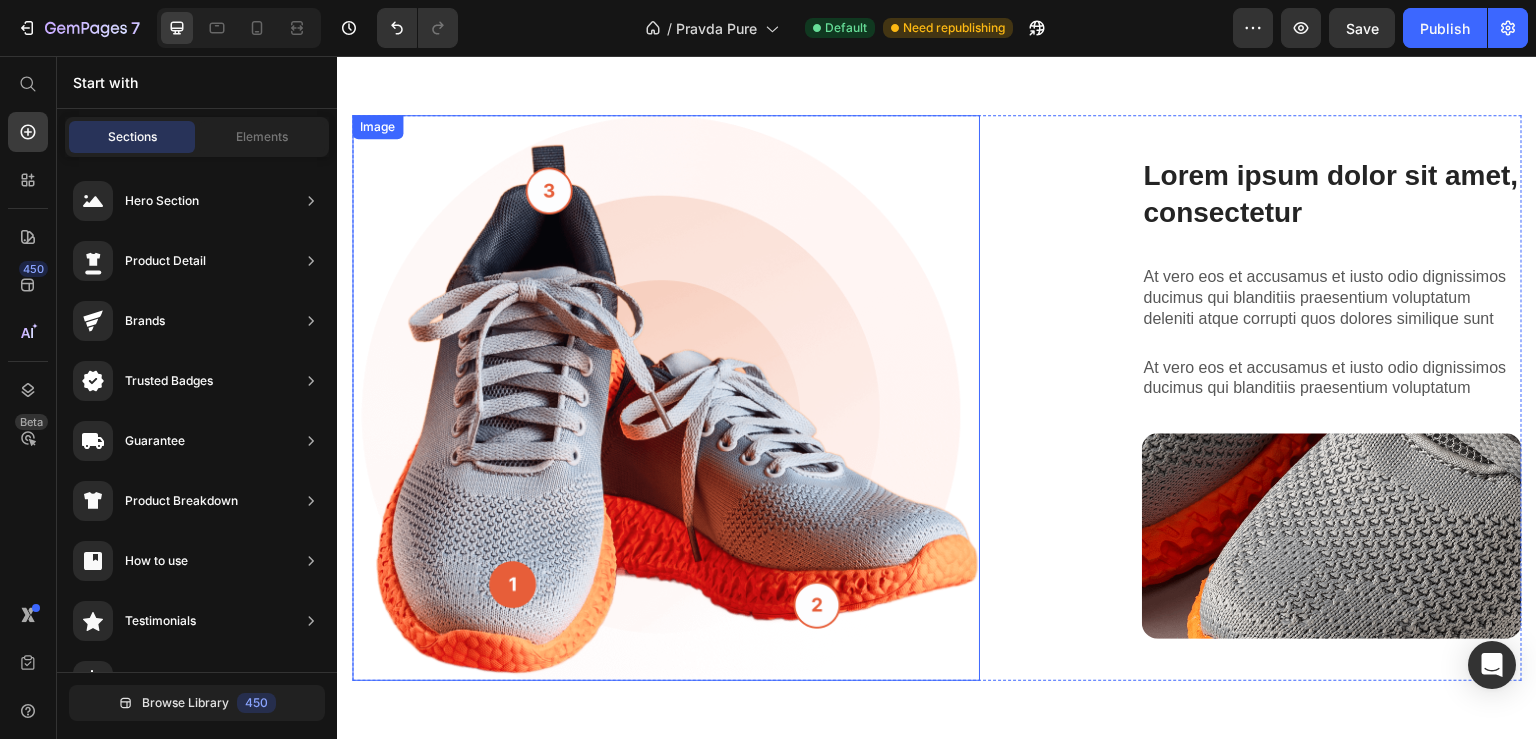click at bounding box center [666, 398] 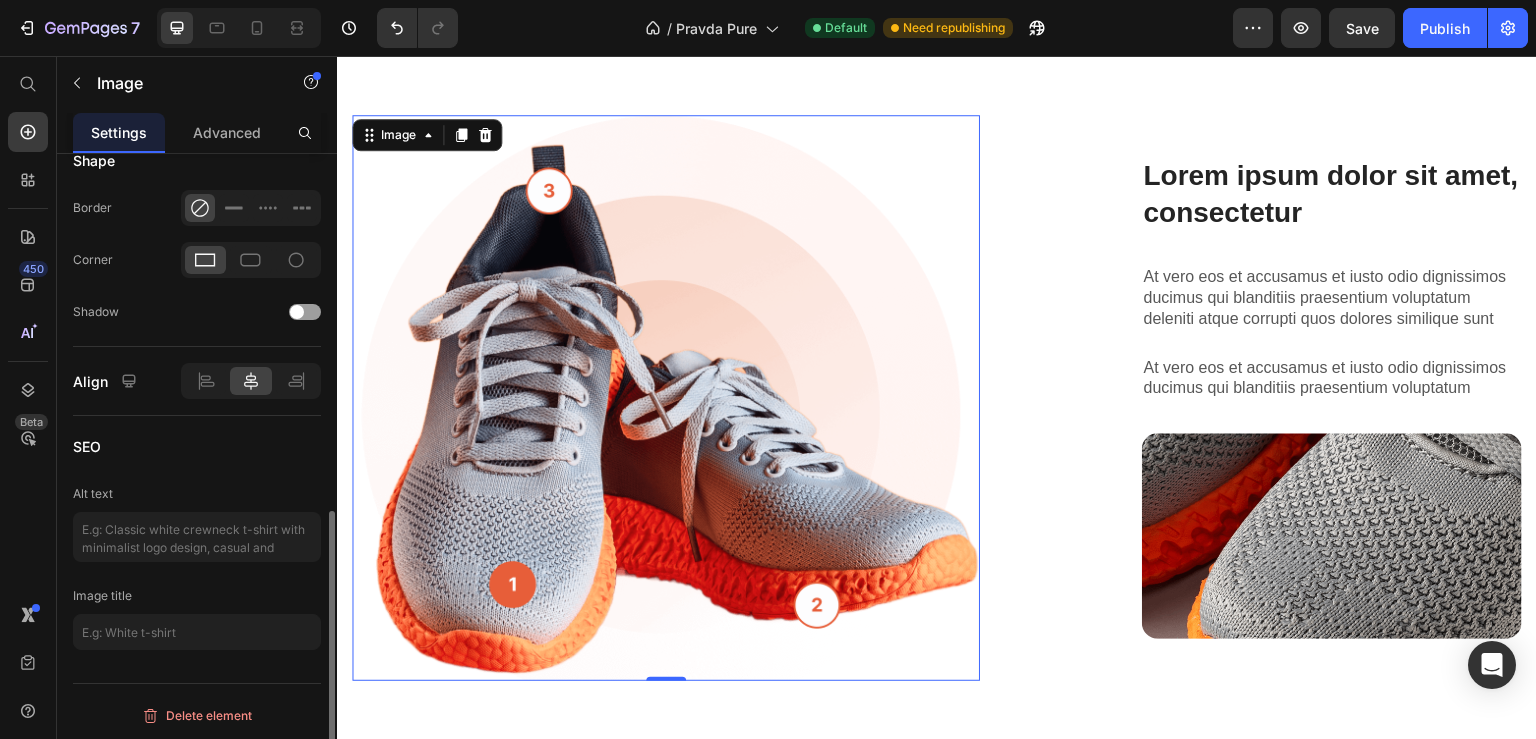 scroll, scrollTop: 375, scrollLeft: 0, axis: vertical 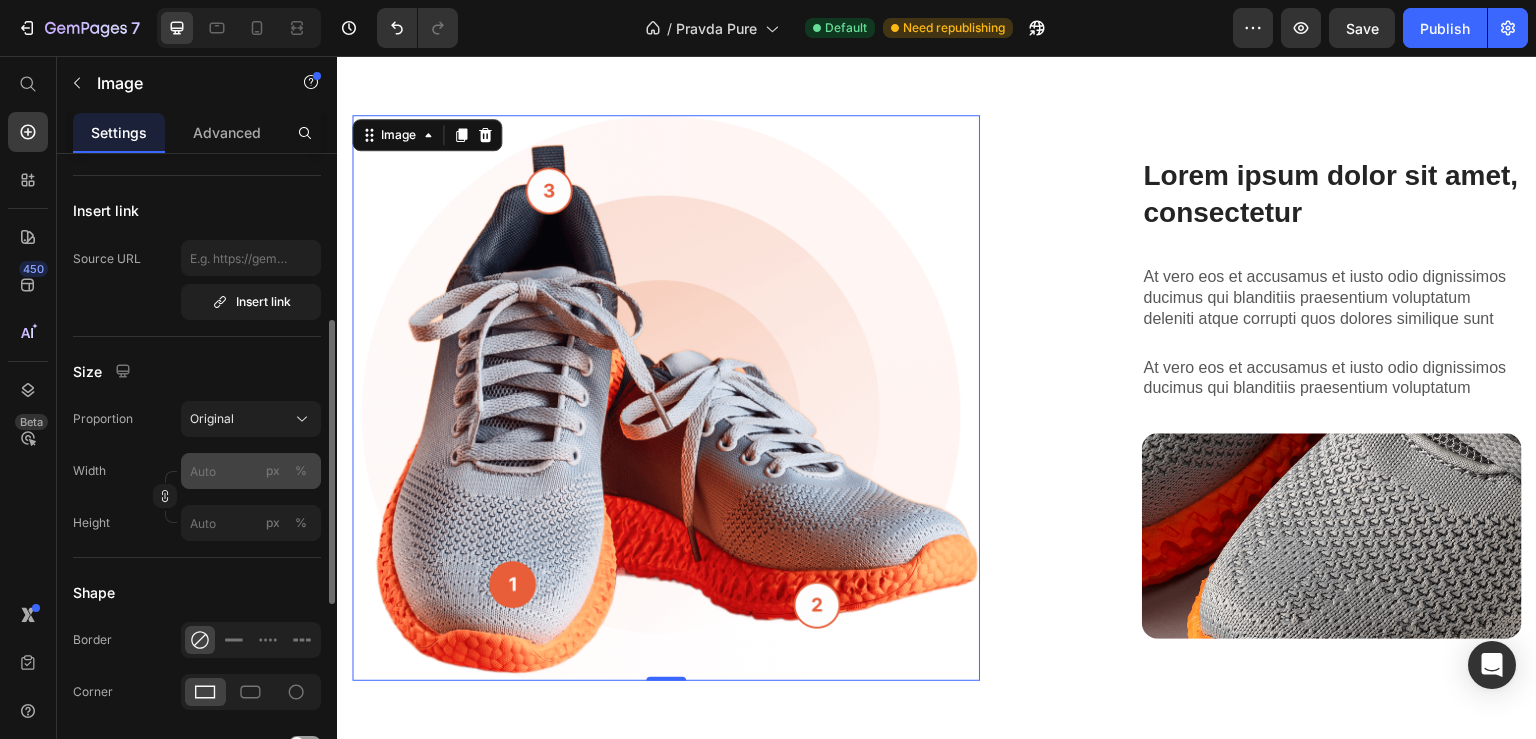 click on "%" 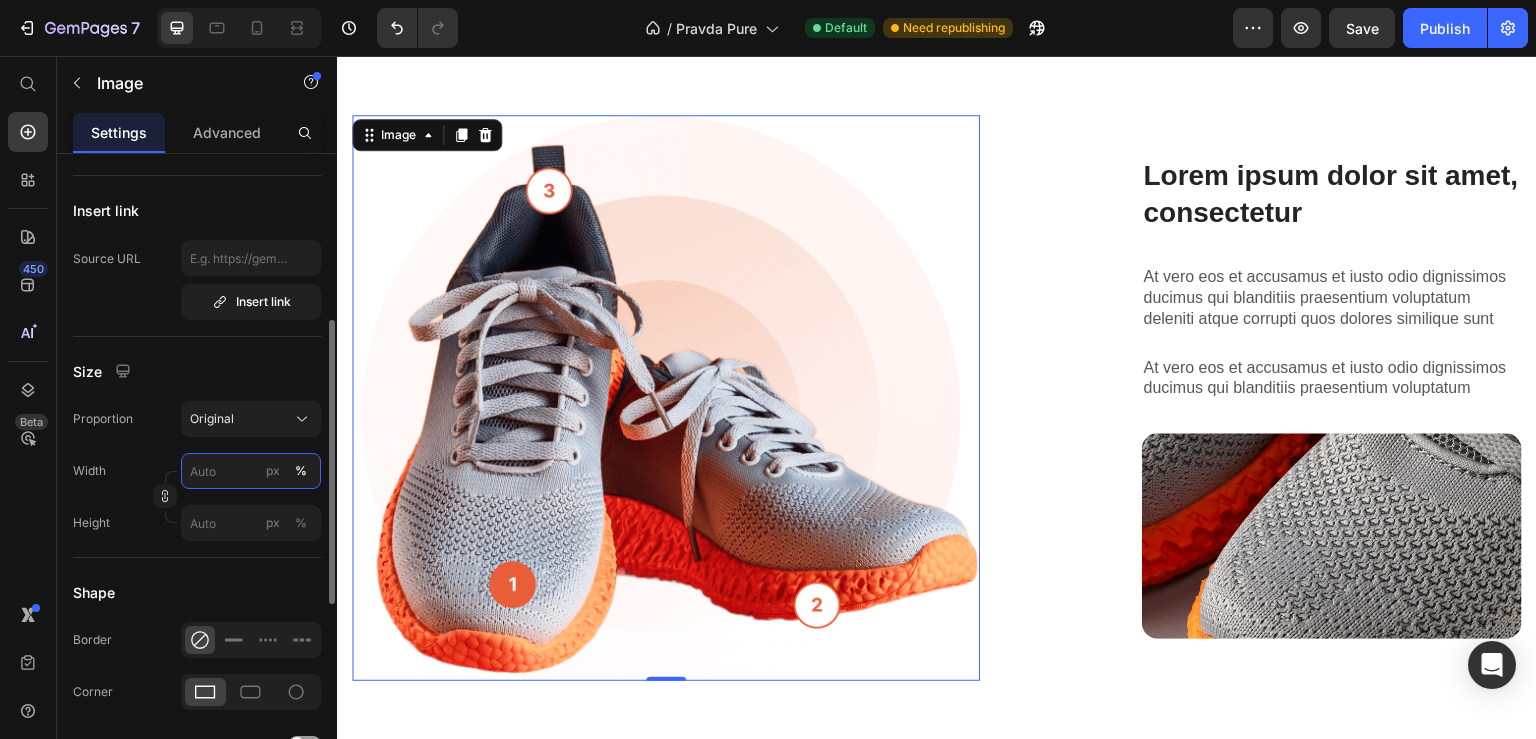 click on "px %" at bounding box center (251, 471) 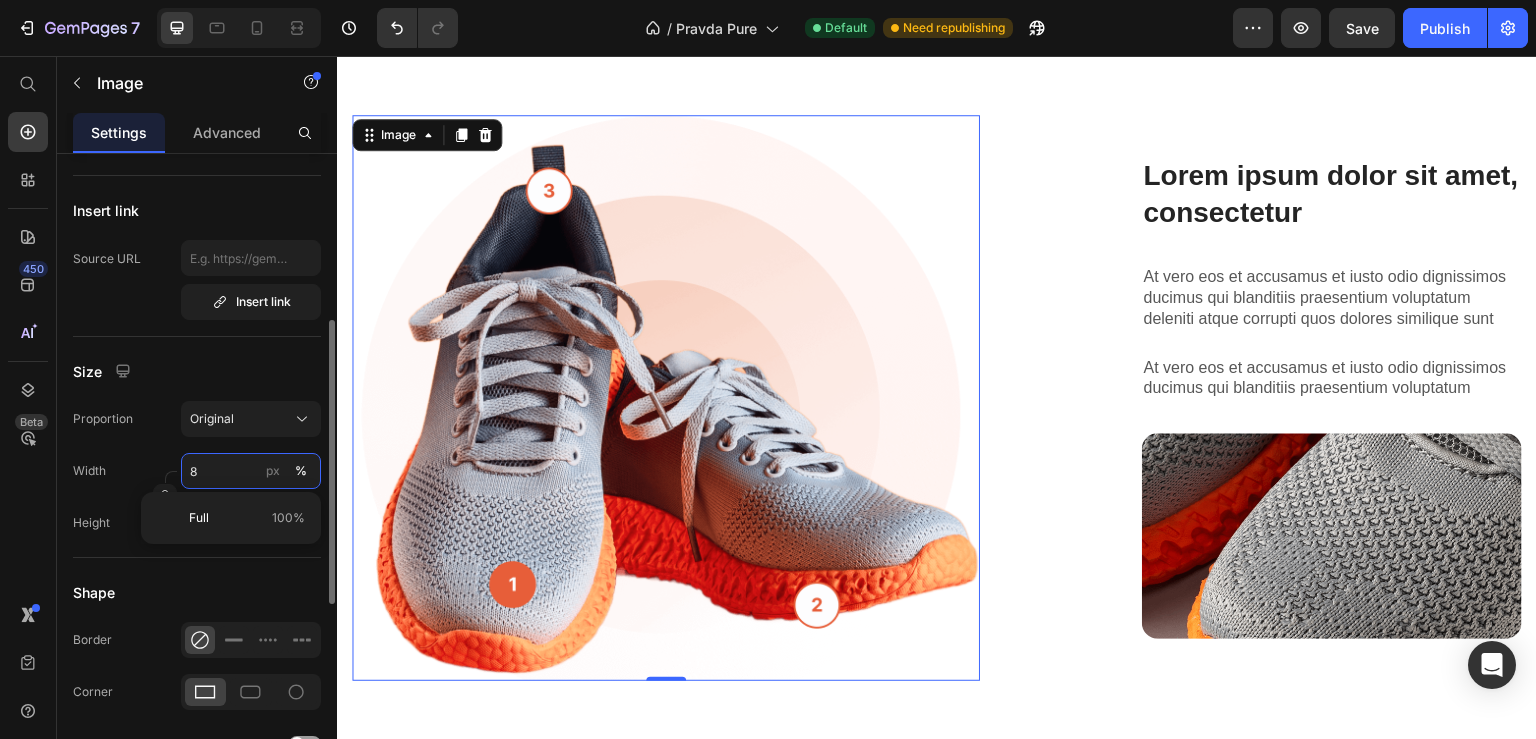 type on "80" 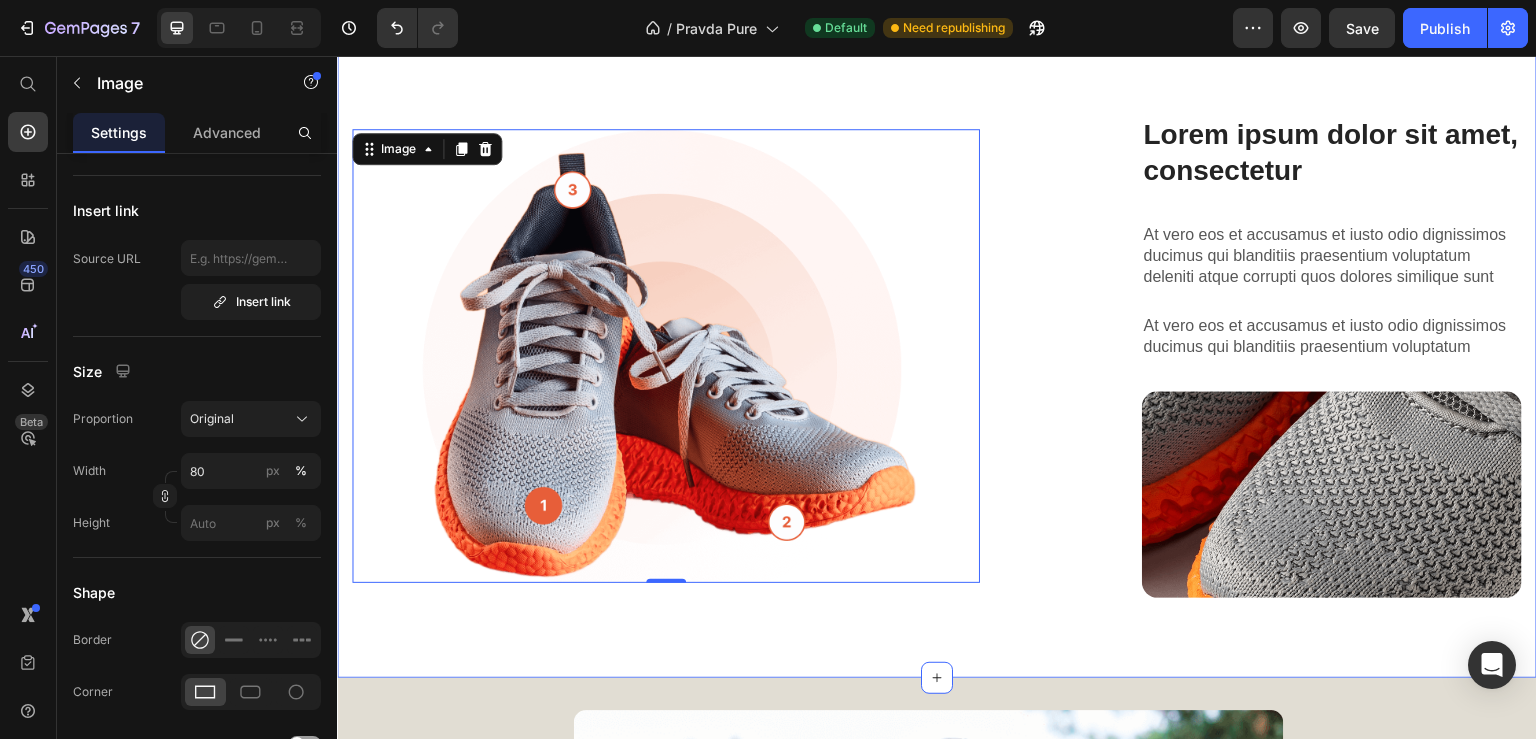 click on "Lorem ipsum dolor sit amet consectetur adipiscing Heading The standard: Text Block
At vero eos et accusamus et iusto odio dignissimos ducimus
At vero eos et accusamus et iusto odio dignissimos ducimus qui blanditiis praesentium voluptatum deleniti atque
At vero eos et accusamus et iusto odio dignissimos ducimus qui blanditiis praesentium voluptatum deleniti atque corrupti quos dolores similique sunt Item List Image Row Lorem ipsum dolor sit amet consectetur adipiscing Heading Image   0 Lorem ipsum dolor sit amet, consectetur Heading At vero eos et accusamus et iusto odio dignissimos ducimus qui blanditiis praesentium voluptatum deleniti atque corrupti quos dolores similique sunt Text Block At vero eos et accusamus et iusto odio dignissimos ducimus qui blanditiis praesentium voluptatum Text Block Image Row Row Section 3" at bounding box center (937, 107) 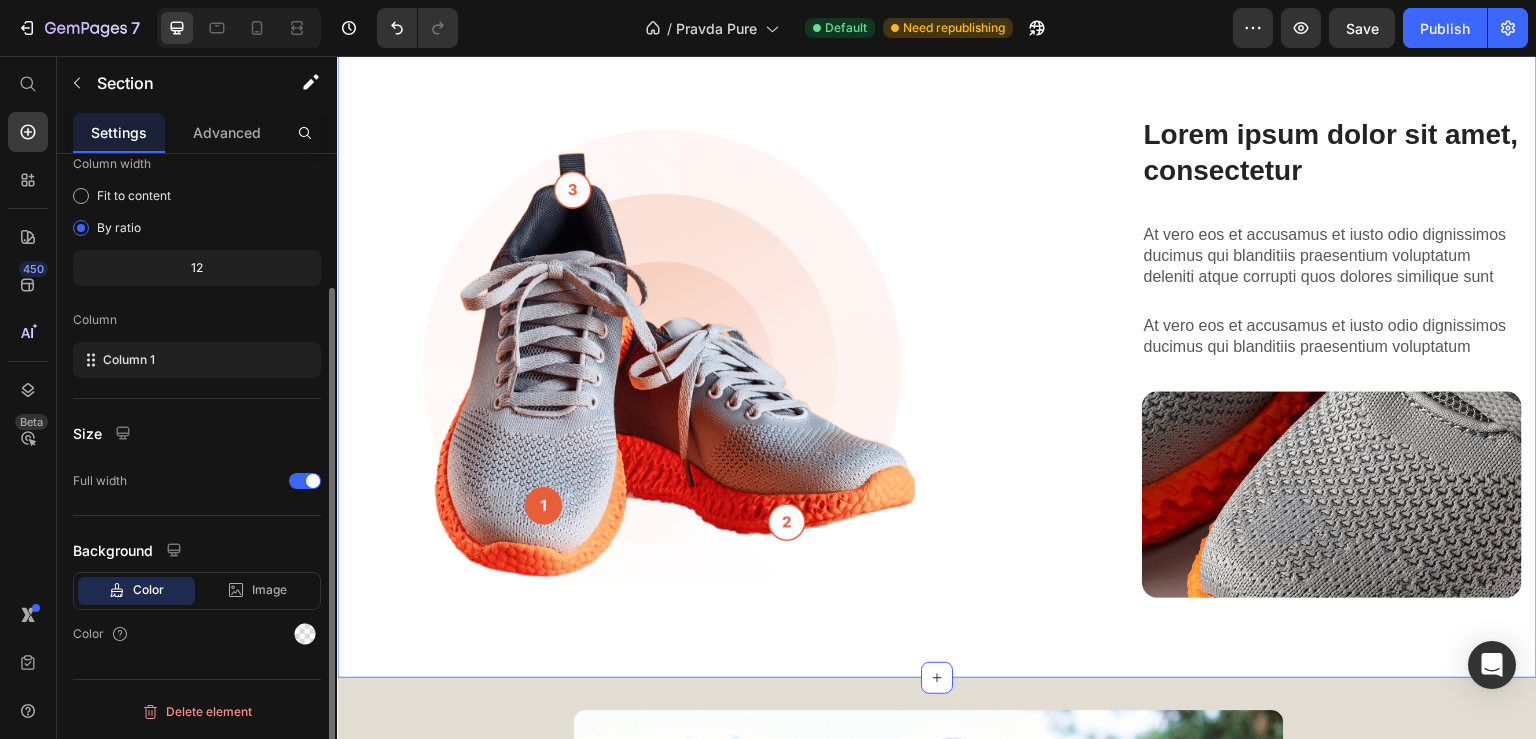 scroll, scrollTop: 0, scrollLeft: 0, axis: both 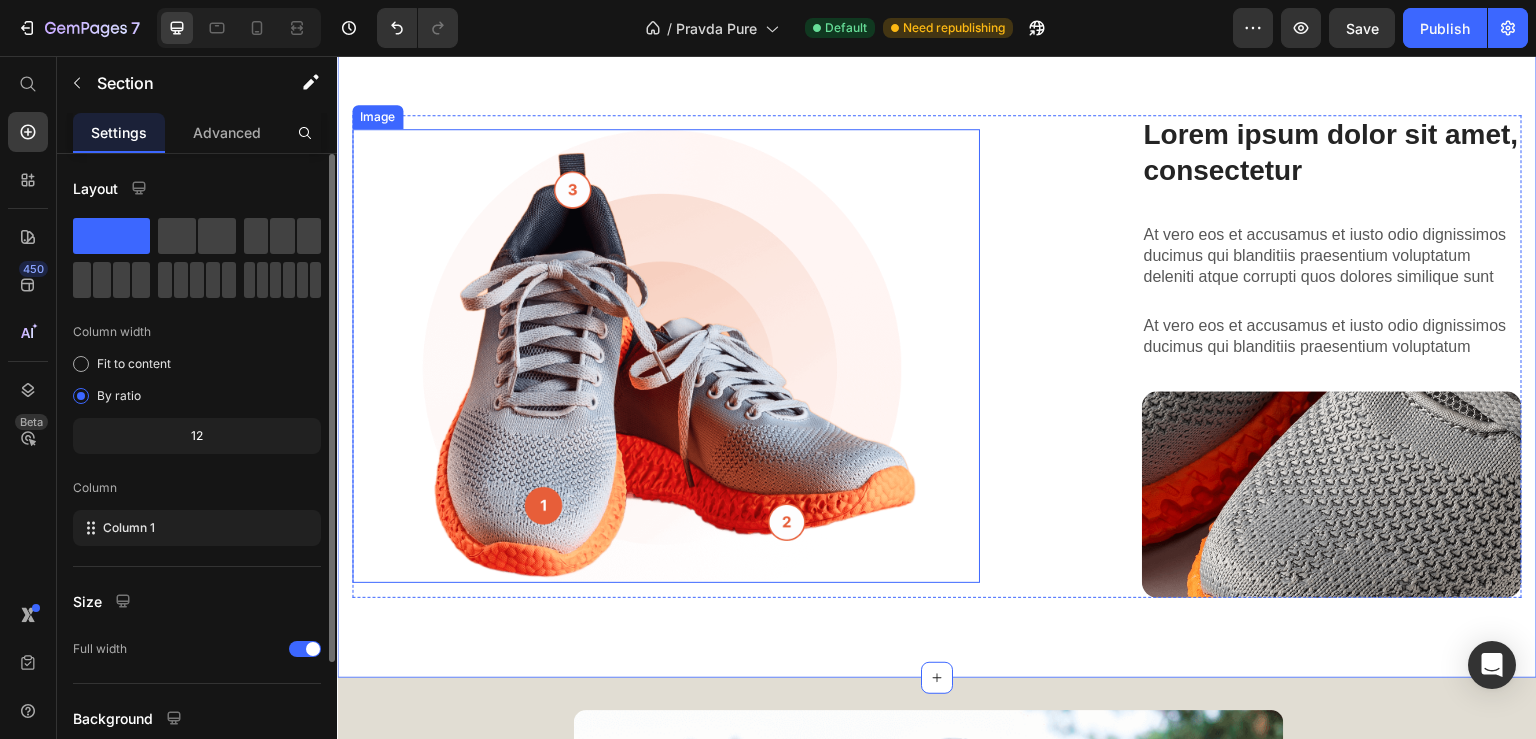 click at bounding box center [666, 355] 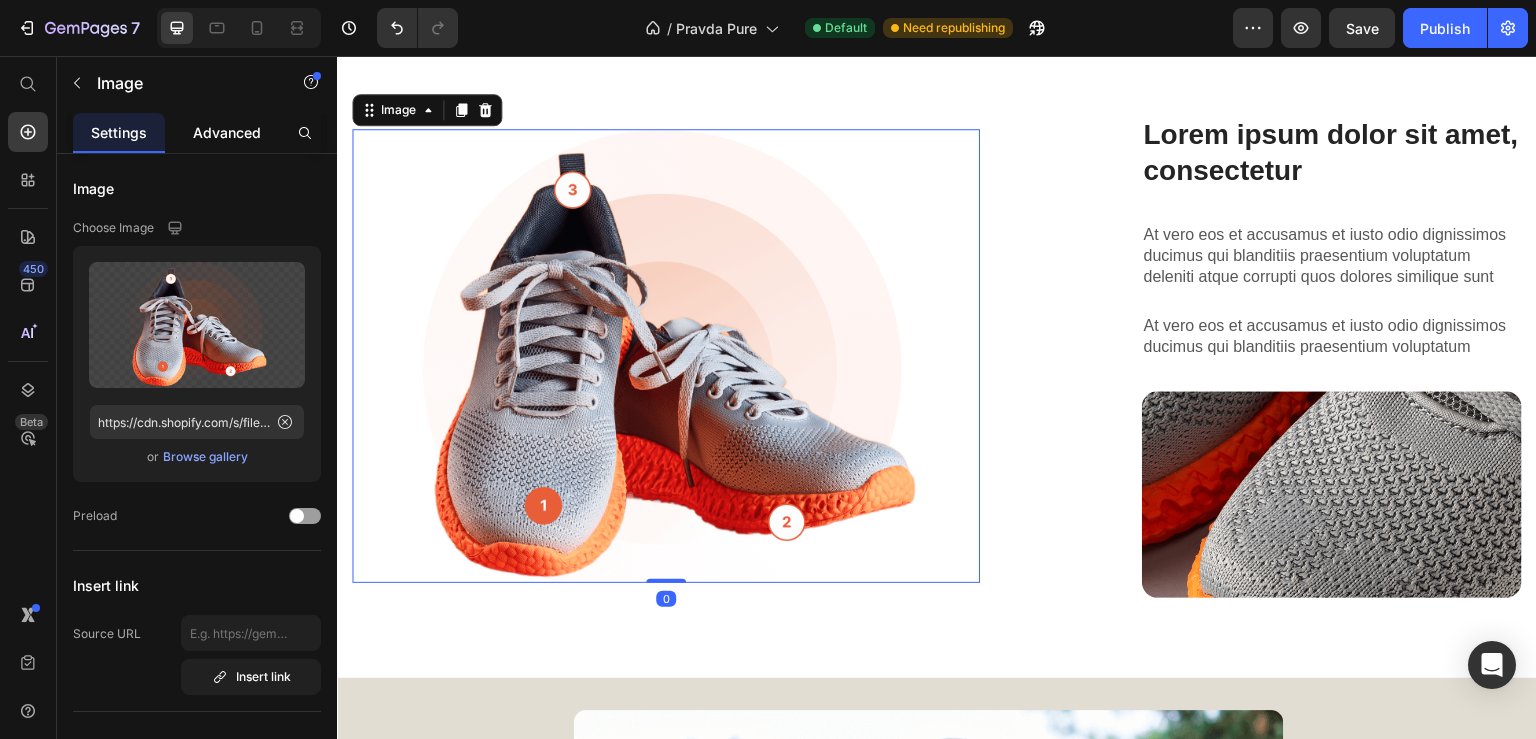 click on "Advanced" at bounding box center [227, 132] 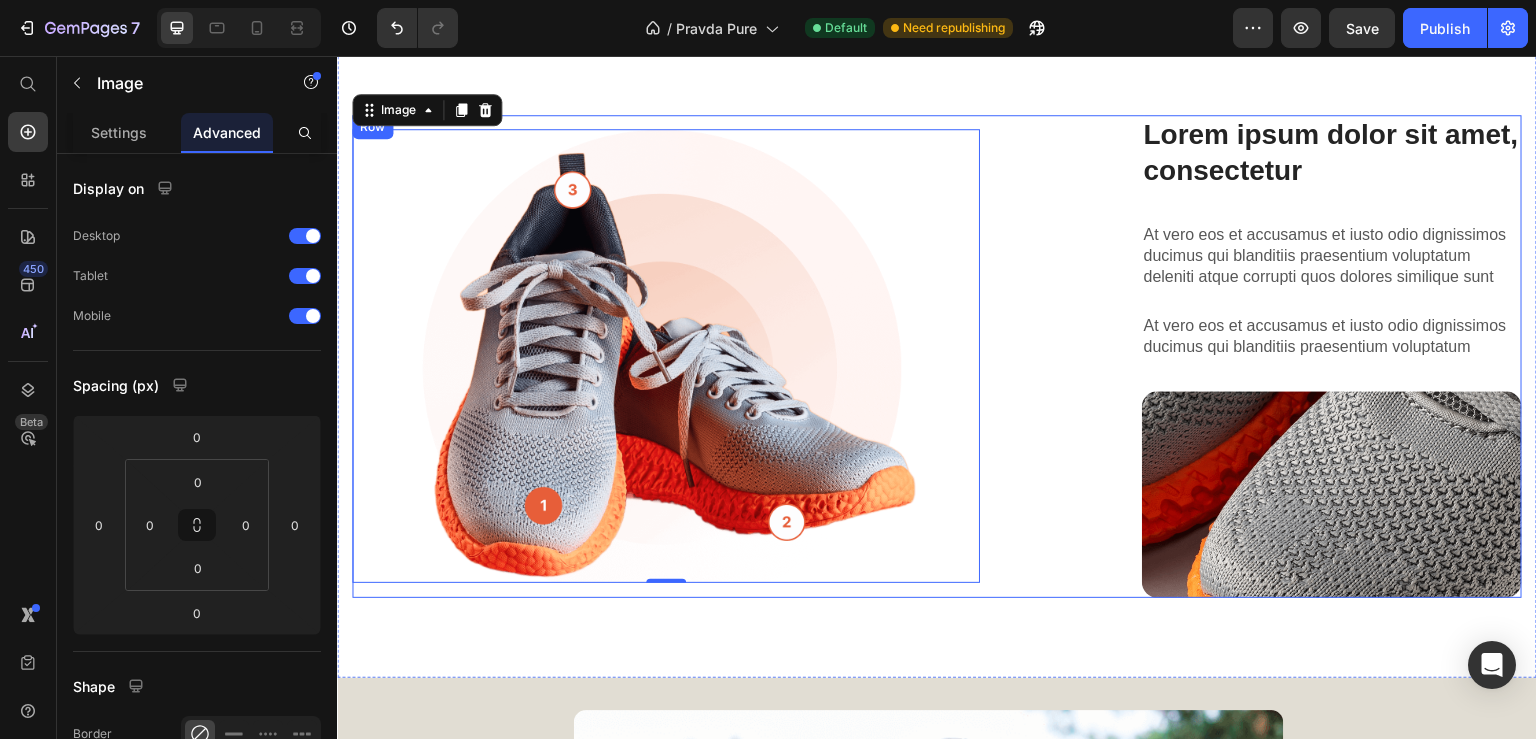 click on "Lorem ipsum dolor sit amet consectetur adipiscing Heading Image   0 Lorem ipsum dolor sit amet, consectetur Heading At vero eos et accusamus et iusto odio dignissimos ducimus qui blanditiis praesentium voluptatum deleniti atque corrupti quos dolores similique sunt Text Block At vero eos et accusamus et iusto odio dignissimos ducimus qui blanditiis praesentium voluptatum Text Block Image Row Row" at bounding box center (937, 356) 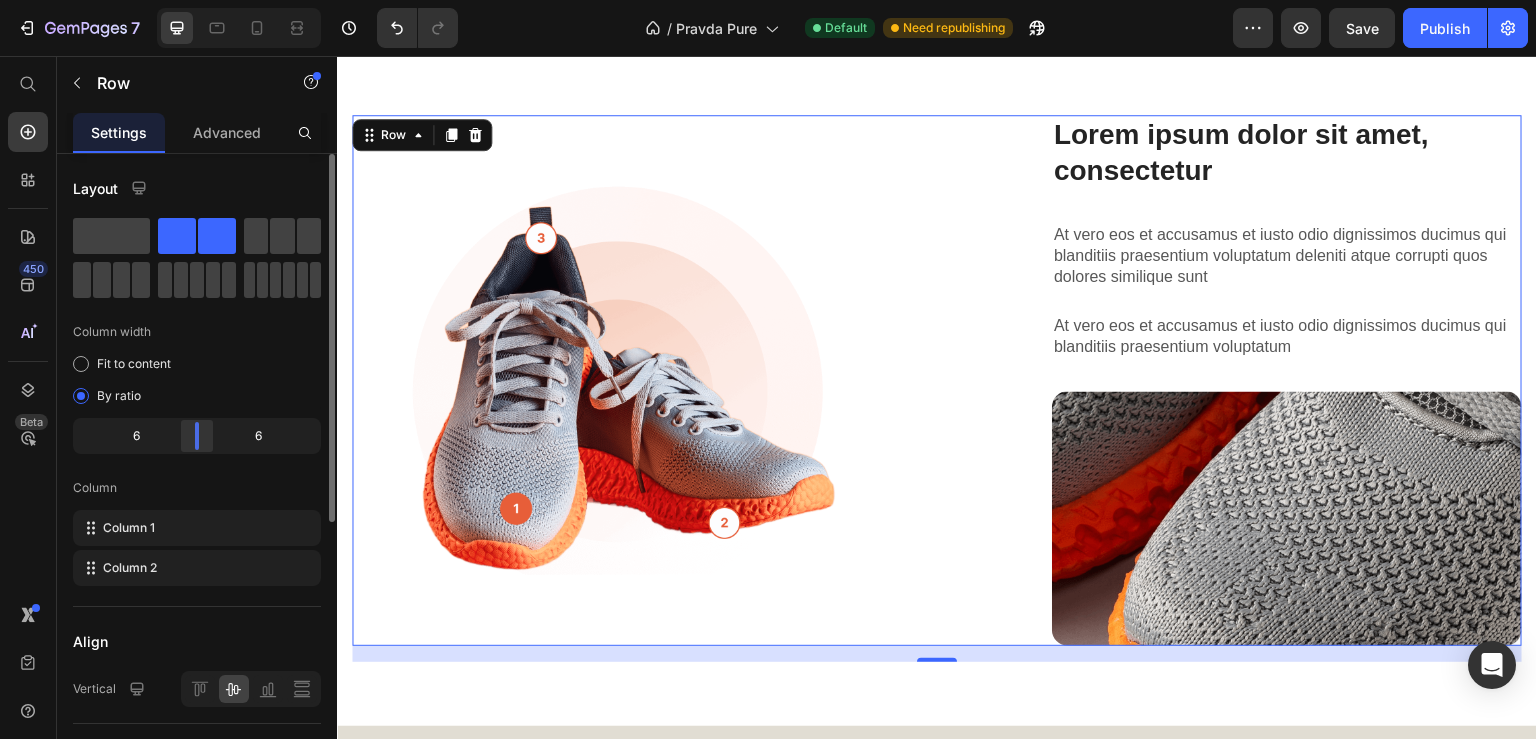 drag, startPoint x: 218, startPoint y: 439, endPoint x: 191, endPoint y: 439, distance: 27 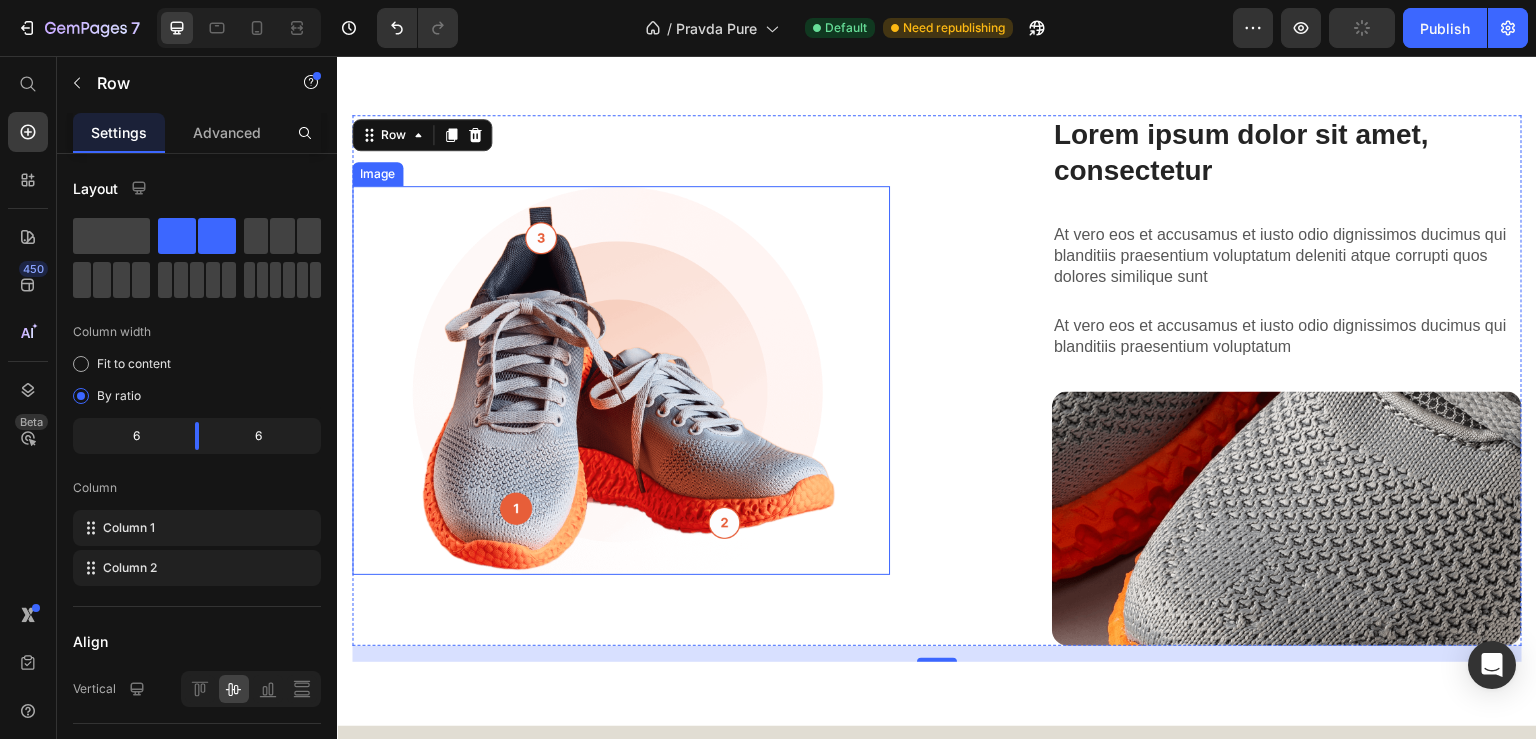 click at bounding box center (621, 380) 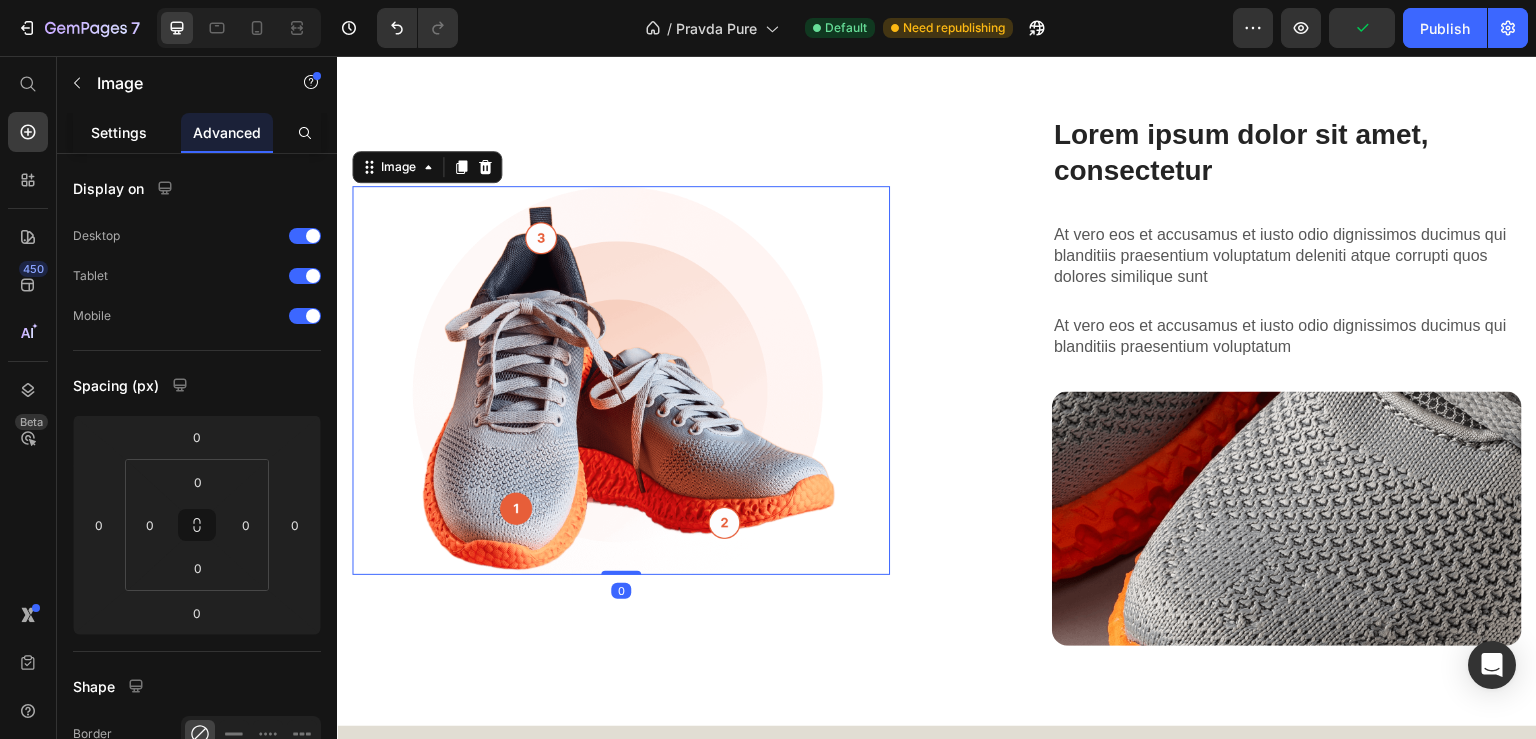 click on "Settings" at bounding box center [119, 132] 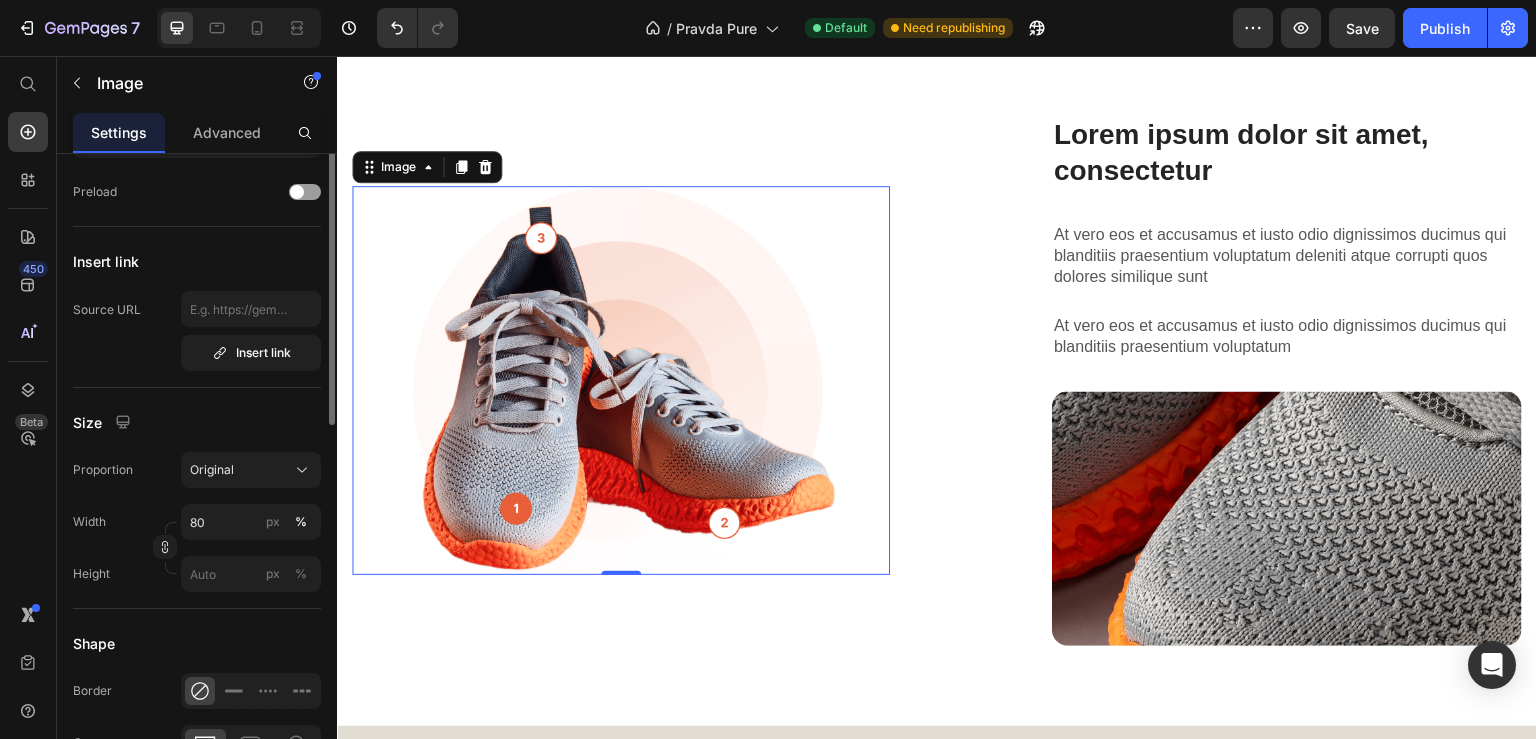 scroll, scrollTop: 432, scrollLeft: 0, axis: vertical 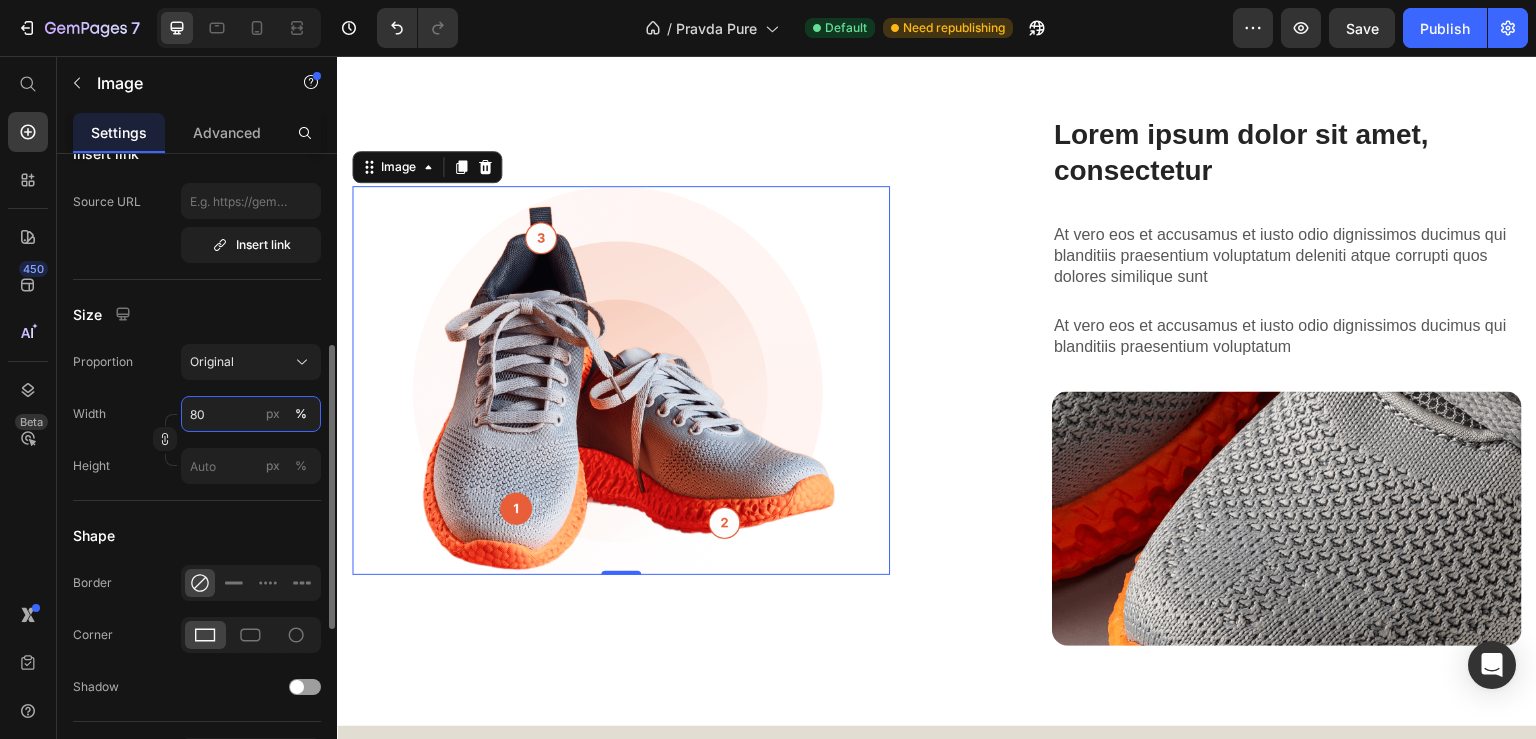 drag, startPoint x: 224, startPoint y: 410, endPoint x: 187, endPoint y: 414, distance: 37.215588 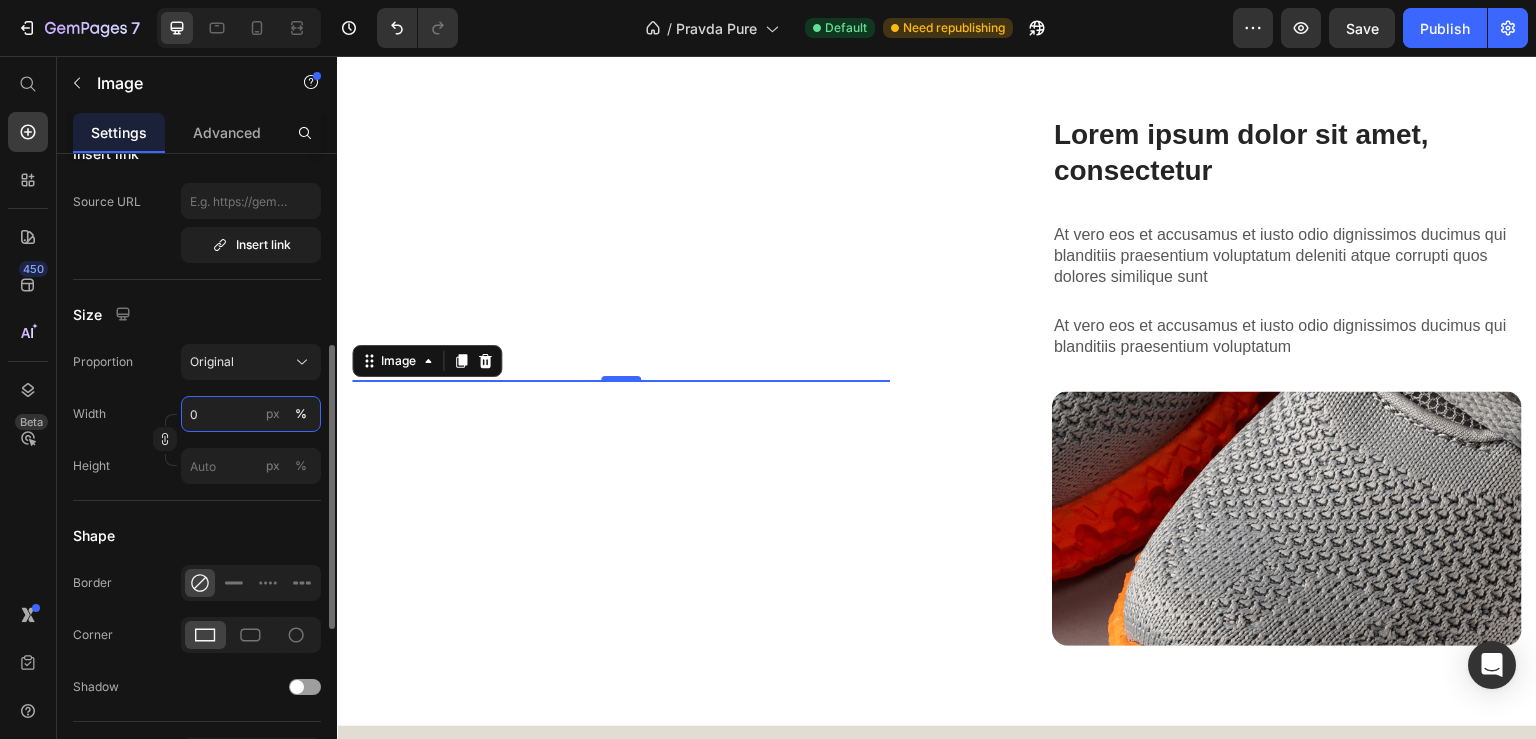 type on "90" 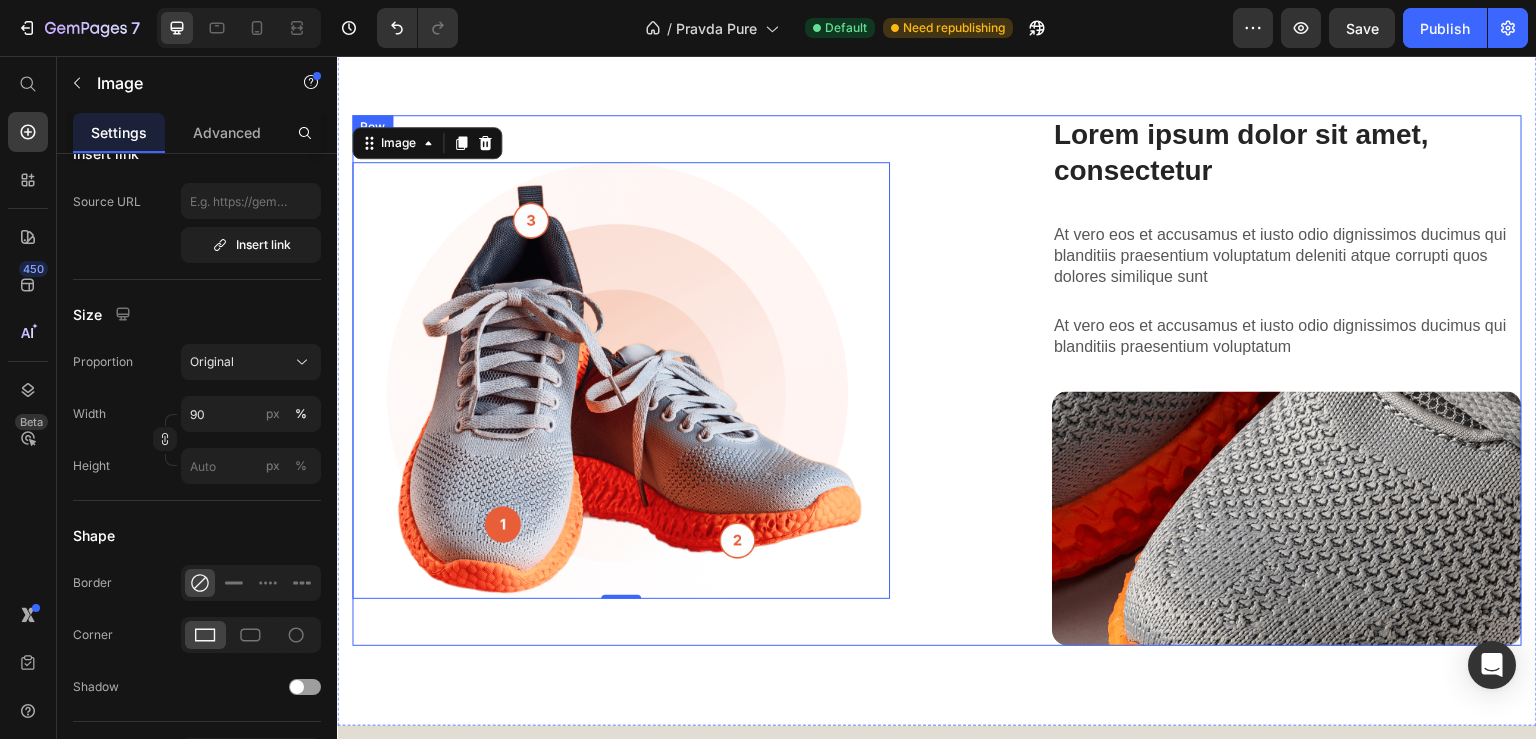 click on "Lorem ipsum dolor sit amet consectetur adipiscing Heading The standard: Text Block
At vero eos et accusamus et iusto odio dignissimos ducimus
At vero eos et accusamus et iusto odio dignissimos ducimus qui blanditiis praesentium voluptatum deleniti atque
At vero eos et accusamus et iusto odio dignissimos ducimus qui blanditiis praesentium voluptatum deleniti atque corrupti quos dolores similique sunt Item List Image Row Lorem ipsum dolor sit amet consectetur adipiscing Heading Image   0 Lorem ipsum dolor sit amet, consectetur Heading At vero eos et accusamus et iusto odio dignissimos ducimus qui blanditiis praesentium voluptatum deleniti atque corrupti quos dolores similique sunt Text Block At vero eos et accusamus et iusto odio dignissimos ducimus qui blanditiis praesentium voluptatum Text Block Image Row Row Section 3" at bounding box center (937, 132) 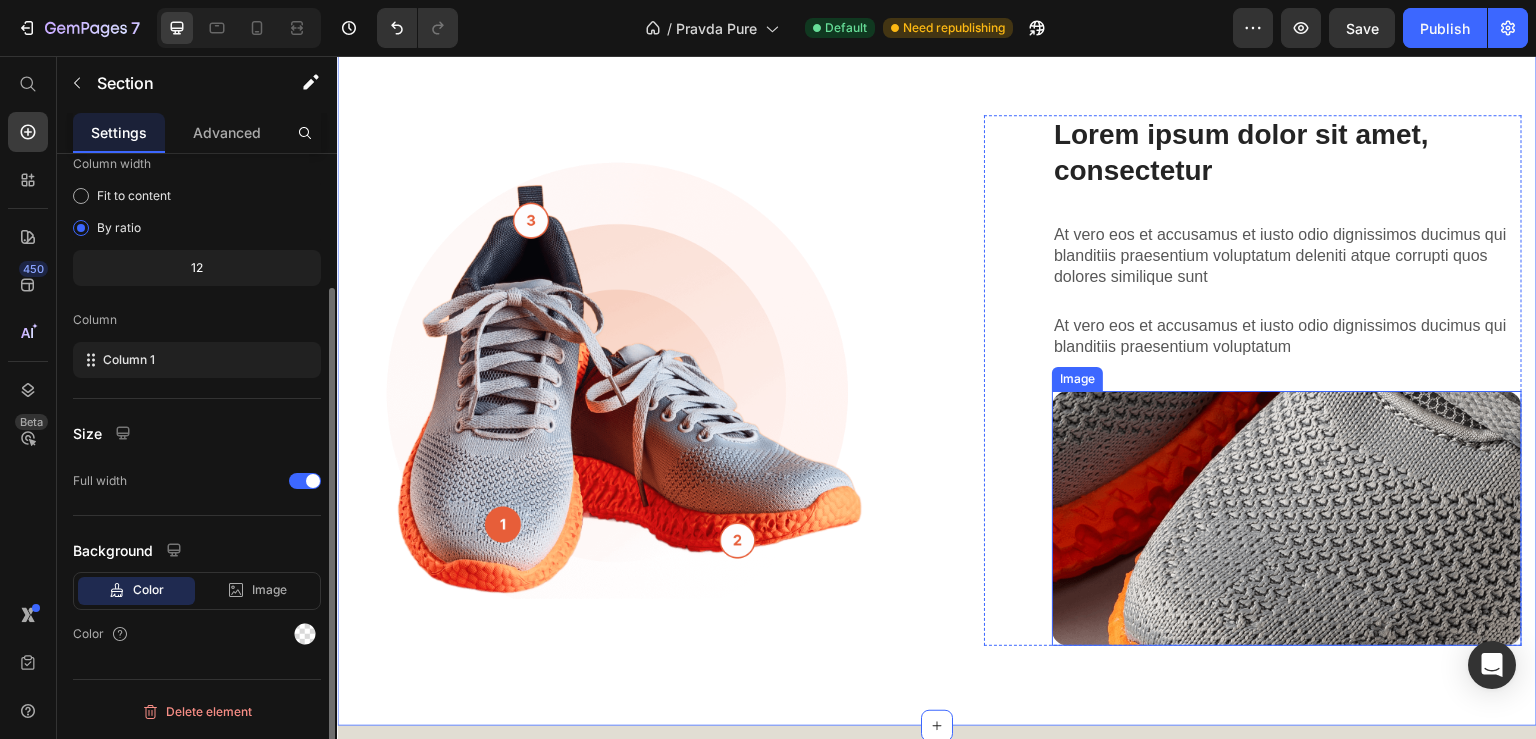 scroll, scrollTop: 0, scrollLeft: 0, axis: both 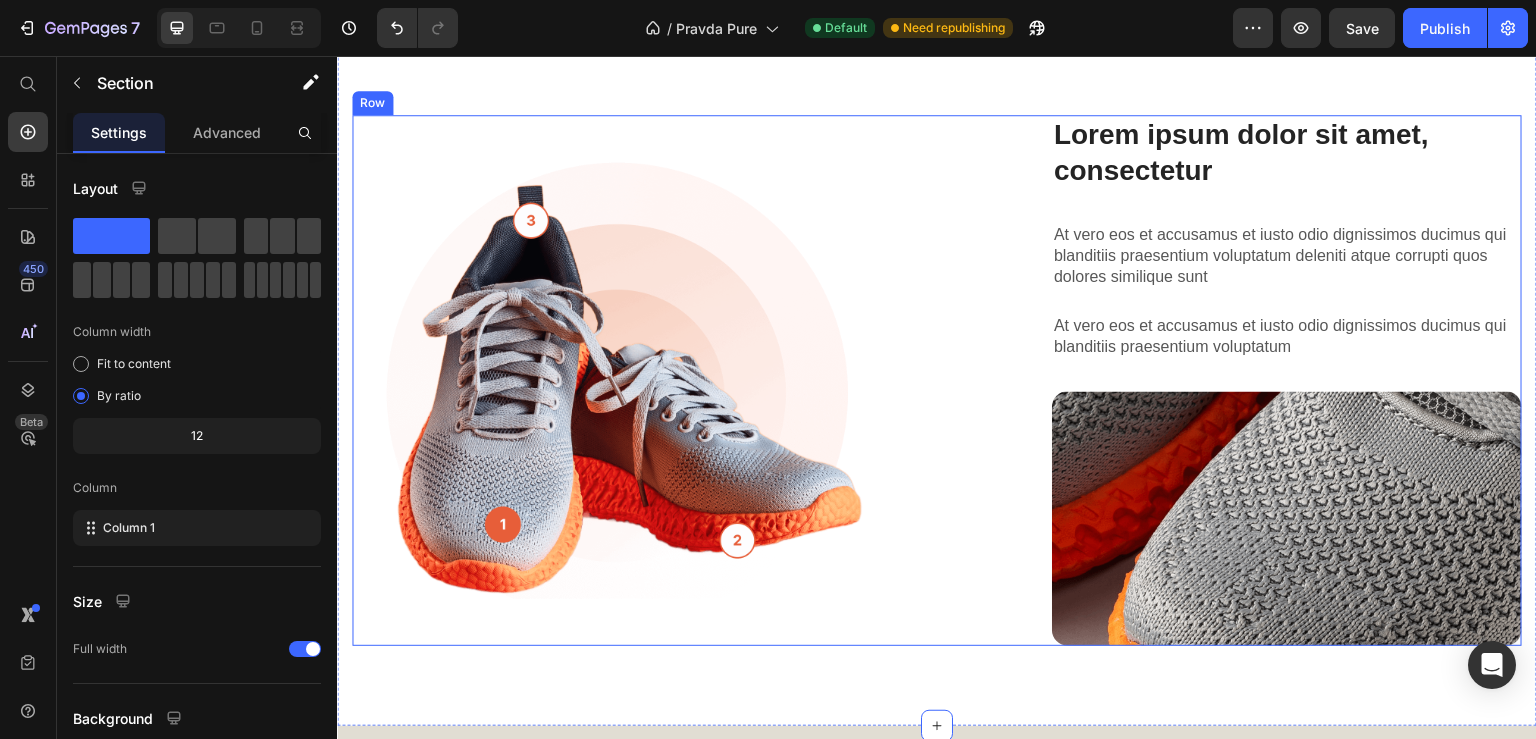 click on "Lorem ipsum dolor sit amet consectetur adipiscing Heading Image Lorem ipsum dolor sit amet, consectetur Heading At vero eos et accusamus et iusto odio dignissimos ducimus qui blanditiis praesentium voluptatum deleniti atque corrupti quos dolores similique sunt Text Block At vero eos et accusamus et iusto odio dignissimos ducimus qui blanditiis praesentium voluptatum Text Block Image Row Row" at bounding box center [937, 380] 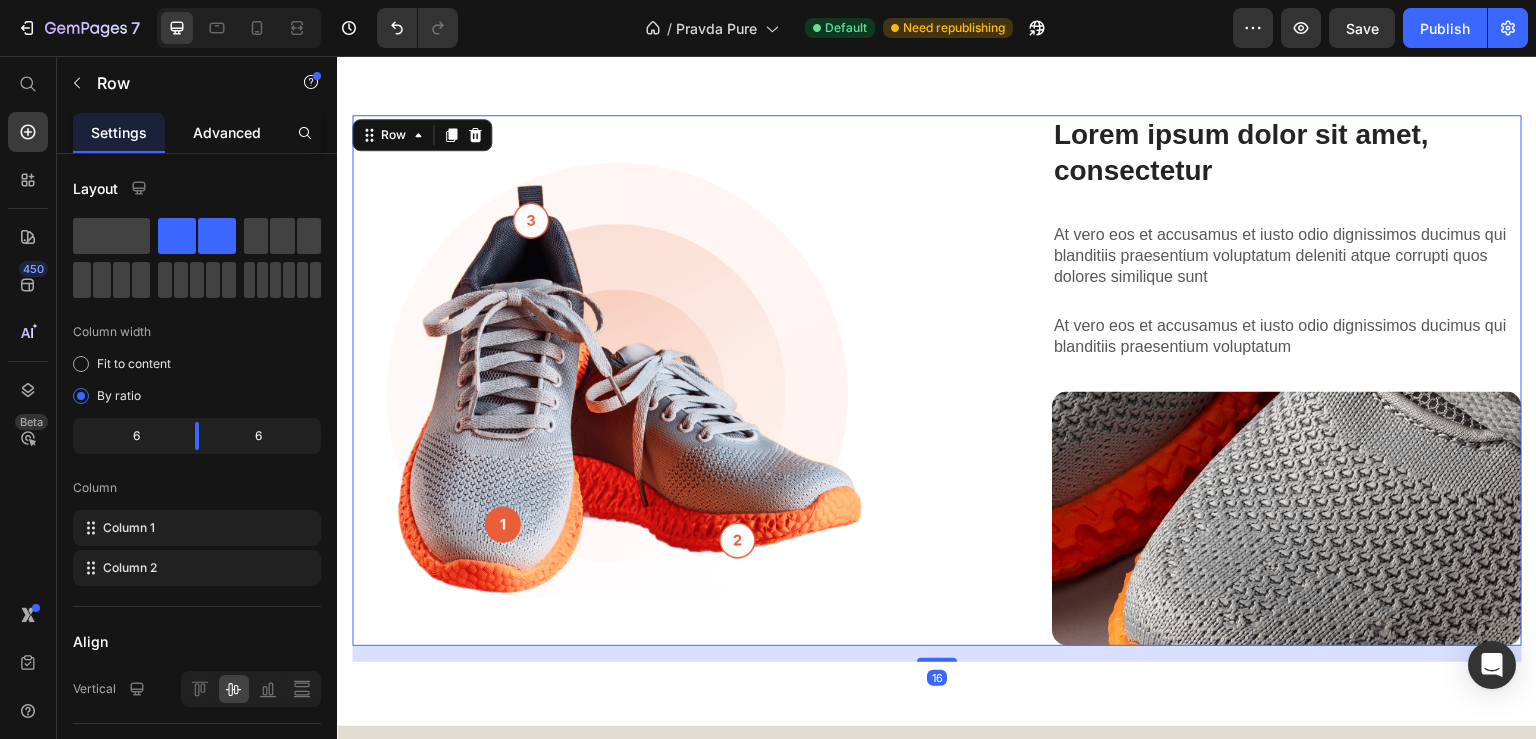 click on "Advanced" 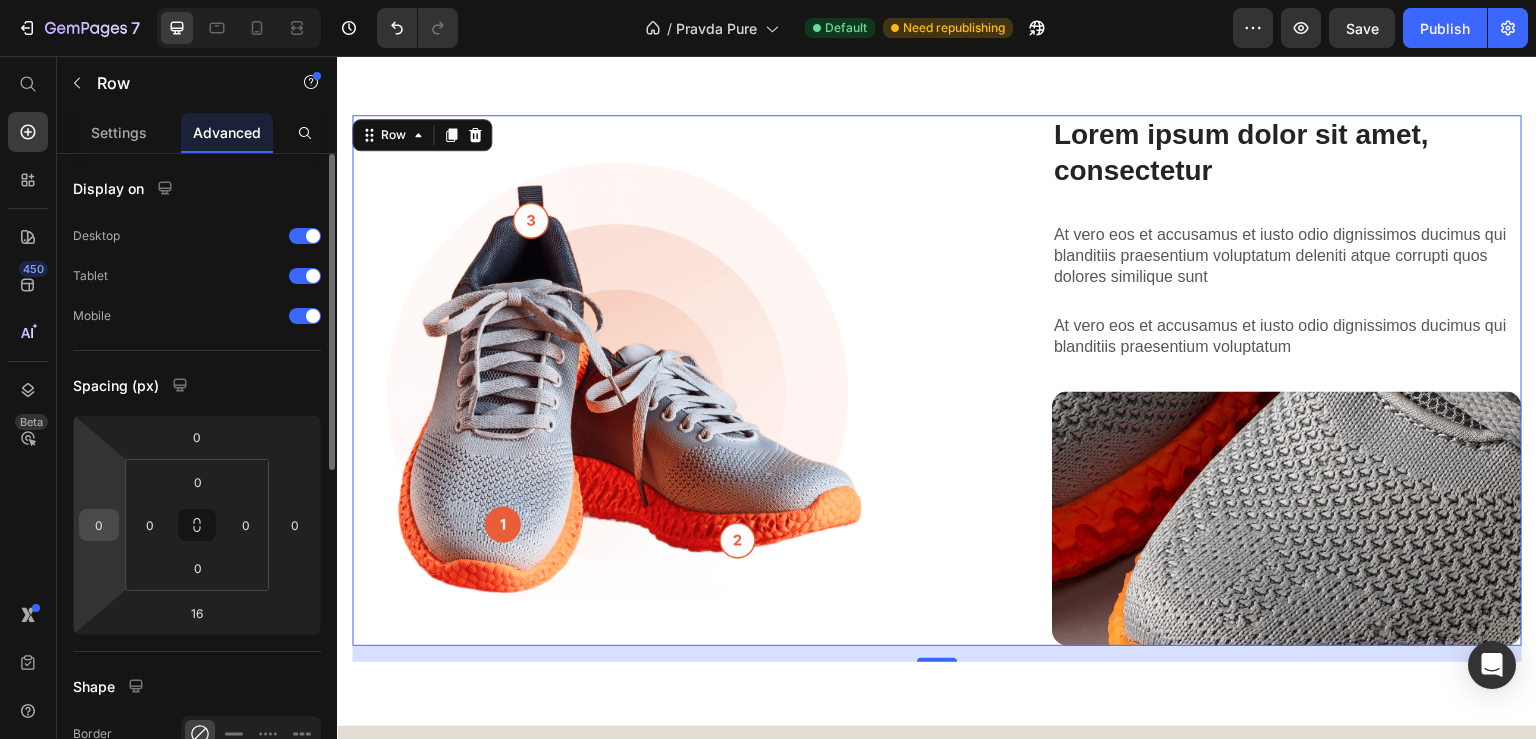 click on "0" at bounding box center [99, 525] 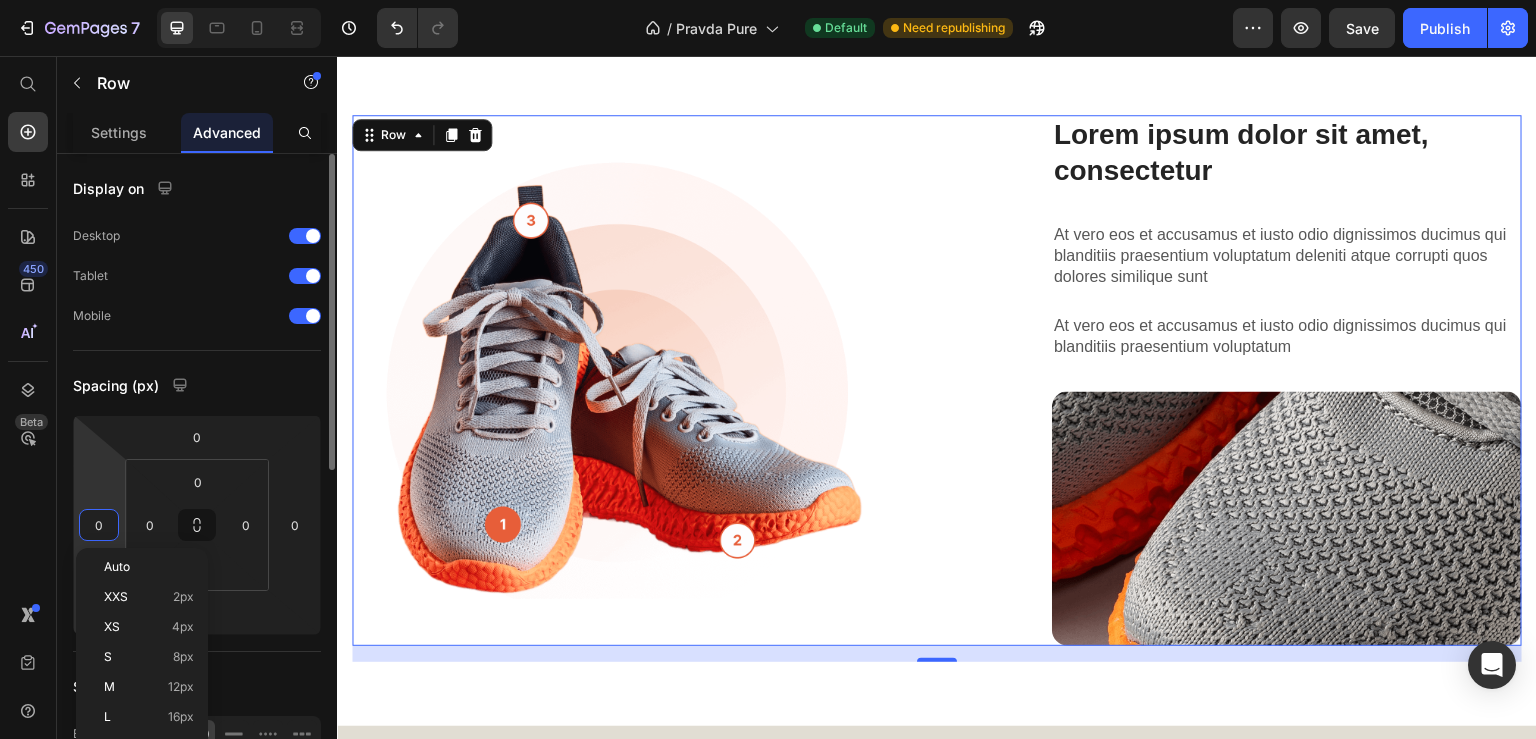 type on "1" 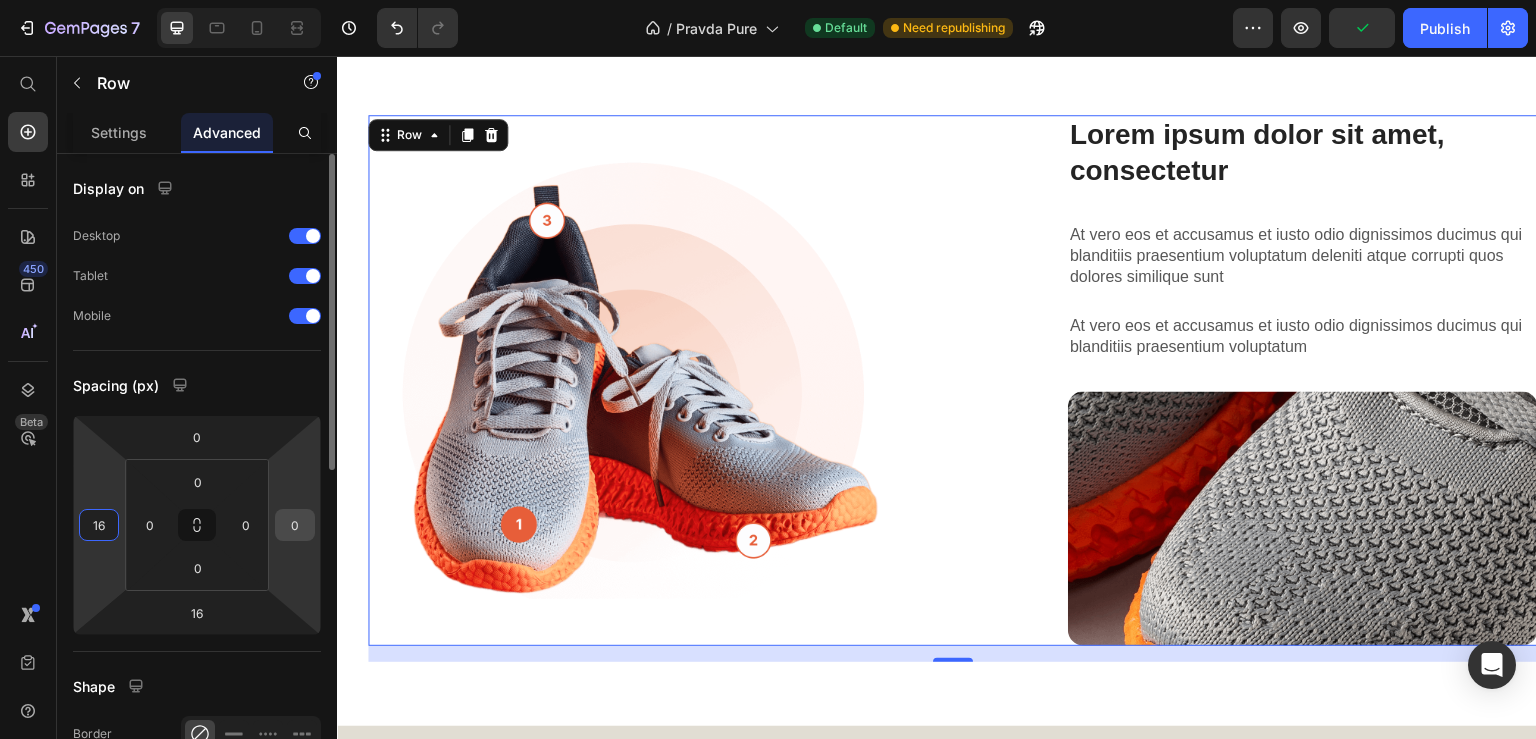 type on "16" 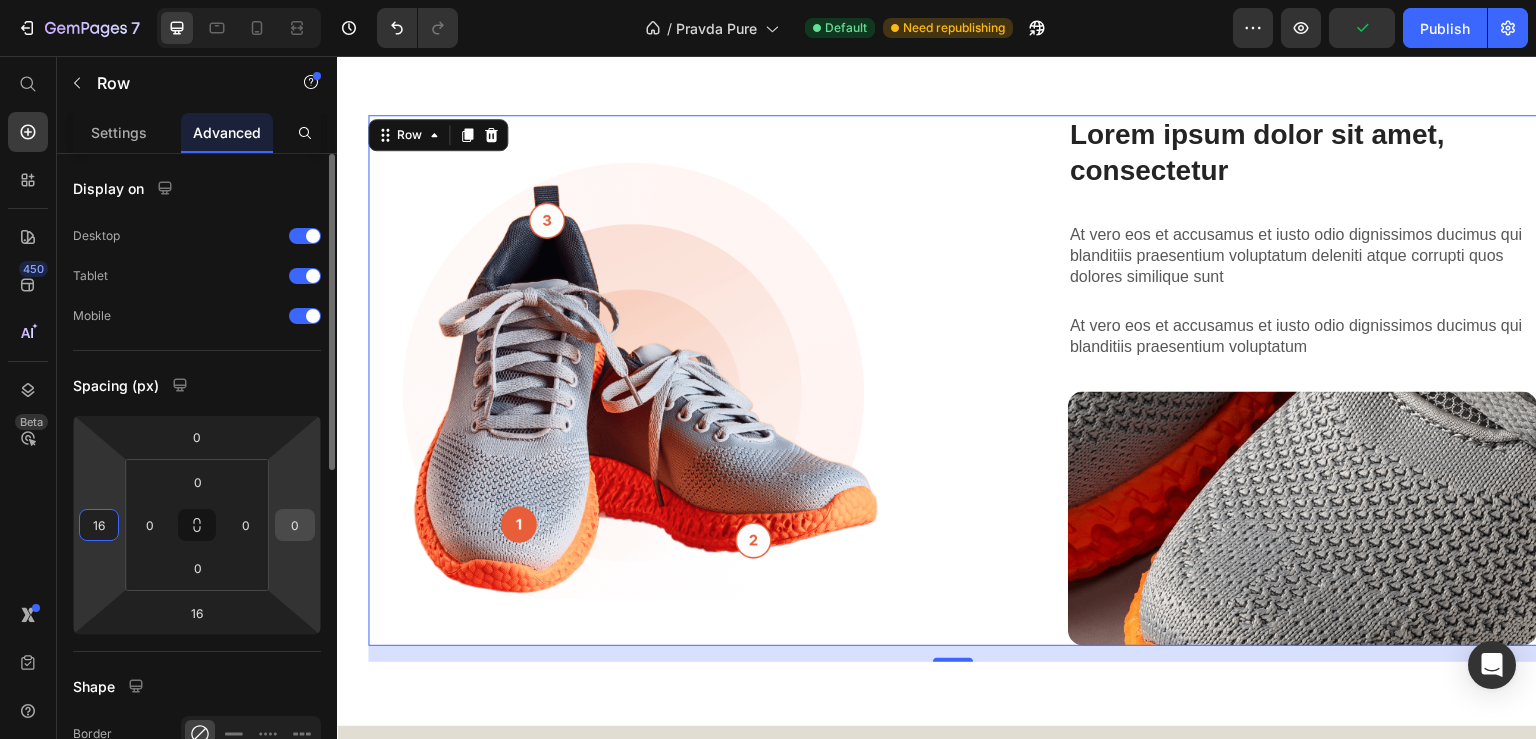 click on "0" at bounding box center (295, 525) 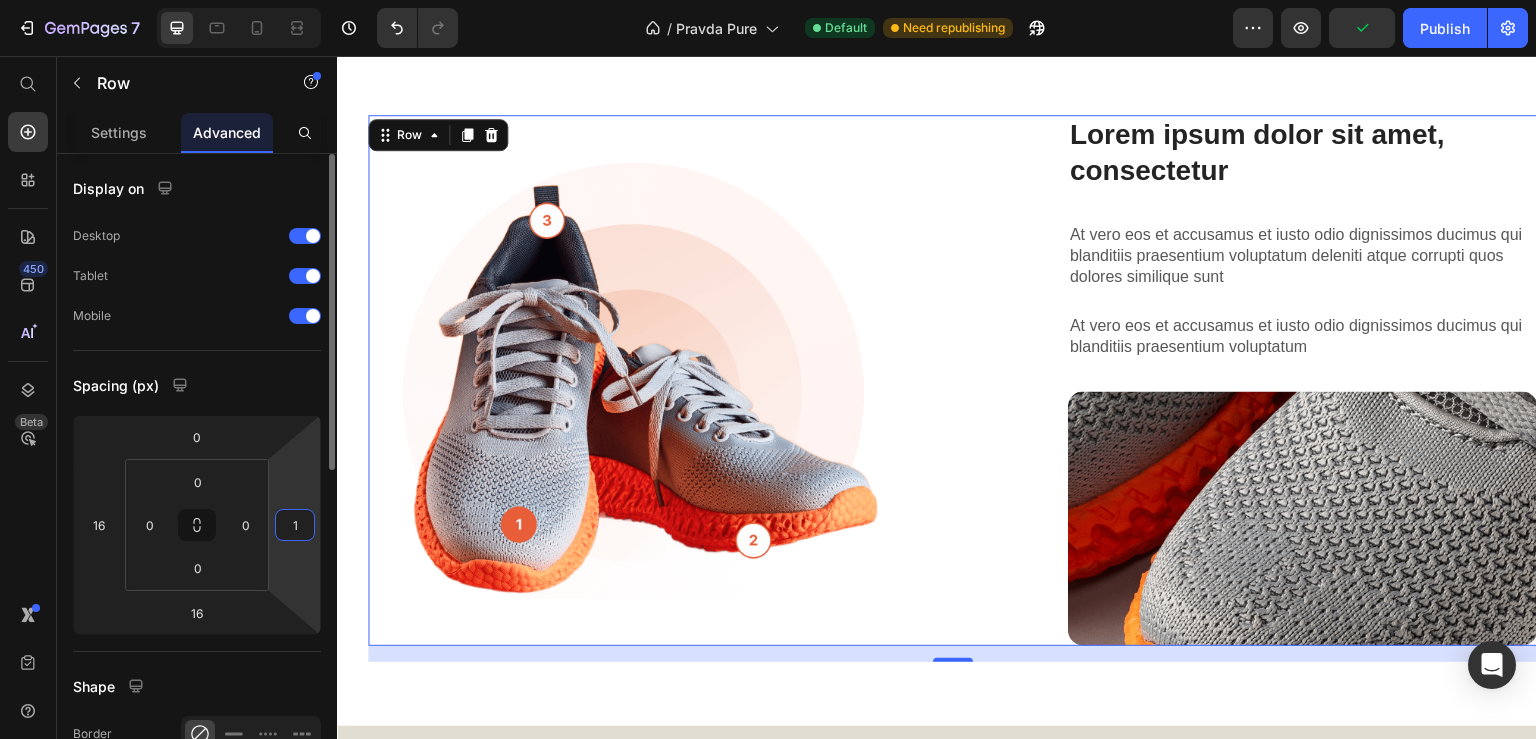 type on "16" 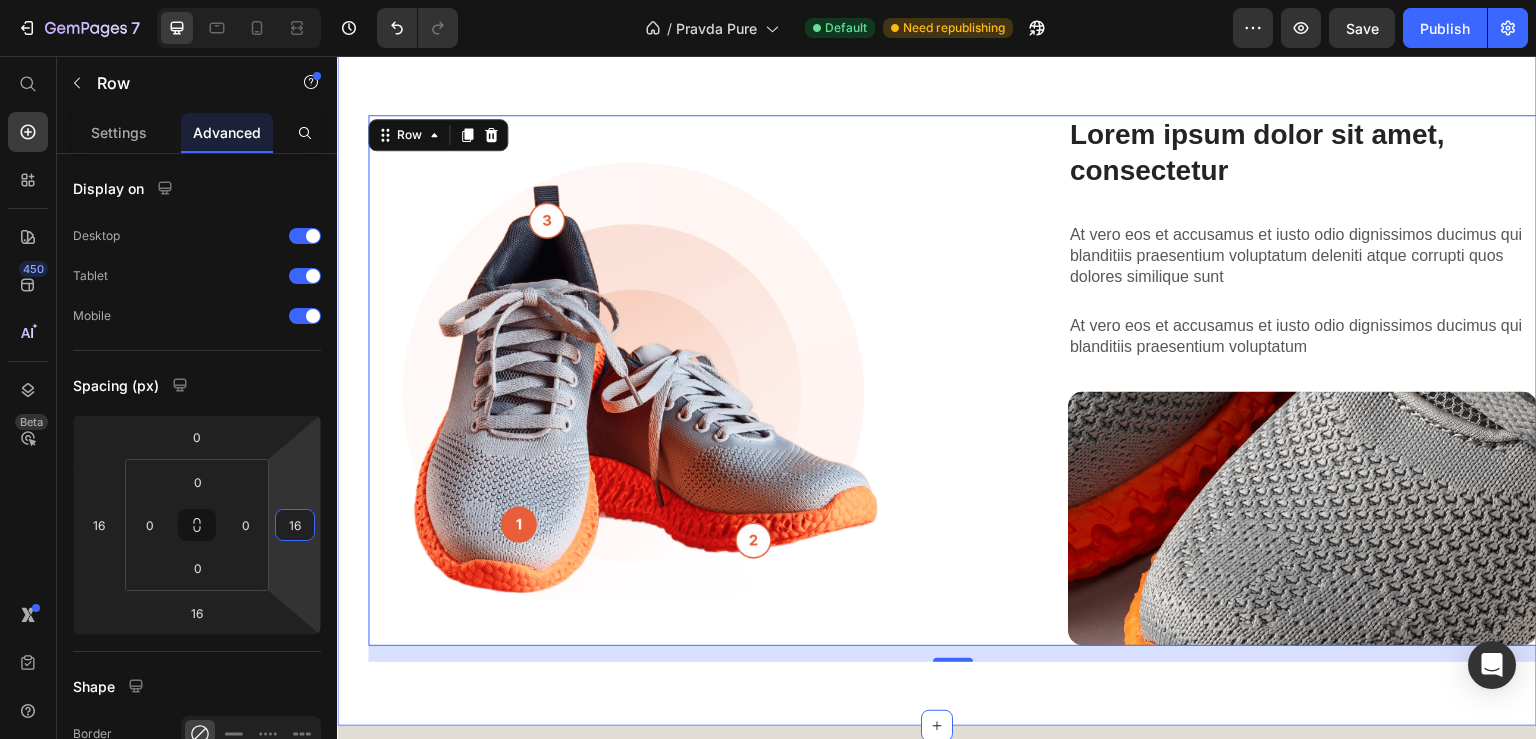 click on "Lorem ipsum dolor sit amet consectetur adipiscing Heading The standard: Text Block
At vero eos et accusamus et iusto odio dignissimos ducimus
At vero eos et accusamus et iusto odio dignissimos ducimus qui blanditiis praesentium voluptatum deleniti atque
At vero eos et accusamus et iusto odio dignissimos ducimus qui blanditiis praesentium voluptatum deleniti atque corrupti quos dolores similique sunt Item List Image Row Lorem ipsum dolor sit amet consectetur adipiscing Heading Image Lorem ipsum dolor sit amet, consectetur Heading At vero eos et accusamus et iusto odio dignissimos ducimus qui blanditiis praesentium voluptatum deleniti atque corrupti quos dolores similique sunt Text Block At vero eos et accusamus et iusto odio dignissimos ducimus qui blanditiis praesentium voluptatum Text Block Image Row Row   16 Section 3" at bounding box center [937, 132] 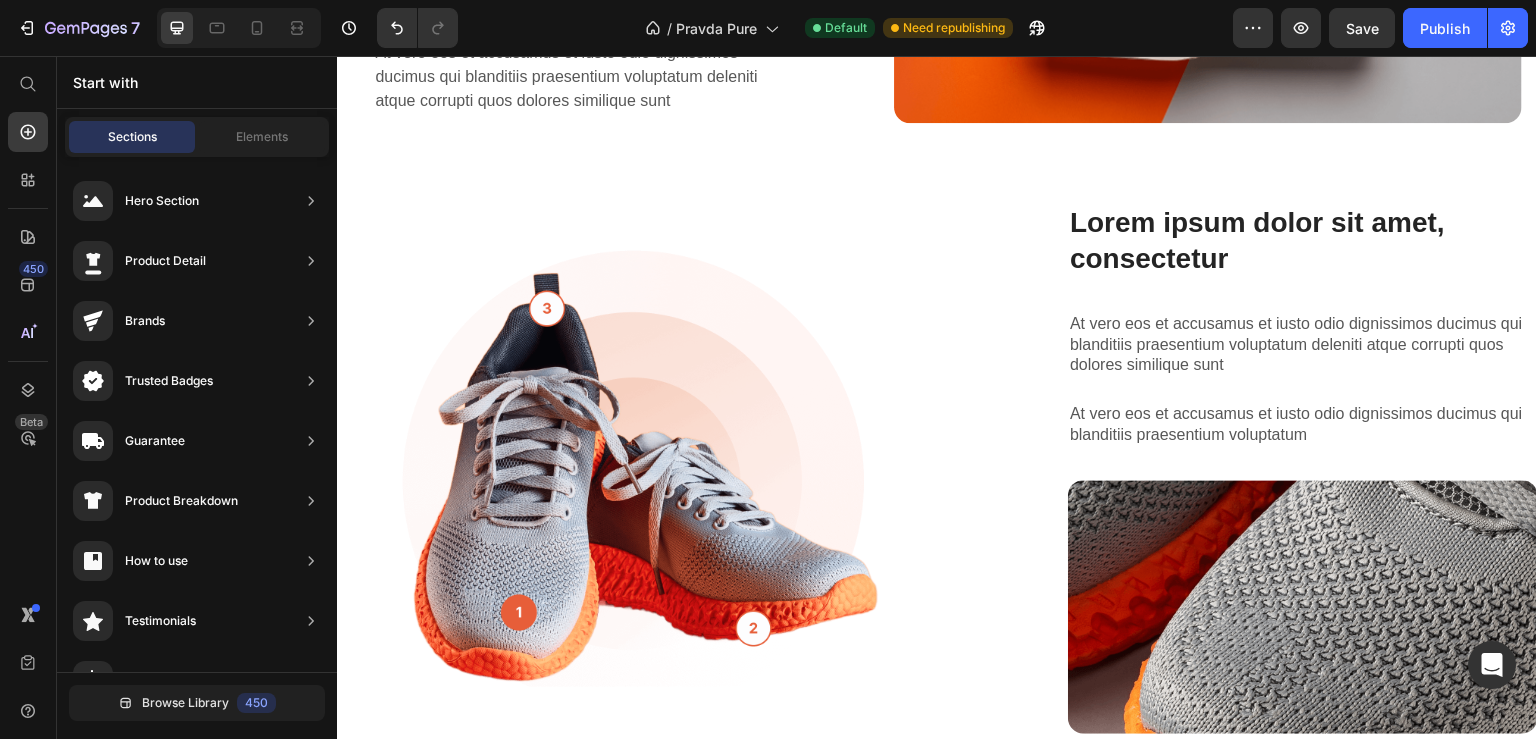 scroll, scrollTop: 1508, scrollLeft: 0, axis: vertical 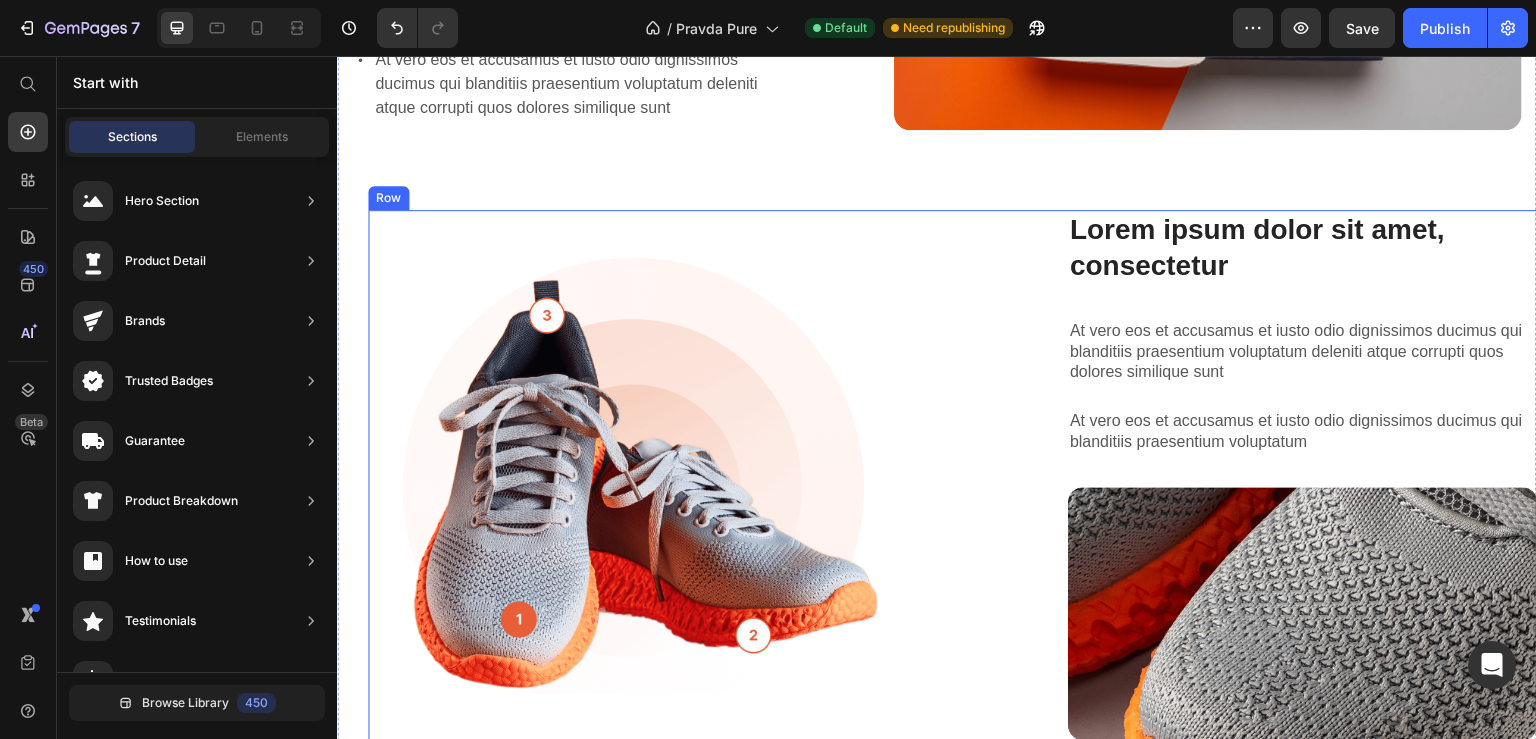 click on "Lorem ipsum dolor sit amet consectetur adipiscing Heading Image Lorem ipsum dolor sit amet, consectetur Heading At vero eos et accusamus et iusto odio dignissimos ducimus qui blanditiis praesentium voluptatum deleniti atque corrupti quos dolores similique sunt Text Block At vero eos et accusamus et iusto odio dignissimos ducimus qui blanditiis praesentium voluptatum Text Block Image Row Row" at bounding box center (953, 475) 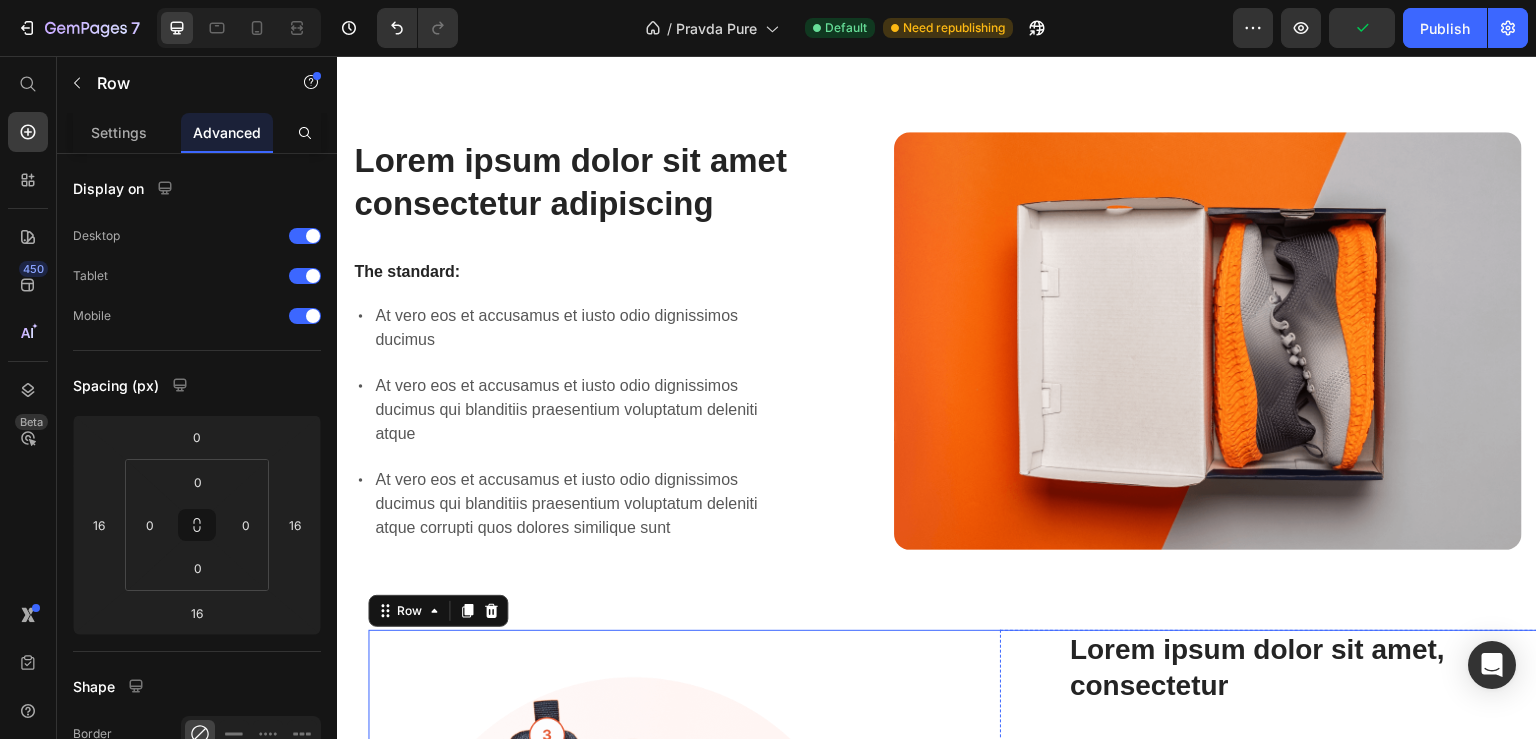 scroll, scrollTop: 1613, scrollLeft: 0, axis: vertical 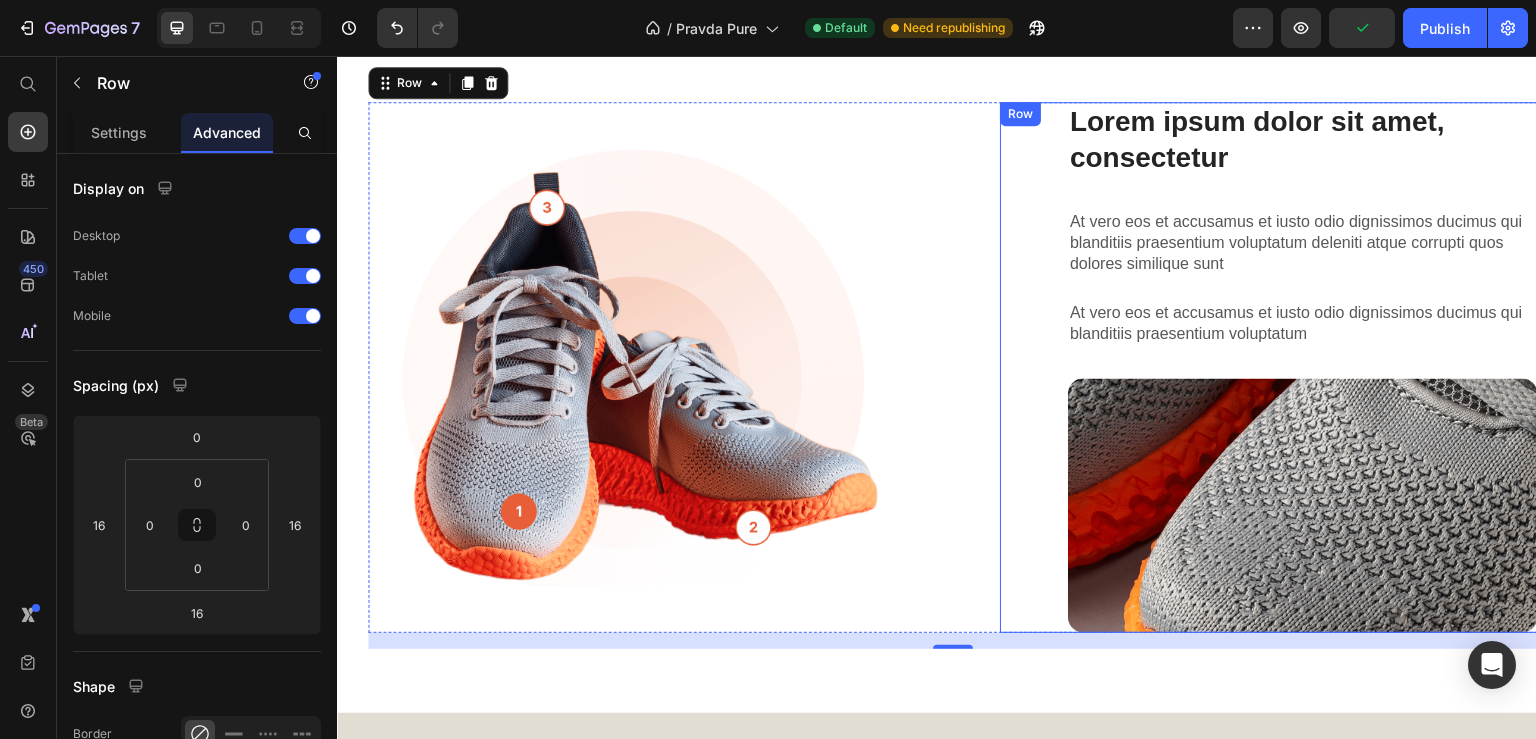 click on "Lorem ipsum dolor sit amet, consectetur Heading At vero eos et accusamus et iusto odio dignissimos ducimus qui blanditiis praesentium voluptatum deleniti atque corrupti quos dolores similique sunt Text Block At vero eos et accusamus et iusto odio dignissimos ducimus qui blanditiis praesentium voluptatum Text Block Image Row" at bounding box center [1269, 367] 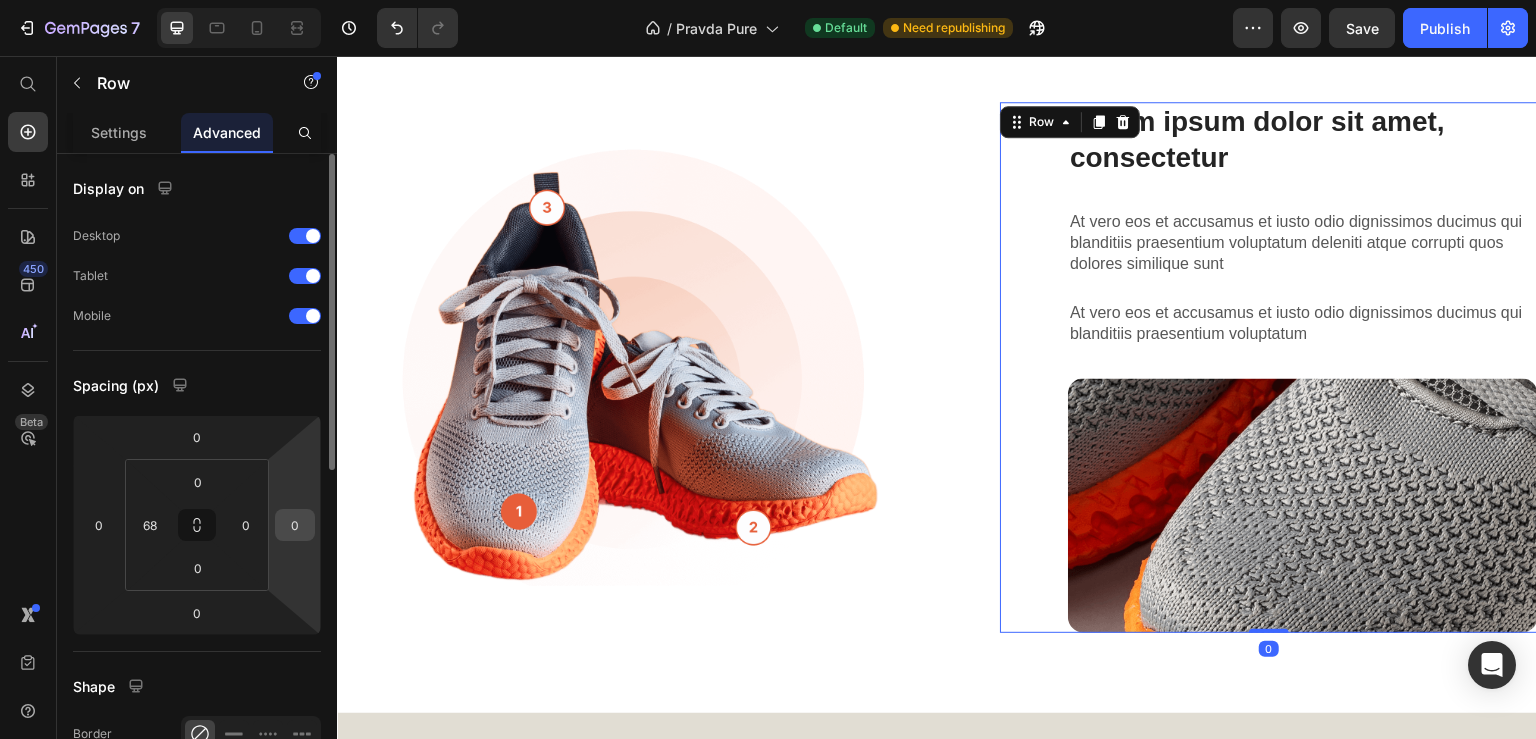 click on "0" at bounding box center [295, 525] 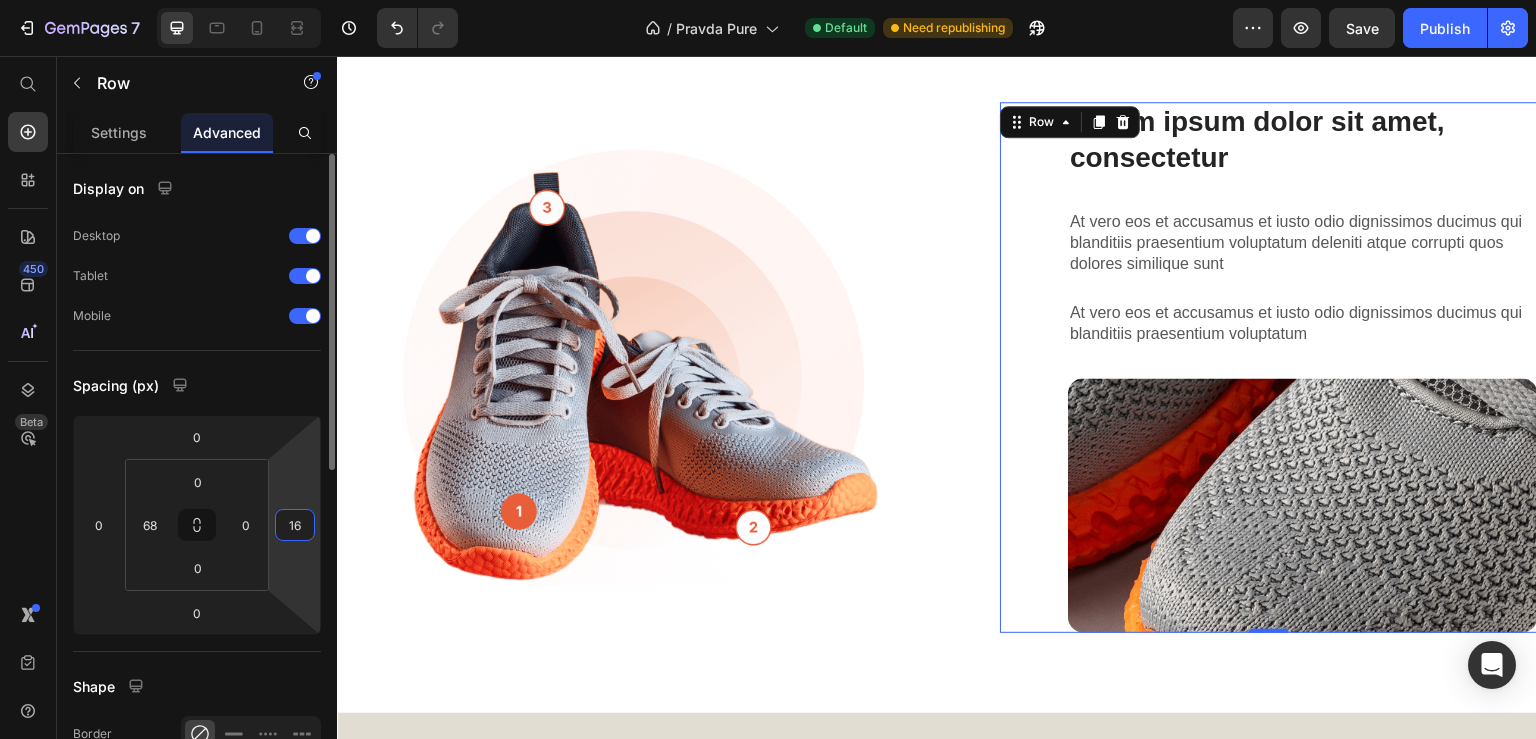 type on "1" 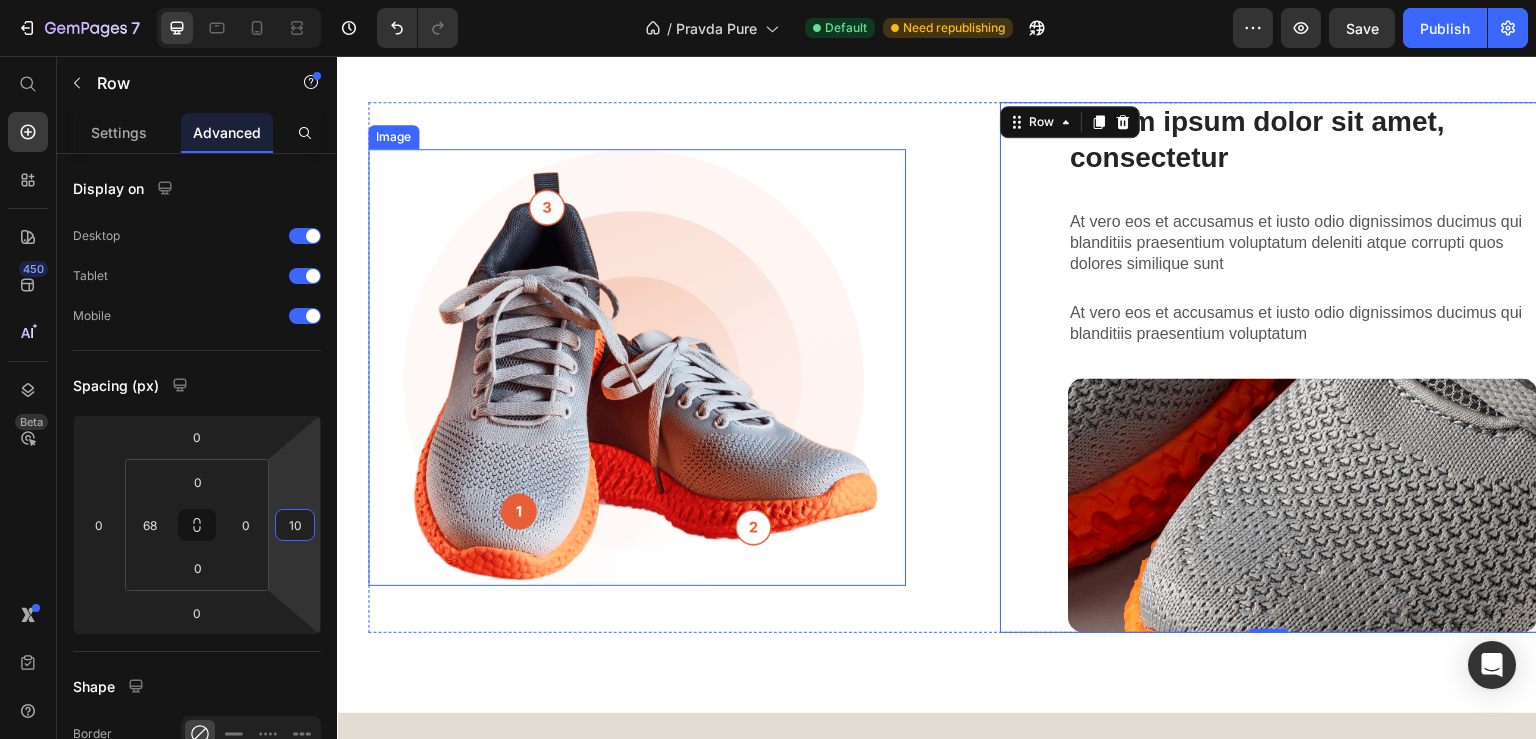 type on "1" 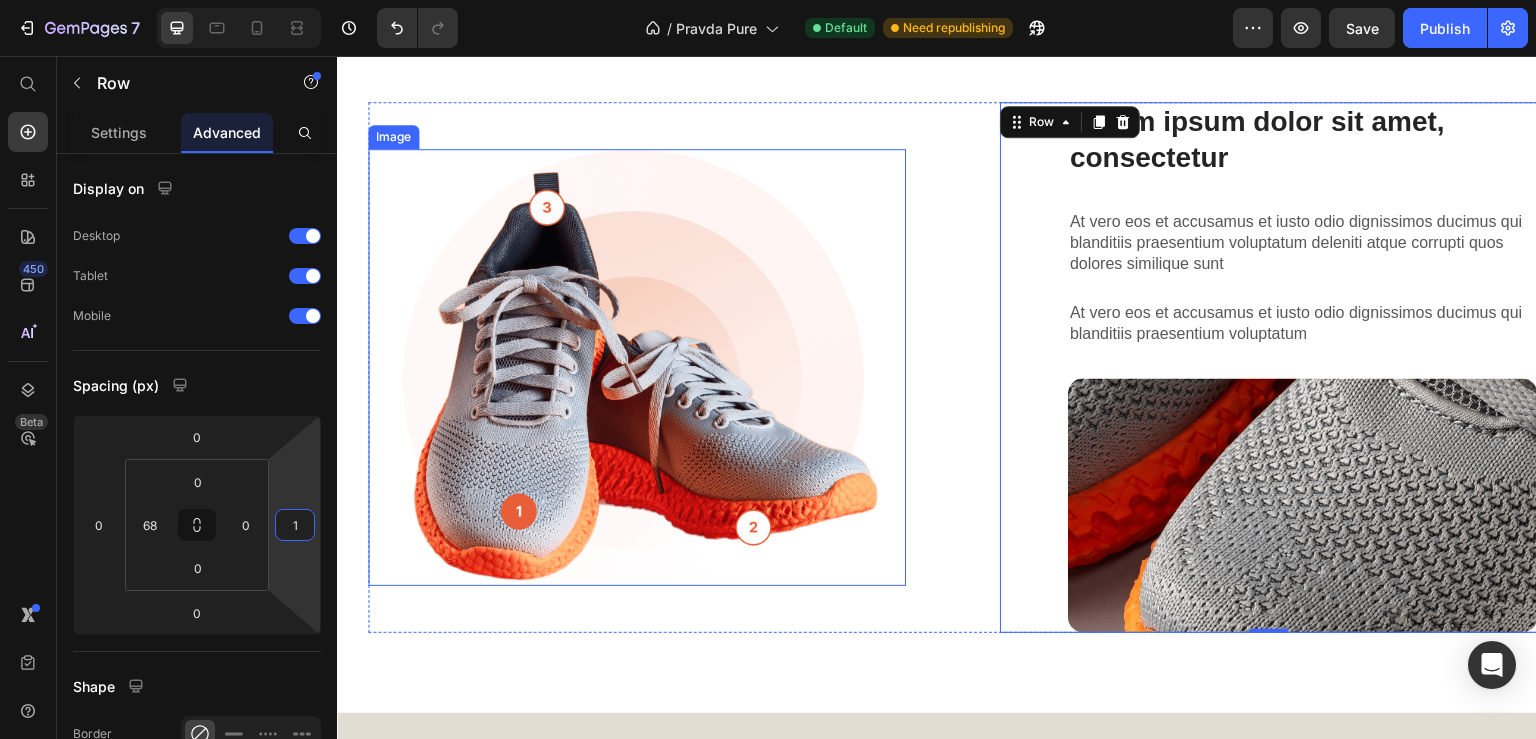 type 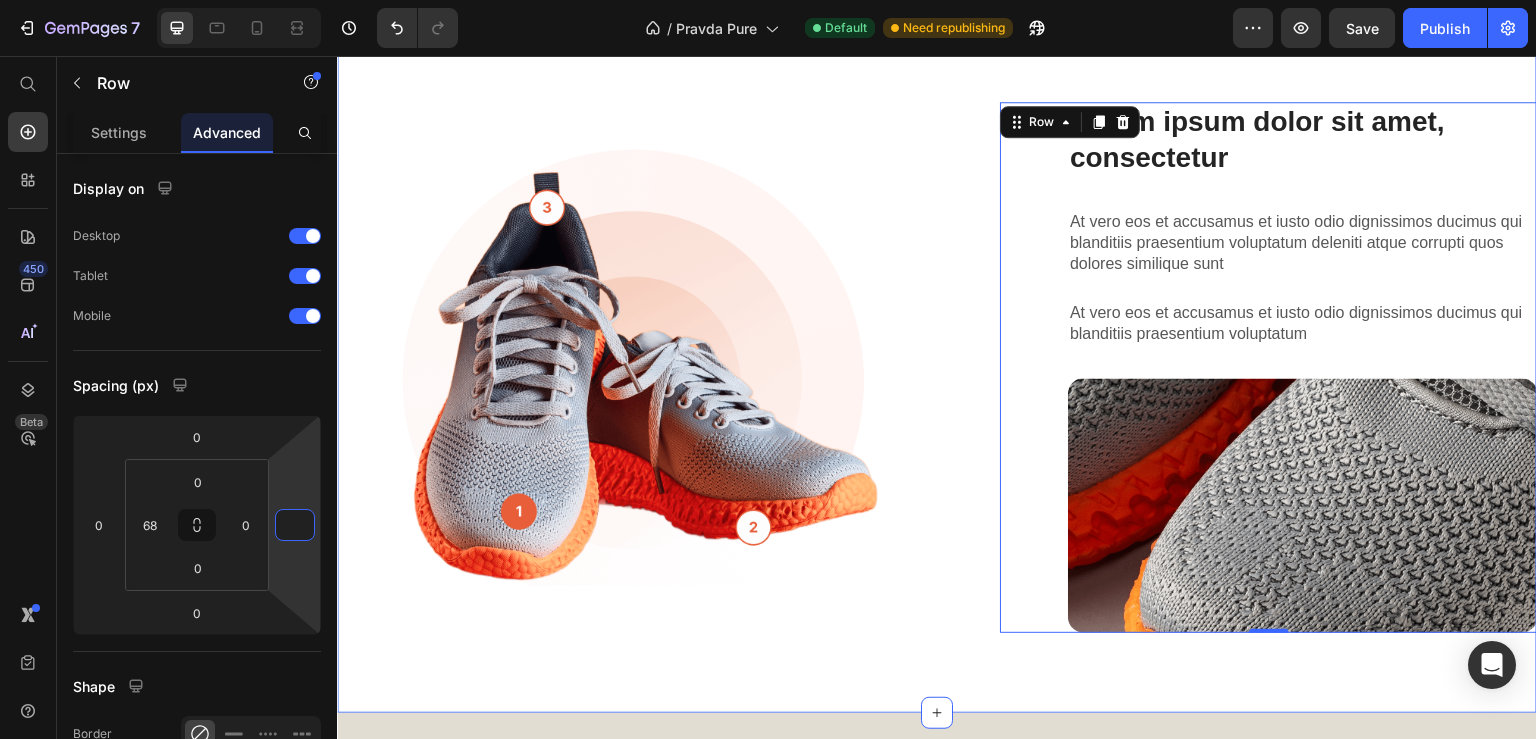 click on "Lorem ipsum dolor sit amet consectetur adipiscing Heading The standard: Text Block
At vero eos et accusamus et iusto odio dignissimos ducimus
At vero eos et accusamus et iusto odio dignissimos ducimus qui blanditiis praesentium voluptatum deleniti atque
At vero eos et accusamus et iusto odio dignissimos ducimus qui blanditiis praesentium voluptatum deleniti atque corrupti quos dolores similique sunt Item List Image Row Lorem ipsum dolor sit amet consectetur adipiscing Heading Image Lorem ipsum dolor sit amet, consectetur Heading At vero eos et accusamus et iusto odio dignissimos ducimus qui blanditiis praesentium voluptatum deleniti atque corrupti quos dolores similique sunt Text Block At vero eos et accusamus et iusto odio dignissimos ducimus qui blanditiis praesentium voluptatum Text Block Image Row   0 Row Section 3" at bounding box center (937, 119) 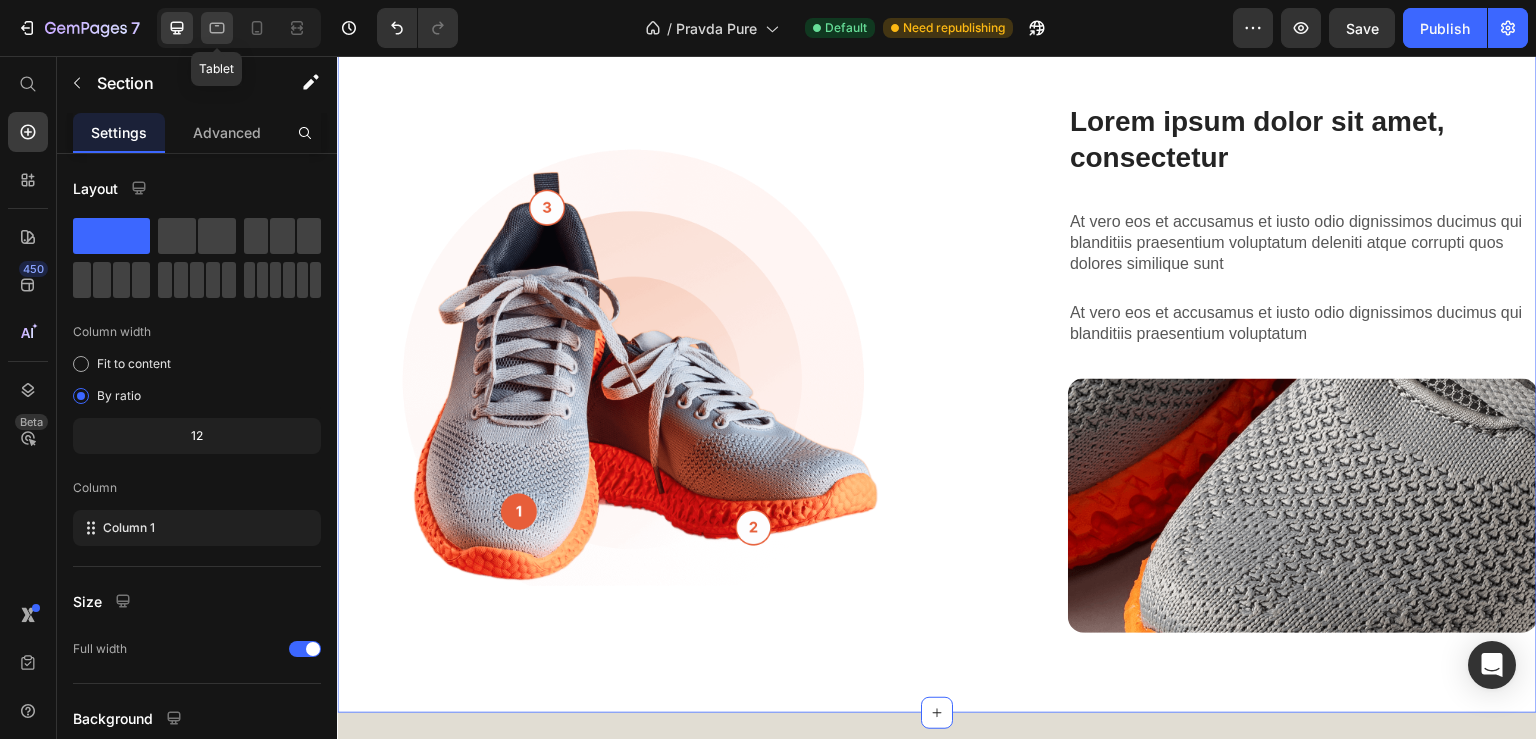 click 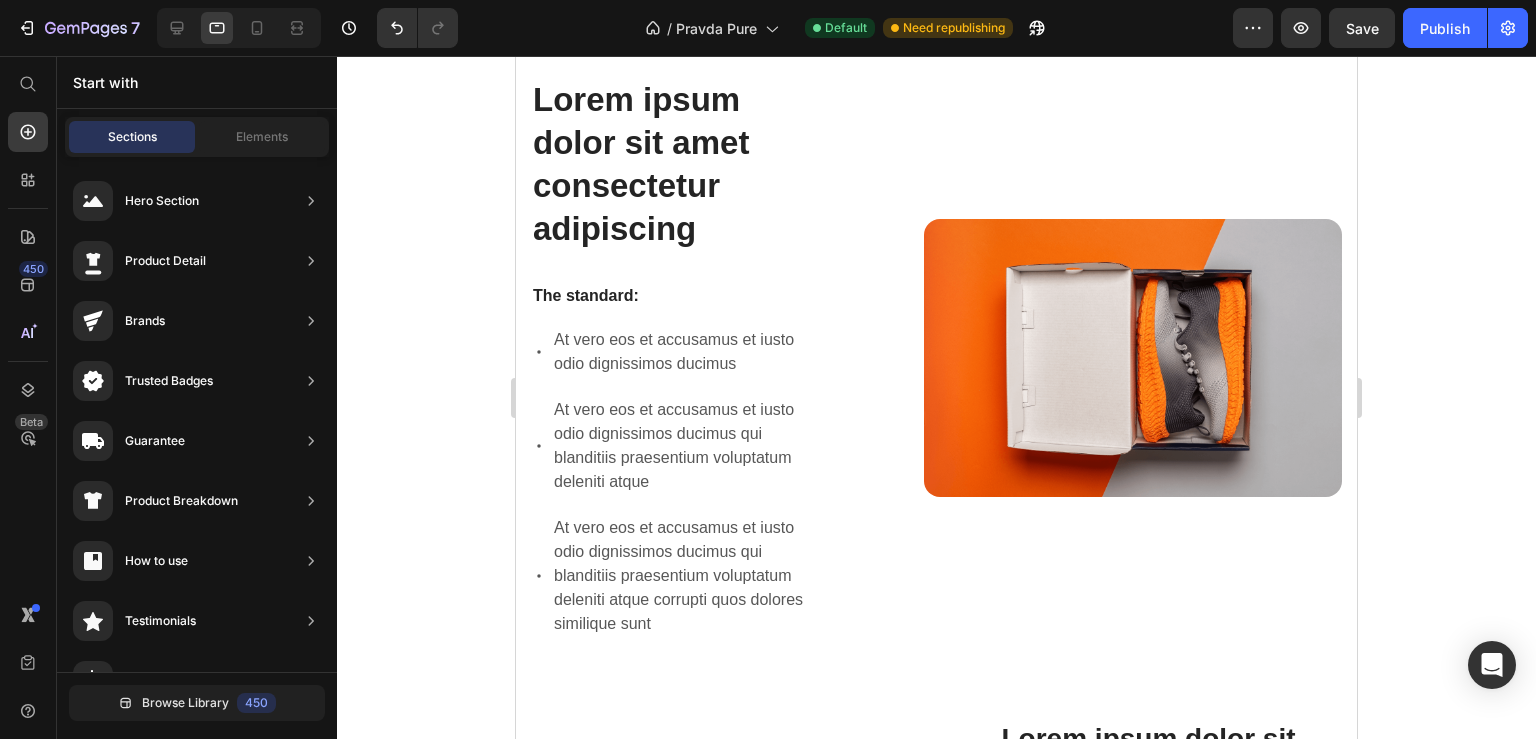 scroll, scrollTop: 1640, scrollLeft: 0, axis: vertical 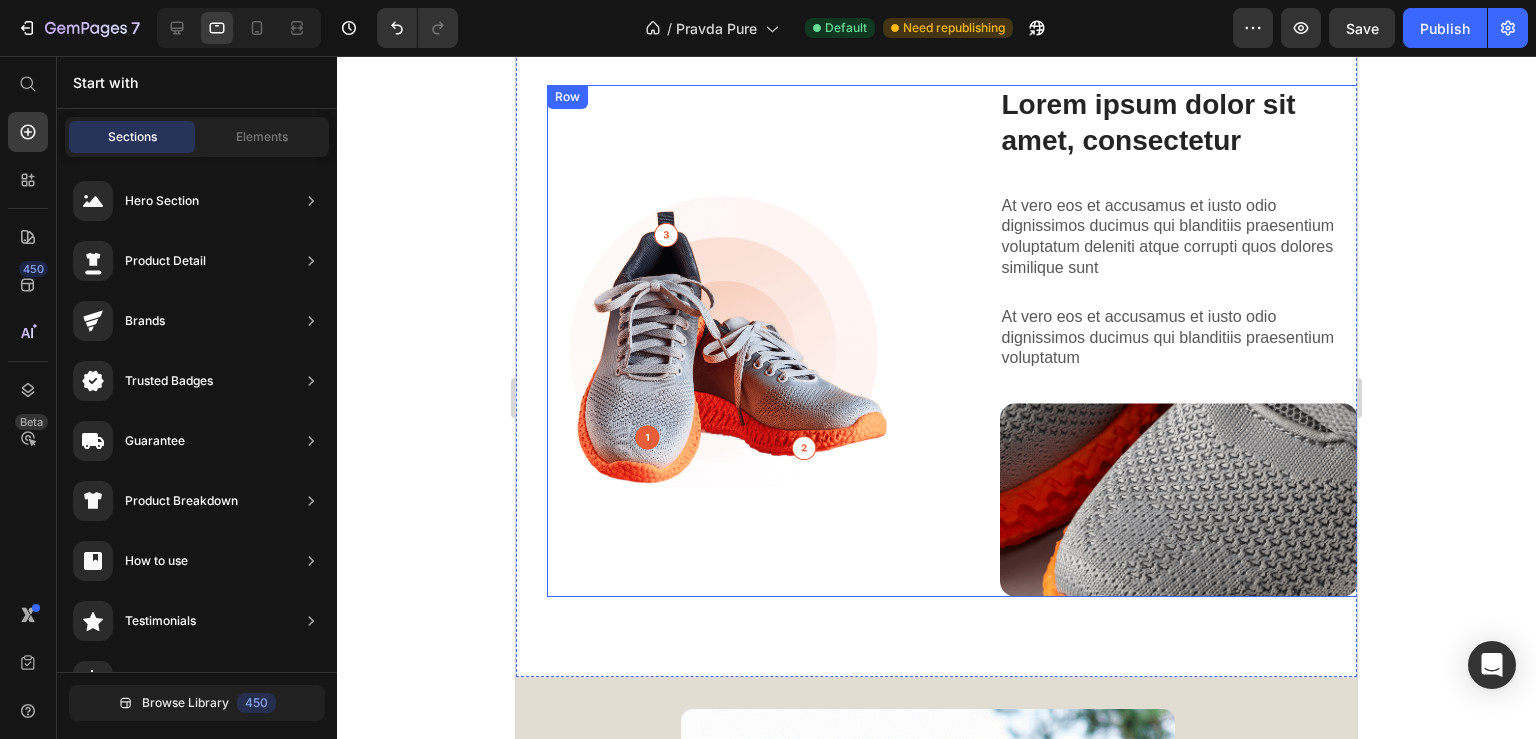 click on "Lorem ipsum dolor sit amet consectetur adipiscing Heading Image Lorem ipsum dolor sit amet, consectetur Heading At vero eos et accusamus et iusto odio dignissimos ducimus qui blanditiis praesentium voluptatum deleniti atque corrupti quos dolores similique sunt Text Block At vero eos et accusamus et iusto odio dignissimos ducimus qui blanditiis praesentium voluptatum Text Block Image Row Row" at bounding box center (952, 341) 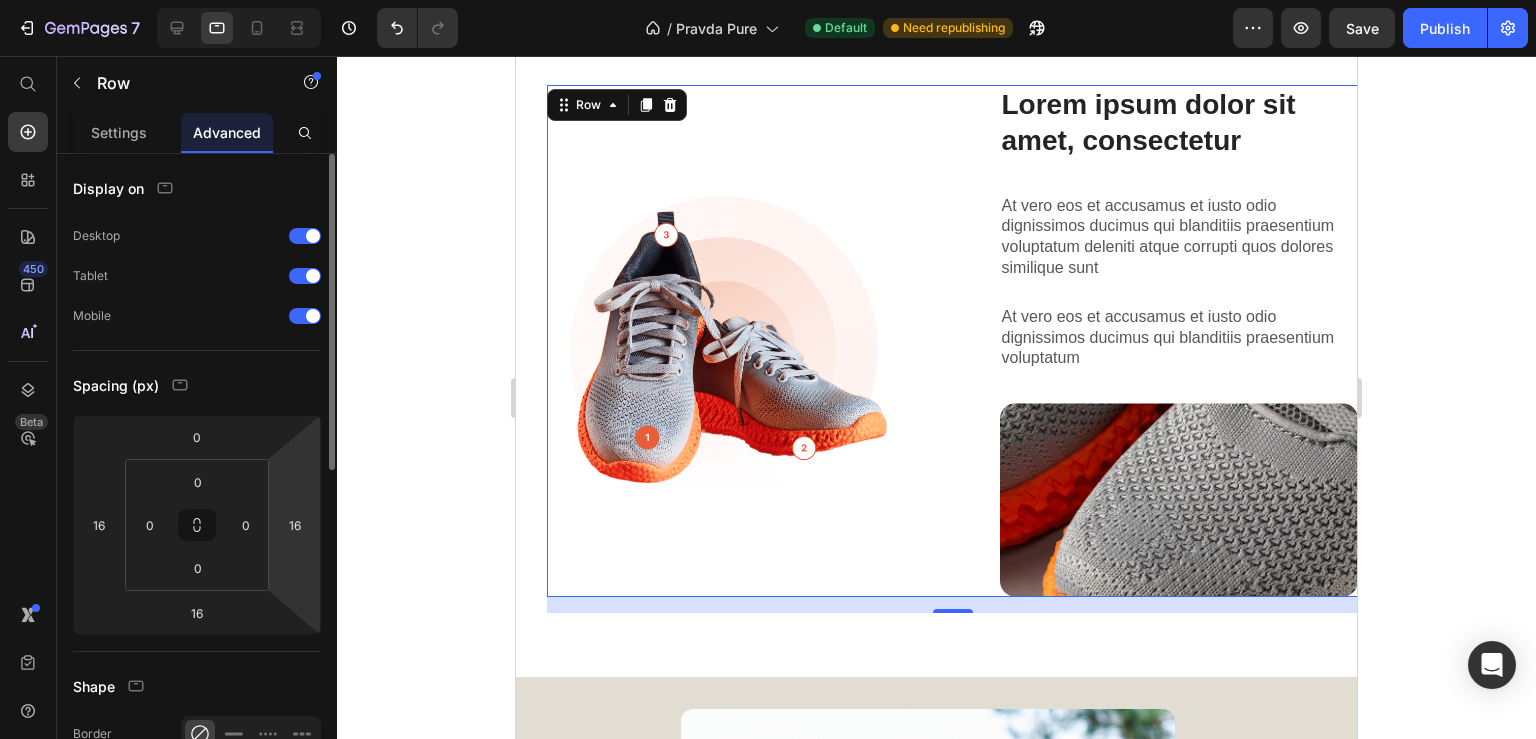 drag, startPoint x: 306, startPoint y: 529, endPoint x: 274, endPoint y: 526, distance: 32.140316 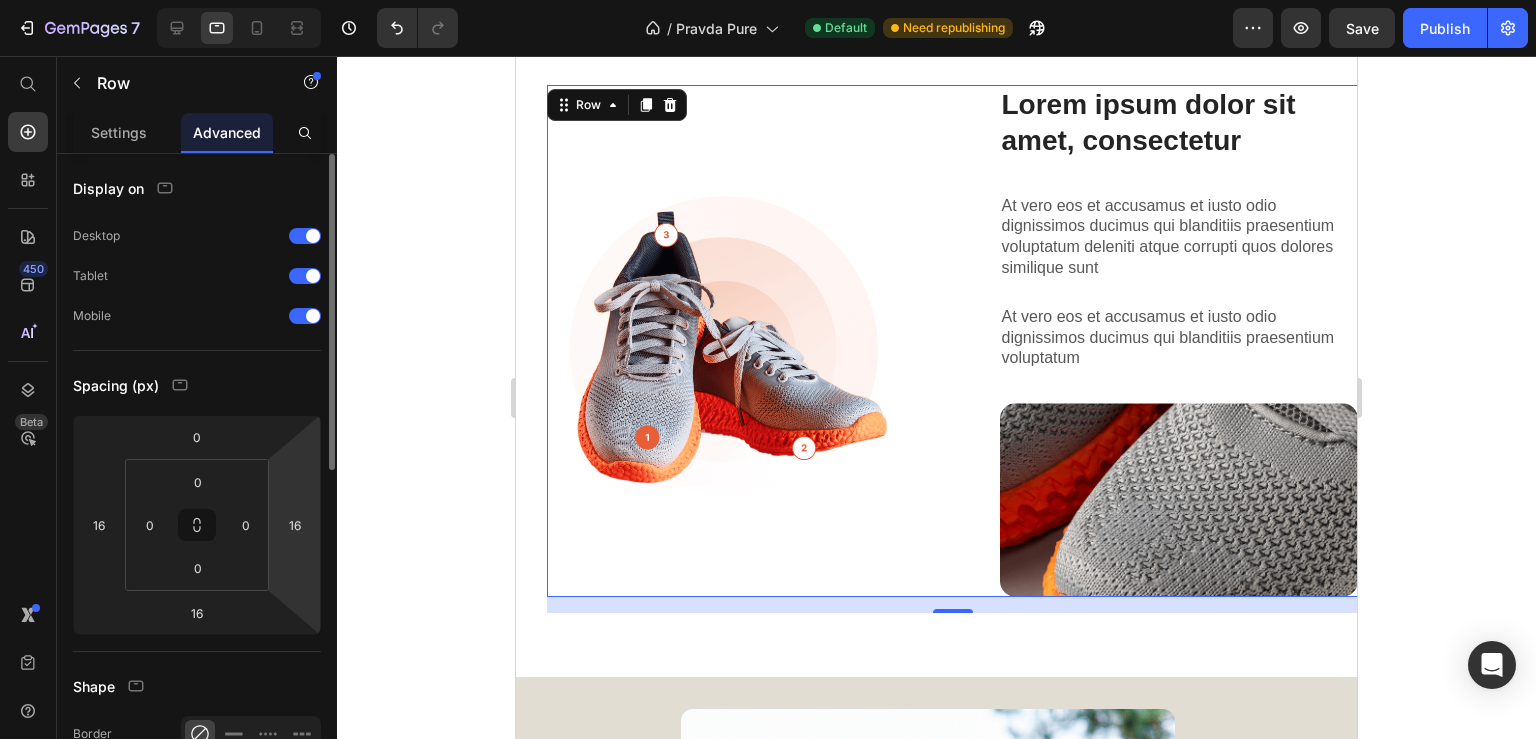 click on "16" at bounding box center (295, 525) 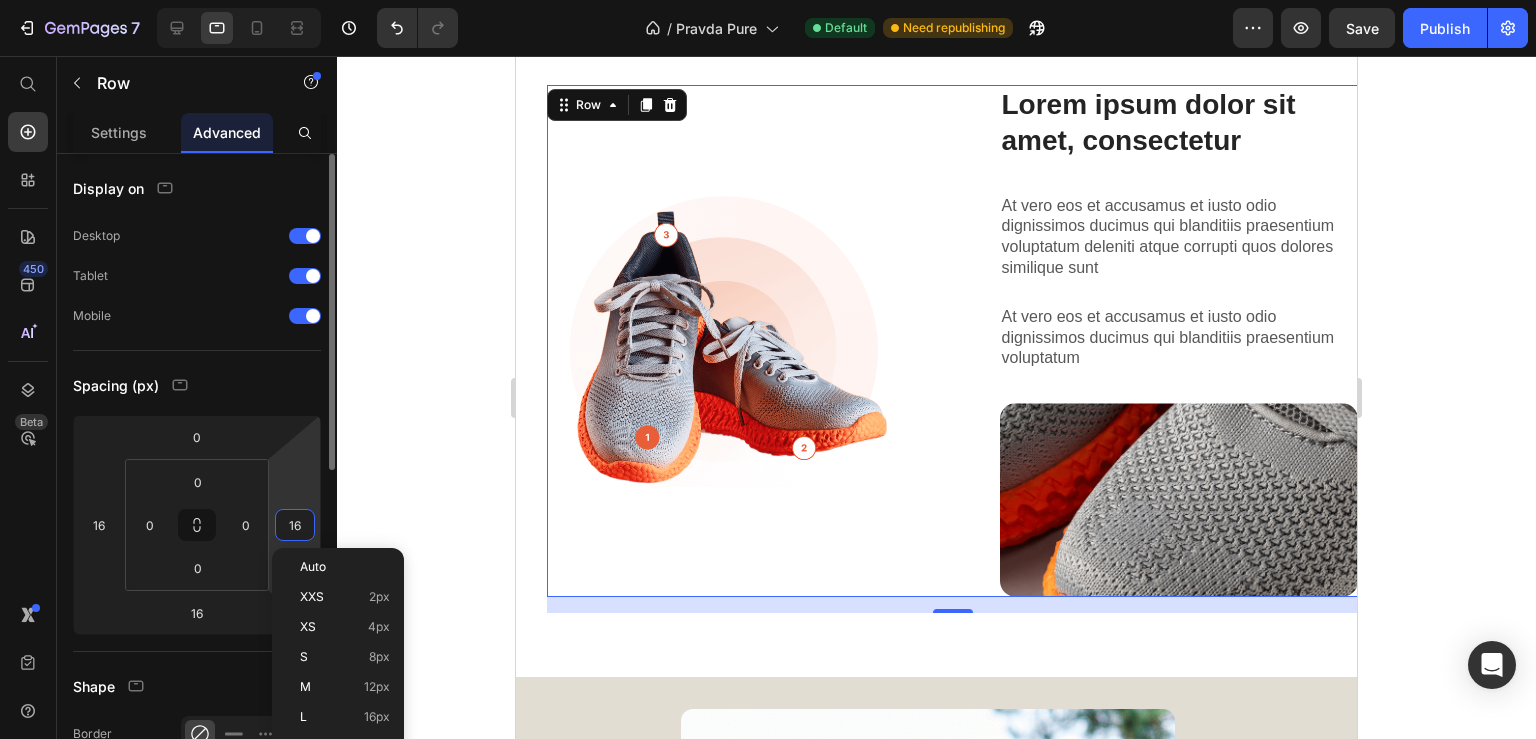 type on "160" 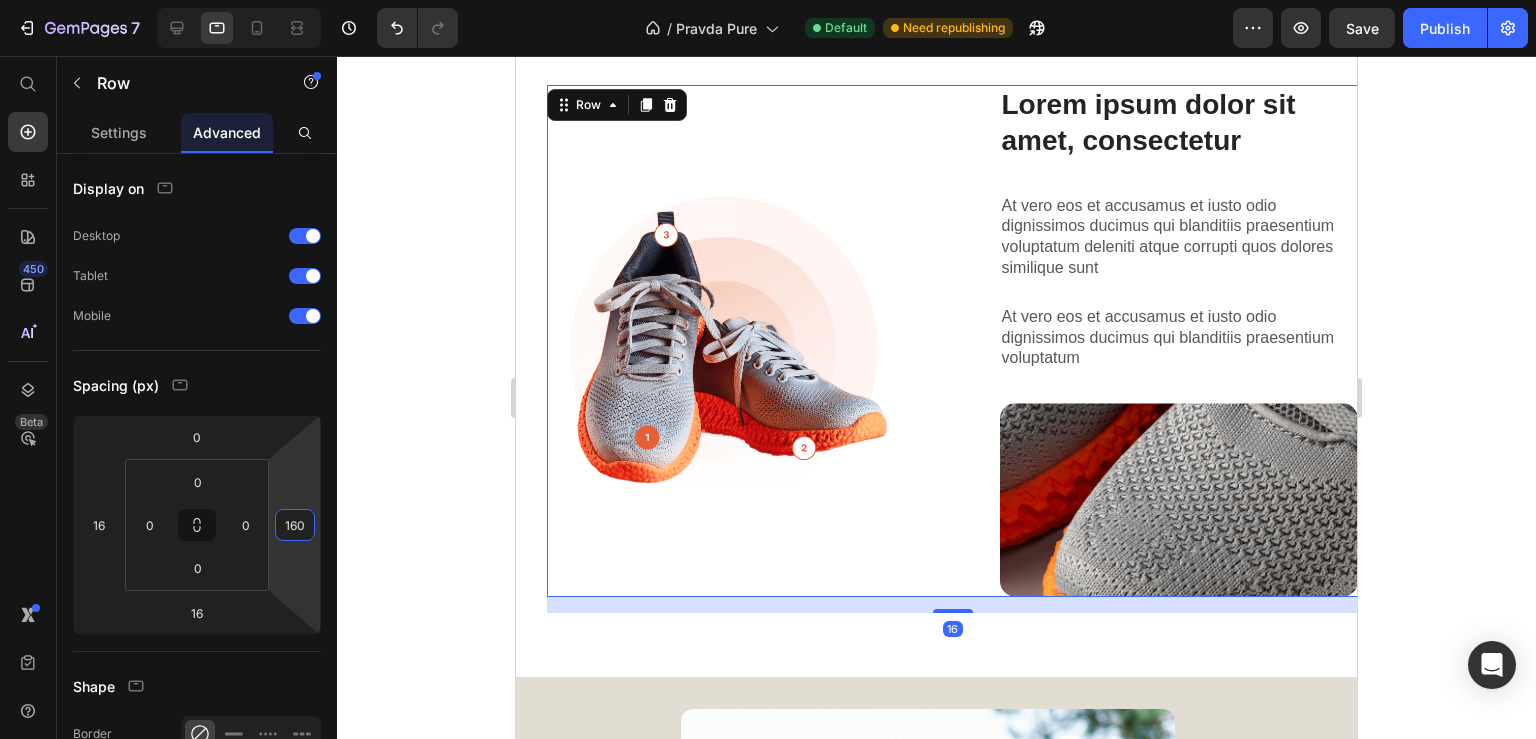 click 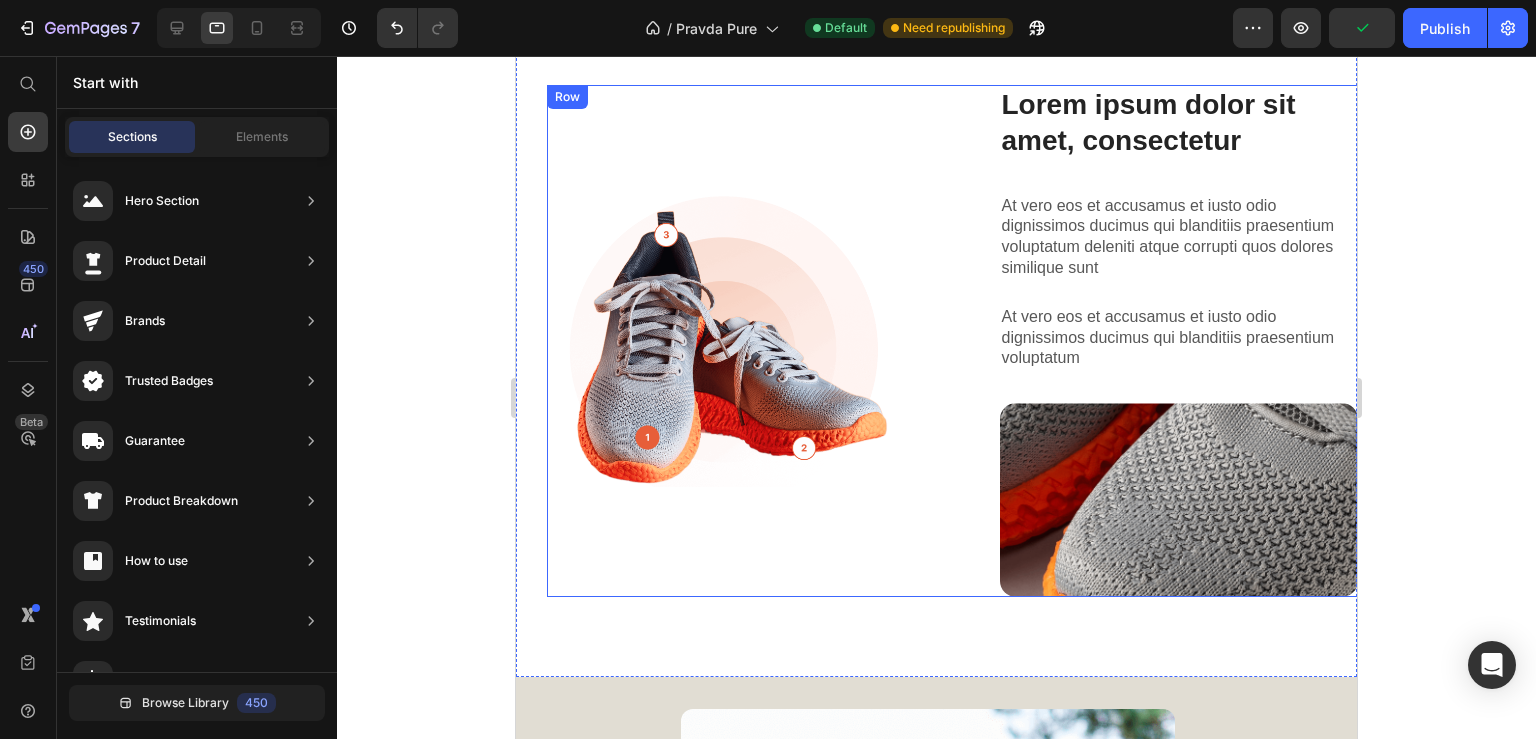 click on "Lorem ipsum dolor sit amet consectetur adipiscing Heading Image Lorem ipsum dolor sit amet, consectetur Heading At vero eos et accusamus et iusto odio dignissimos ducimus qui blanditiis praesentium voluptatum deleniti atque corrupti quos dolores similique sunt Text Block At vero eos et accusamus et iusto odio dignissimos ducimus qui blanditiis praesentium voluptatum Text Block Image Row Row" at bounding box center [952, 341] 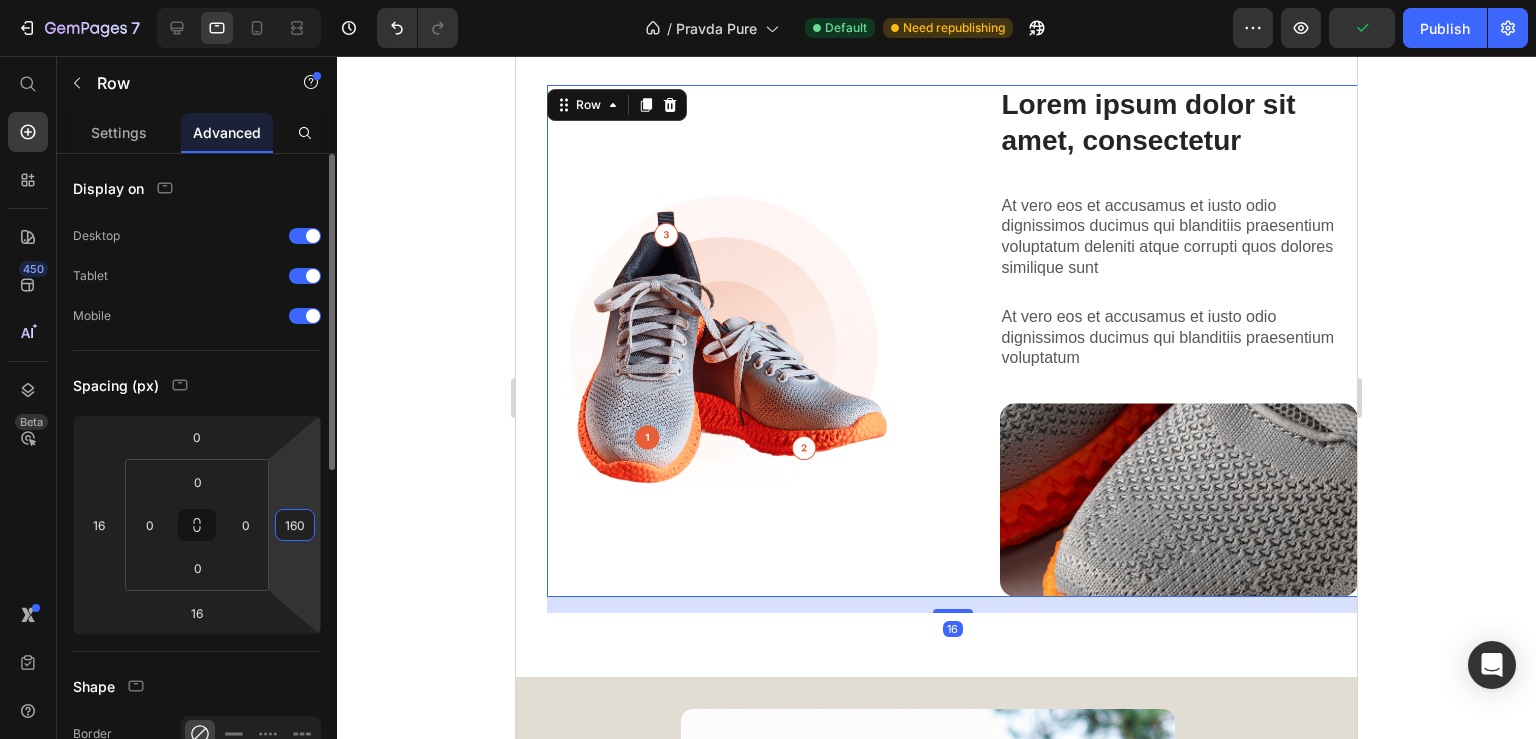 click on "160" at bounding box center [295, 525] 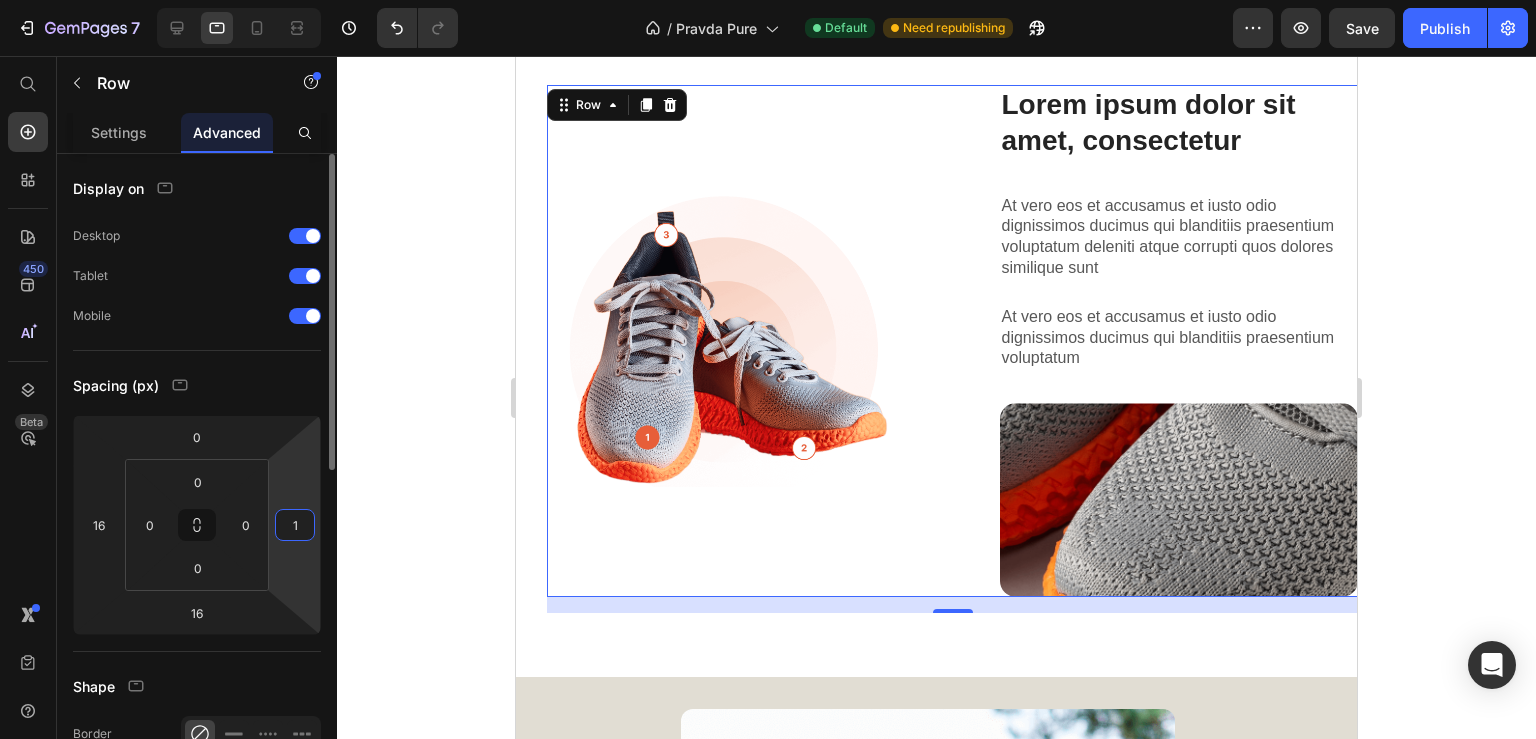 type on "16" 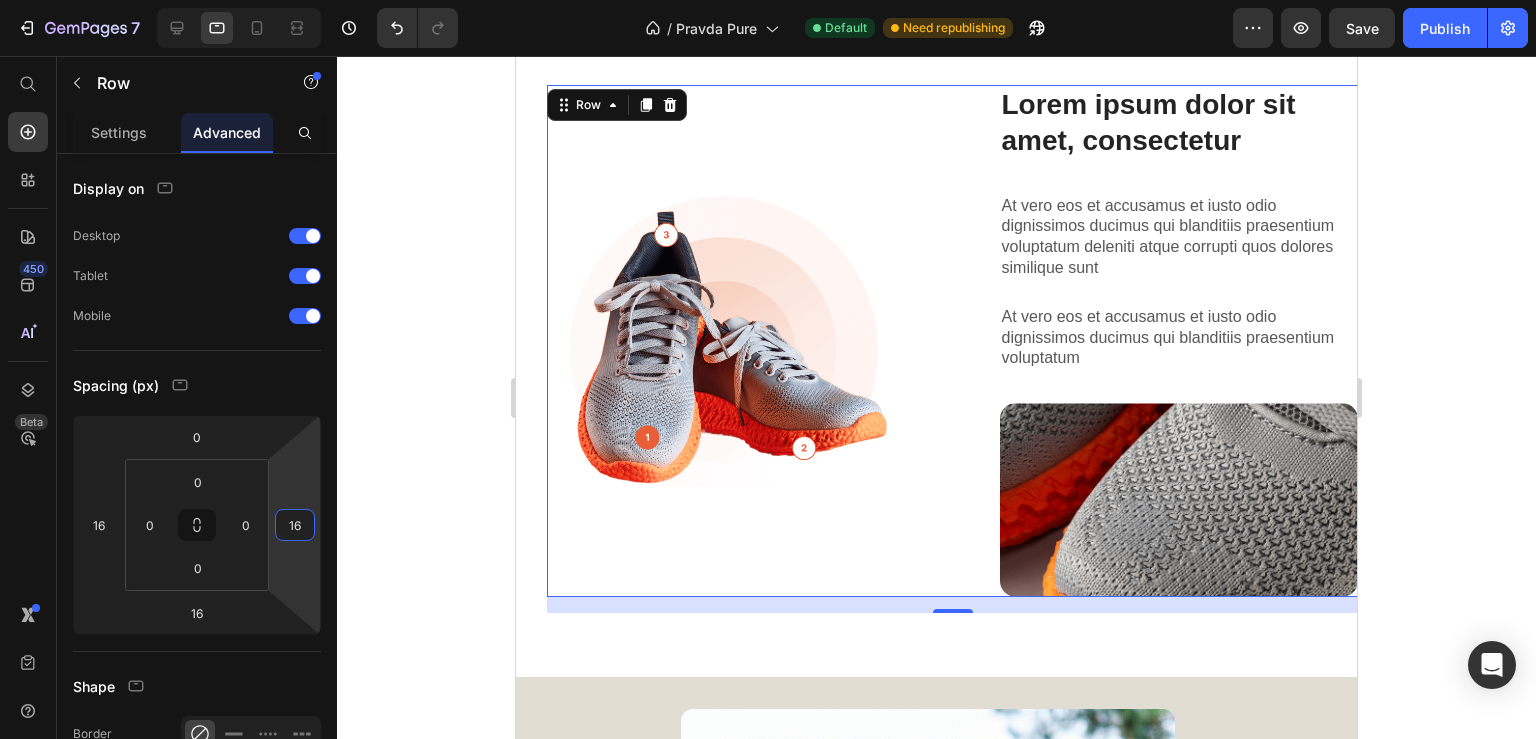 click 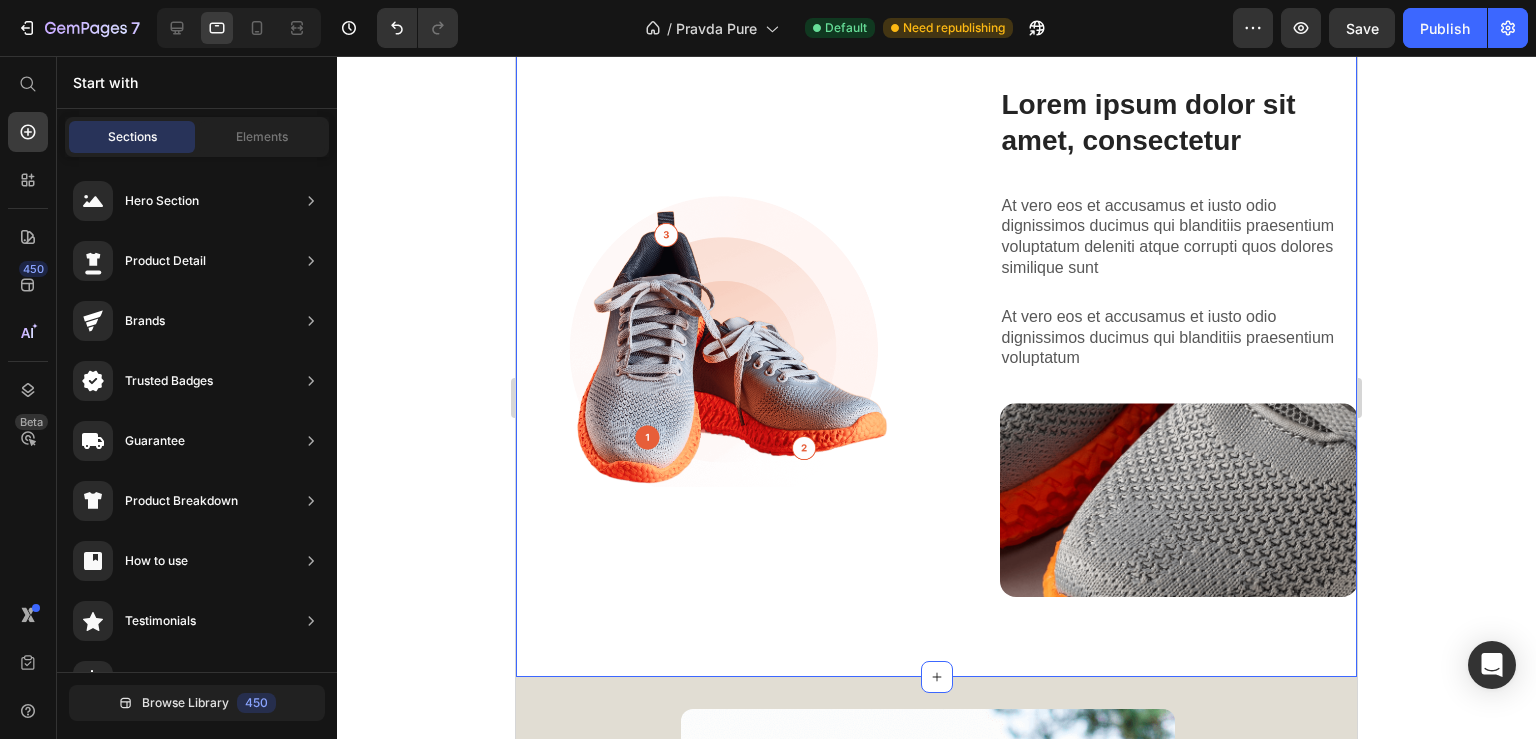 click on "Lorem ipsum dolor sit amet consectetur adipiscing Heading Image Lorem ipsum dolor sit amet, consectetur Heading At vero eos et accusamus et iusto odio dignissimos ducimus qui blanditiis praesentium voluptatum deleniti atque corrupti quos dolores similique sunt Text Block At vero eos et accusamus et iusto odio dignissimos ducimus qui blanditiis praesentium voluptatum Text Block Image Row Row" at bounding box center (952, 341) 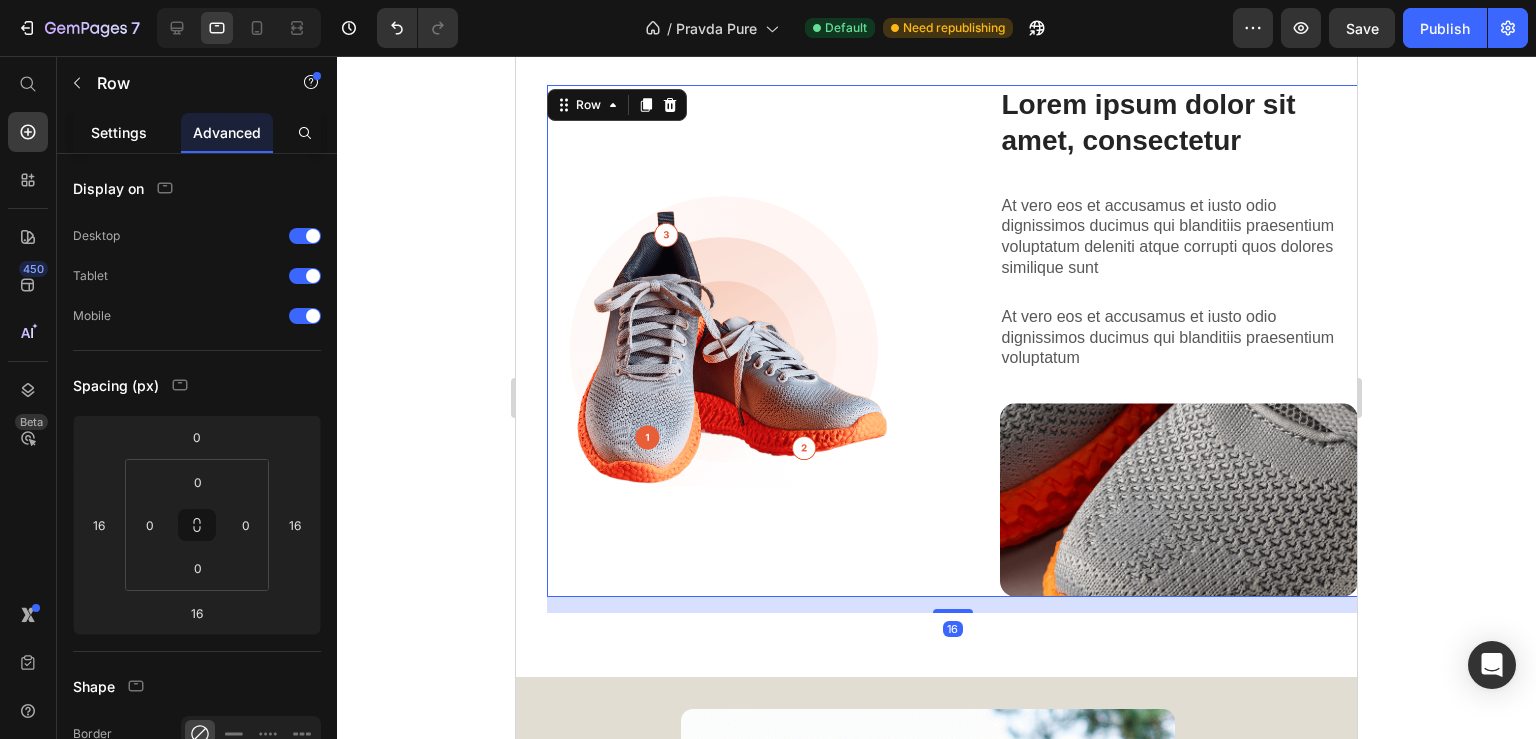 click on "Settings" at bounding box center (119, 132) 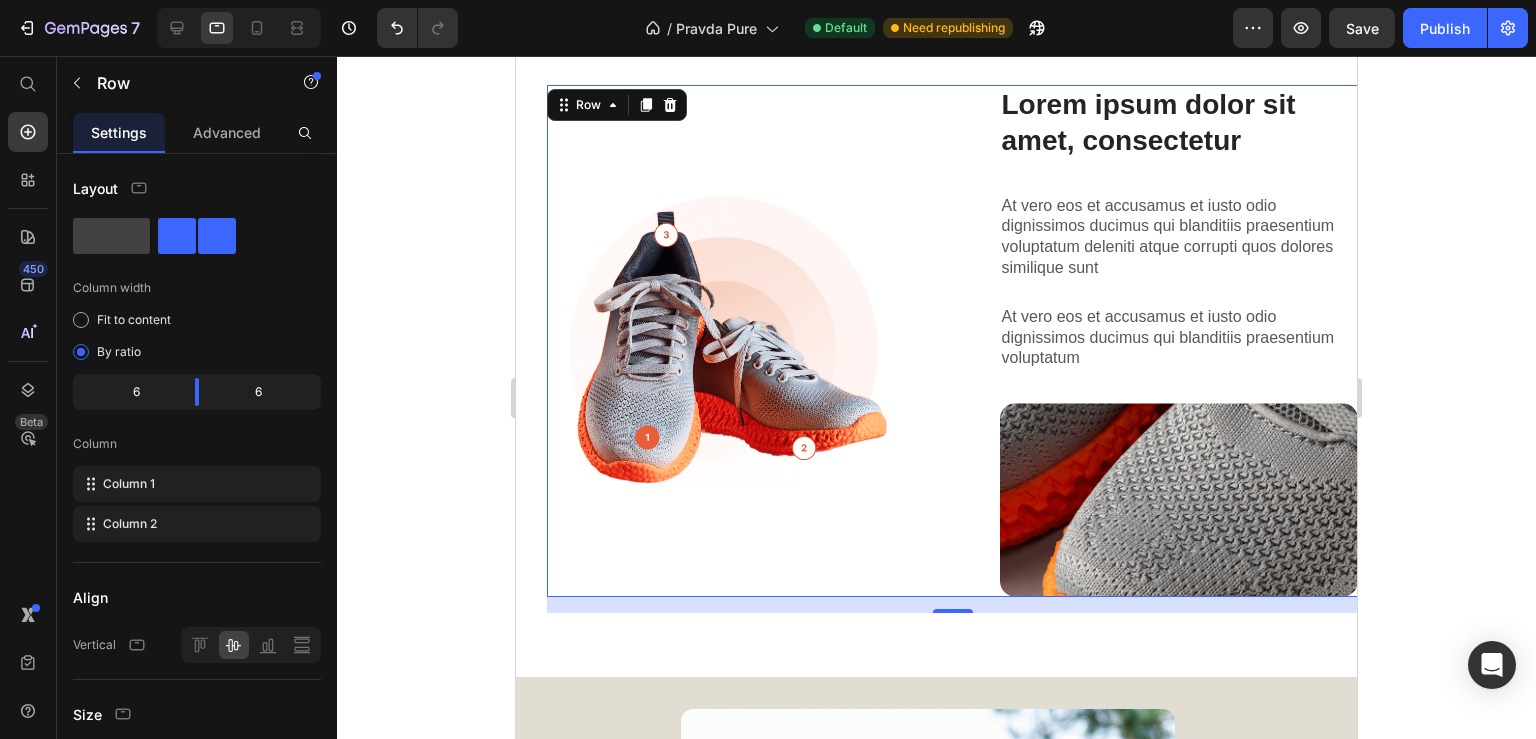 click on "Lorem ipsum dolor sit amet consectetur adipiscing Heading Image Lorem ipsum dolor sit amet, consectetur Heading At vero eos et accusamus et iusto odio dignissimos ducimus qui blanditiis praesentium voluptatum deleniti atque corrupti quos dolores similique sunt Text Block At vero eos et accusamus et iusto odio dignissimos ducimus qui blanditiis praesentium voluptatum Text Block Image Row Row   16" at bounding box center (952, 341) 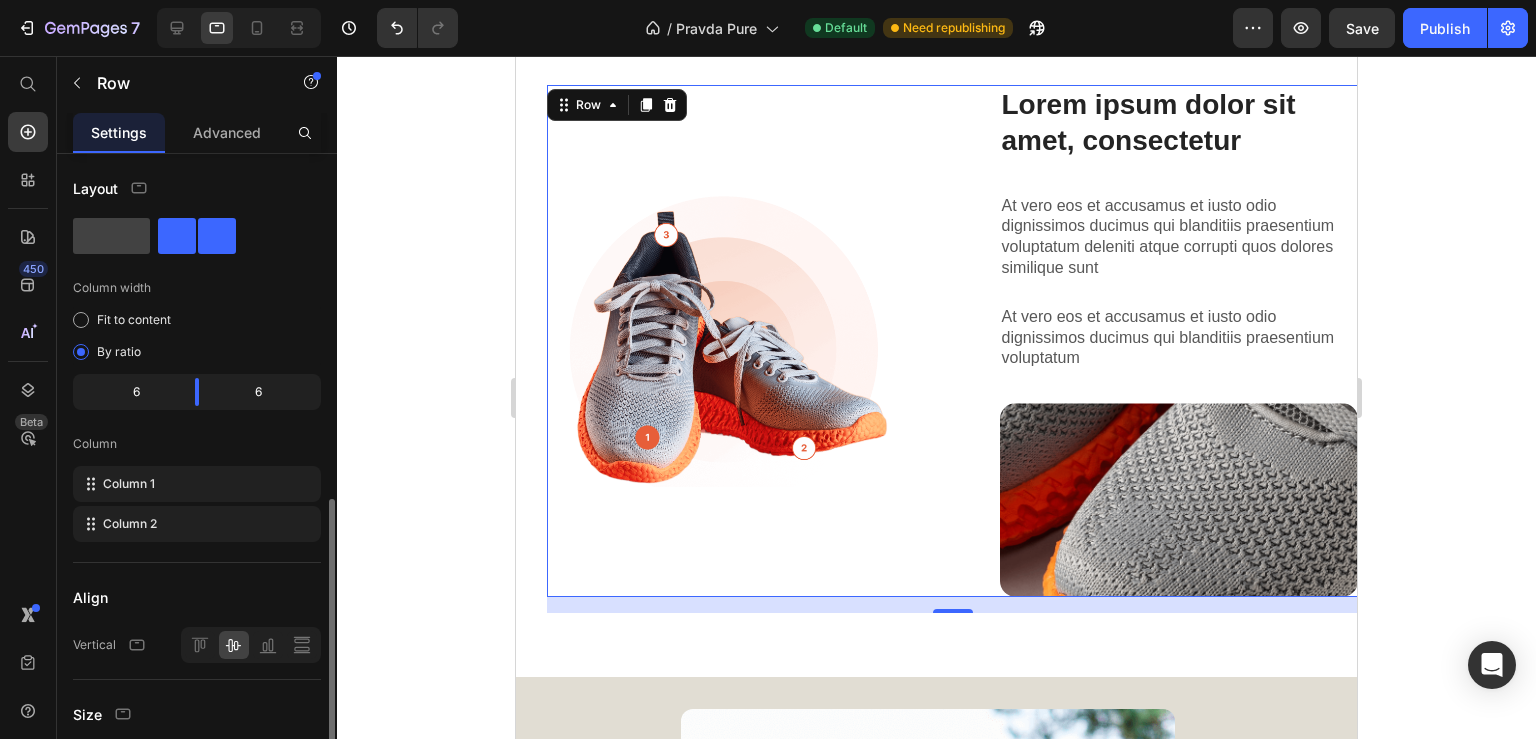 scroll, scrollTop: 324, scrollLeft: 0, axis: vertical 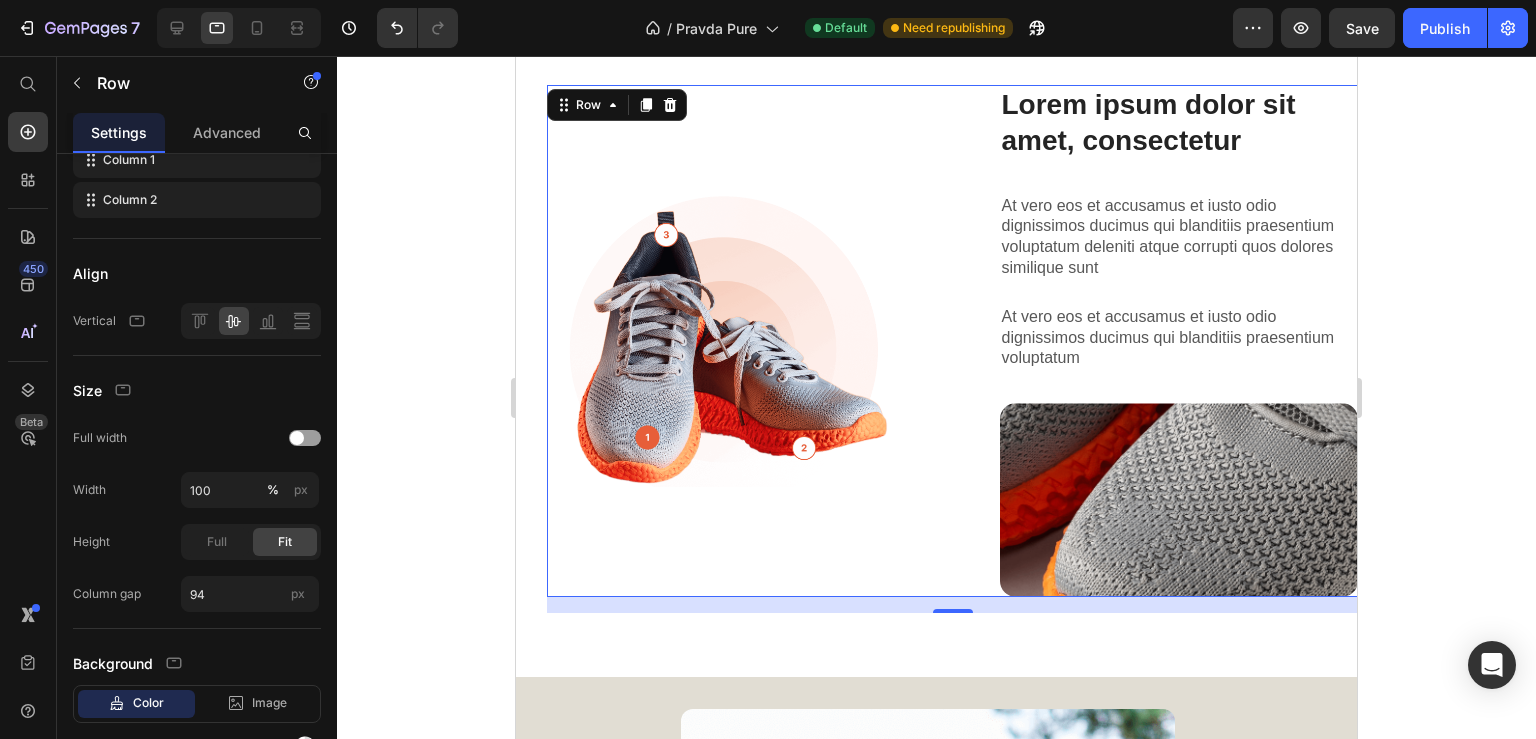 click on "Lorem ipsum dolor sit amet consectetur adipiscing Heading Image Lorem ipsum dolor sit amet, consectetur Heading At vero eos et accusamus et iusto odio dignissimos ducimus qui blanditiis praesentium voluptatum deleniti atque corrupti quos dolores similique sunt Text Block At vero eos et accusamus et iusto odio dignissimos ducimus qui blanditiis praesentium voluptatum Text Block Image Row Row   16" at bounding box center [952, 341] 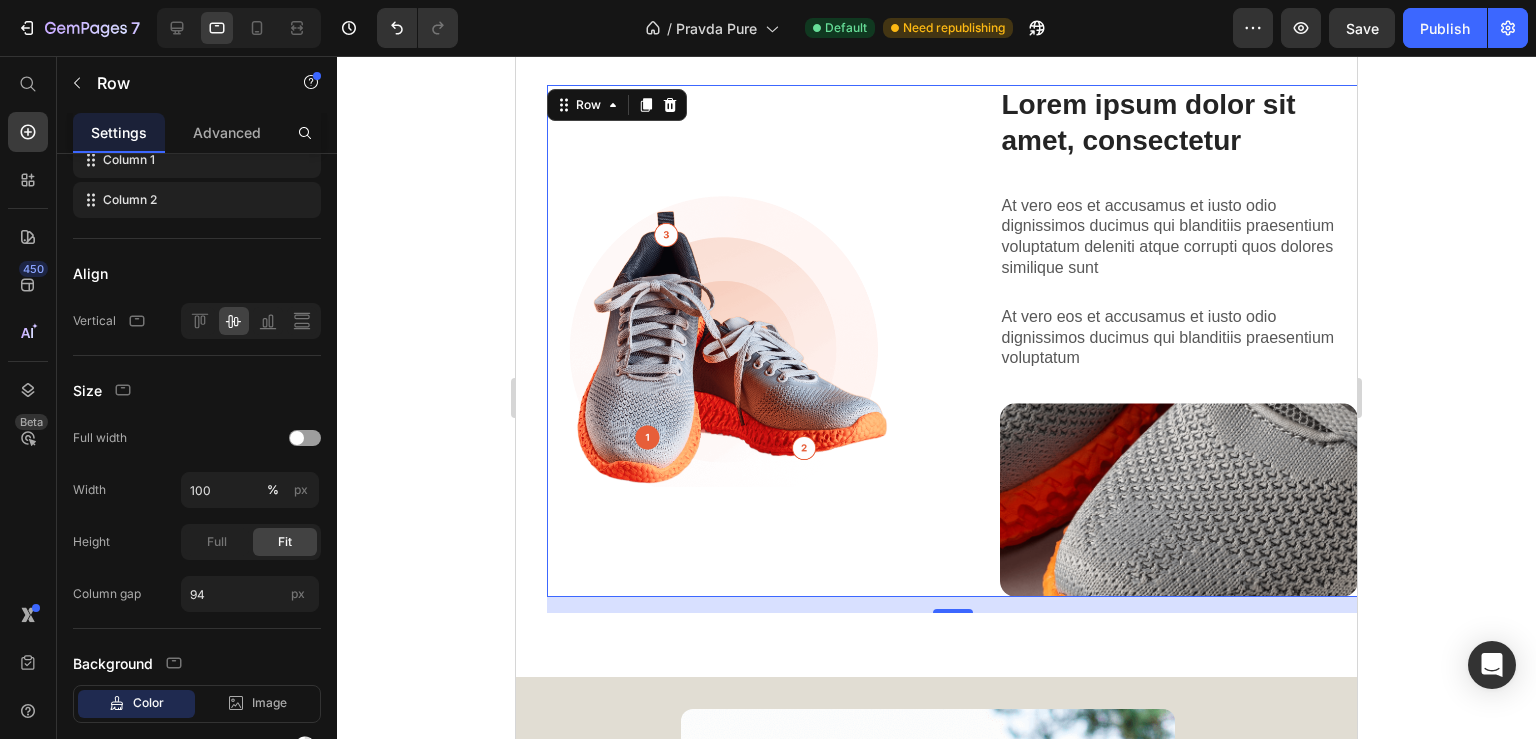 scroll, scrollTop: 324, scrollLeft: 0, axis: vertical 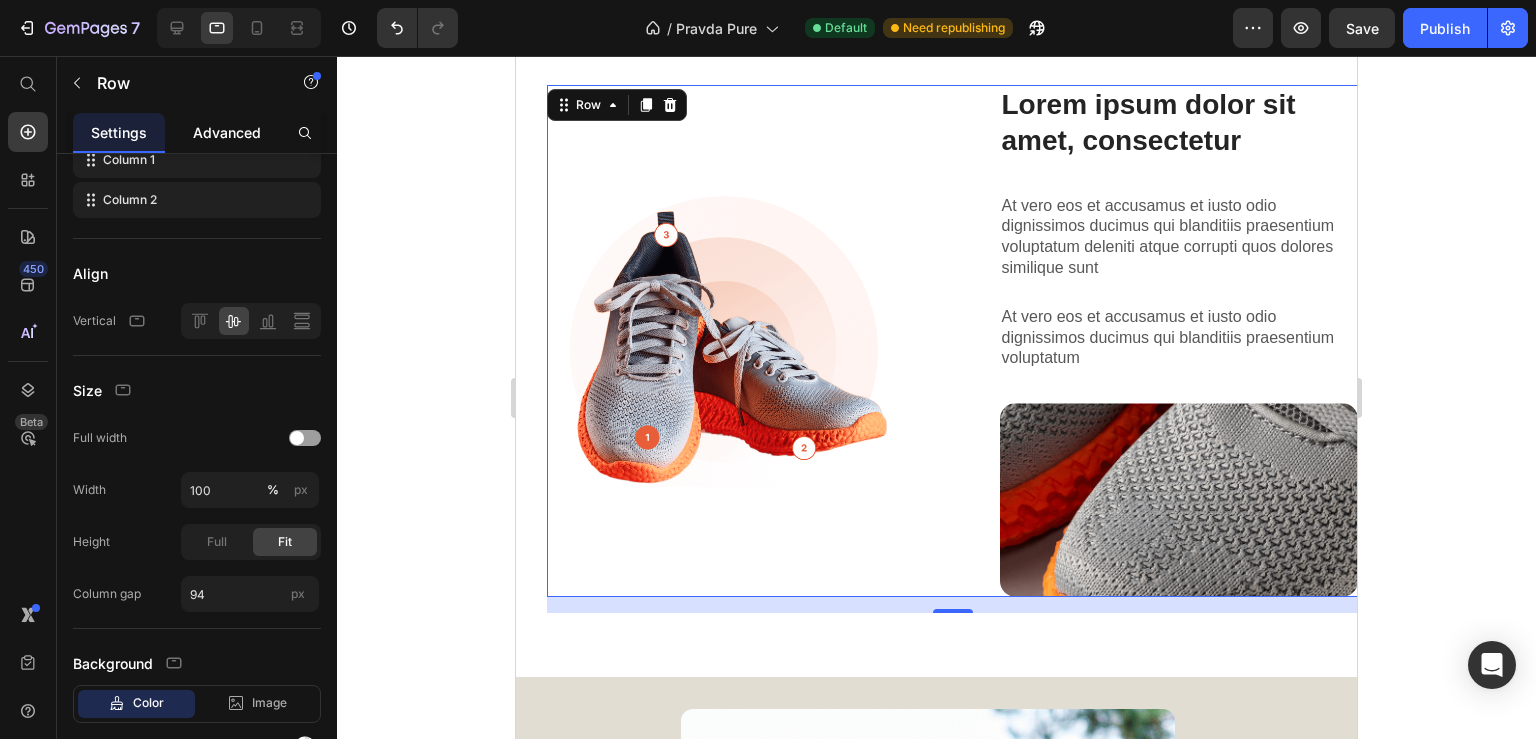 click on "Advanced" at bounding box center (227, 132) 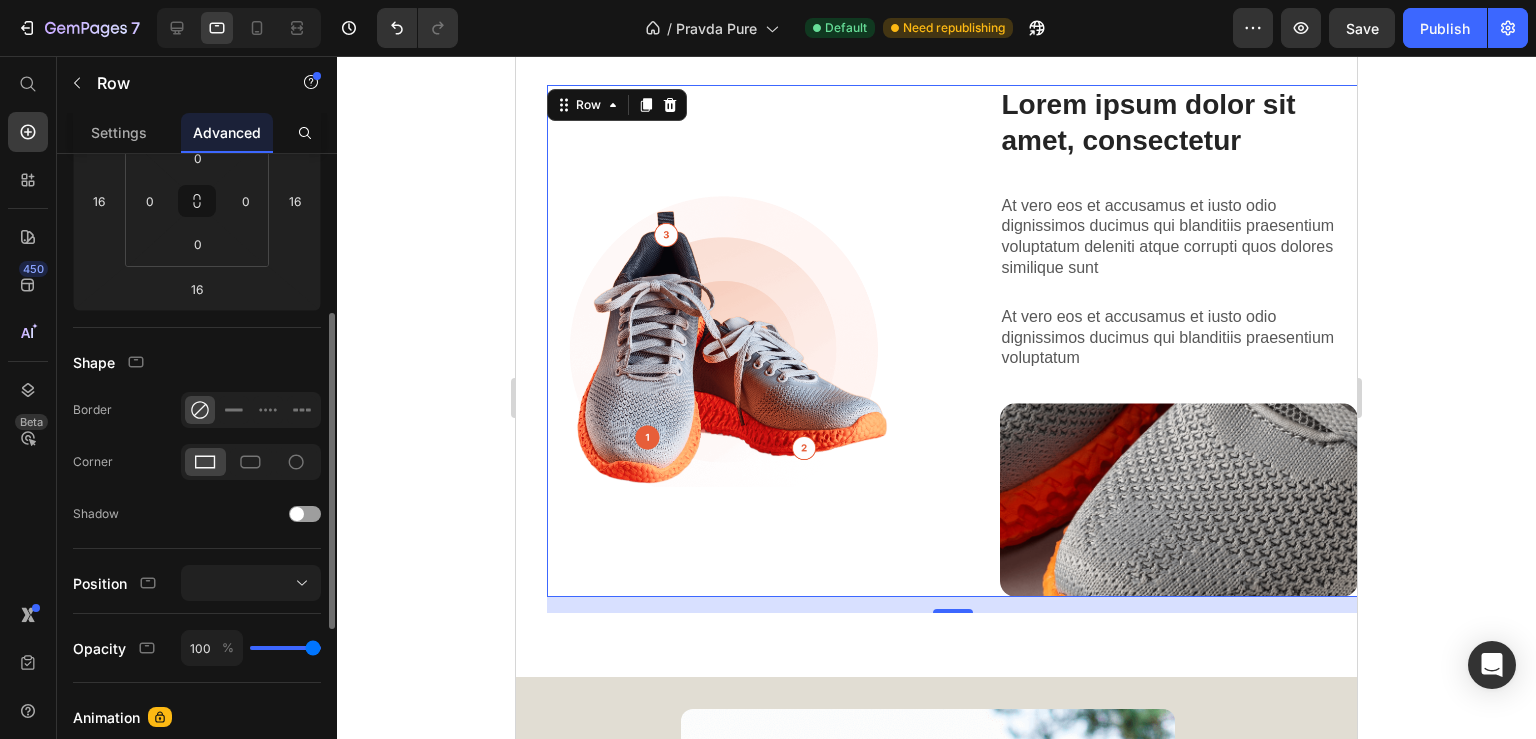 scroll, scrollTop: 0, scrollLeft: 0, axis: both 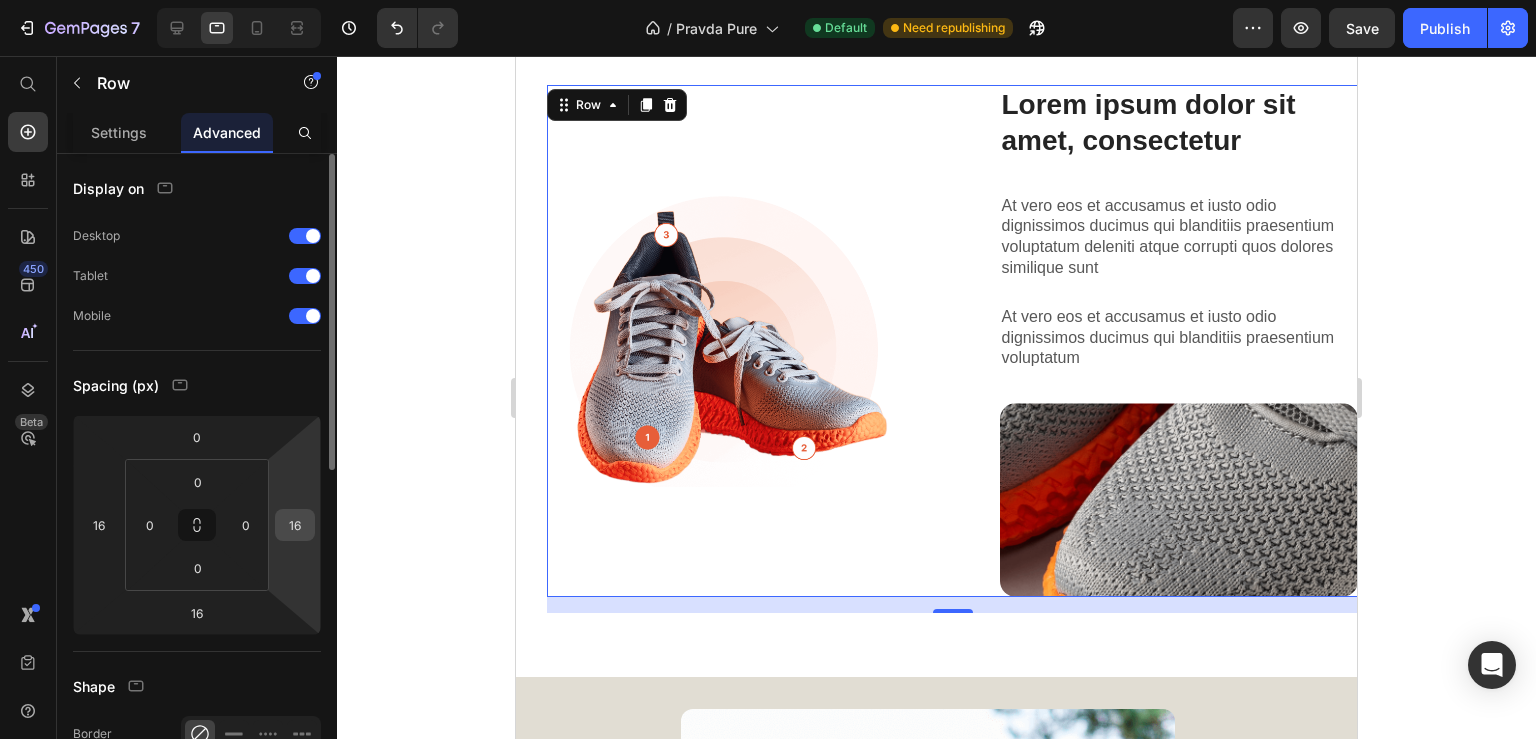 click on "16" at bounding box center [295, 525] 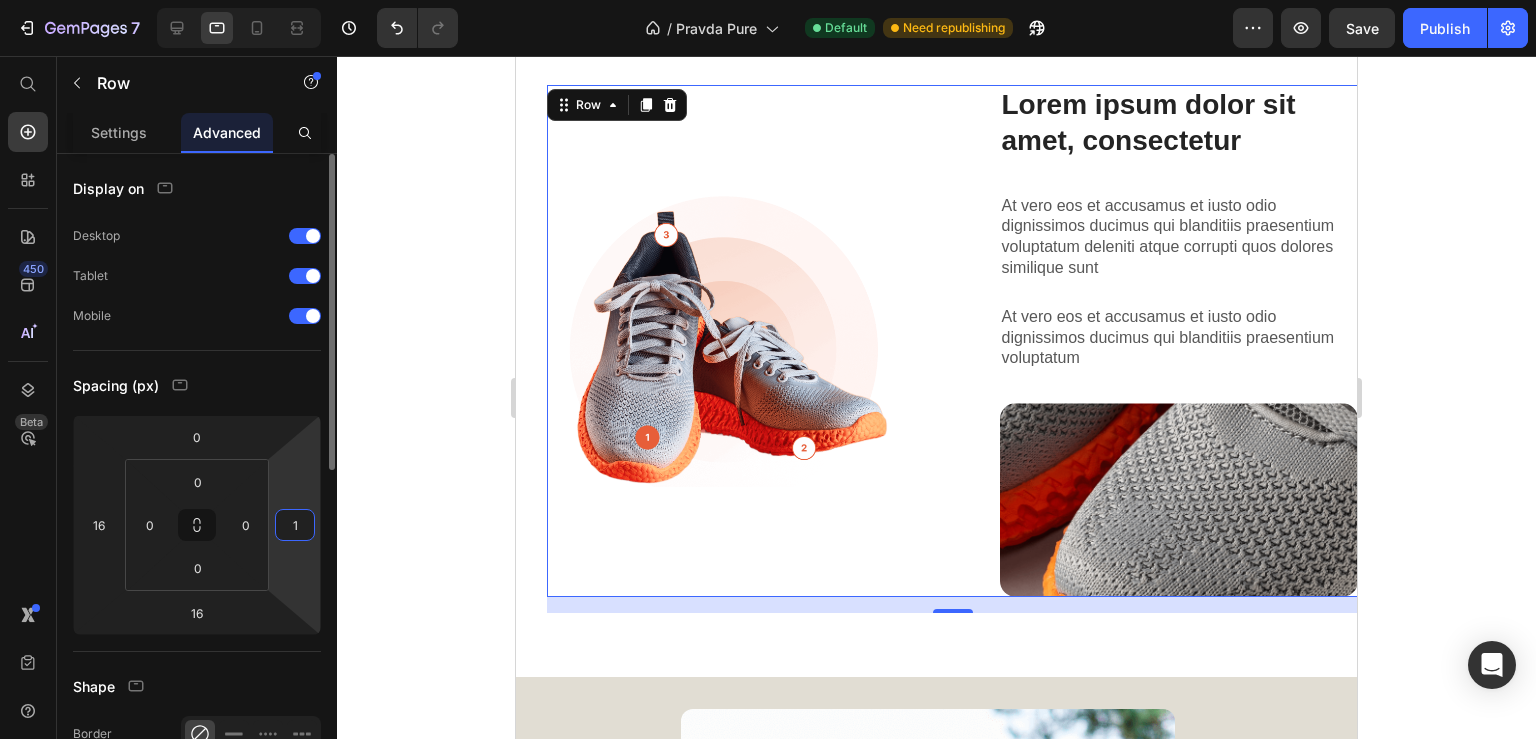 type on "16" 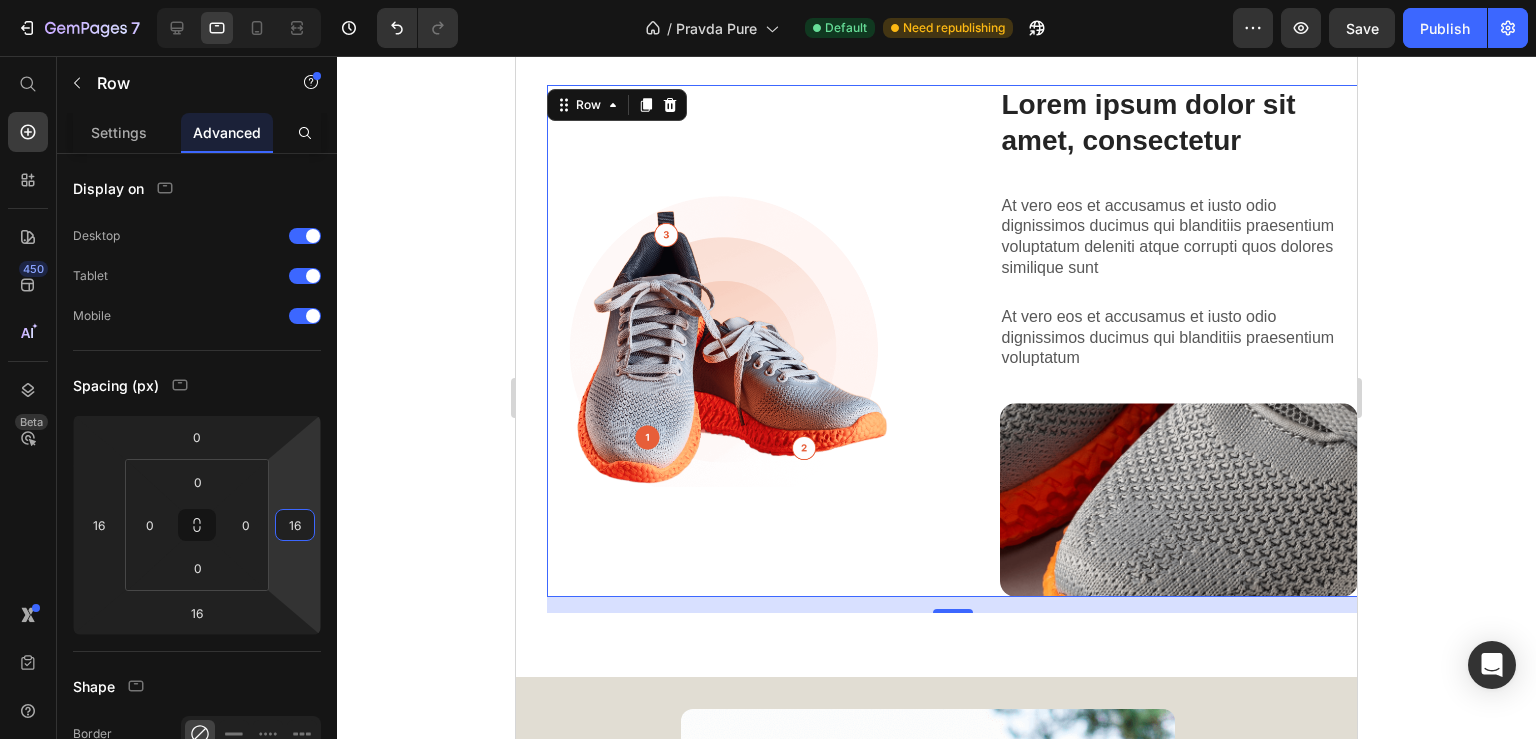 click 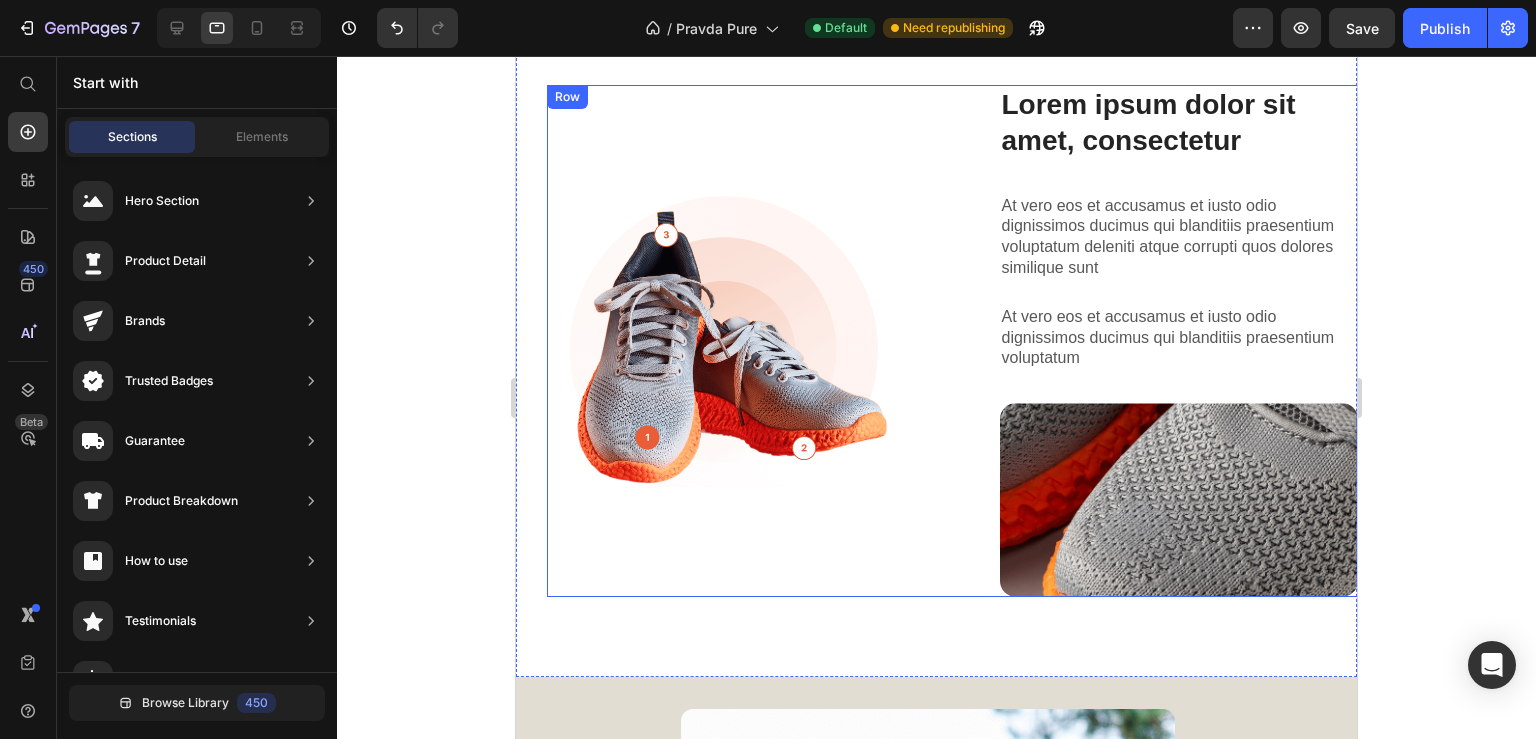 click on "Lorem ipsum dolor sit amet consectetur adipiscing Heading Image Lorem ipsum dolor sit amet, consectetur Heading At vero eos et accusamus et iusto odio dignissimos ducimus qui blanditiis praesentium voluptatum deleniti atque corrupti quos dolores similique sunt Text Block At vero eos et accusamus et iusto odio dignissimos ducimus qui blanditiis praesentium voluptatum Text Block Image Row Row" at bounding box center [952, 341] 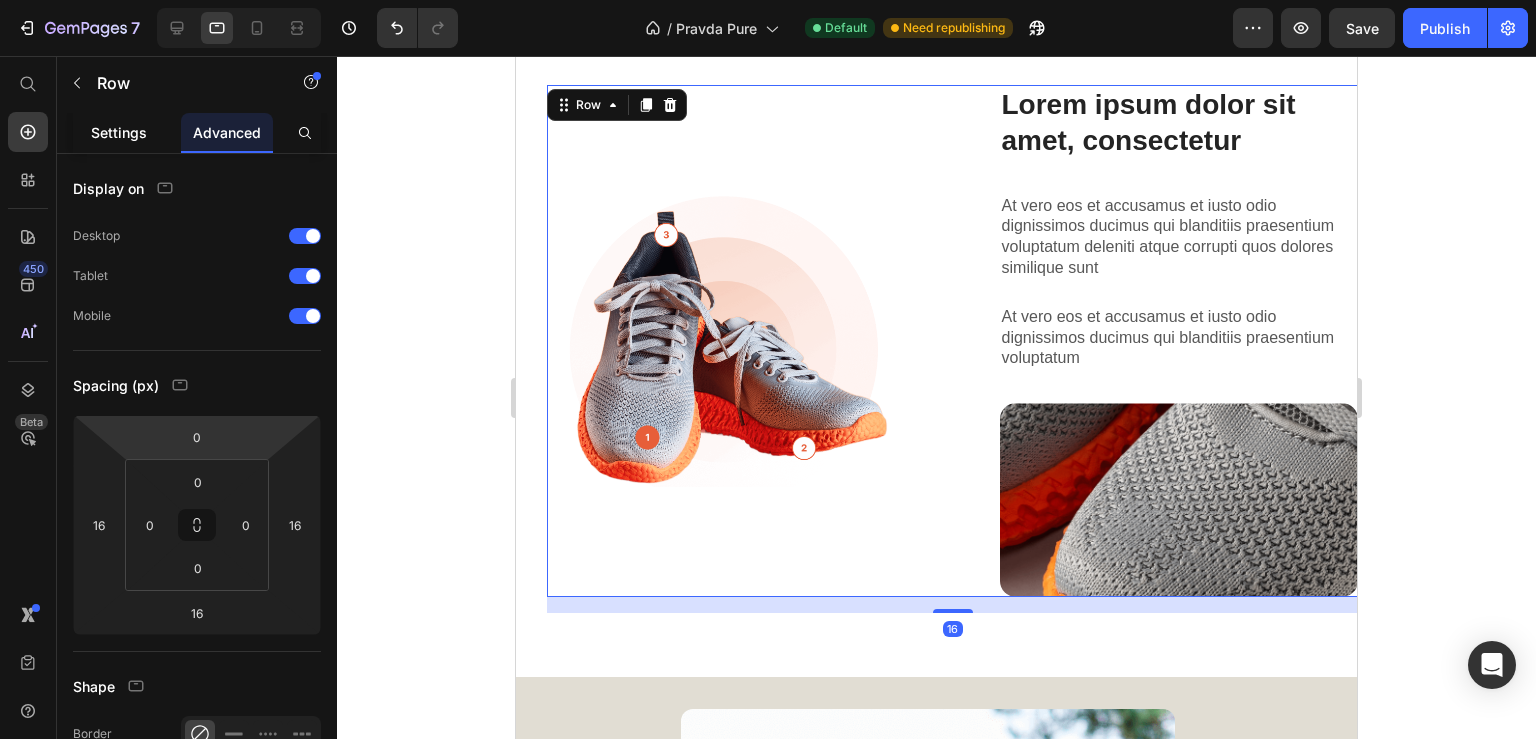 click on "Settings" at bounding box center [119, 132] 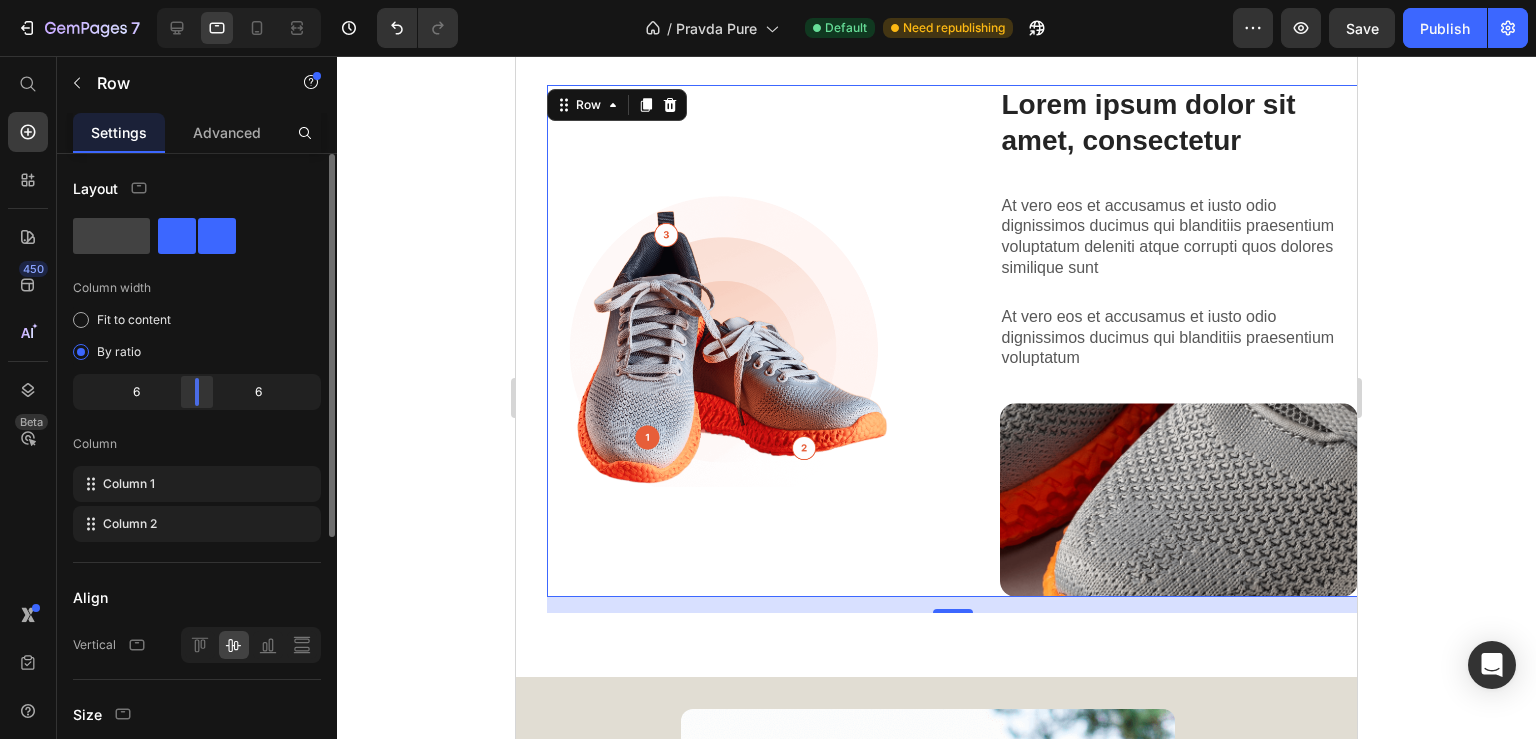 click 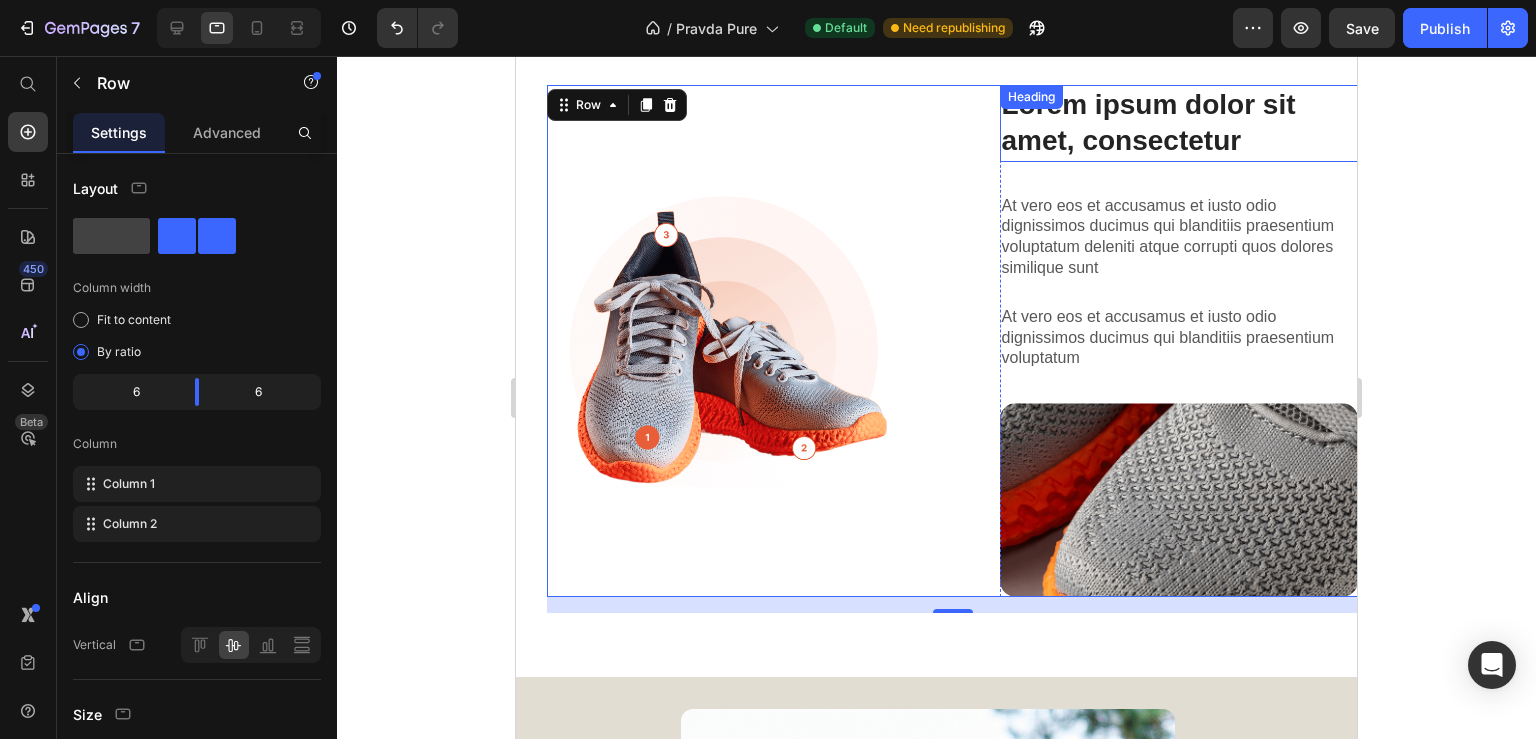 click on "Lorem ipsum dolor sit amet, consectetur" at bounding box center (1179, 123) 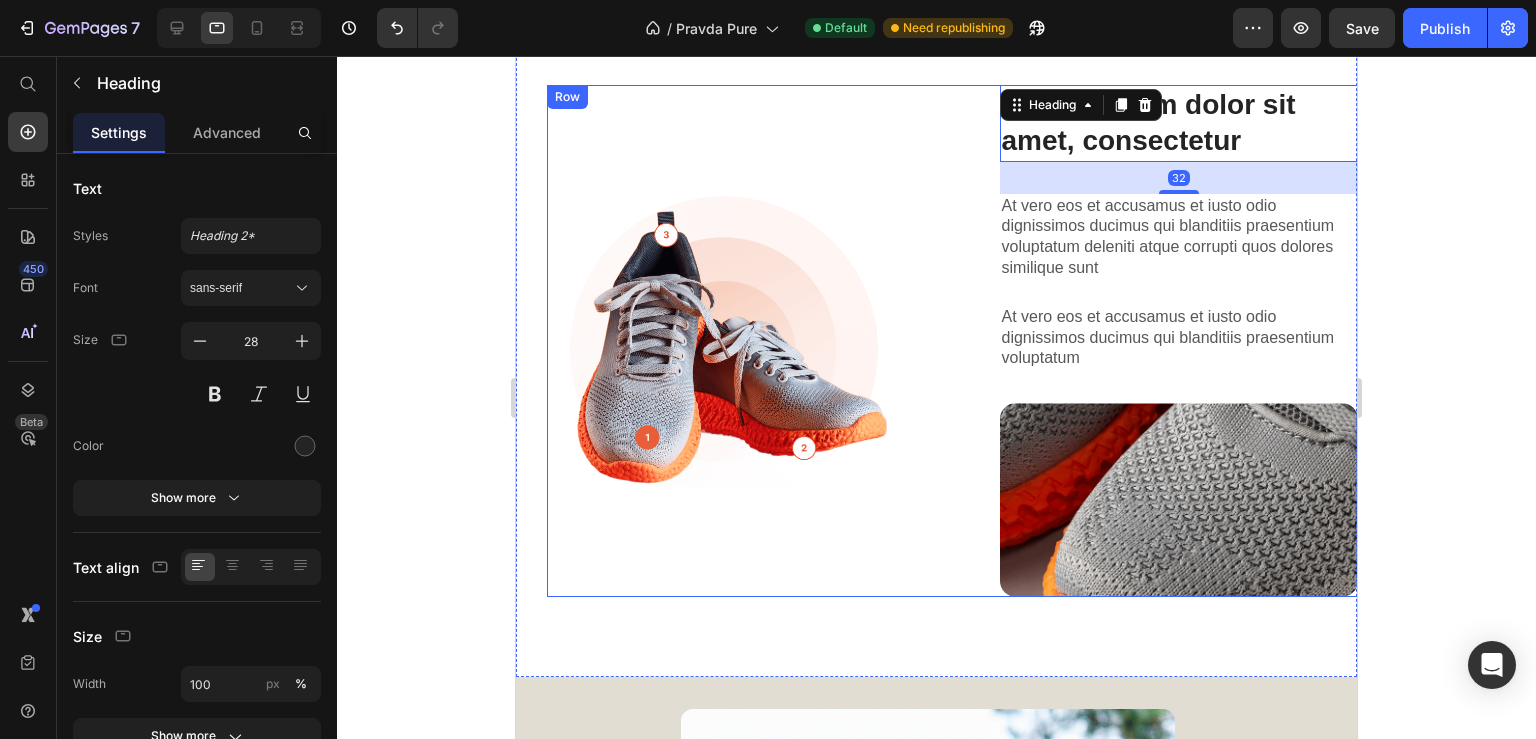 click on "Lorem ipsum dolor sit amet consectetur adipiscing Heading Image Lorem ipsum dolor sit amet, consectetur Heading   32 At vero eos et accusamus et iusto odio dignissimos ducimus qui blanditiis praesentium voluptatum deleniti atque corrupti quos dolores similique sunt Text Block At vero eos et accusamus et iusto odio dignissimos ducimus qui blanditiis praesentium voluptatum Text Block Image Row Row" at bounding box center [952, 341] 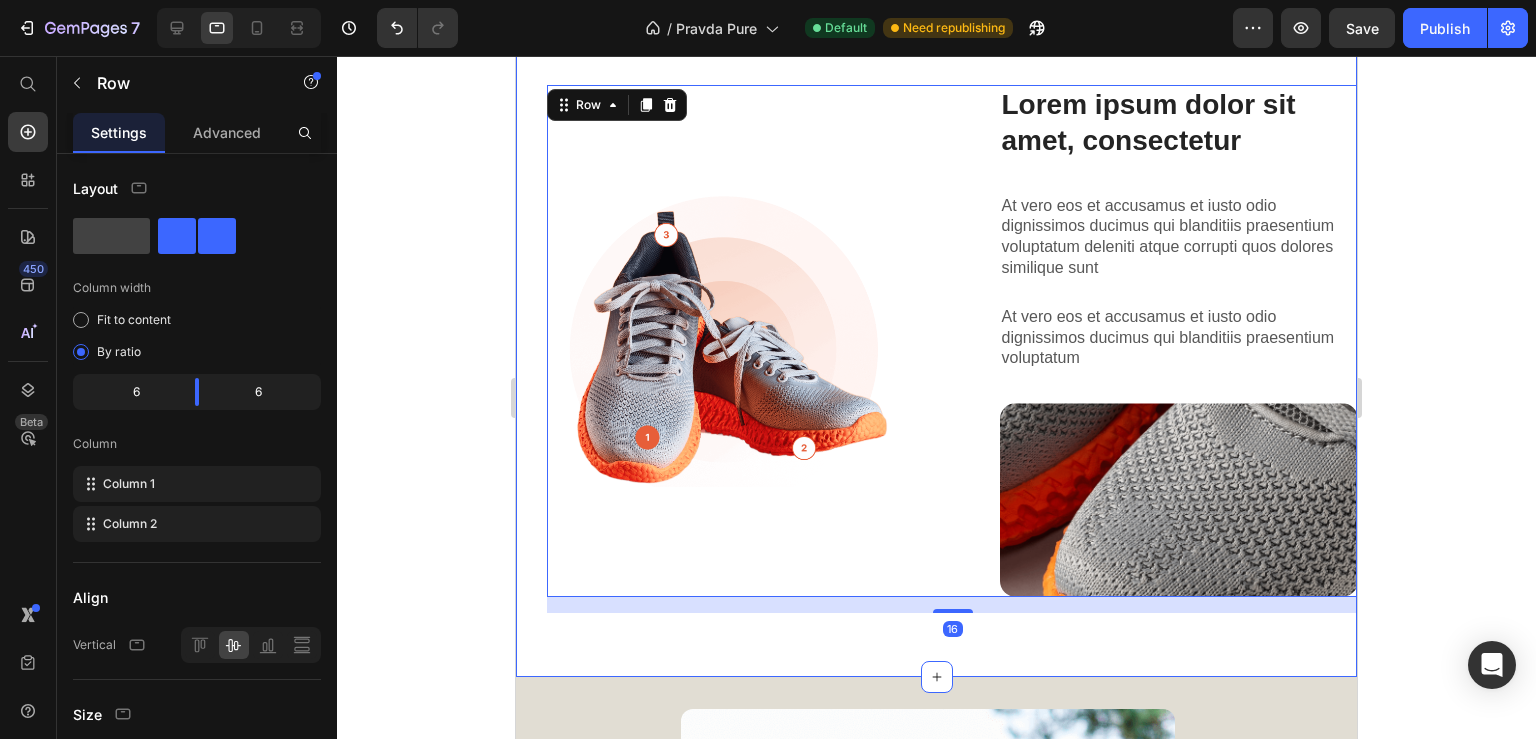 click on "Lorem ipsum dolor sit amet consectetur adipiscing Heading The standard: Text Block
At vero eos et accusamus et iusto odio dignissimos ducimus
At vero eos et accusamus et iusto odio dignissimos ducimus qui blanditiis praesentium voluptatum deleniti atque
At vero eos et accusamus et iusto odio dignissimos ducimus qui blanditiis praesentium voluptatum deleniti atque corrupti quos dolores similique sunt Item List Image Row Lorem ipsum dolor sit amet consectetur adipiscing Heading Image Lorem ipsum dolor sit amet, consectetur Heading At vero eos et accusamus et iusto odio dignissimos ducimus qui blanditiis praesentium voluptatum deleniti atque corrupti quos dolores similique sunt Text Block At vero eos et accusamus et iusto odio dignissimos ducimus qui blanditiis praesentium voluptatum Text Block Image Row Row   16 Section 3" at bounding box center [936, 19] 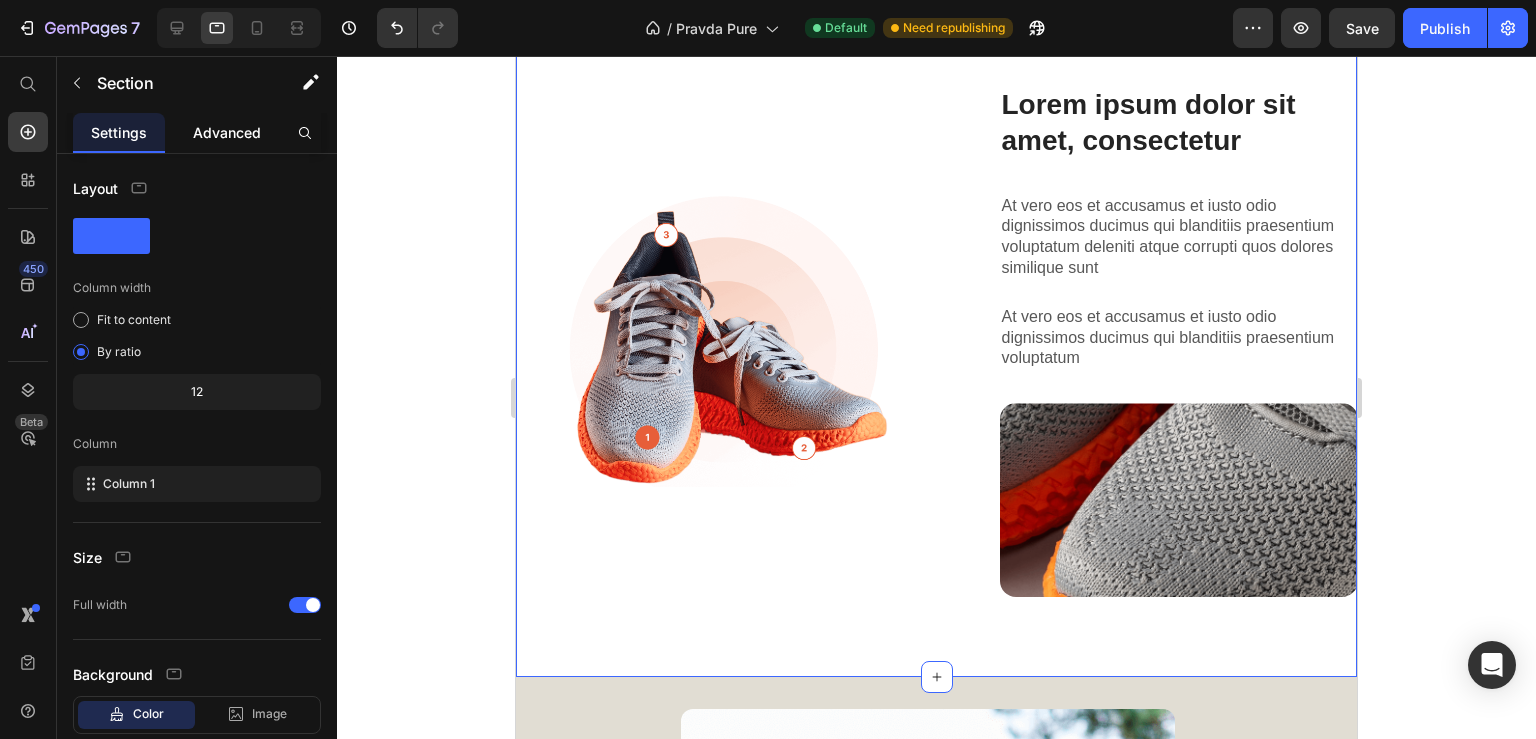 click on "Advanced" at bounding box center (227, 132) 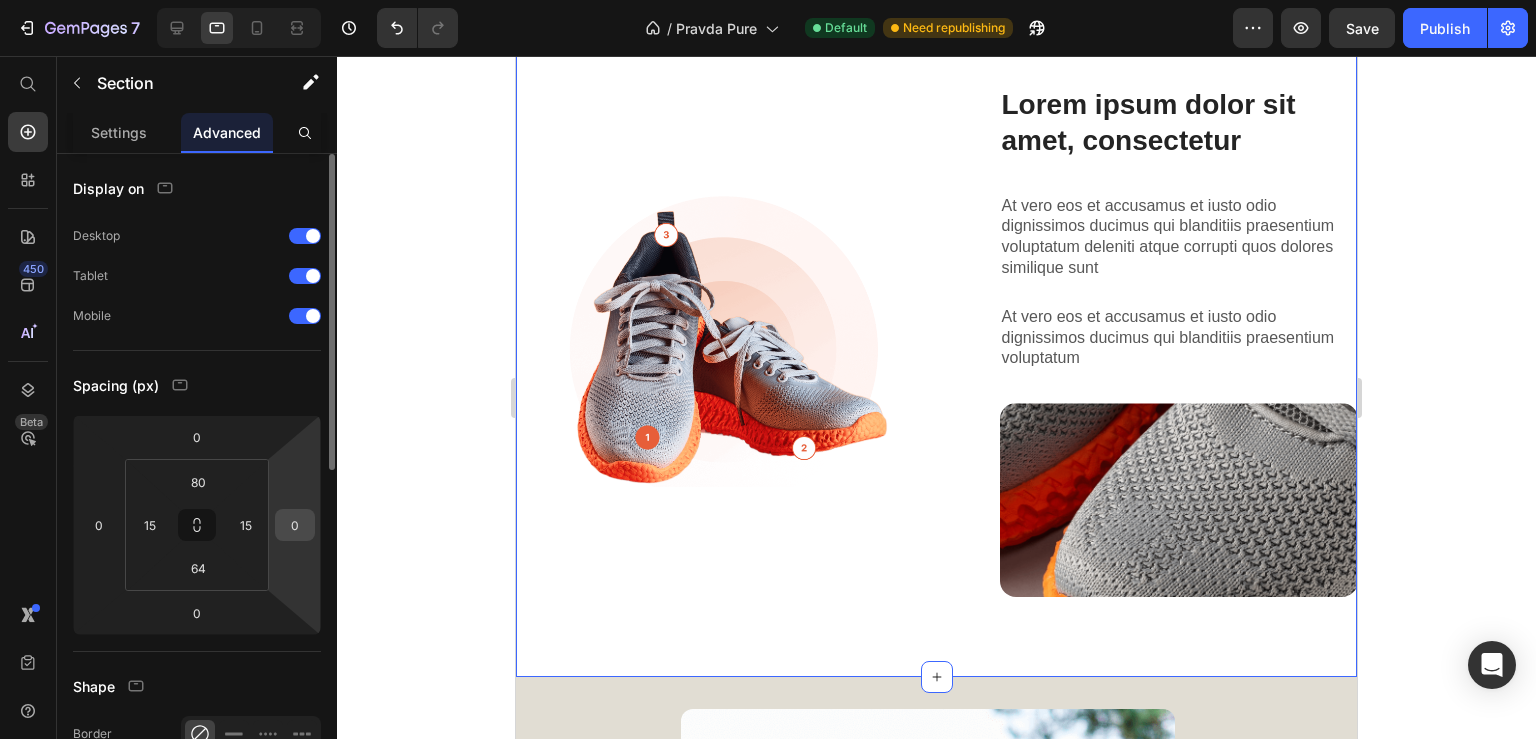 click on "0" at bounding box center [295, 525] 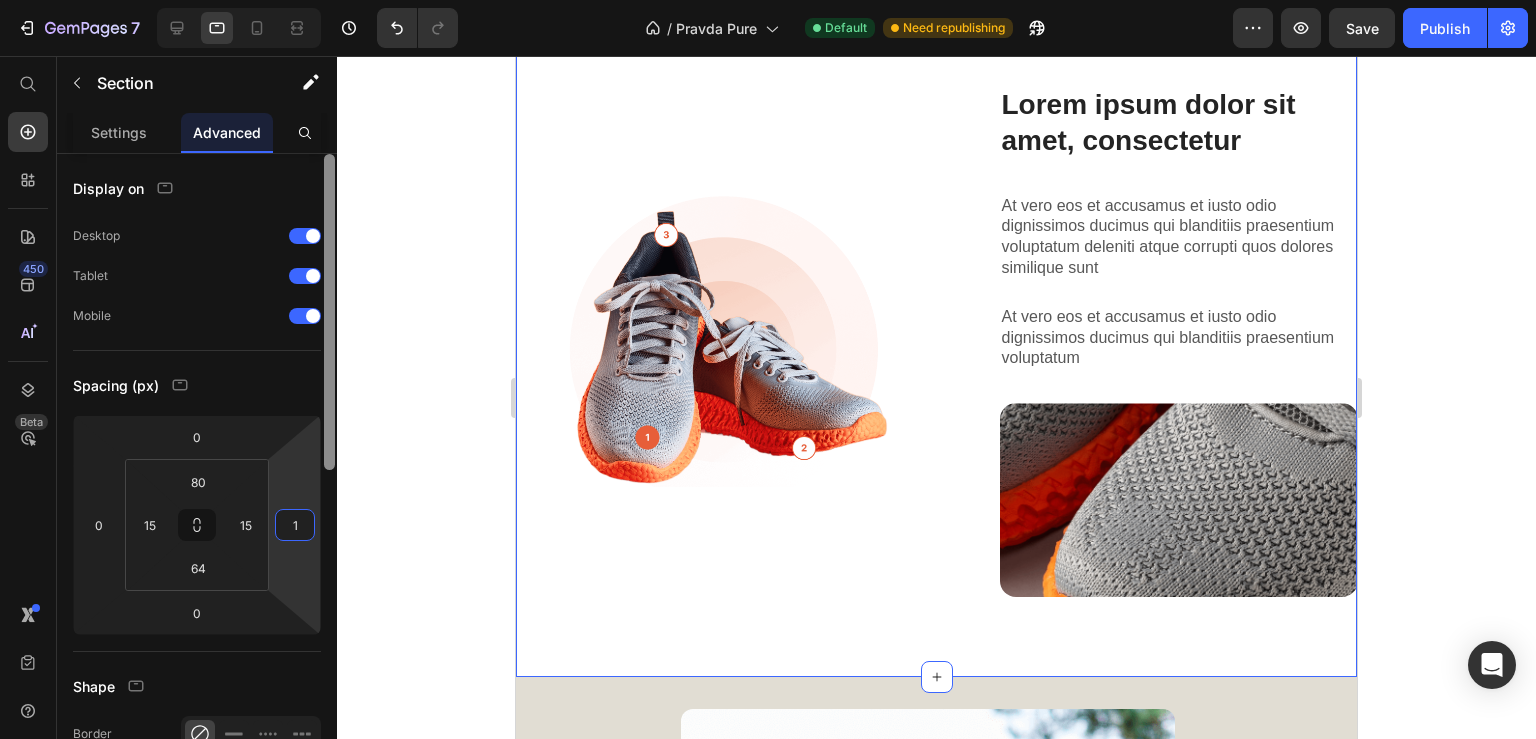 type on "16" 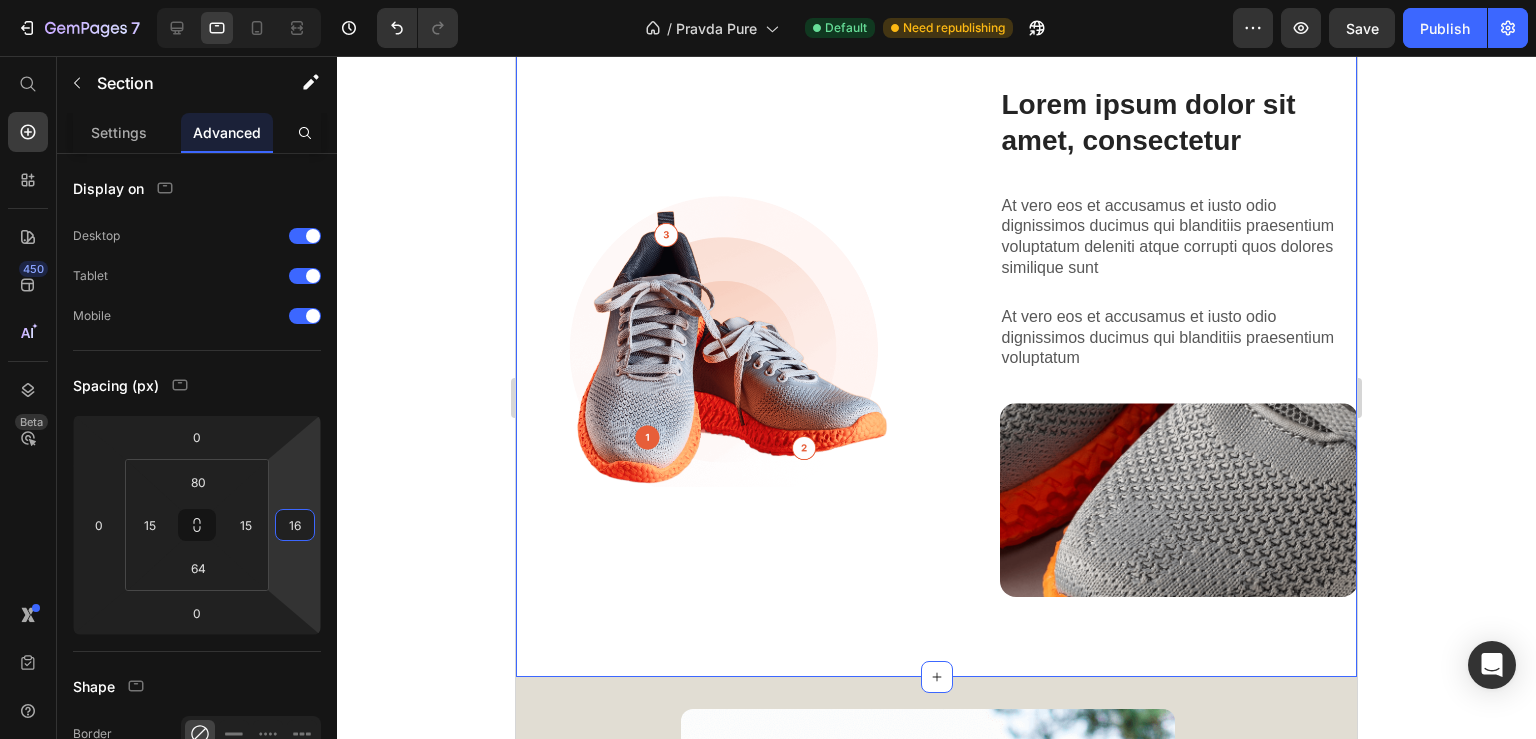 click 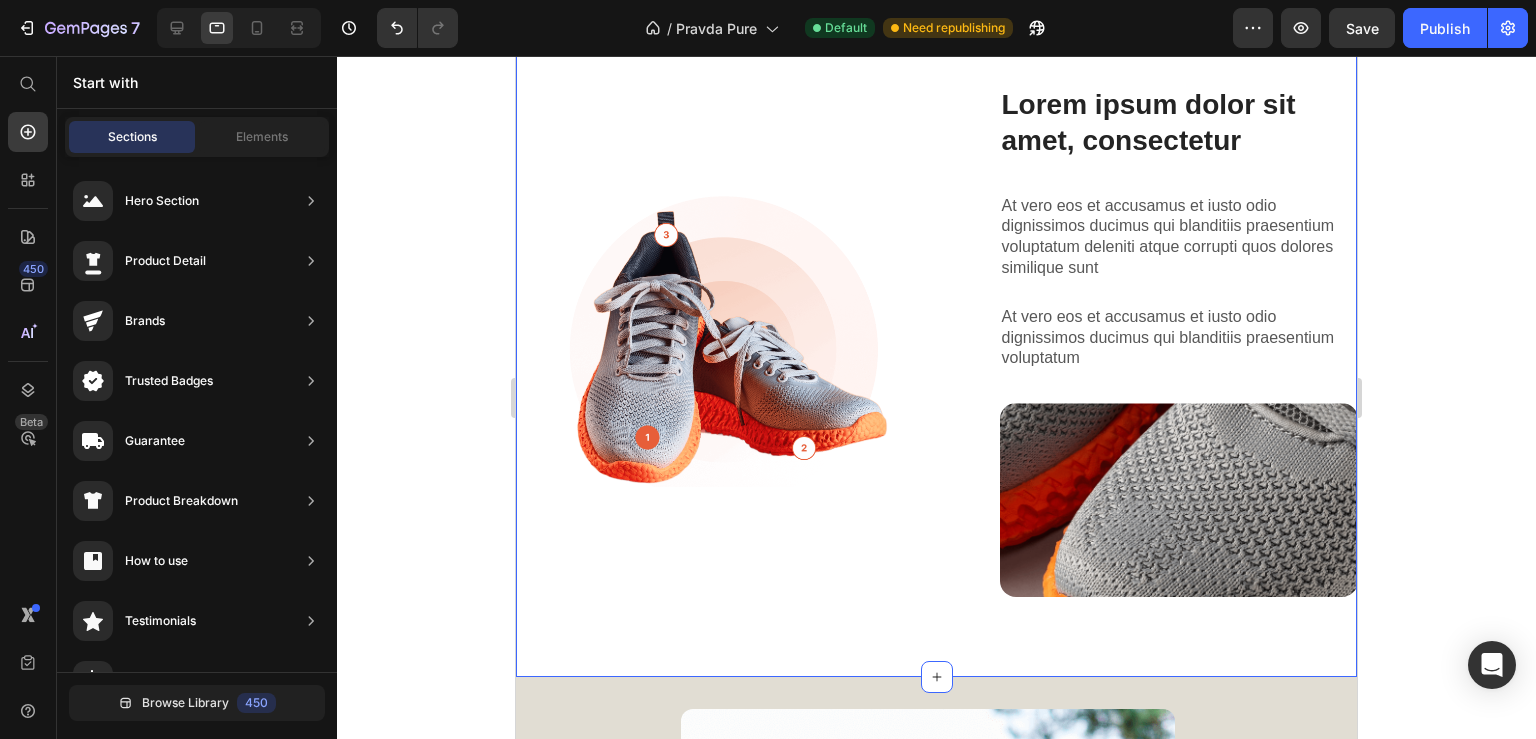 click on "Lorem ipsum dolor sit amet consectetur adipiscing Heading The standard: Text Block
At vero eos et accusamus et iusto odio dignissimos ducimus
At vero eos et accusamus et iusto odio dignissimos ducimus qui blanditiis praesentium voluptatum deleniti atque
At vero eos et accusamus et iusto odio dignissimos ducimus qui blanditiis praesentium voluptatum deleniti atque corrupti quos dolores similique sunt Item List Image Row Lorem ipsum dolor sit amet consectetur adipiscing Heading Image Lorem ipsum dolor sit amet, consectetur Heading At vero eos et accusamus et iusto odio dignissimos ducimus qui blanditiis praesentium voluptatum deleniti atque corrupti quos dolores similique sunt Text Block At vero eos et accusamus et iusto odio dignissimos ducimus qui blanditiis praesentium voluptatum Text Block Image Row Row Section 3" at bounding box center (936, 19) 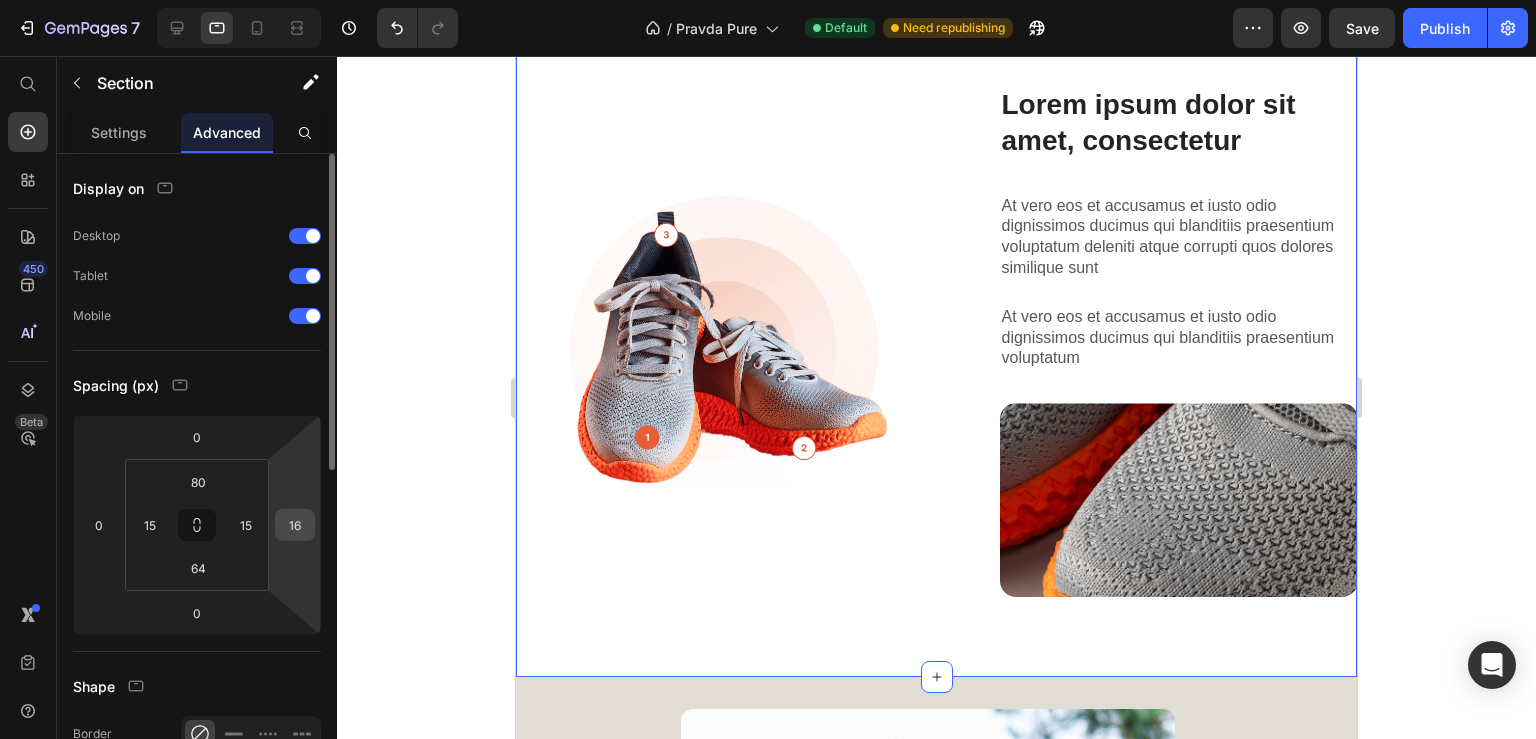 click on "16" at bounding box center [295, 525] 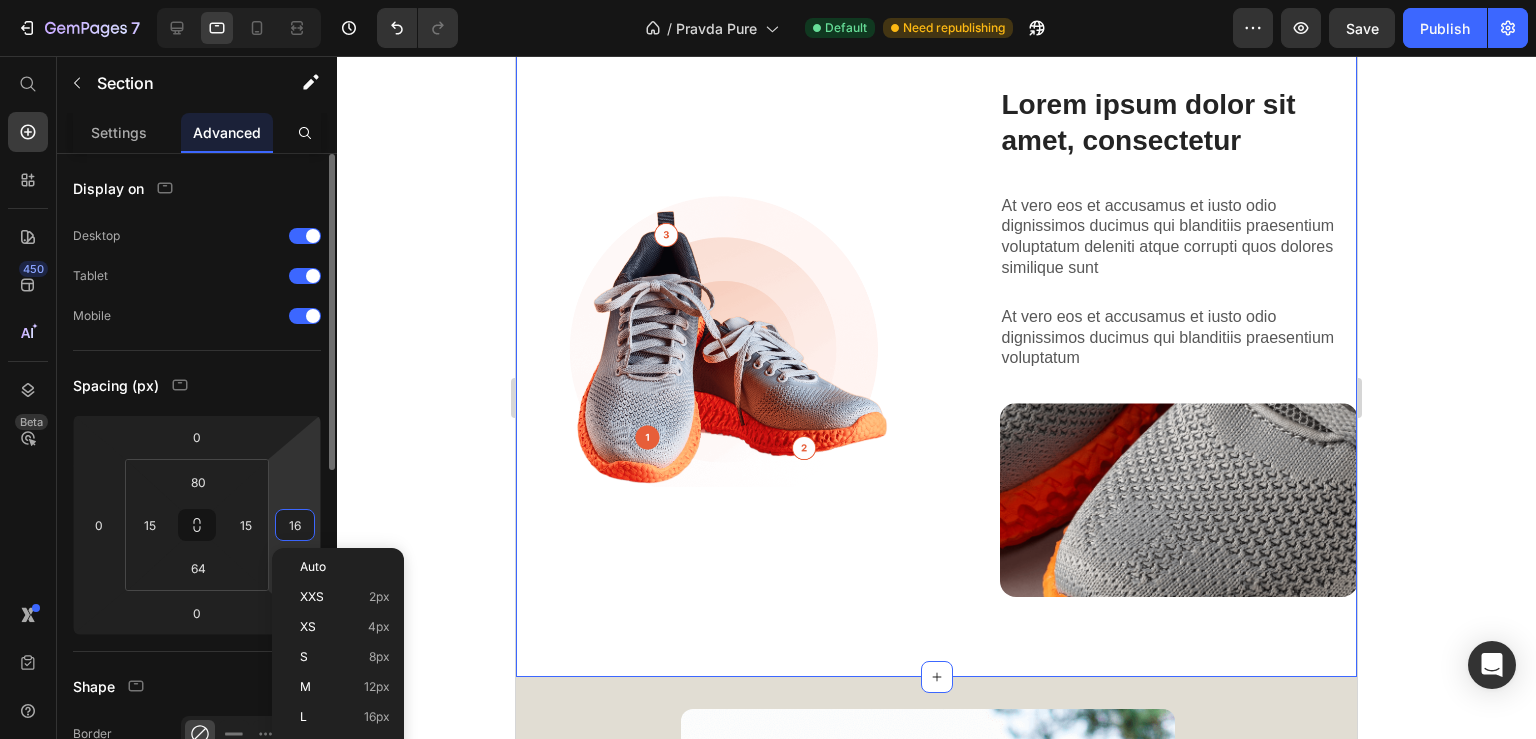 type on "0" 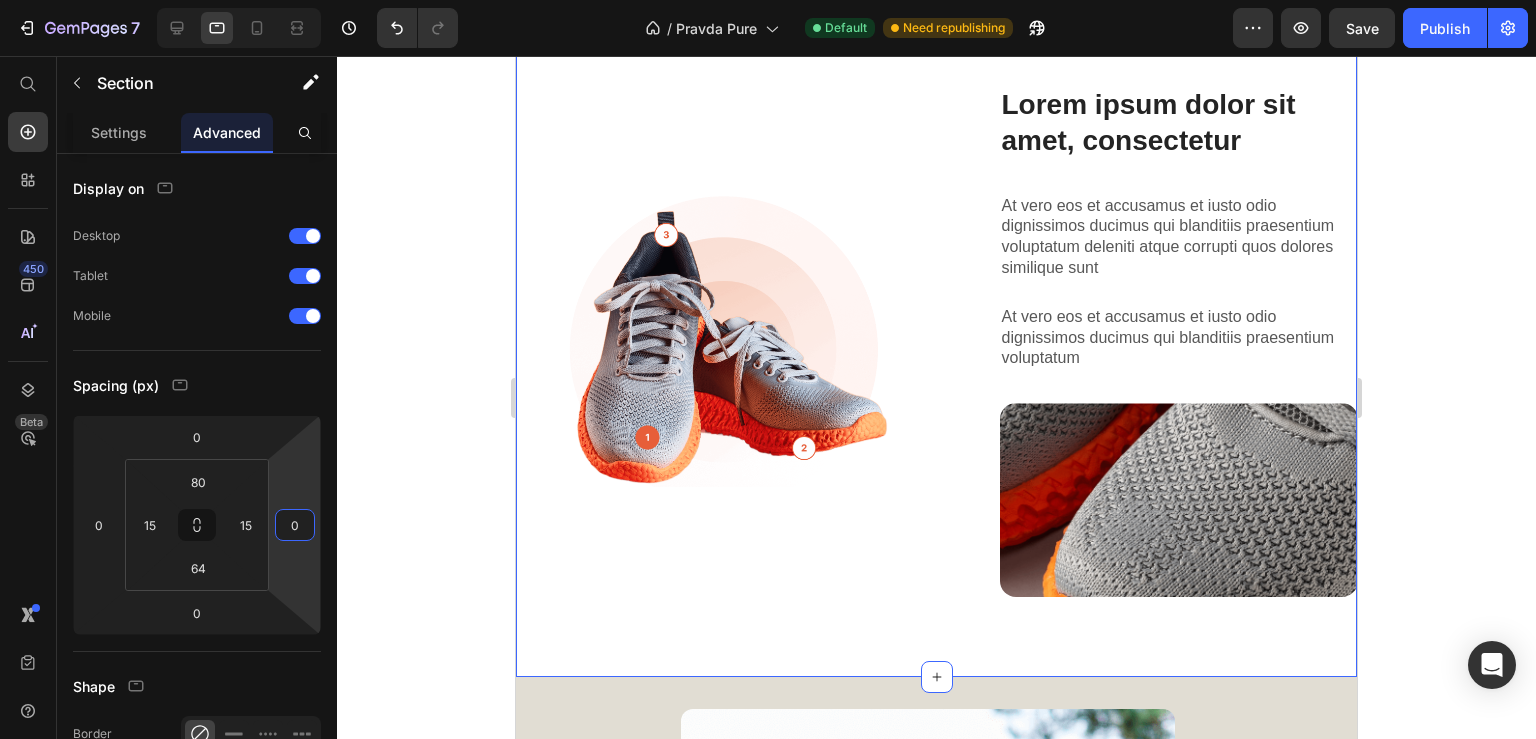 click 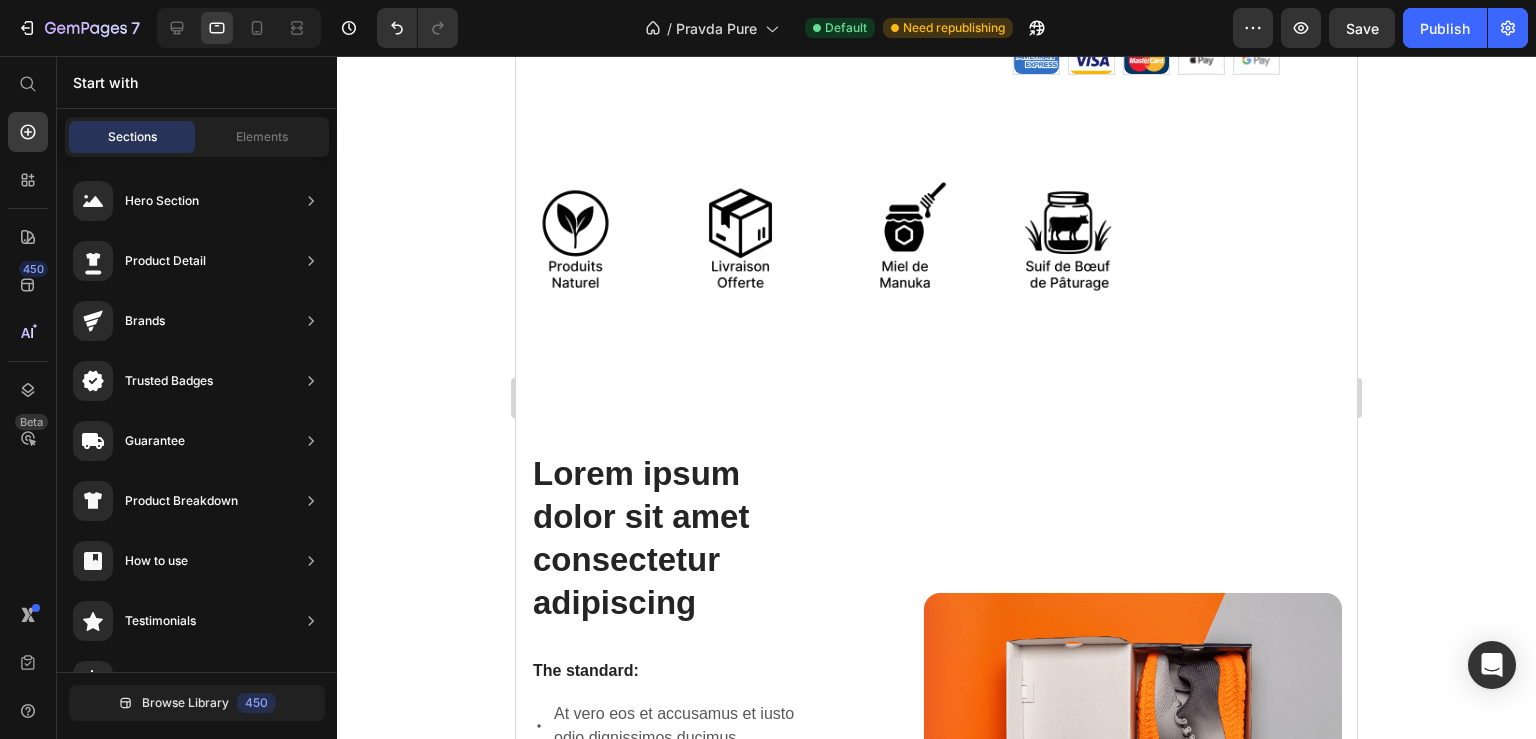 scroll, scrollTop: 636, scrollLeft: 0, axis: vertical 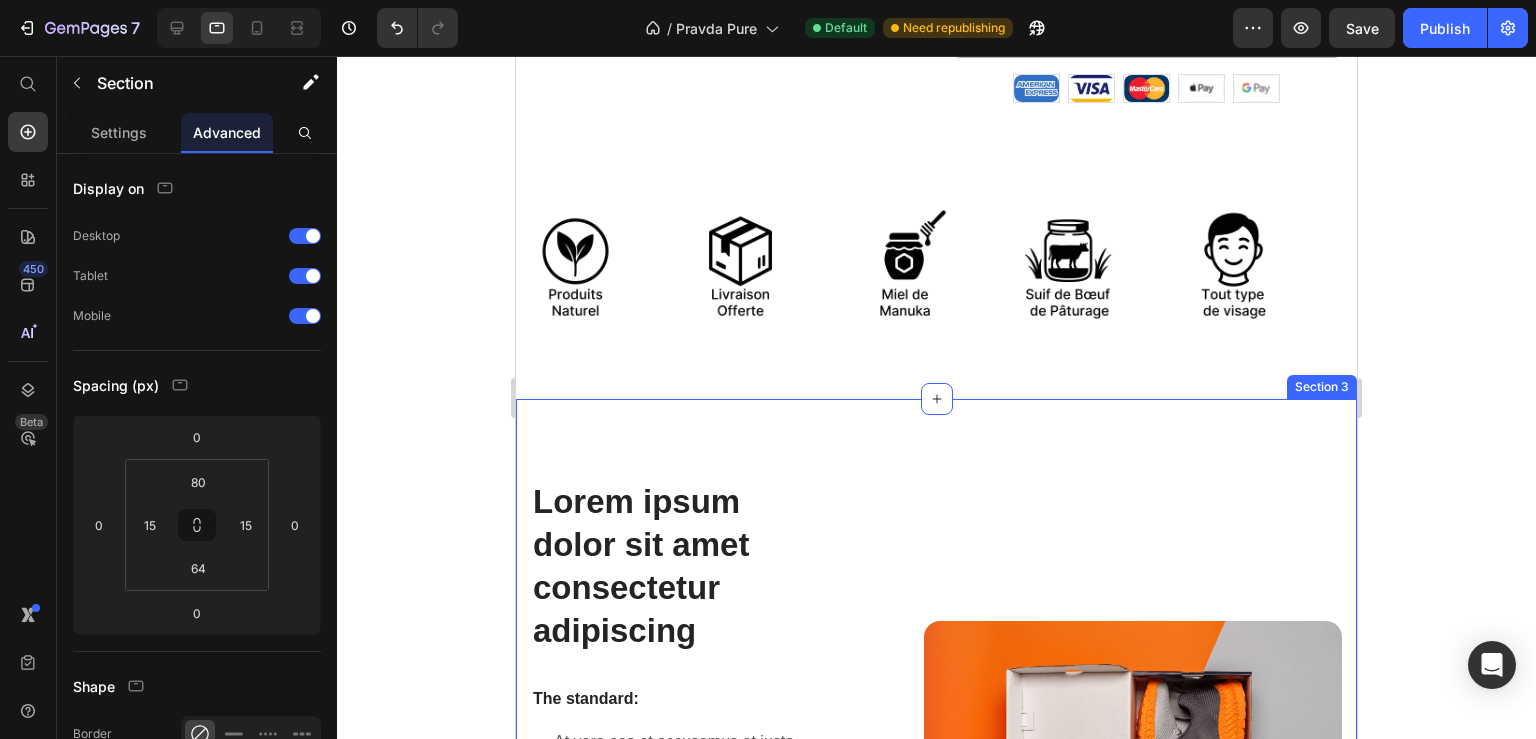 click on "Lorem ipsum dolor sit amet consectetur adipiscing Heading The standard: Text Block
At vero eos et accusamus et iusto odio dignissimos ducimus
At vero eos et accusamus et iusto odio dignissimos ducimus qui blanditiis praesentium voluptatum deleniti atque
At vero eos et accusamus et iusto odio dignissimos ducimus qui blanditiis praesentium voluptatum deleniti atque corrupti quos dolores similique sunt Item List Image Row Lorem ipsum dolor sit amet consectetur adipiscing Heading Image Lorem ipsum dolor sit amet, consectetur Heading At vero eos et accusamus et iusto odio dignissimos ducimus qui blanditiis praesentium voluptatum deleniti atque corrupti quos dolores similique sunt Text Block At vero eos et accusamus et iusto odio dignissimos ducimus qui blanditiis praesentium voluptatum Text Block Image Row Row Section 3" at bounding box center (936, 1056) 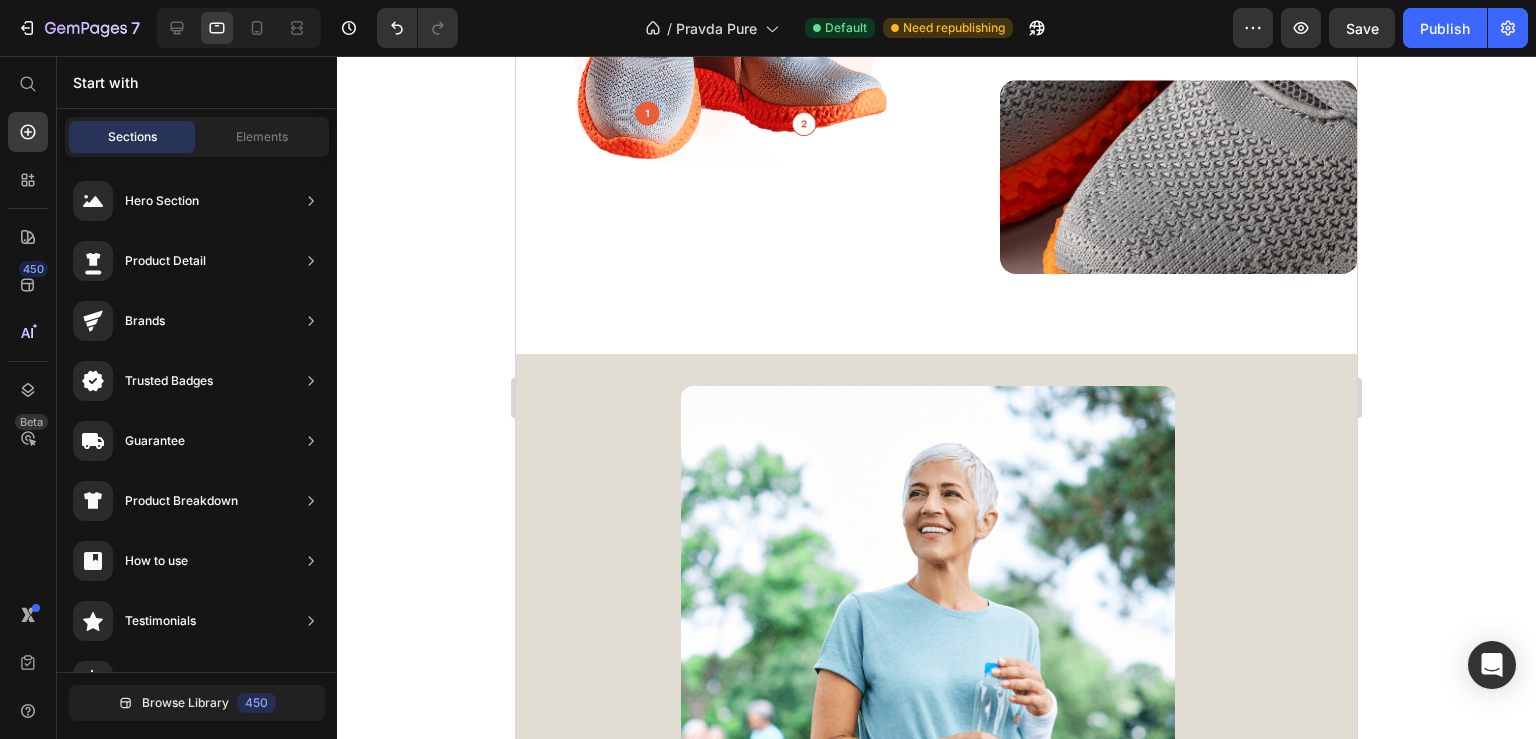 scroll, scrollTop: 2005, scrollLeft: 0, axis: vertical 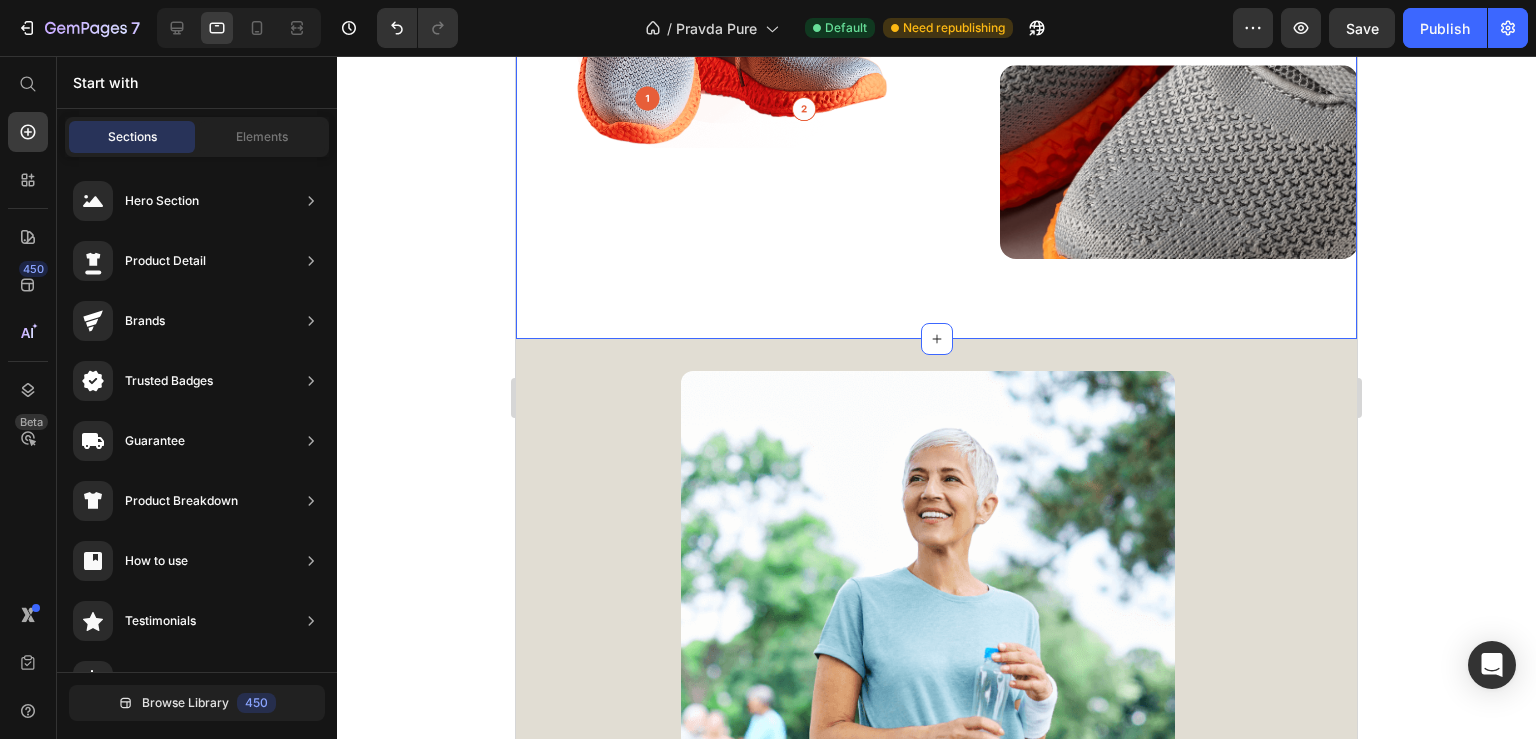 click on "Lorem ipsum dolor sit amet consectetur adipiscing Heading The standard: Text Block
At vero eos et accusamus et iusto odio dignissimos ducimus
At vero eos et accusamus et iusto odio dignissimos ducimus qui blanditiis praesentium voluptatum deleniti atque
At vero eos et accusamus et iusto odio dignissimos ducimus qui blanditiis praesentium voluptatum deleniti atque corrupti quos dolores similique sunt Item List Image Row Lorem ipsum dolor sit amet consectetur adipiscing Heading Image Lorem ipsum dolor sit amet, consectetur Heading At vero eos et accusamus et iusto odio dignissimos ducimus qui blanditiis praesentium voluptatum deleniti atque corrupti quos dolores similique sunt Text Block At vero eos et accusamus et iusto odio dignissimos ducimus qui blanditiis praesentium voluptatum Text Block Image Row Row Section 3" at bounding box center [936, -319] 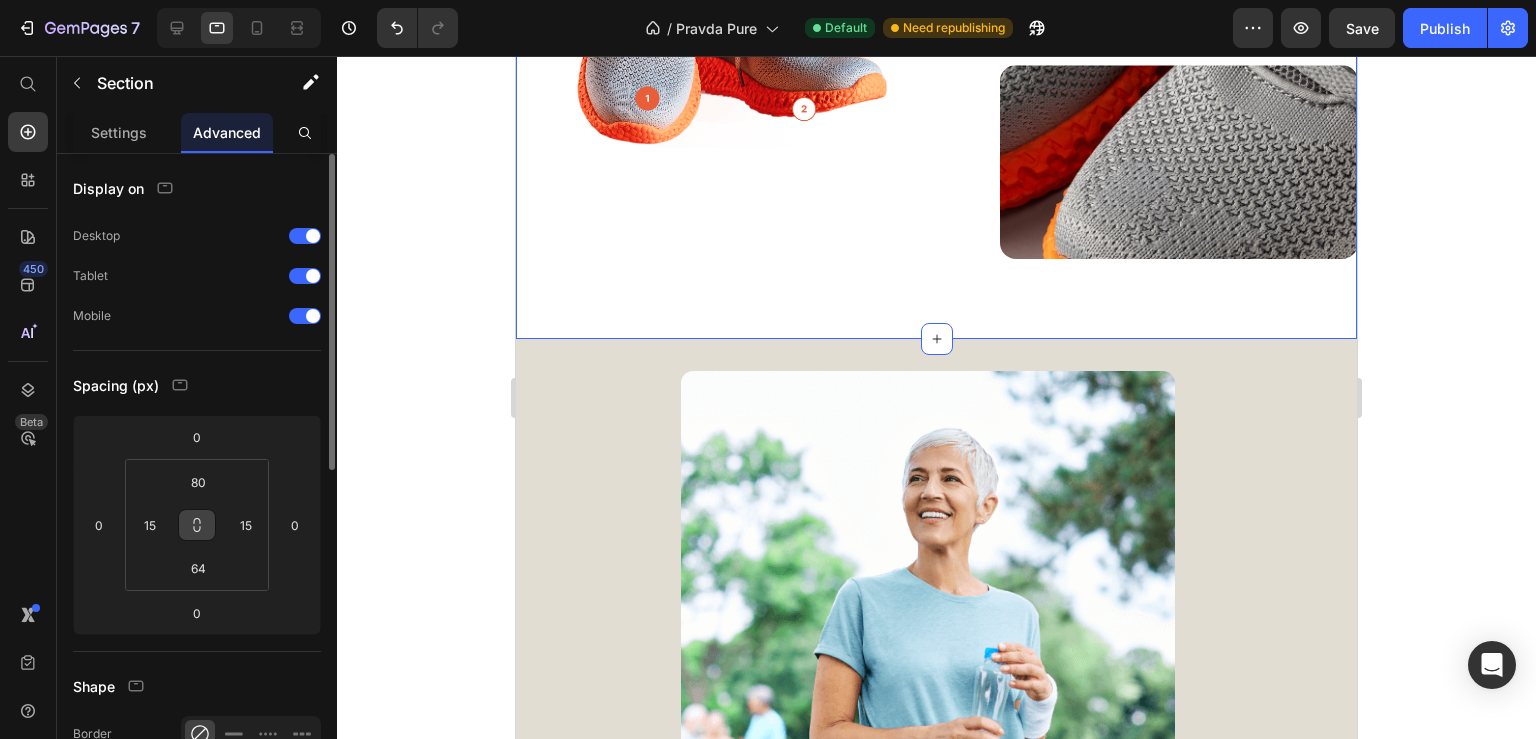 click 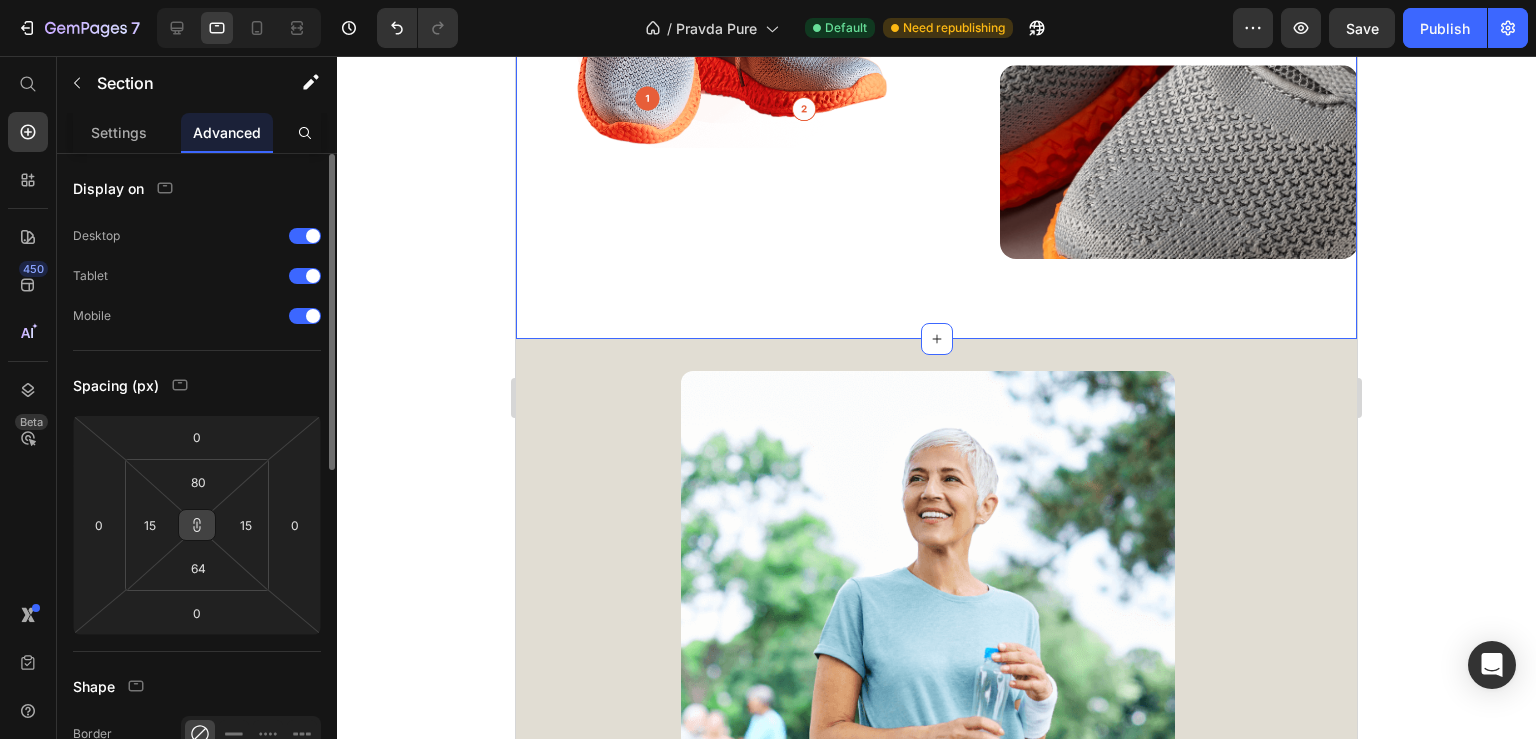 click 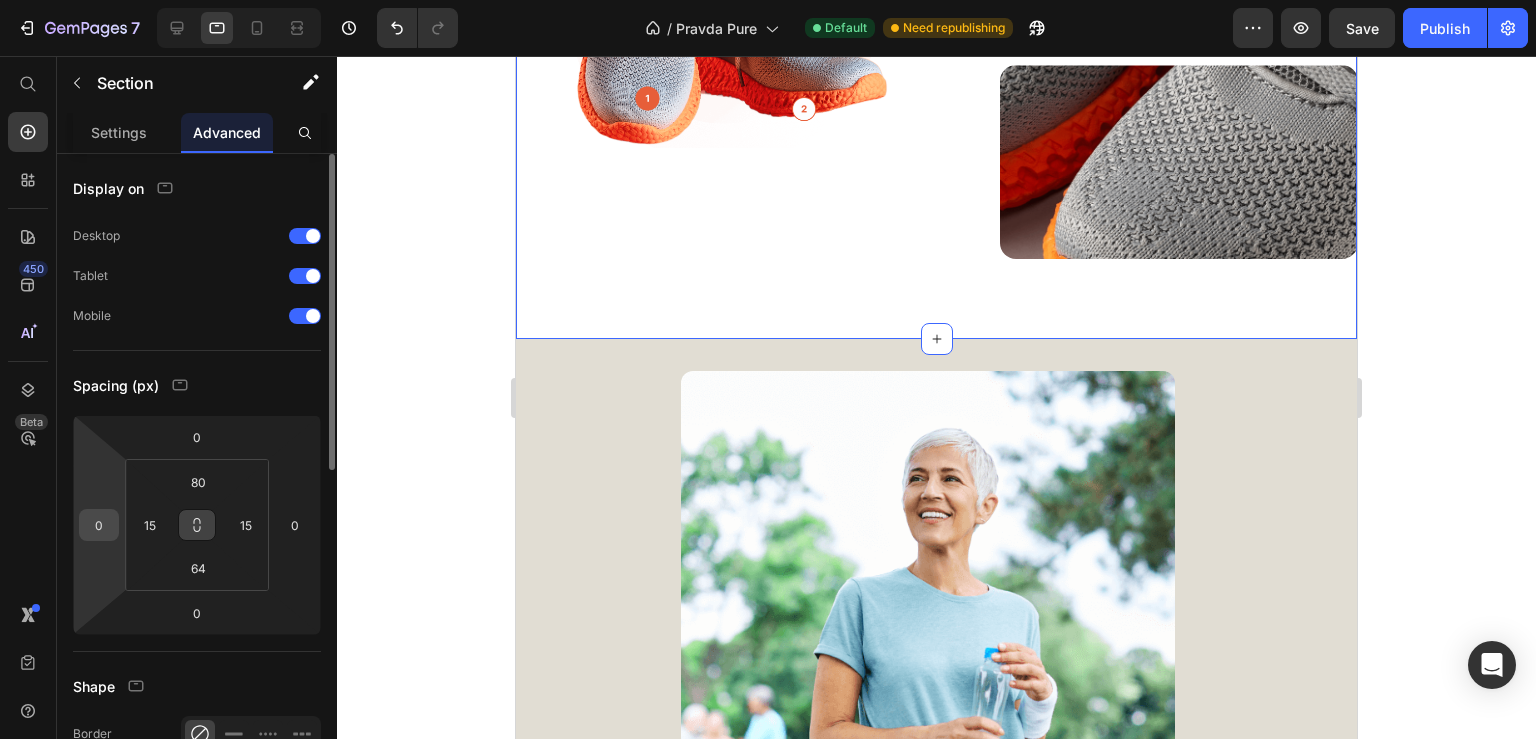 click on "0" at bounding box center (99, 525) 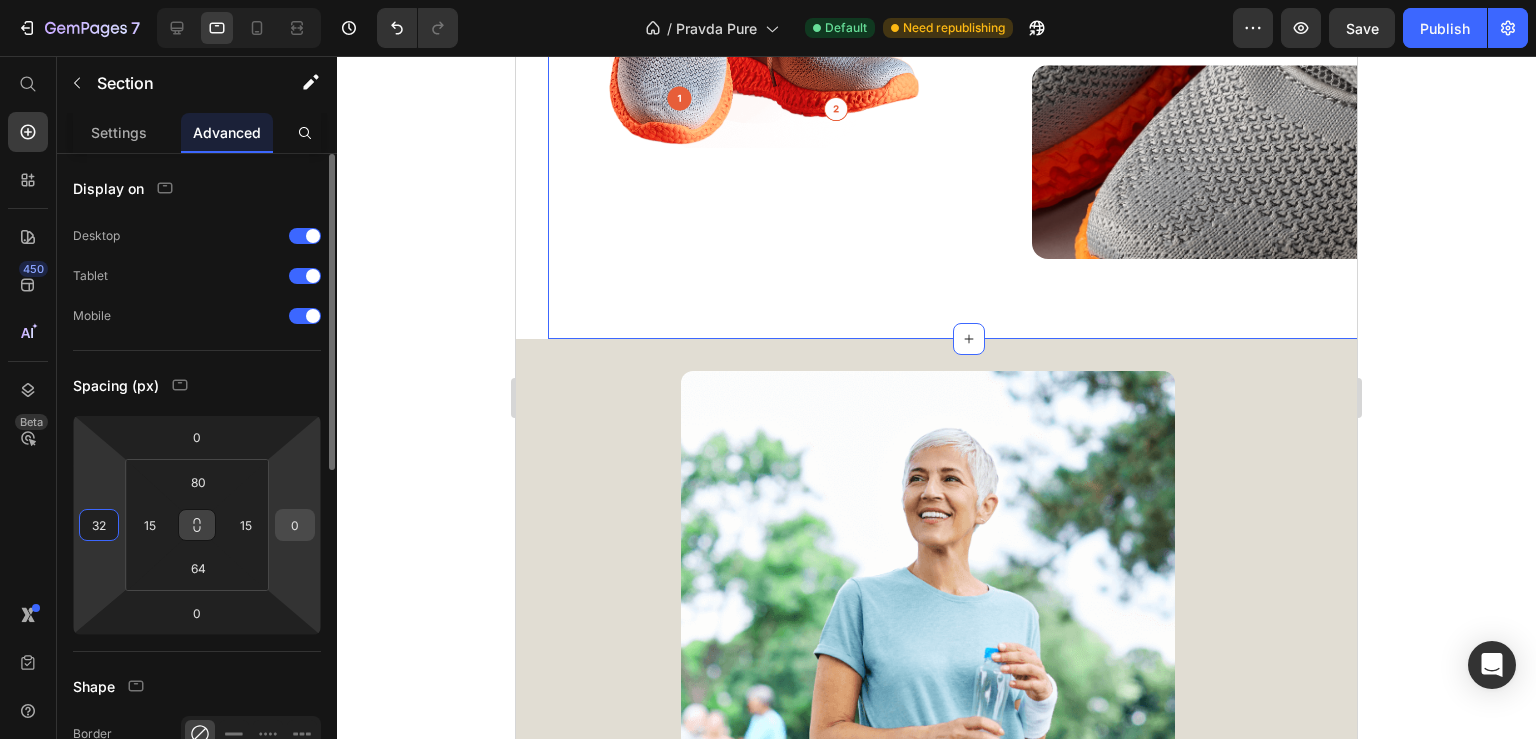 type on "32" 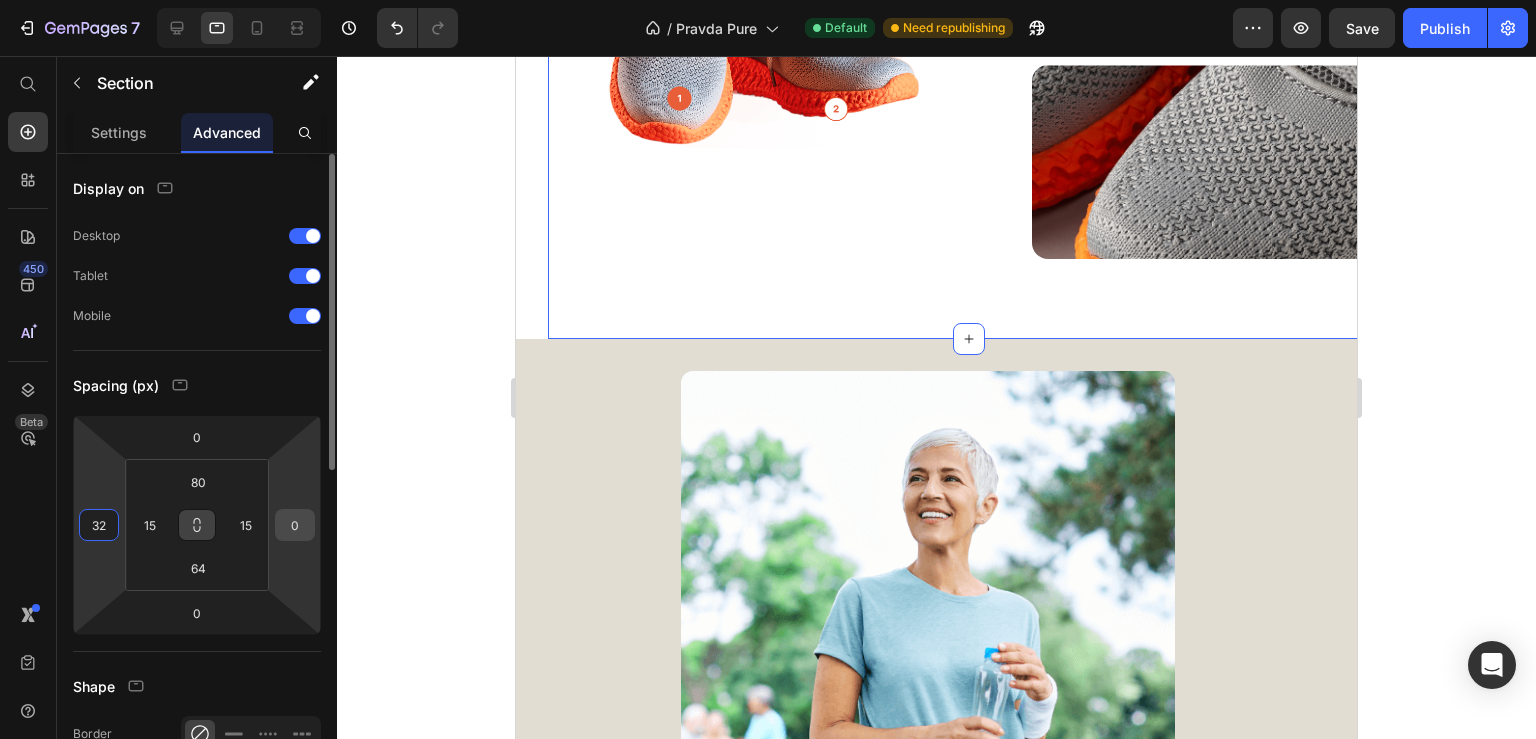 click on "7   /  Pravda Pure Default Need republishing Preview  Save   Publish  450 Beta Start with Sections Elements Hero Section Product Detail Brands Trusted Badges Guarantee Product Breakdown How to use Testimonials Compare Bundle FAQs Social Proof Brand Story Product List Collection Blog List Contact Sticky Add to Cart Custom Footer Browse Library 450 Layout
Row
Row
Row
Row Text
Heading
Text Block Button
Button
Button
Sticky Back to top Media
Image" at bounding box center [768, 0] 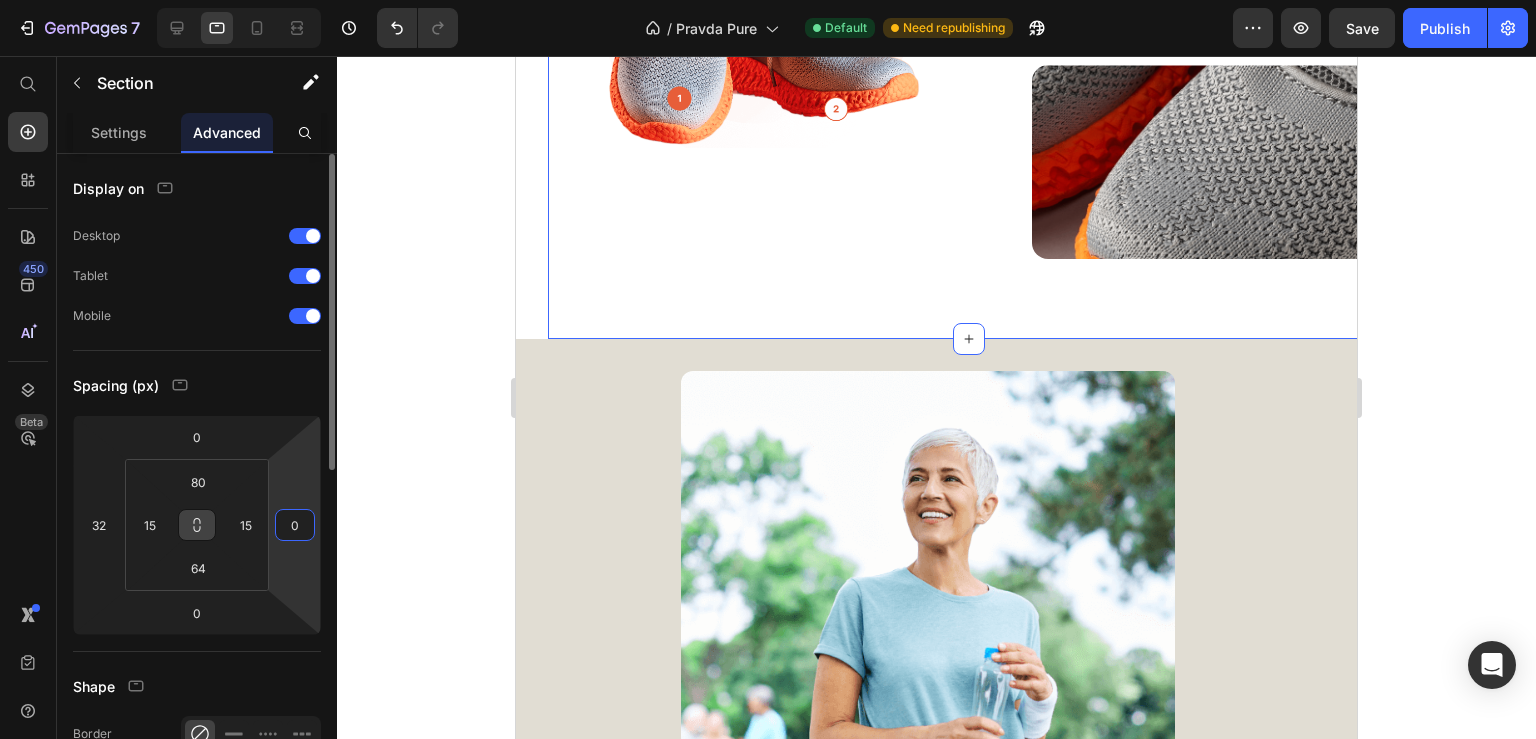click on "0" at bounding box center (295, 525) 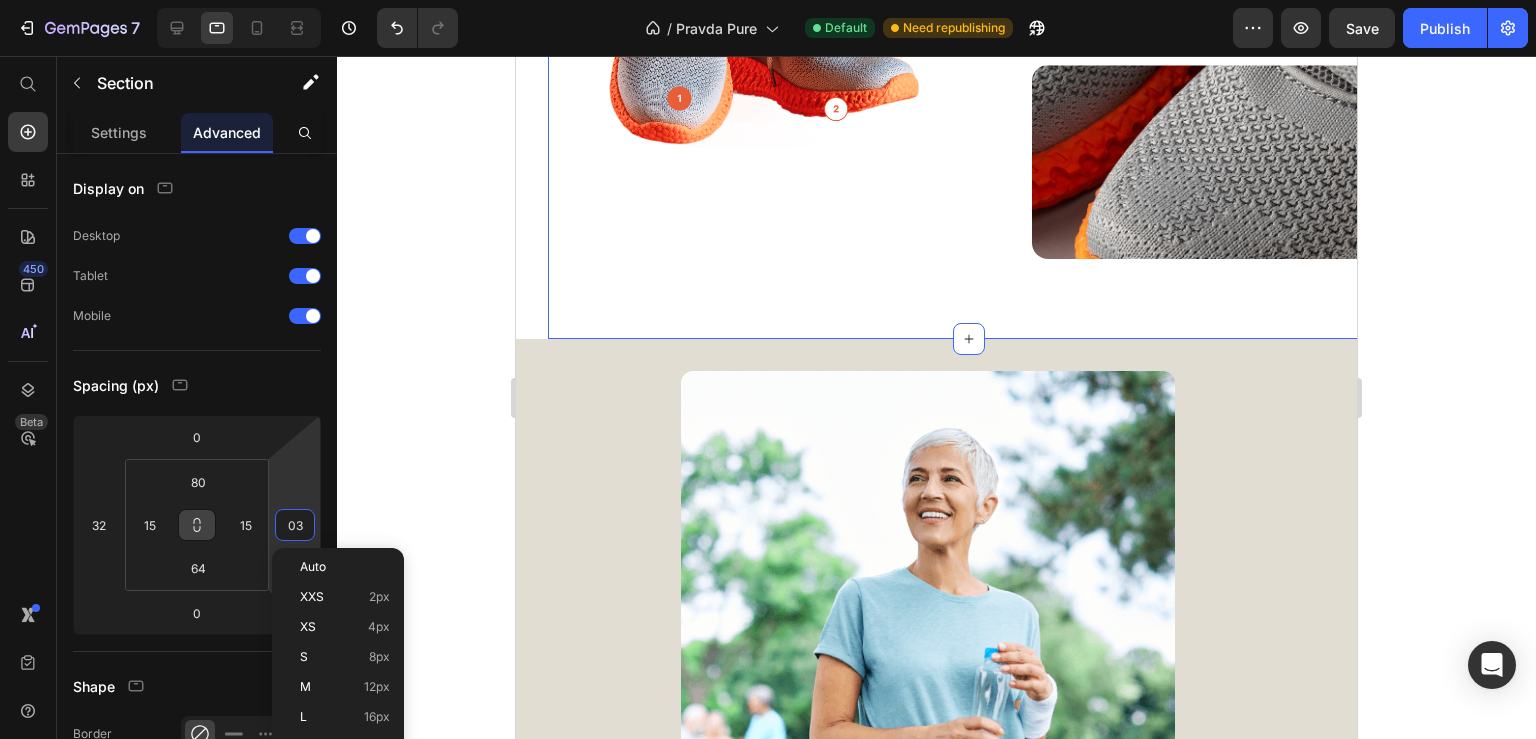 type on "032" 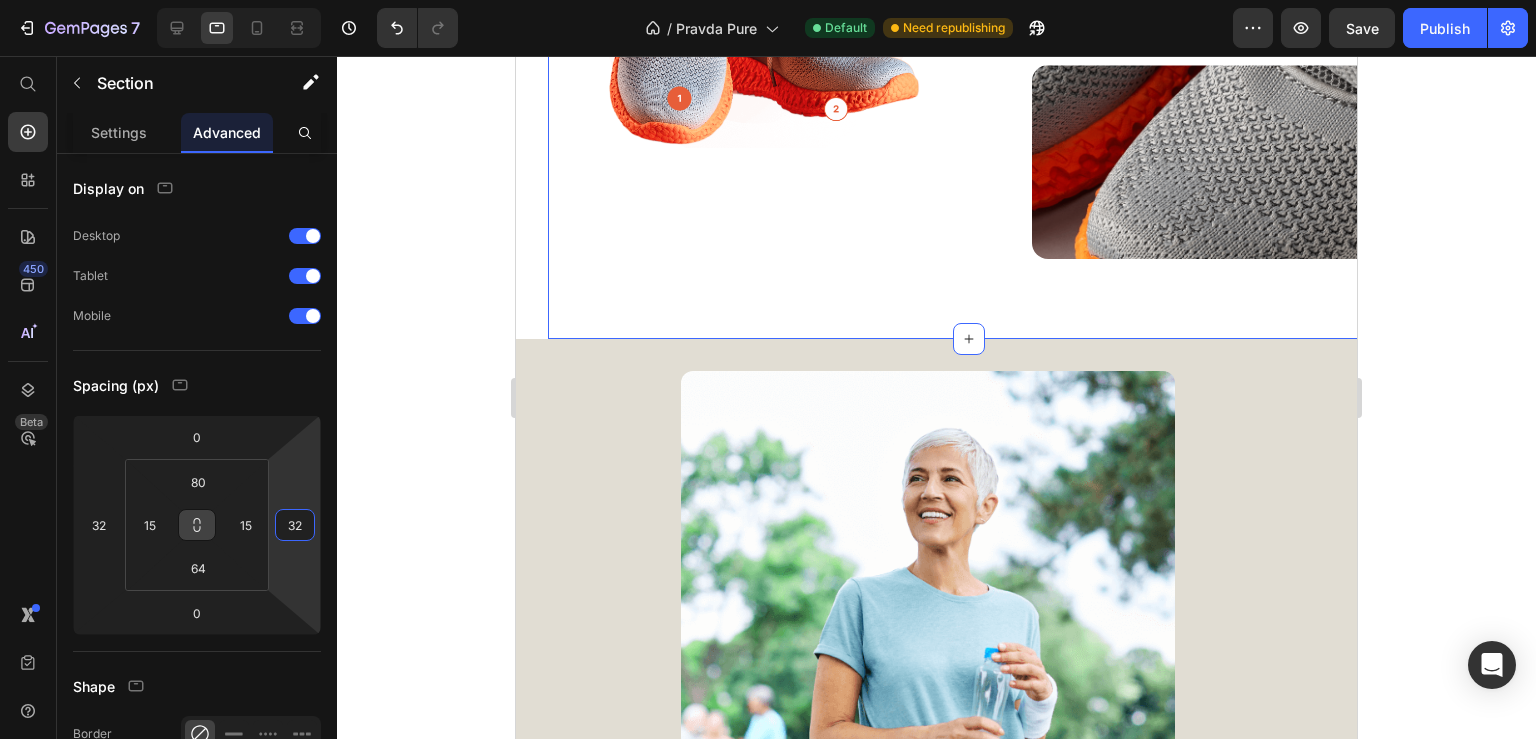 click 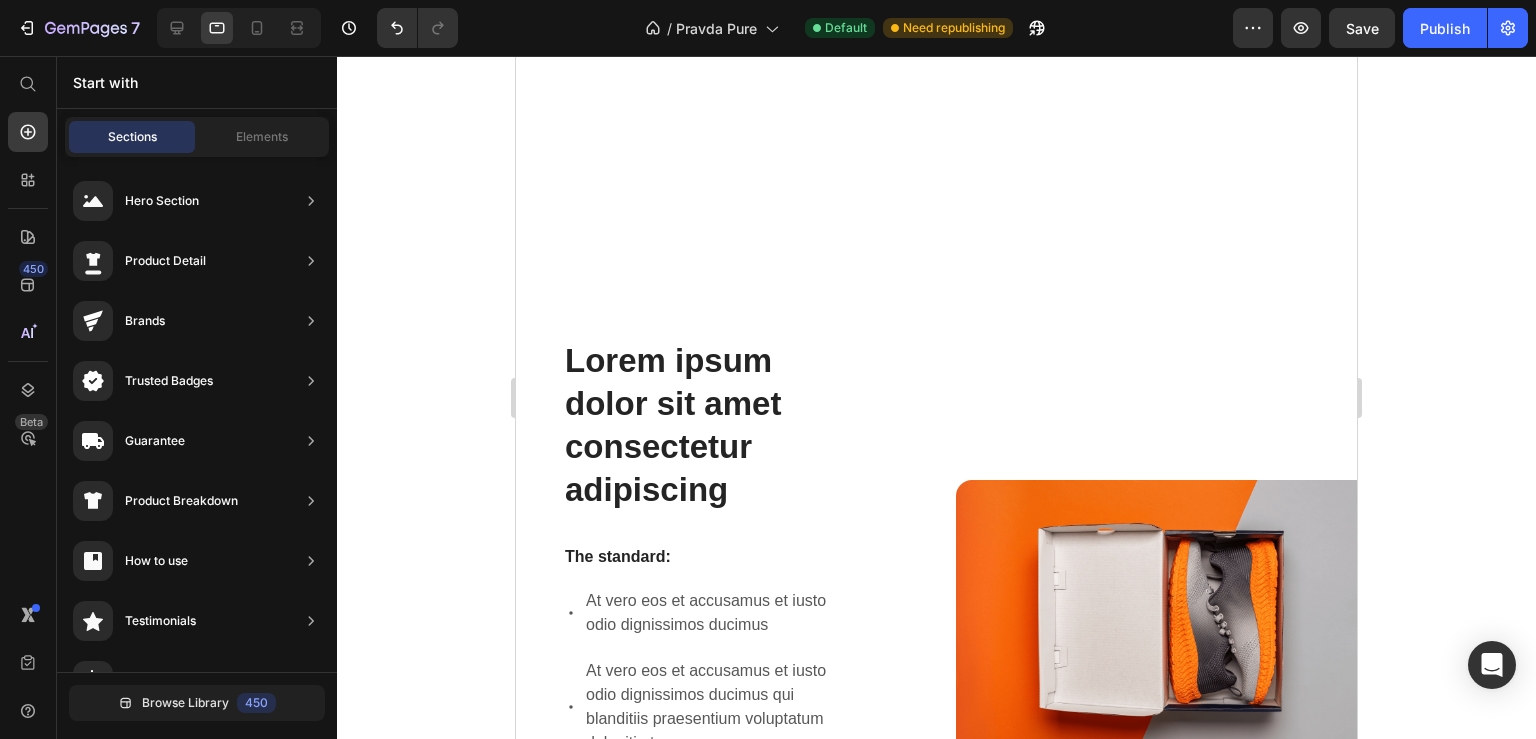 scroll, scrollTop: 2008, scrollLeft: 0, axis: vertical 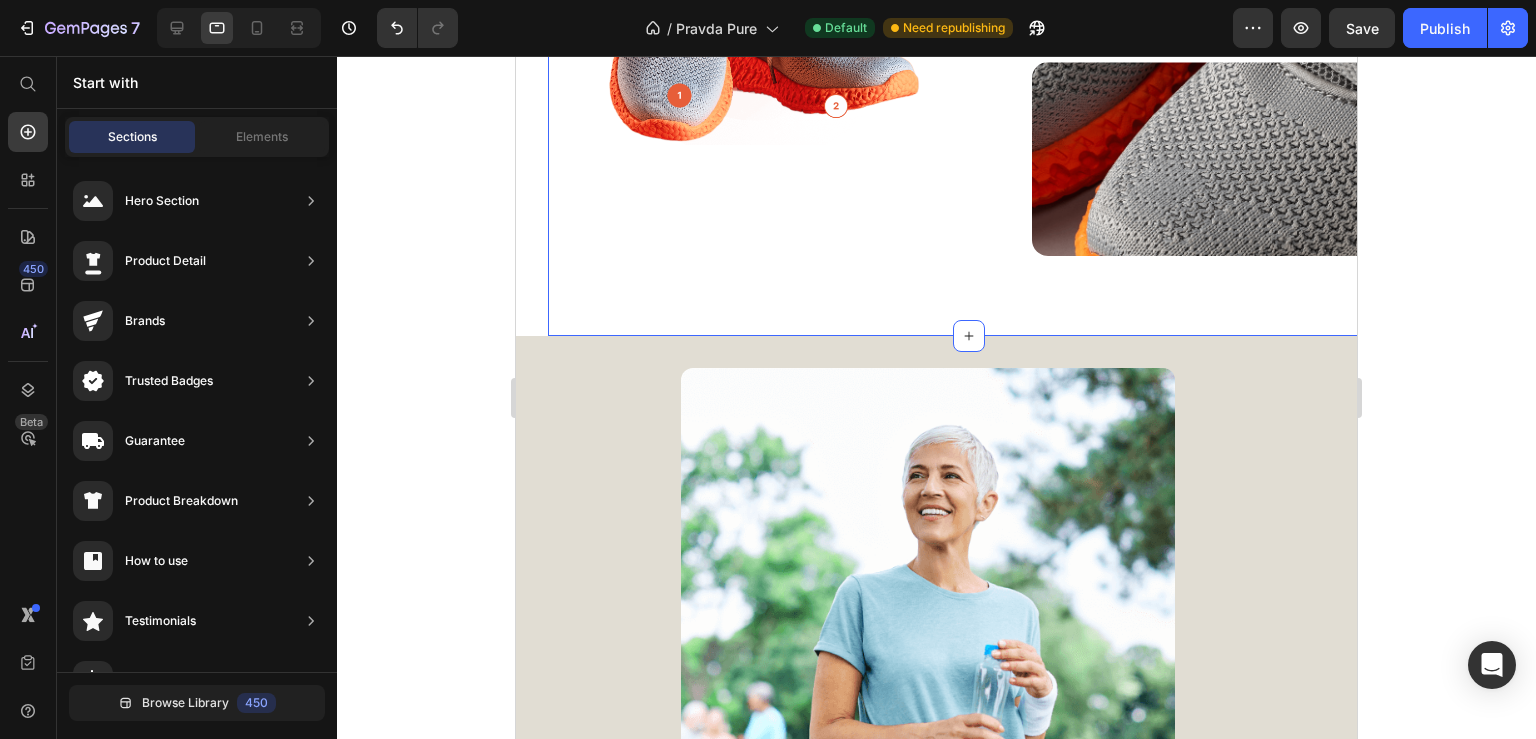 click on "Lorem ipsum dolor sit amet consectetur adipiscing Heading The standard: Text Block
At vero eos et accusamus et iusto odio dignissimos ducimus
At vero eos et accusamus et iusto odio dignissimos ducimus qui blanditiis praesentium voluptatum deleniti atque
At vero eos et accusamus et iusto odio dignissimos ducimus qui blanditiis praesentium voluptatum deleniti atque corrupti quos dolores similique sunt Item List Image Row Lorem ipsum dolor sit amet consectetur adipiscing Heading Image Lorem ipsum dolor sit amet, consectetur Heading At vero eos et accusamus et iusto odio dignissimos ducimus qui blanditiis praesentium voluptatum deleniti atque corrupti quos dolores similique sunt Text Block At vero eos et accusamus et iusto odio dignissimos ducimus qui blanditiis praesentium voluptatum Text Block Image Row Row Section 3" at bounding box center (968, -322) 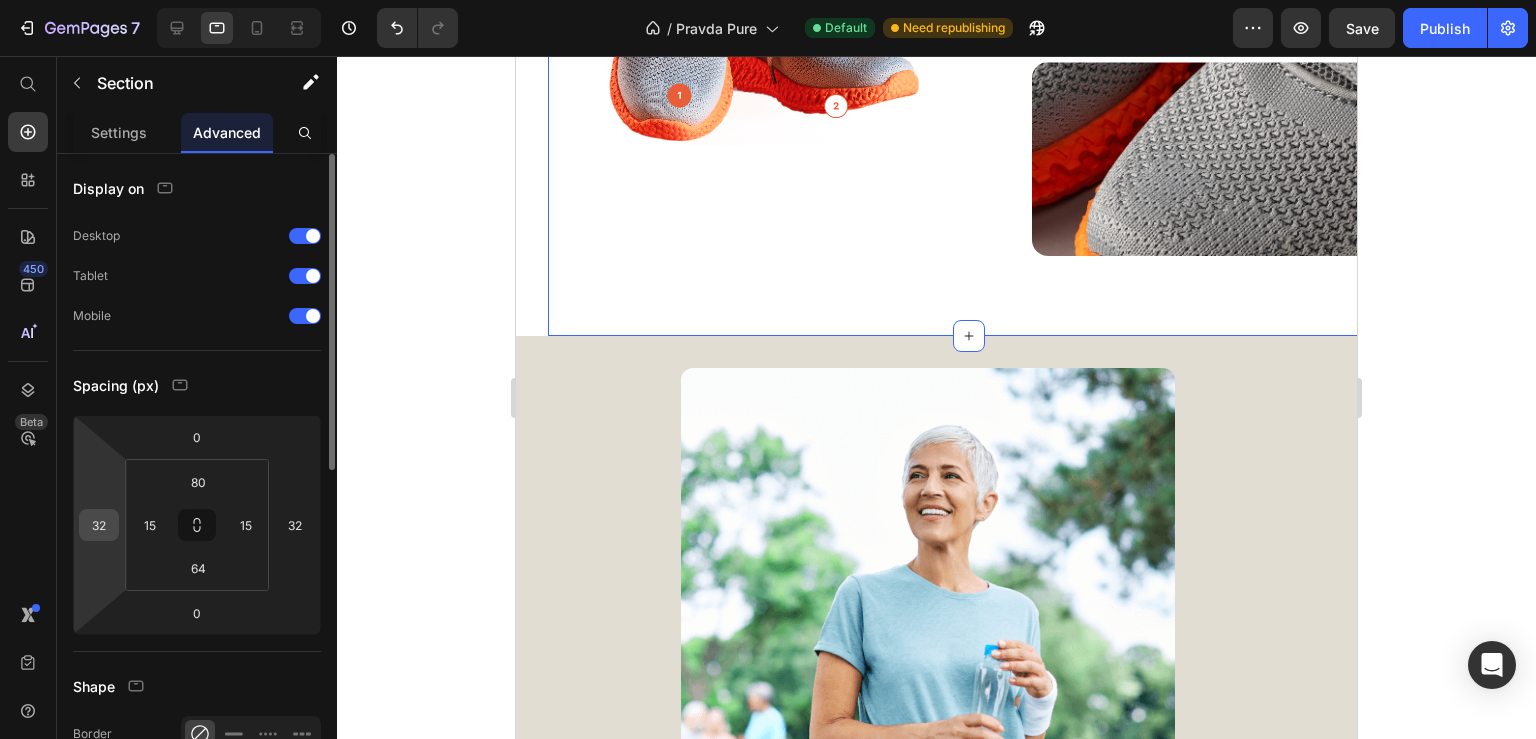 click on "32" at bounding box center (99, 525) 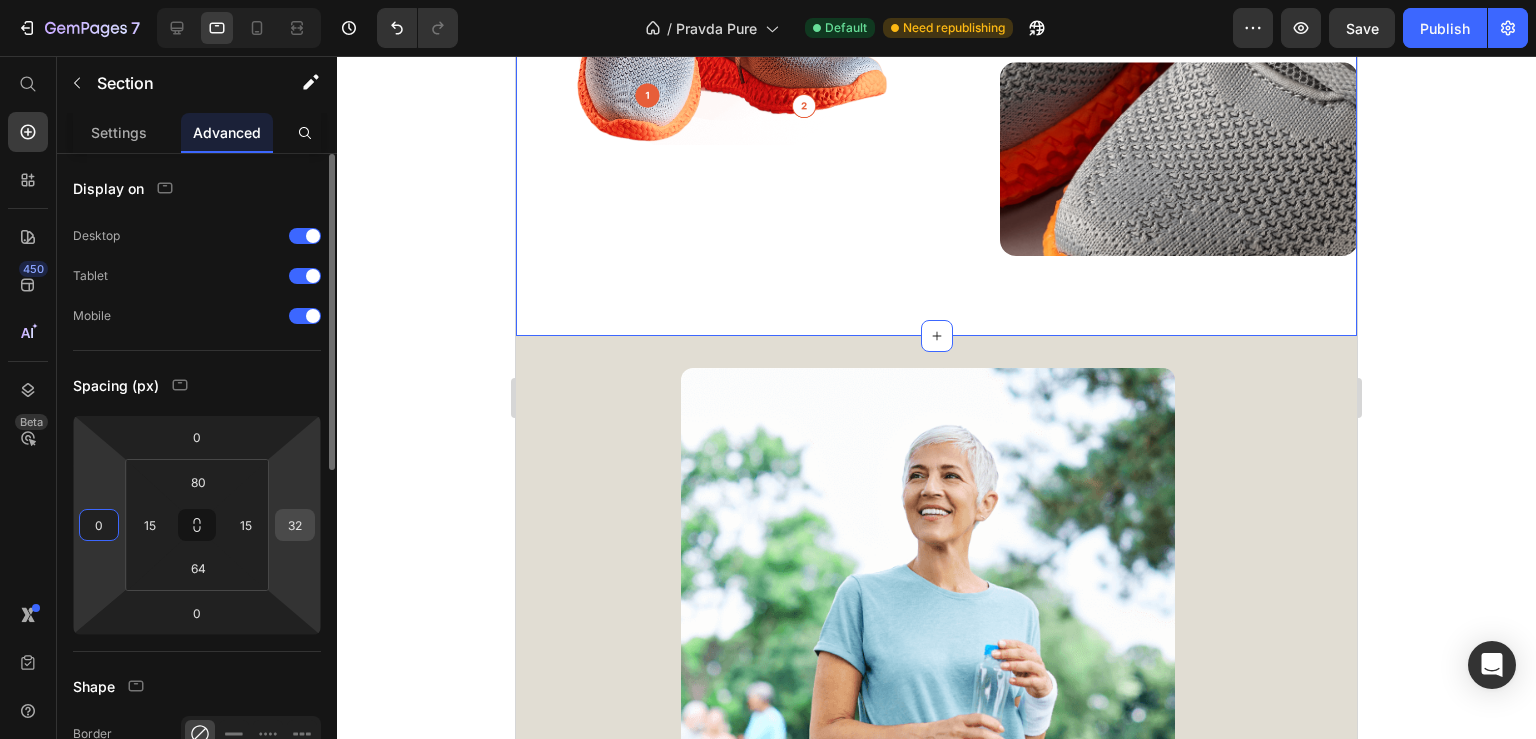 type on "0" 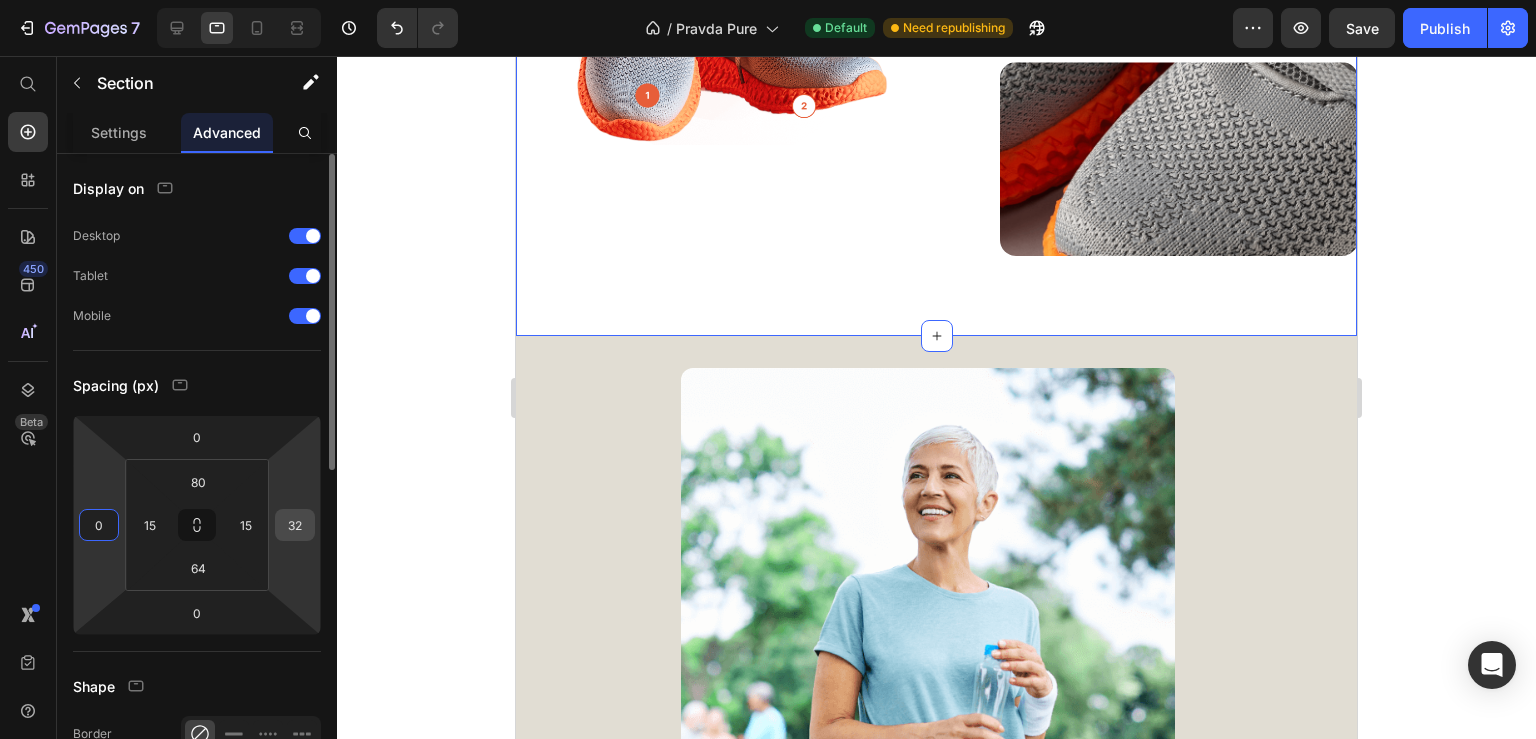 click on "32" at bounding box center (295, 525) 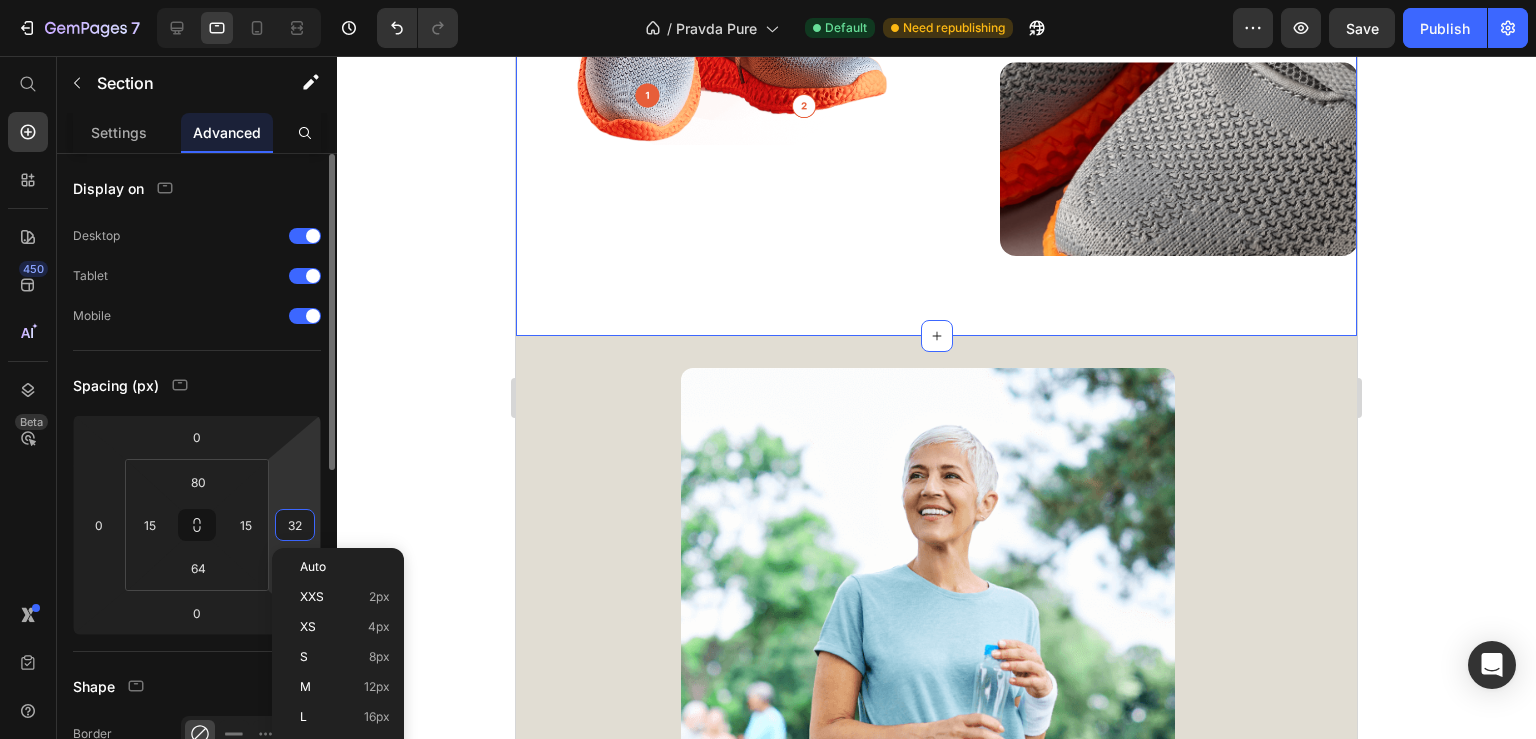 type on "0" 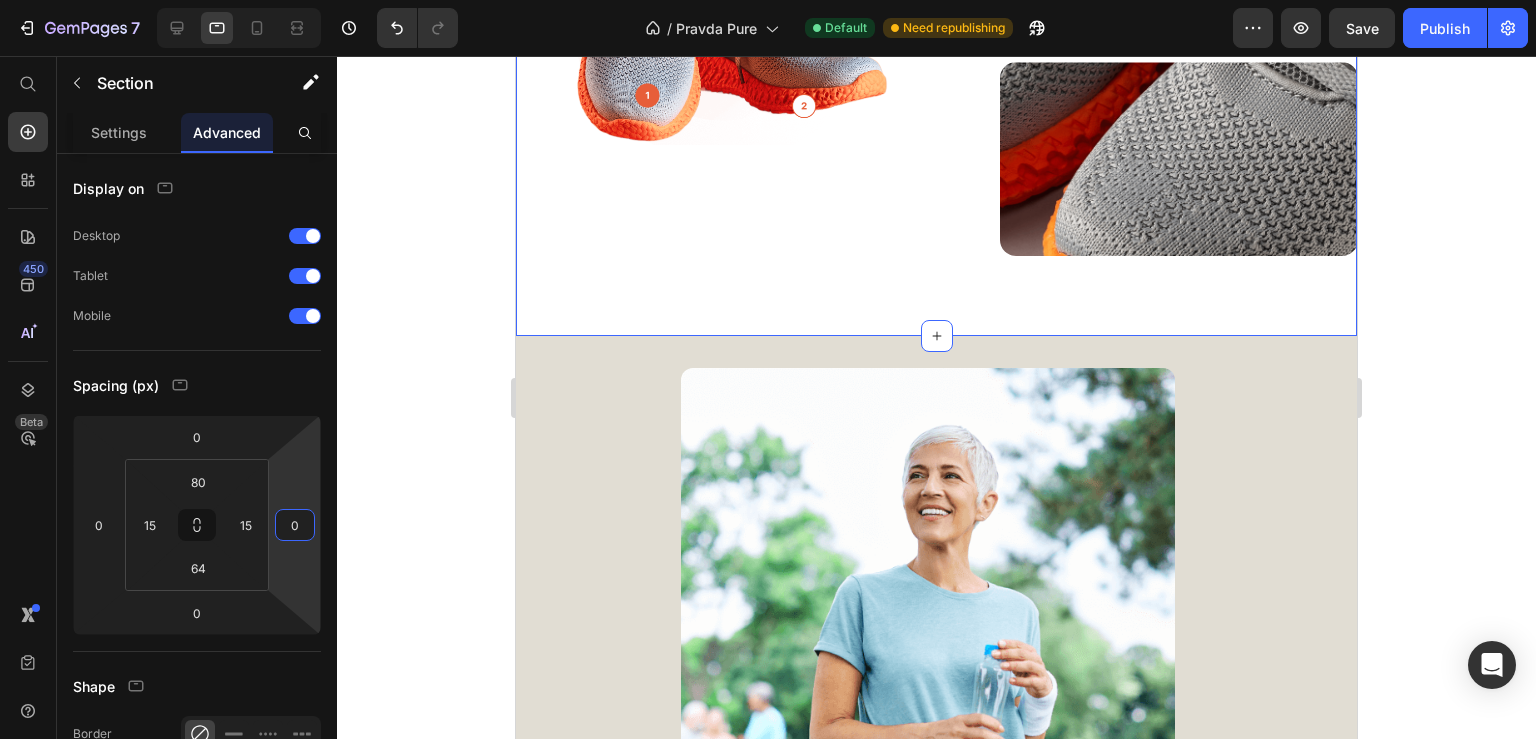 click 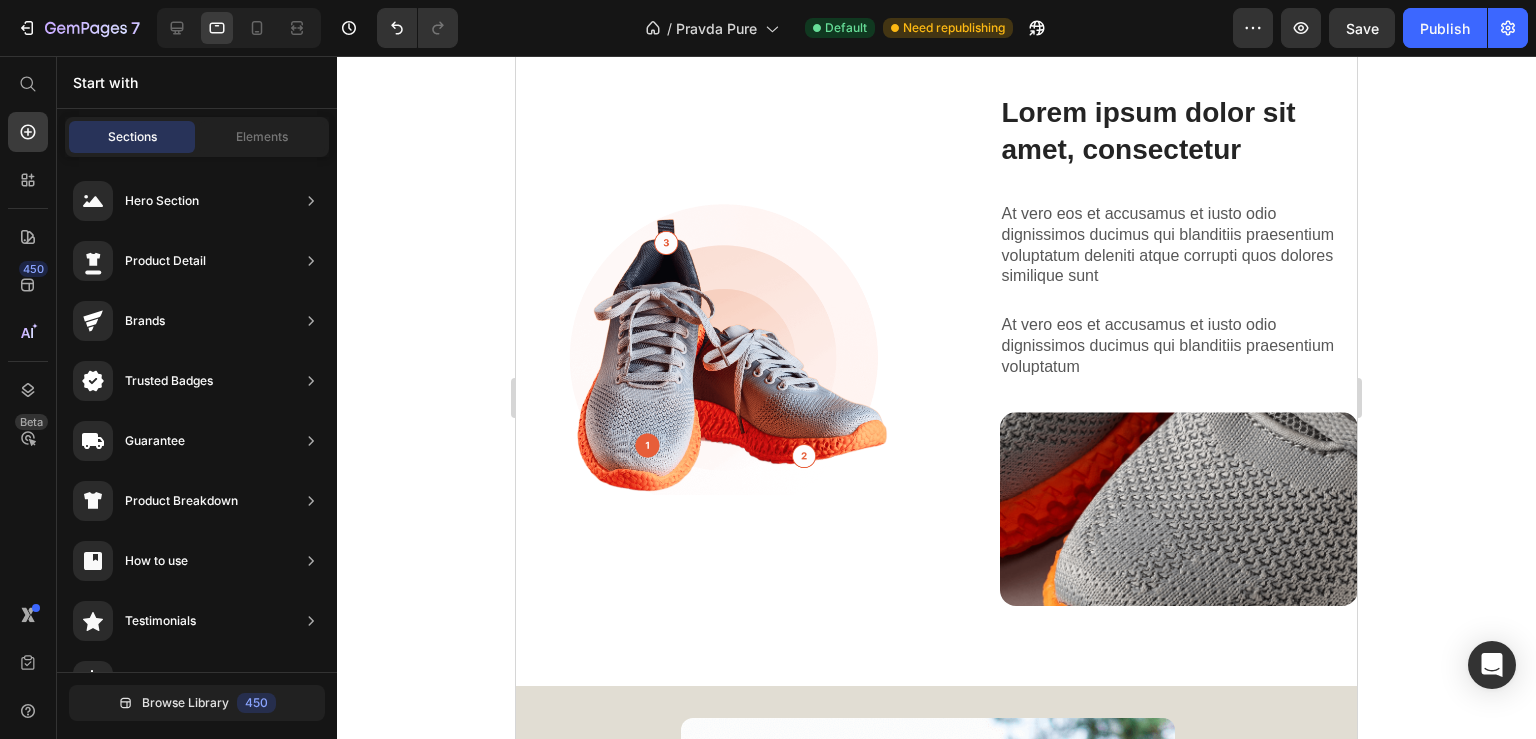 scroll, scrollTop: 1672, scrollLeft: 0, axis: vertical 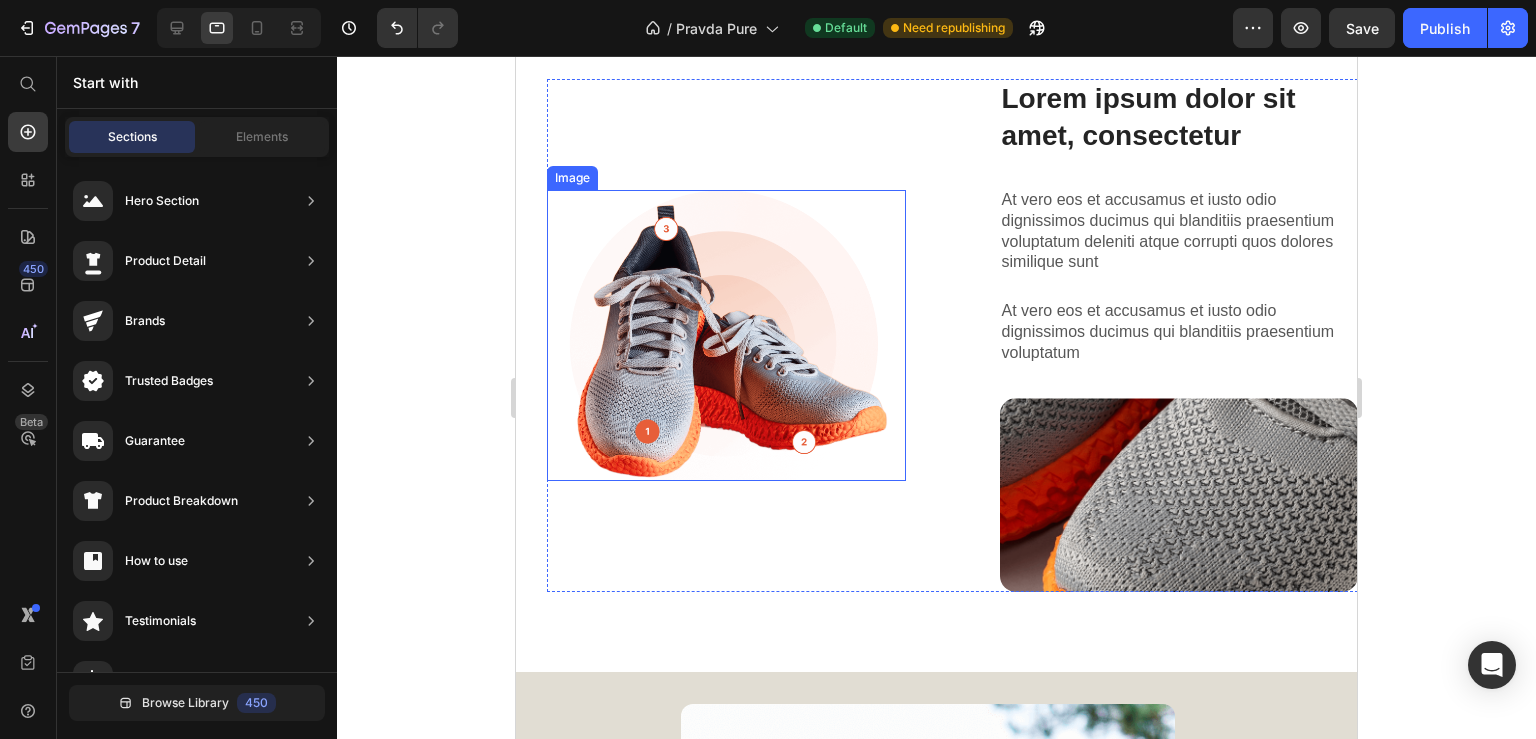 click at bounding box center (726, 335) 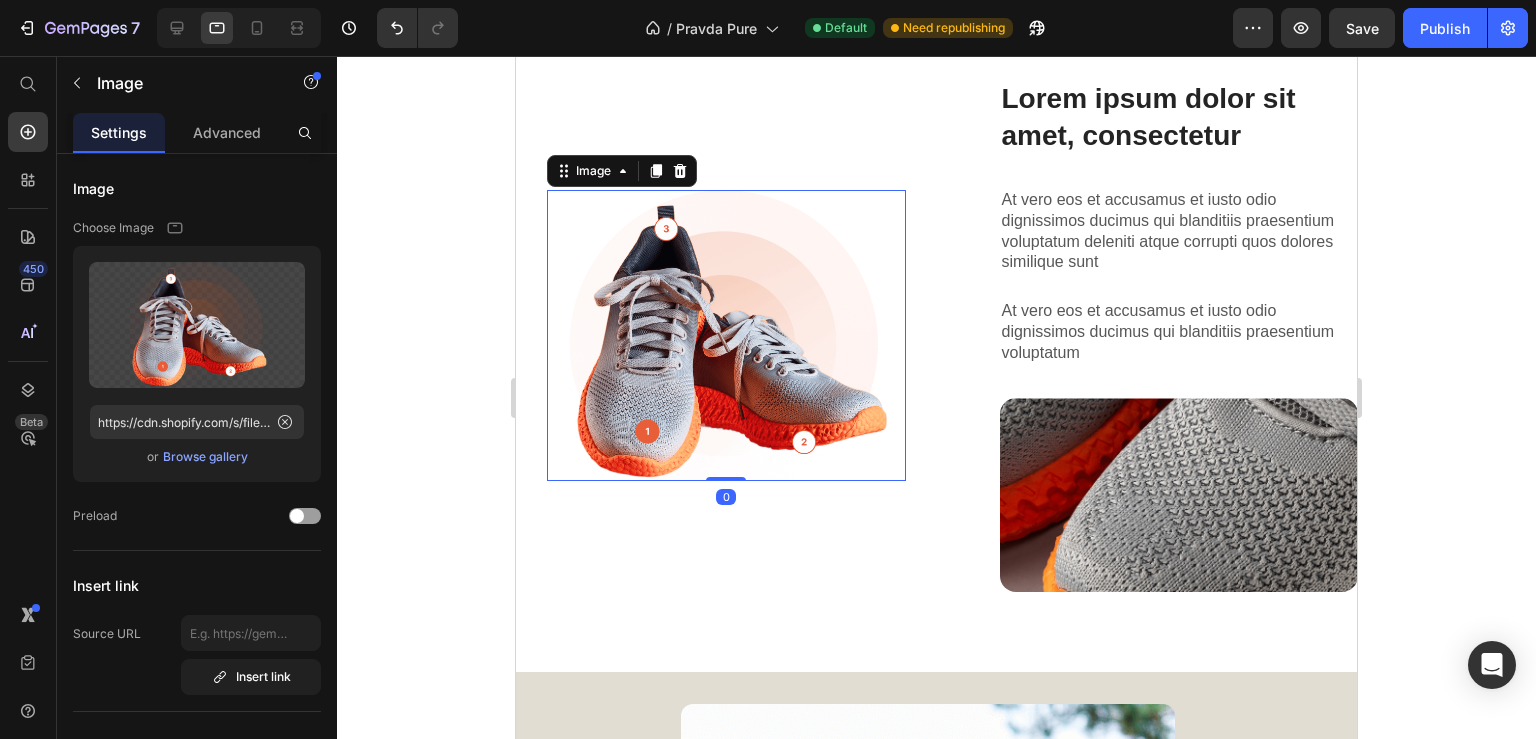 scroll, scrollTop: 540, scrollLeft: 0, axis: vertical 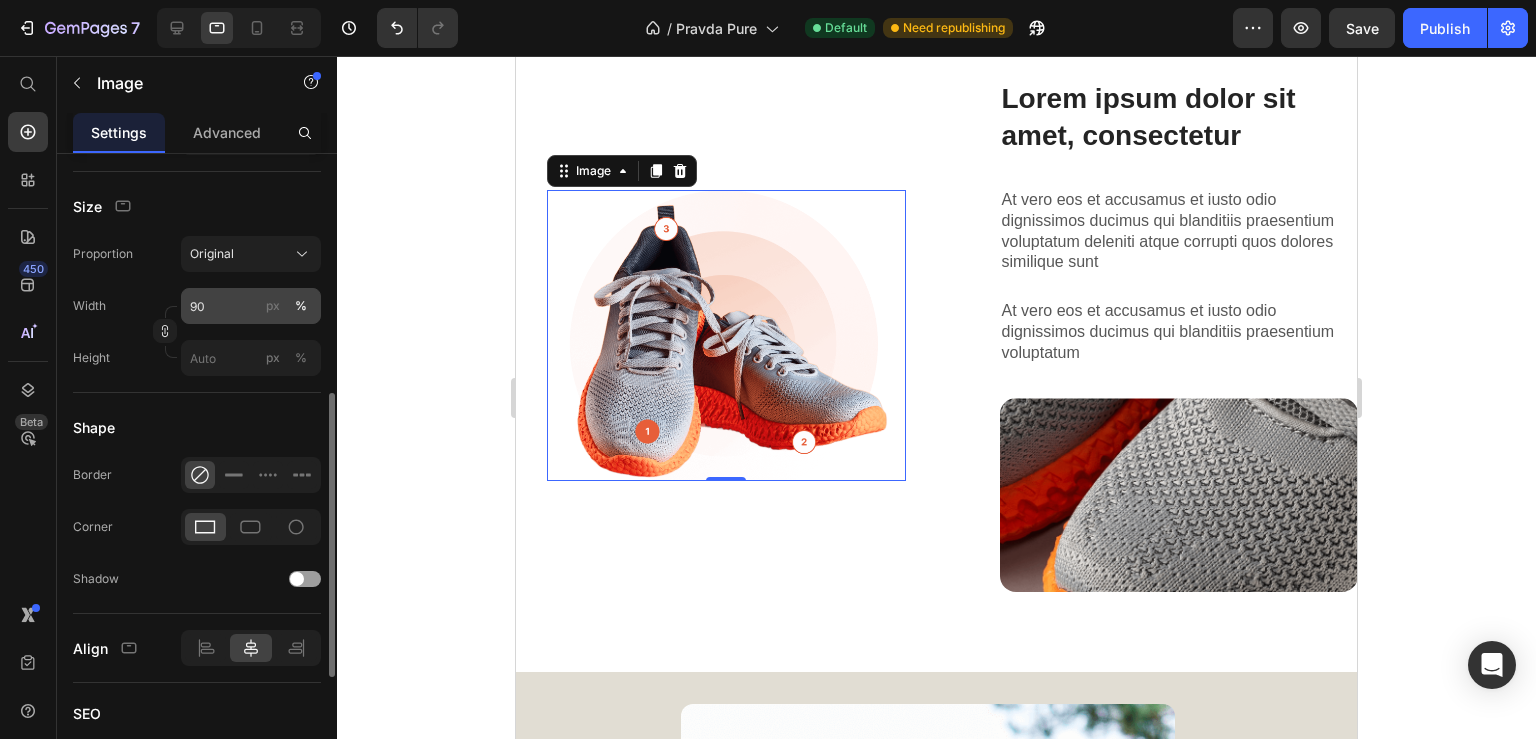 click on "px" at bounding box center (273, 306) 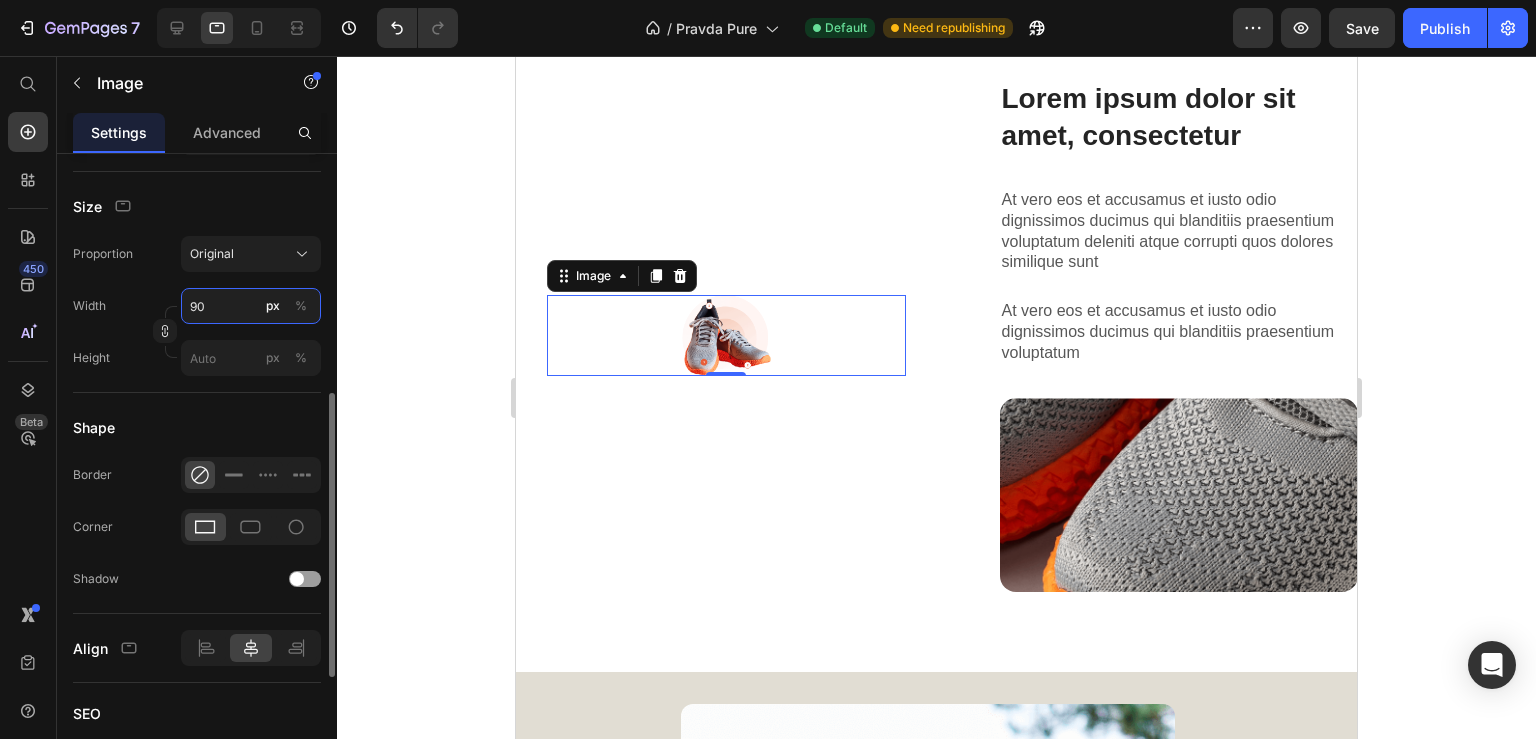 click on "90" at bounding box center (251, 306) 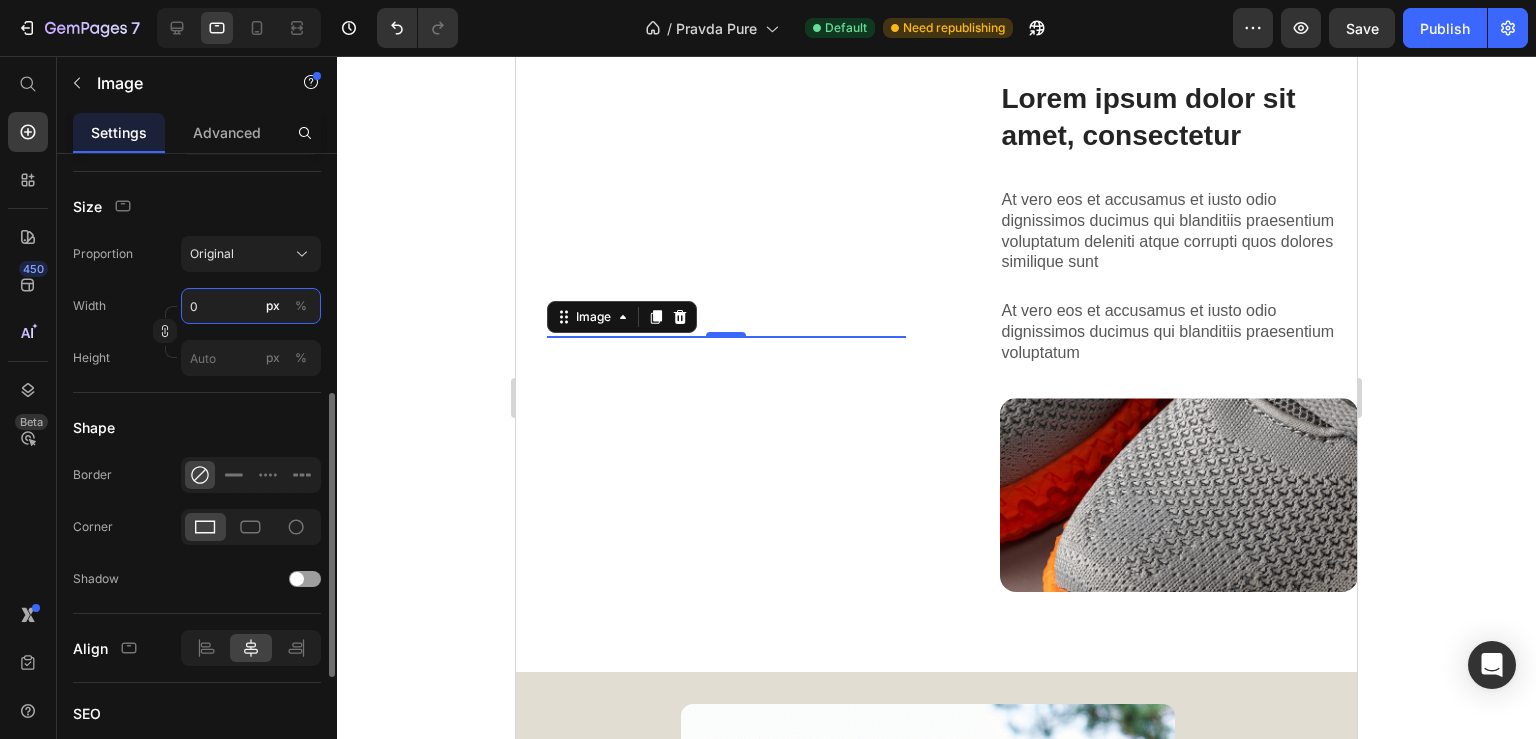type on "0" 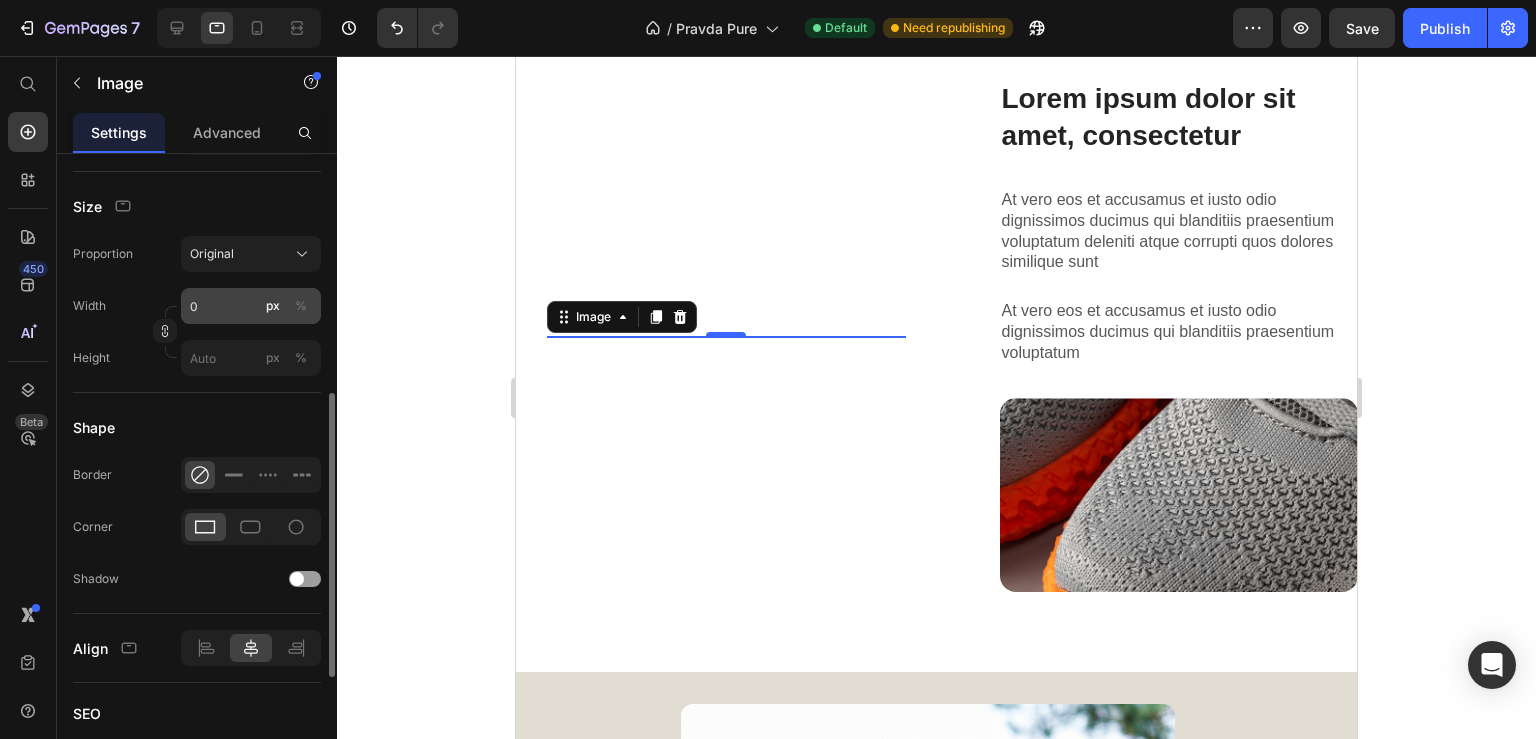 click on "%" 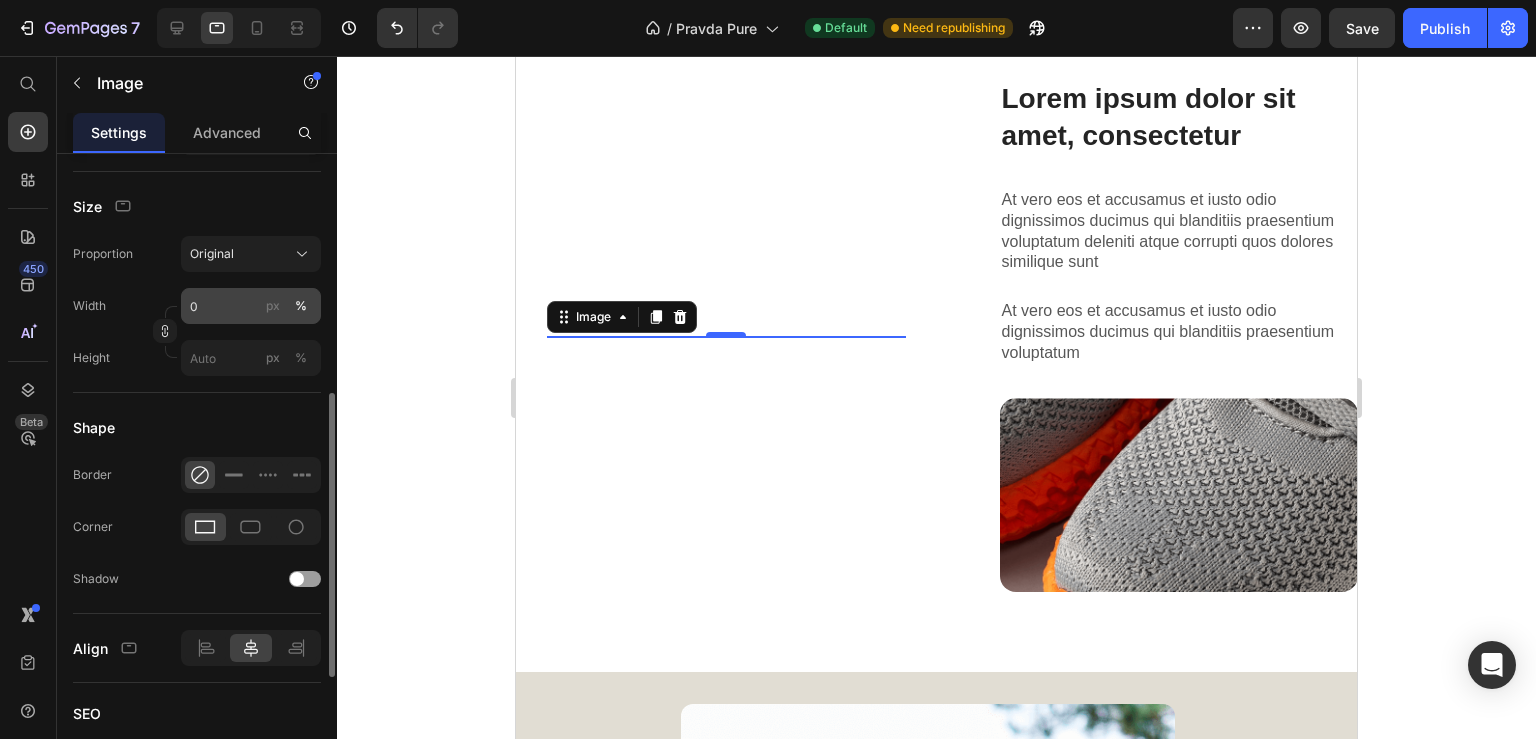 click on "px" 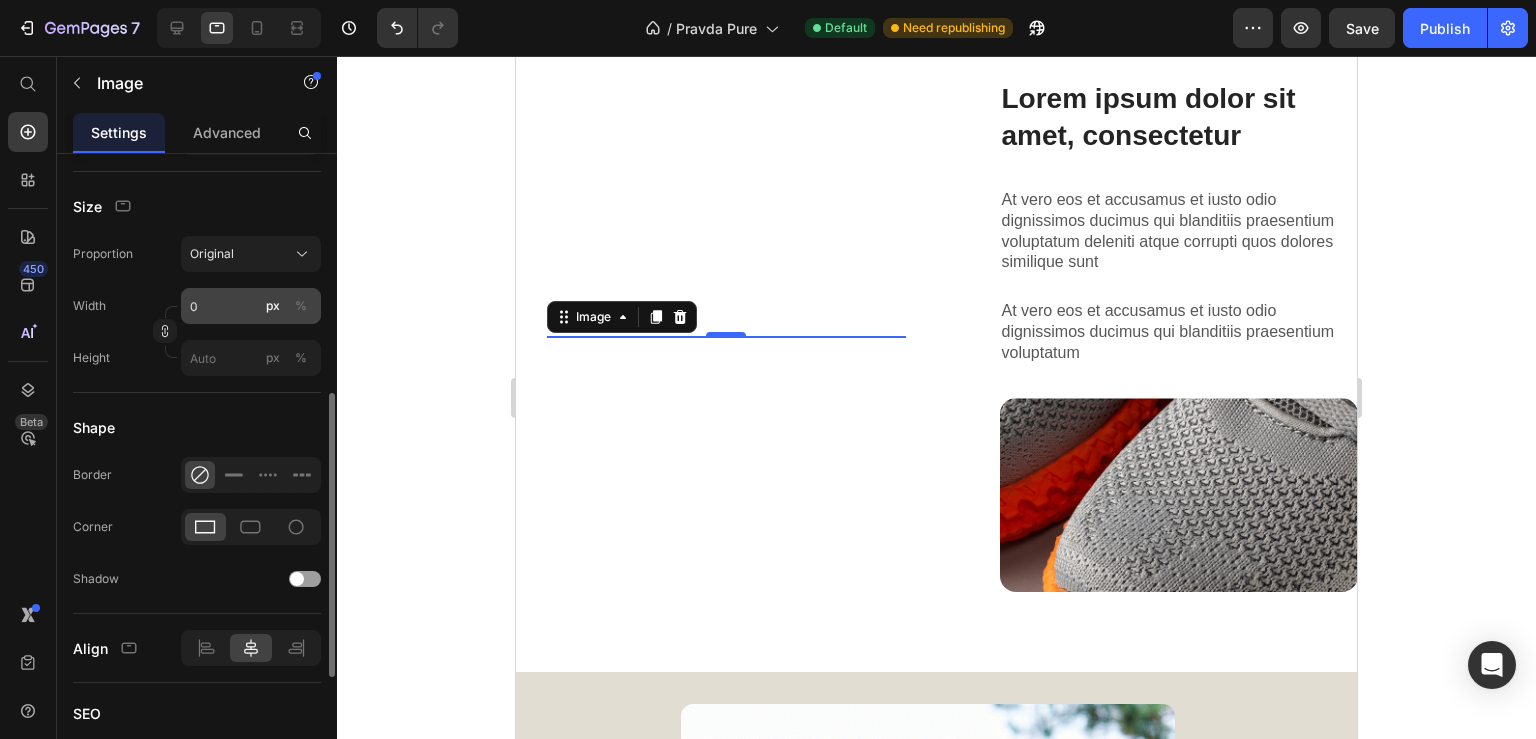 click on "%" at bounding box center (301, 306) 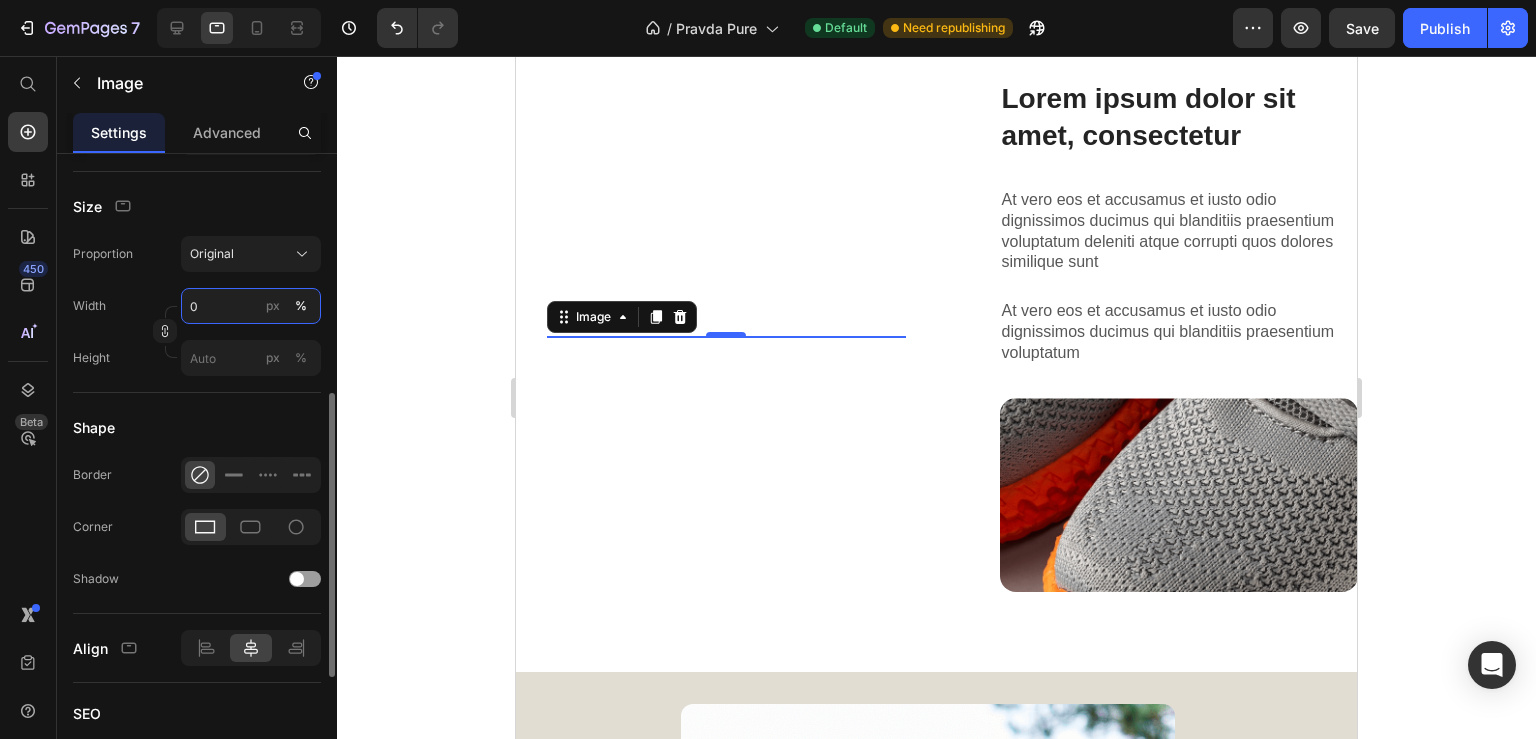 click on "0" at bounding box center (251, 306) 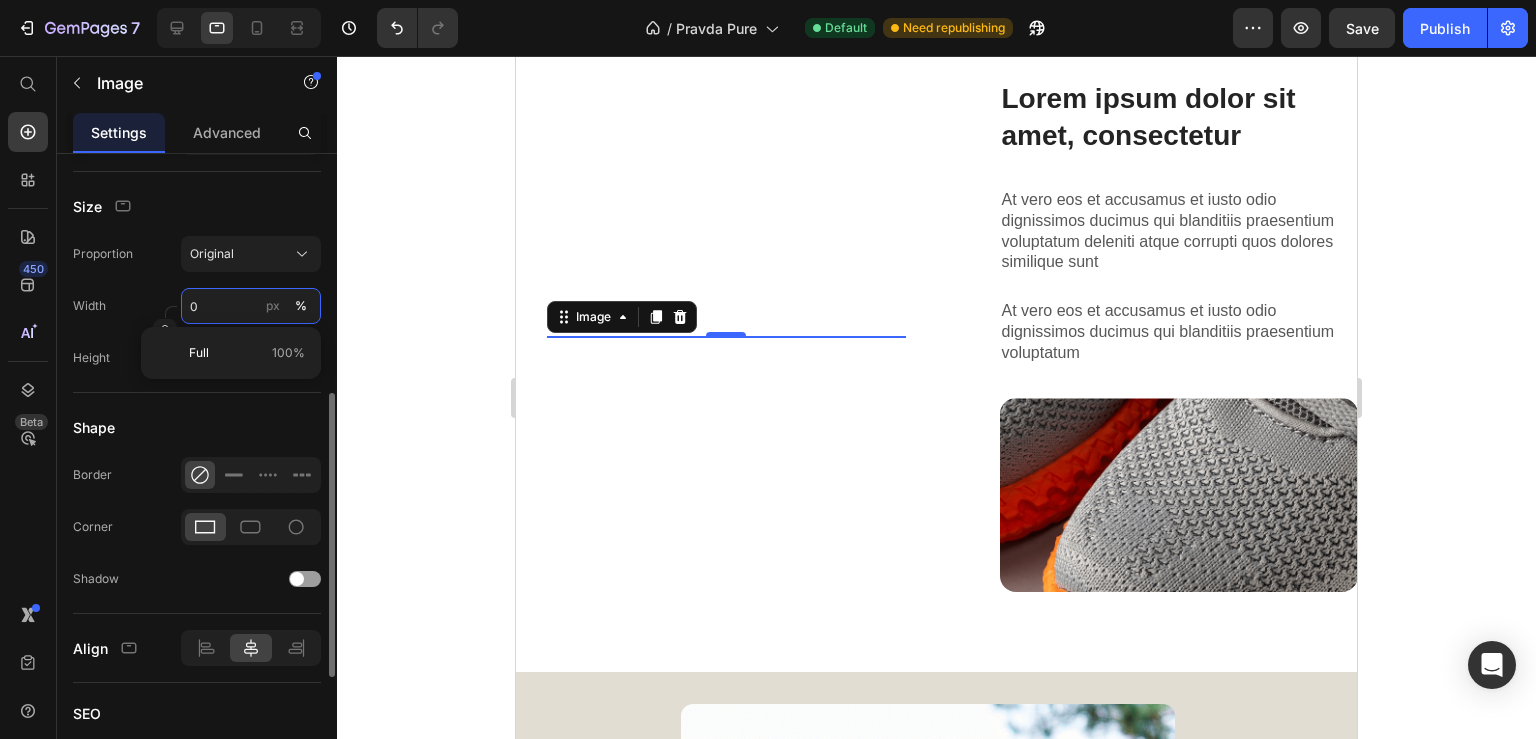 type 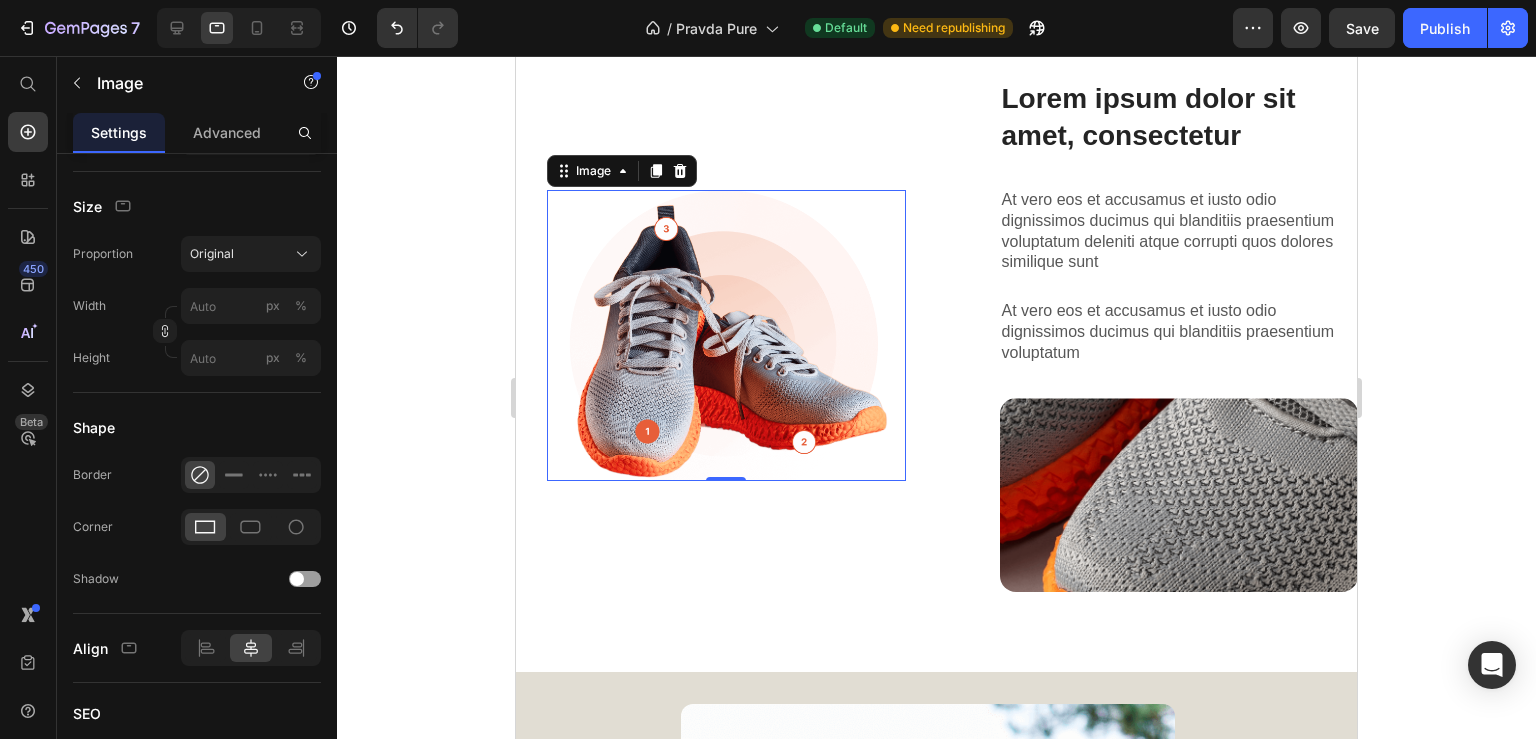 click 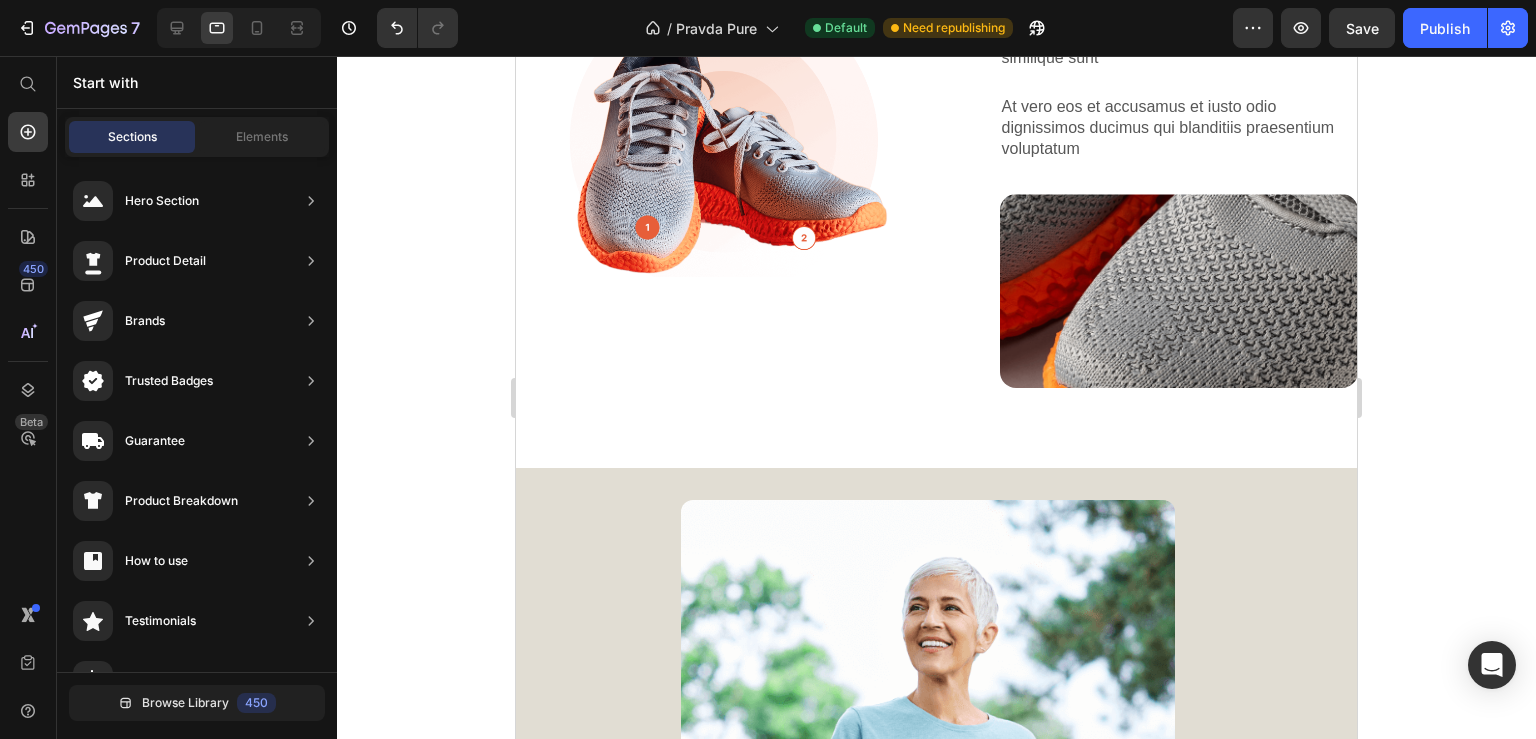 scroll, scrollTop: 1884, scrollLeft: 0, axis: vertical 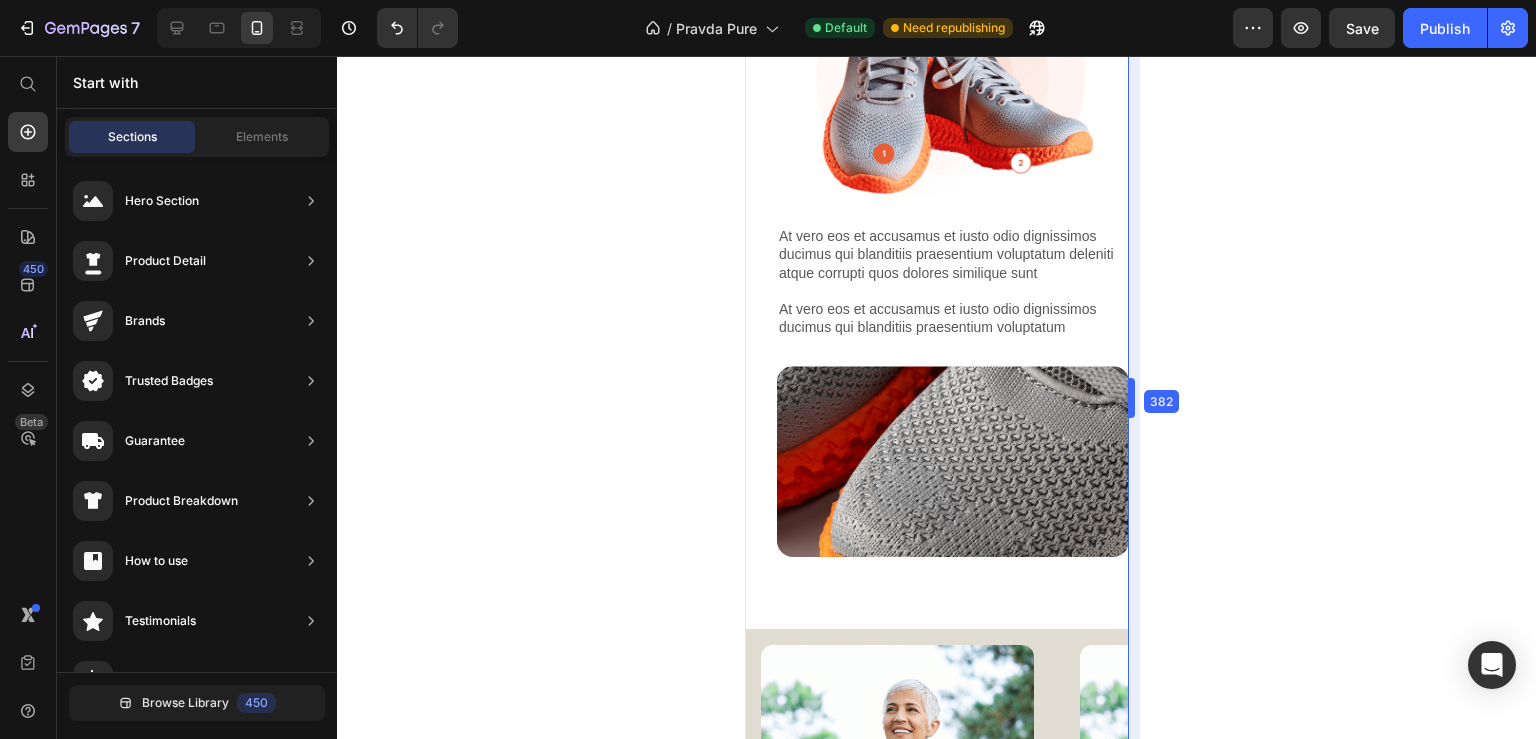 drag, startPoint x: 1361, startPoint y: 370, endPoint x: 1164, endPoint y: 351, distance: 197.91412 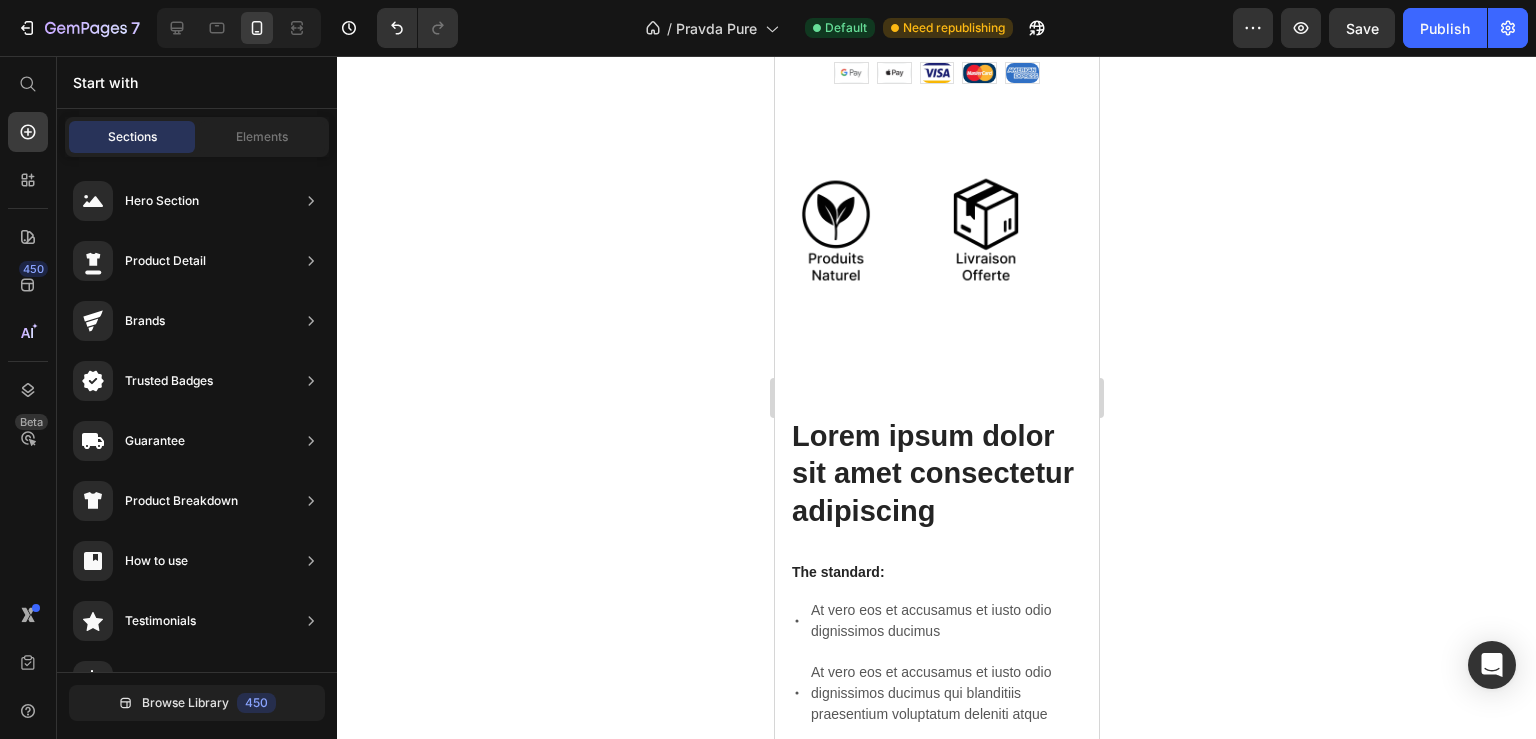scroll, scrollTop: 1160, scrollLeft: 0, axis: vertical 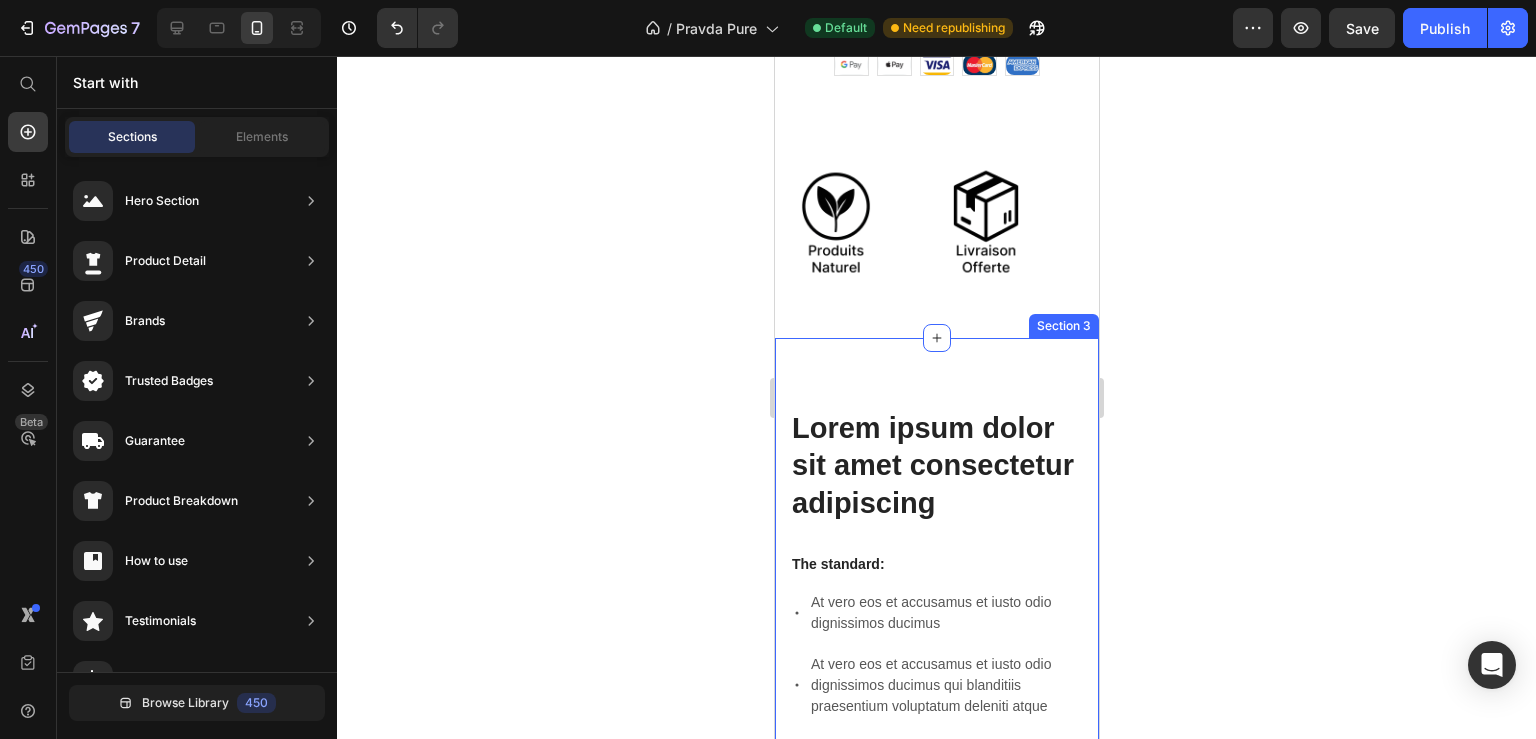 click on "Lorem ipsum dolor sit amet consectetur adipiscing Heading The standard: Text Block
At vero eos et accusamus et iusto odio dignissimos ducimus
At vero eos et accusamus et iusto odio dignissimos ducimus qui blanditiis praesentium voluptatum deleniti atque
At vero eos et accusamus et iusto odio dignissimos ducimus qui blanditiis praesentium voluptatum deleniti atque corrupti quos dolores similique sunt Item List Image Row Lorem ipsum dolor sit amet consectetur adipiscing Heading Image Lorem ipsum dolor sit amet, consectetur Heading At vero eos et accusamus et iusto odio dignissimos ducimus qui blanditiis praesentium voluptatum deleniti atque corrupti quos dolores similique sunt Text Block At vero eos et accusamus et iusto odio dignissimos ducimus qui blanditiis praesentium voluptatum Text Block Image Row Row Section 3" at bounding box center [936, 1101] 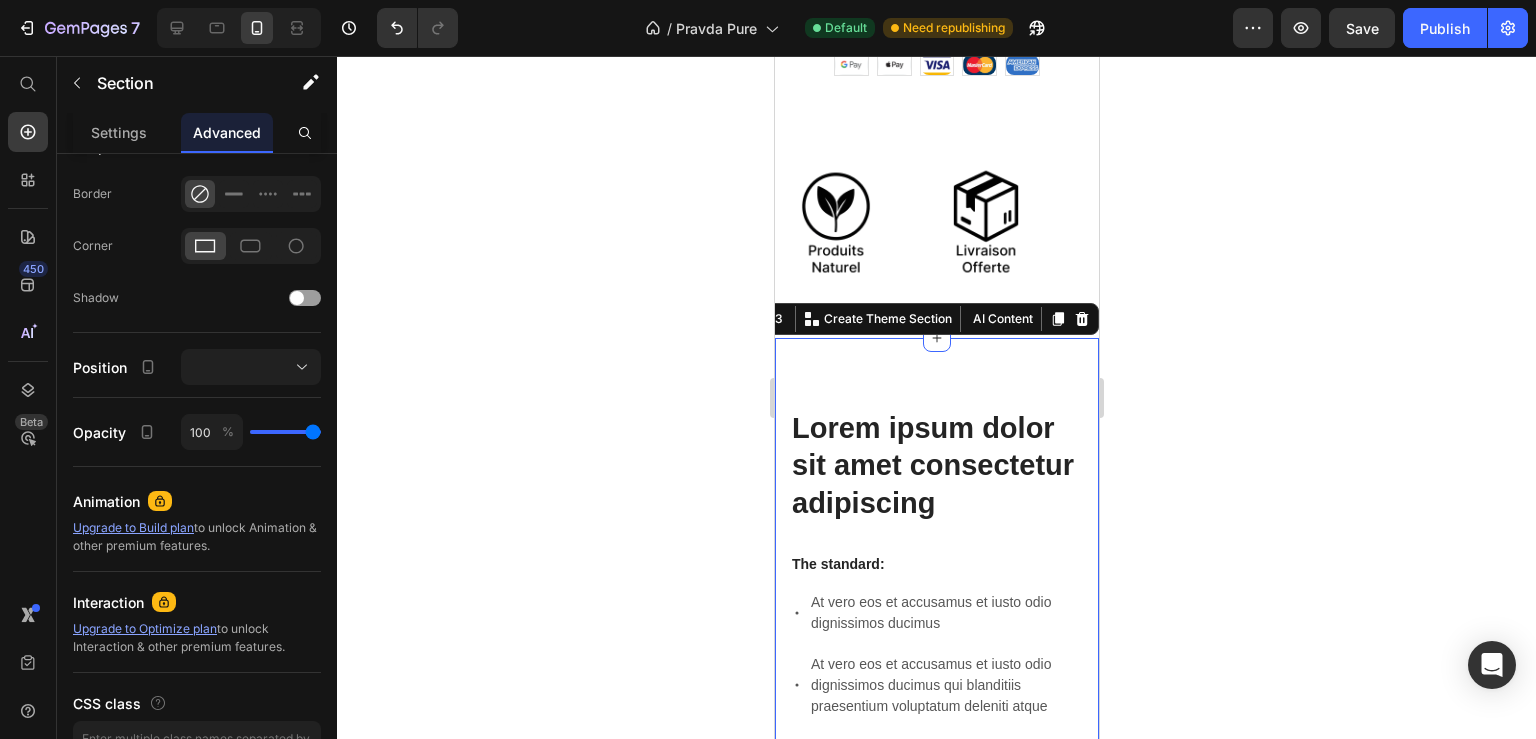 scroll, scrollTop: 0, scrollLeft: 0, axis: both 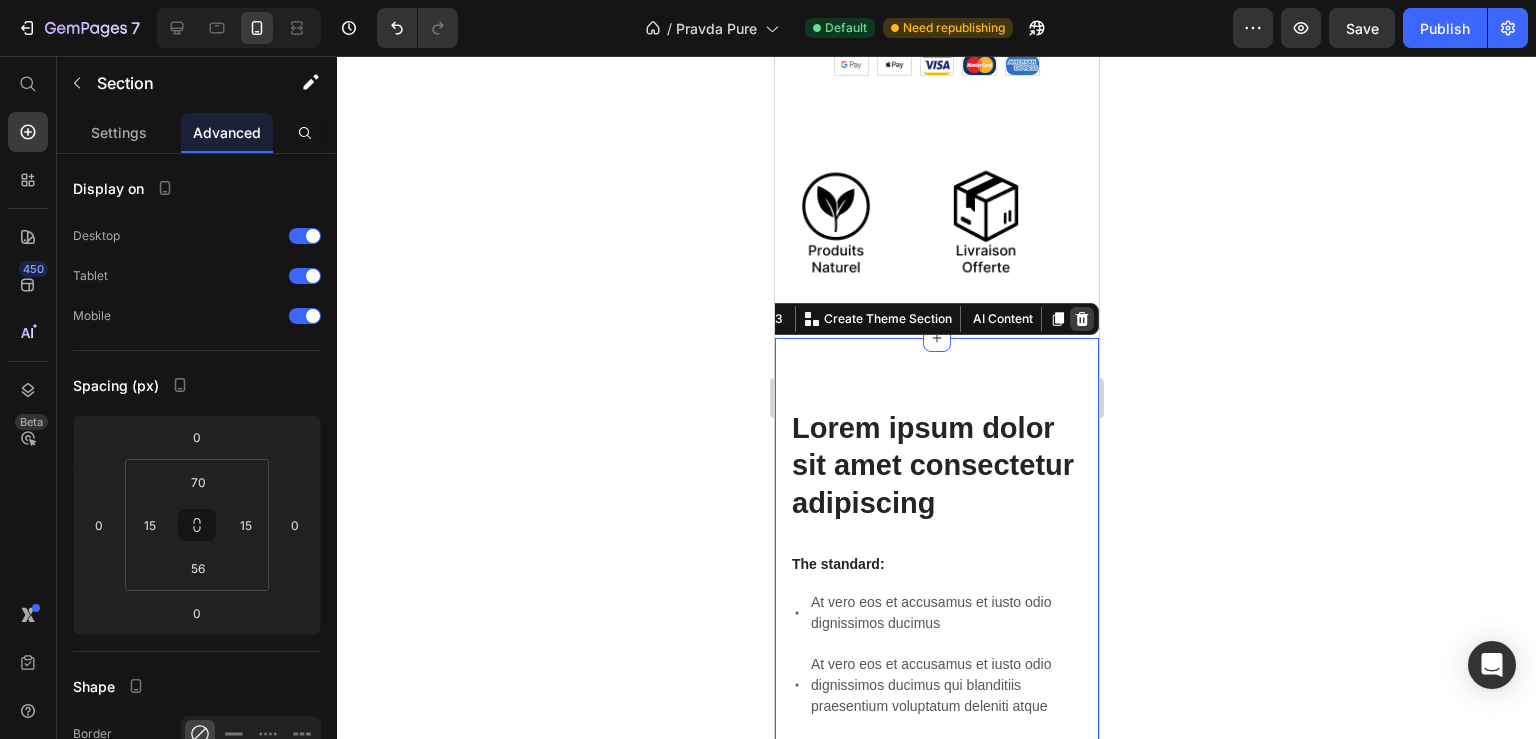 click 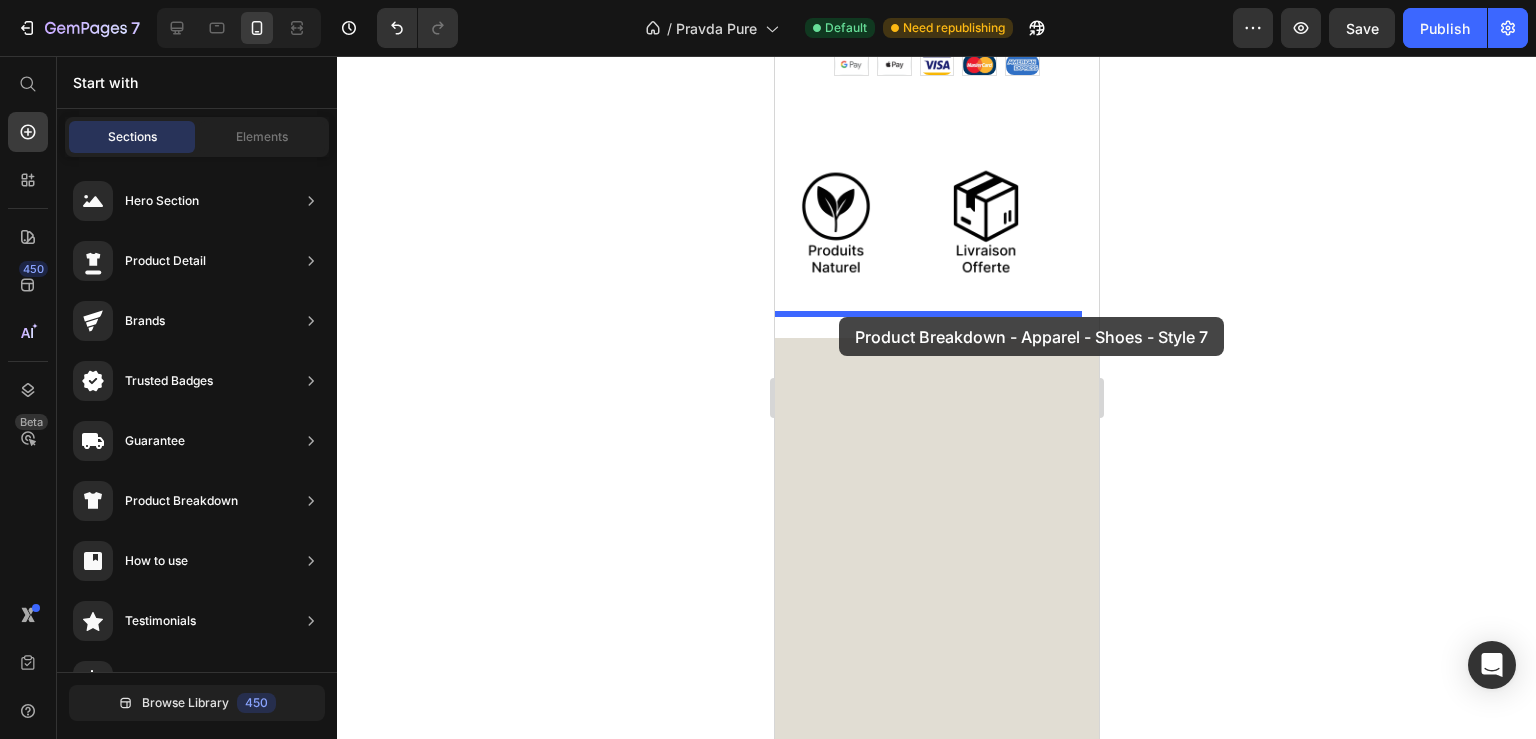 drag, startPoint x: 1220, startPoint y: 401, endPoint x: 838, endPoint y: 317, distance: 391.1266 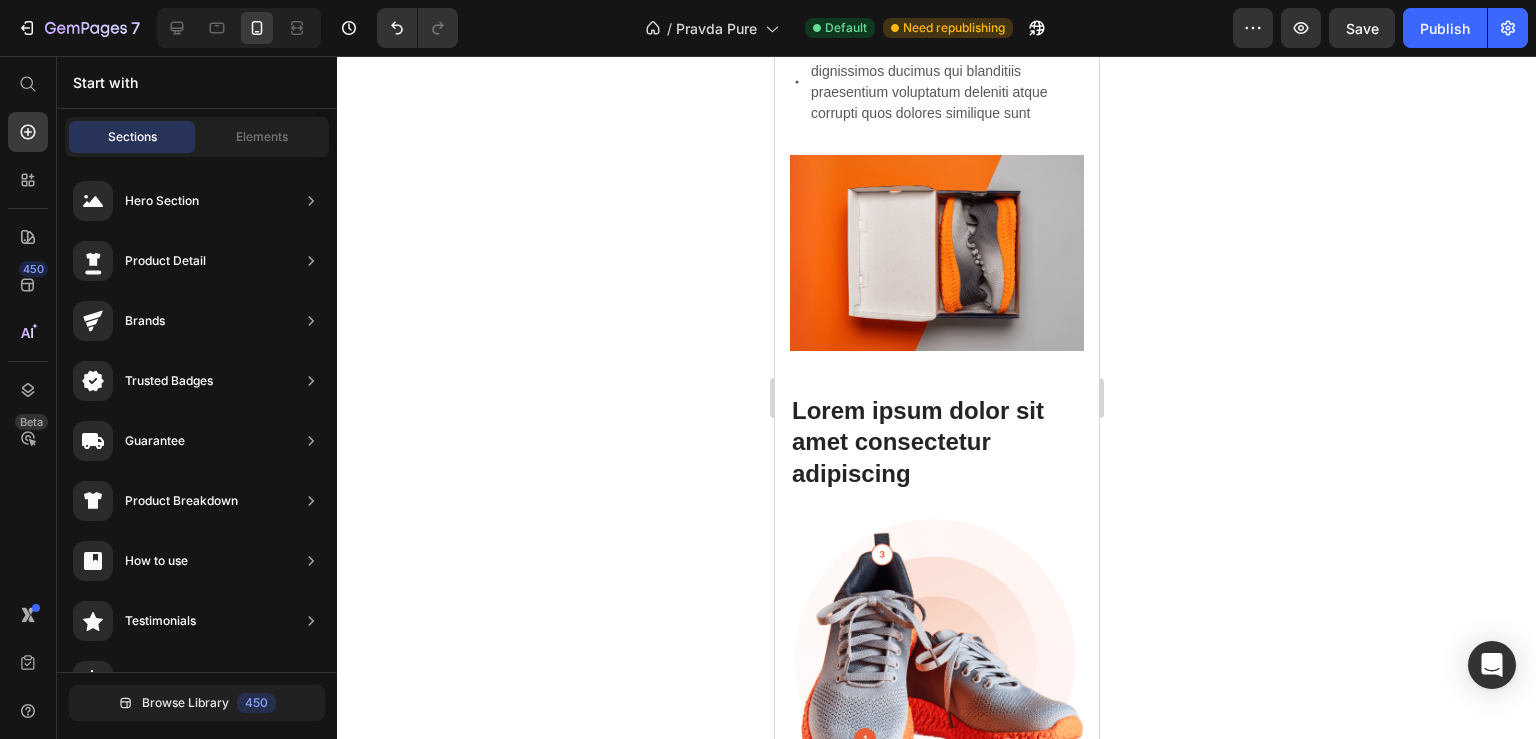 scroll, scrollTop: 2582, scrollLeft: 0, axis: vertical 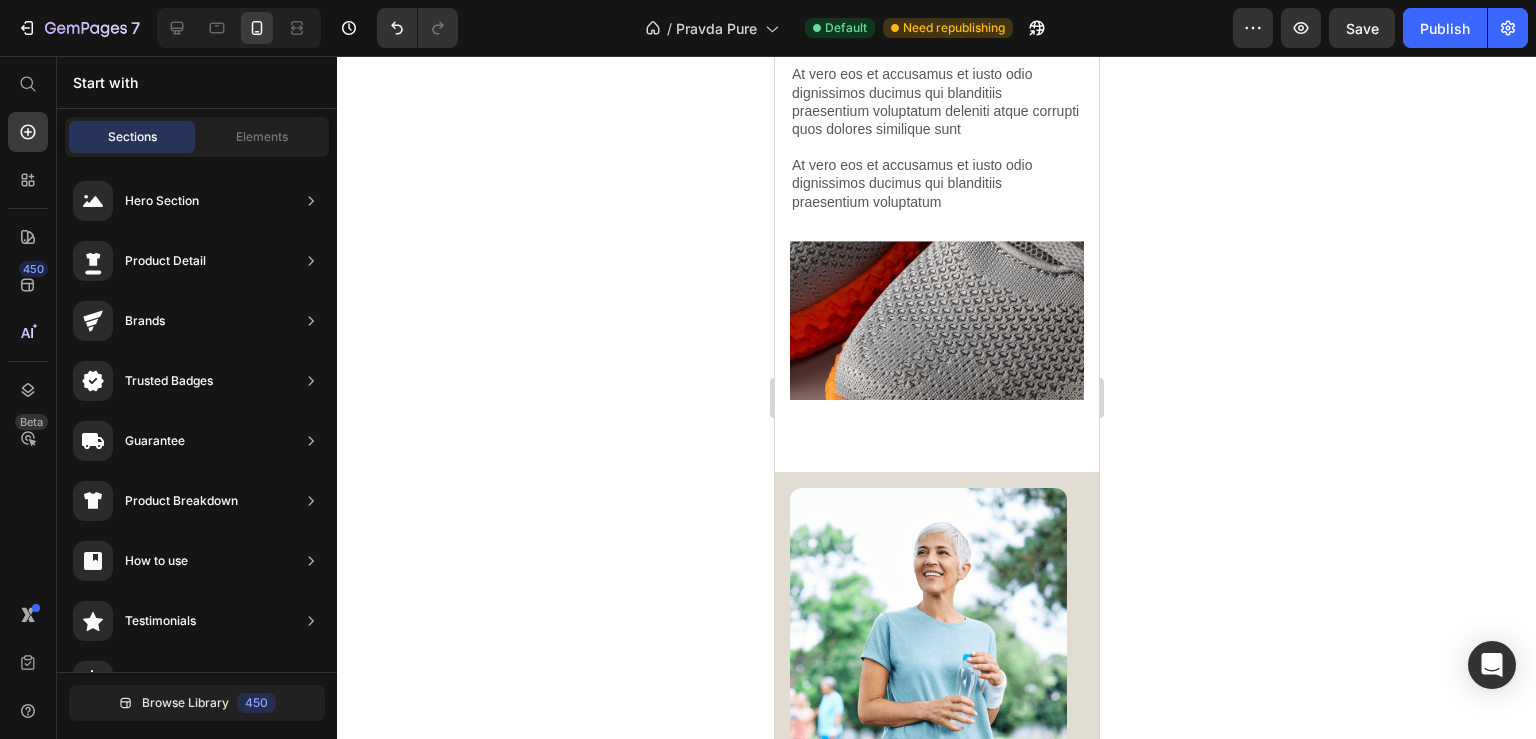 click at bounding box center [936, 320] 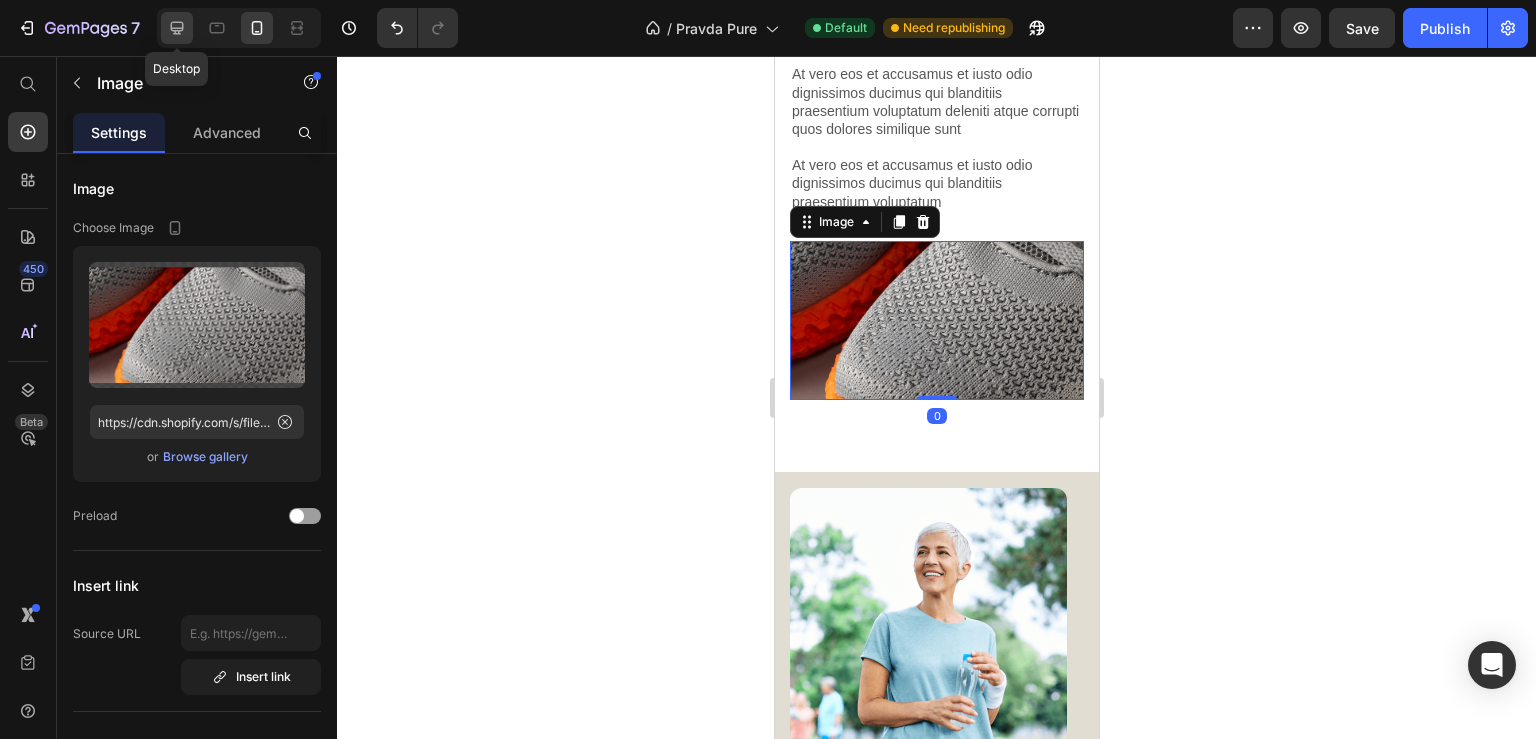 click 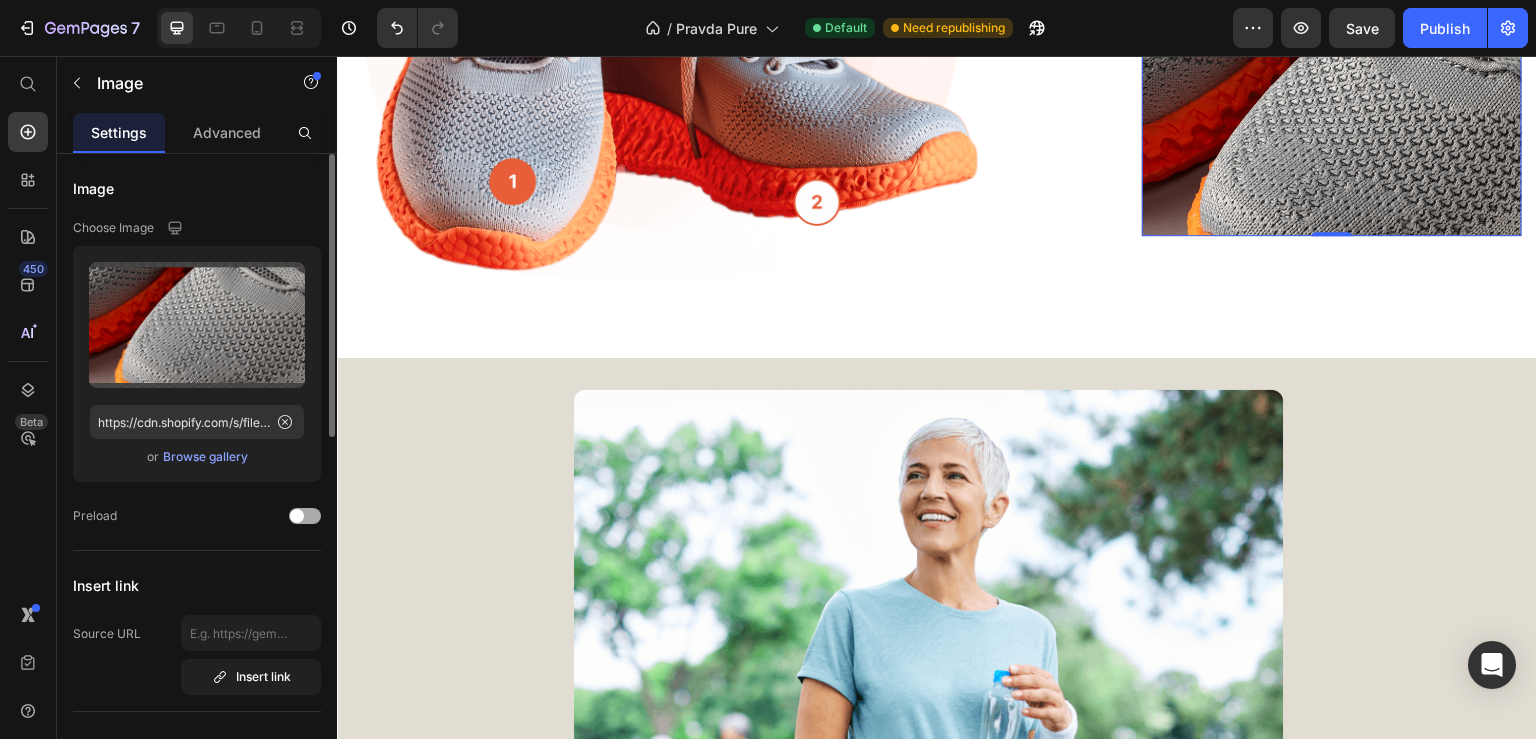 scroll, scrollTop: 2300, scrollLeft: 0, axis: vertical 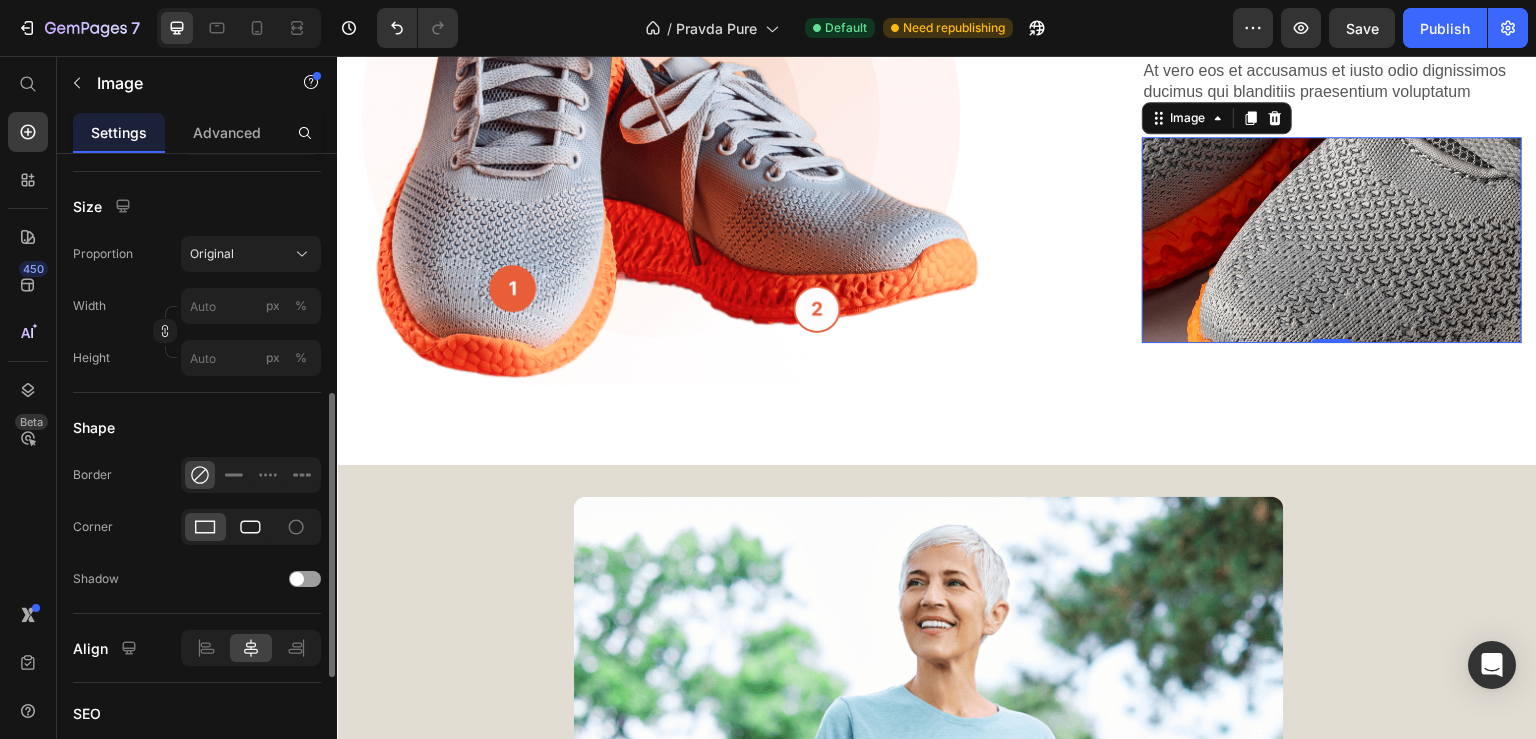 click 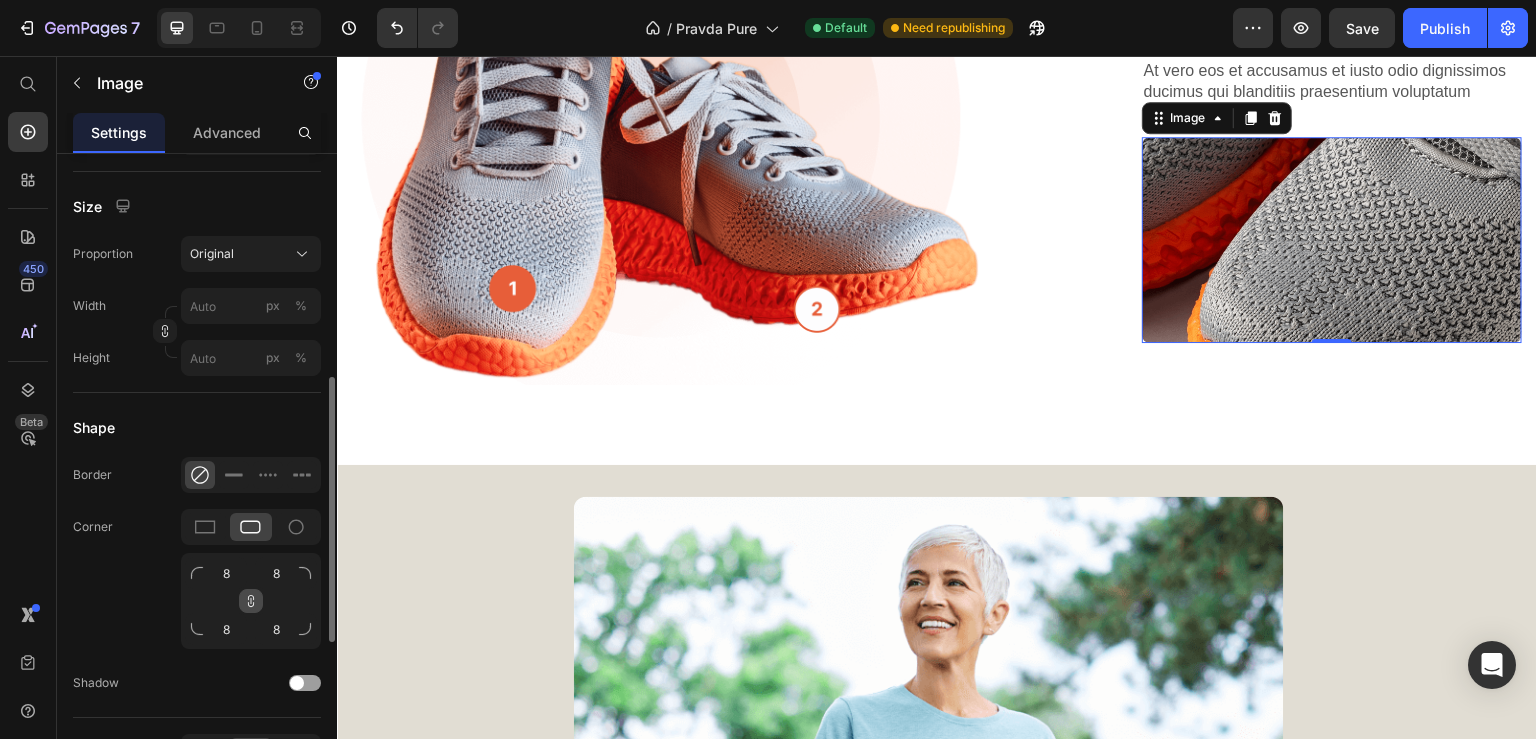 click 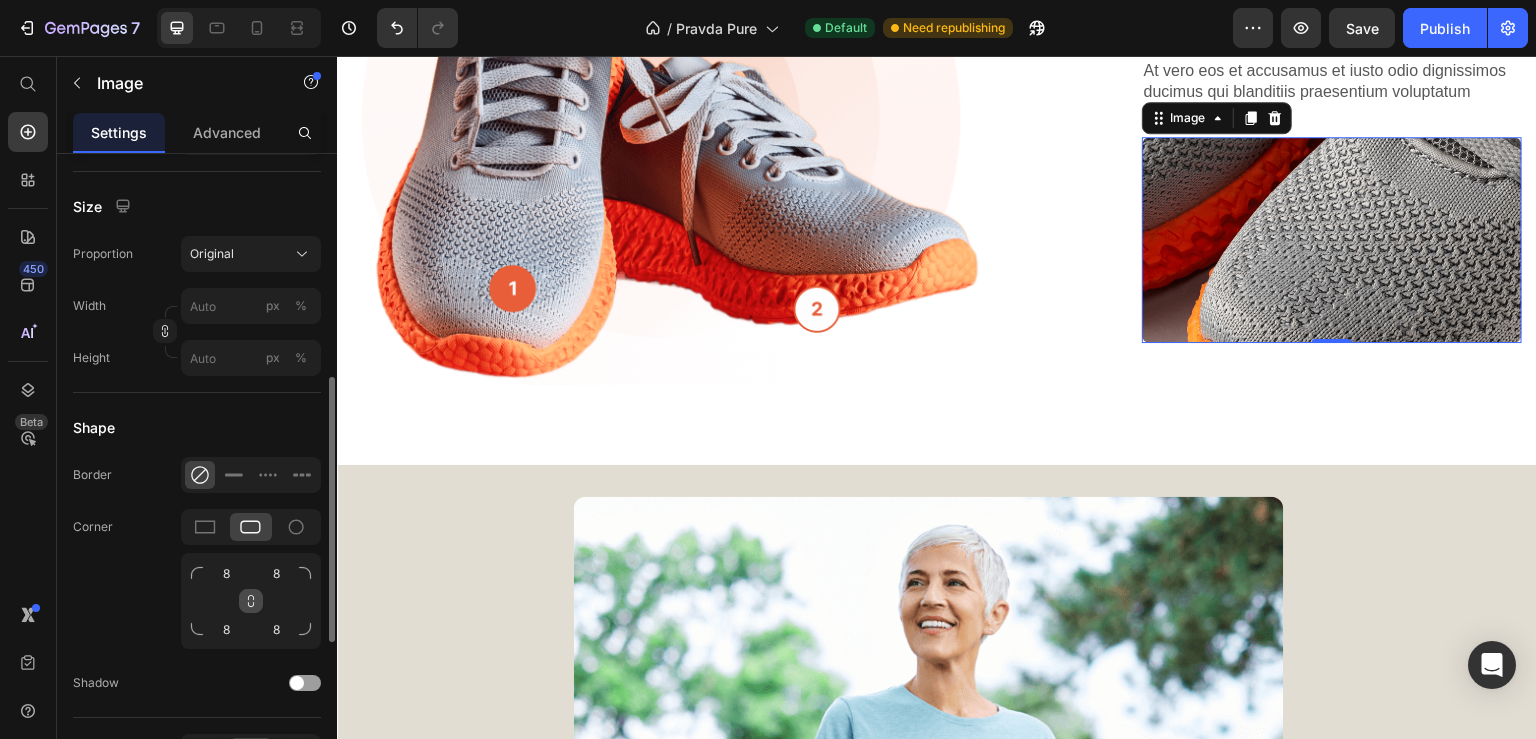 click 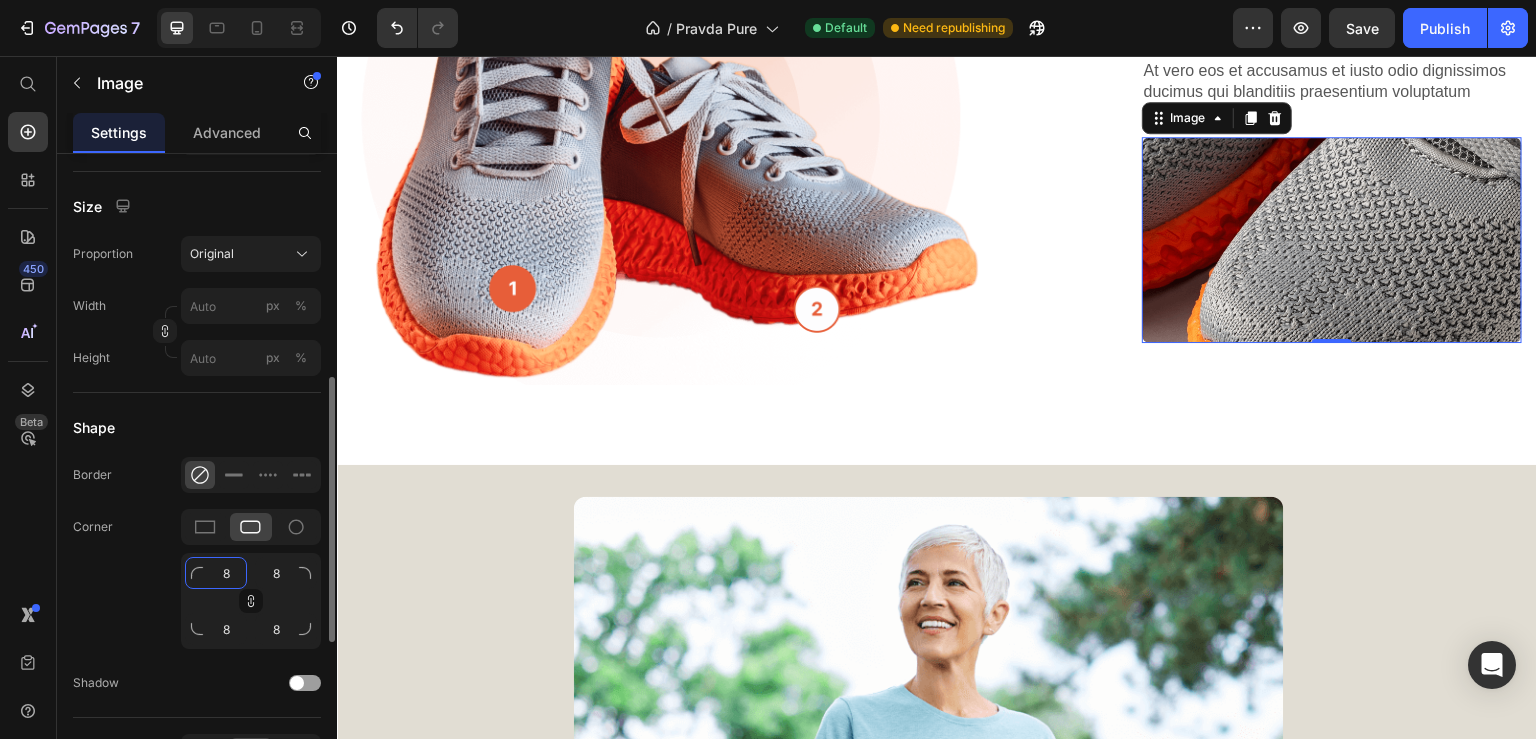 click on "8" 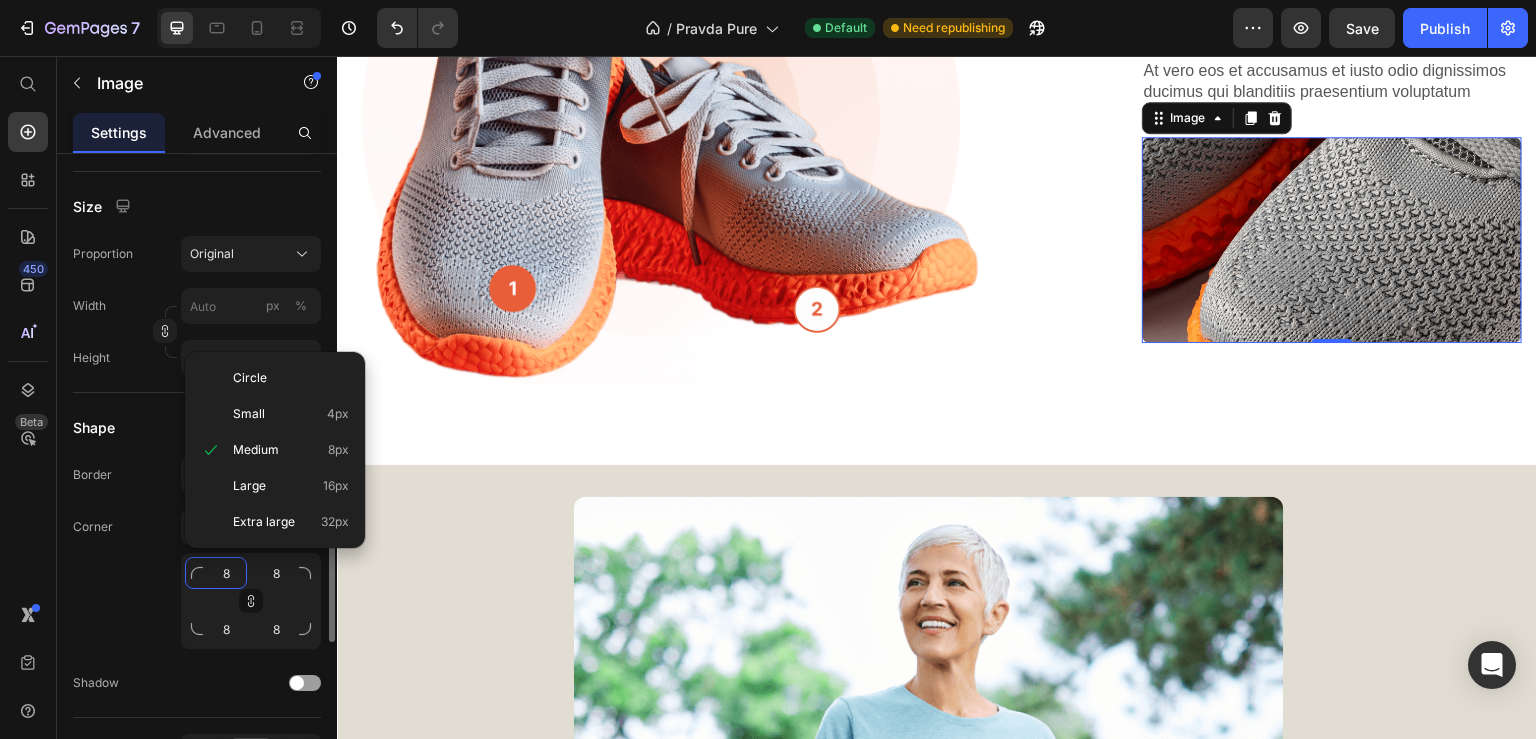 type on "1" 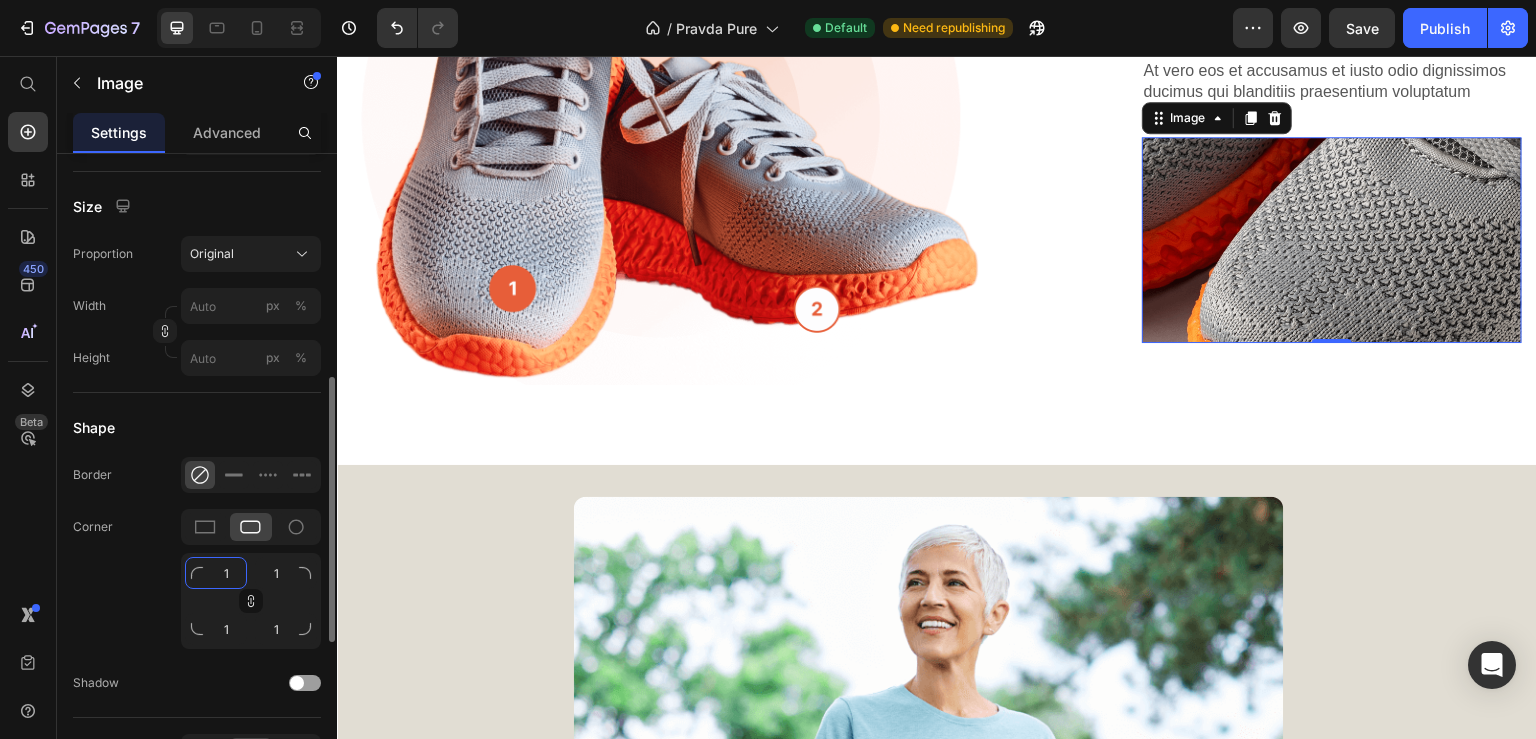 type on "16" 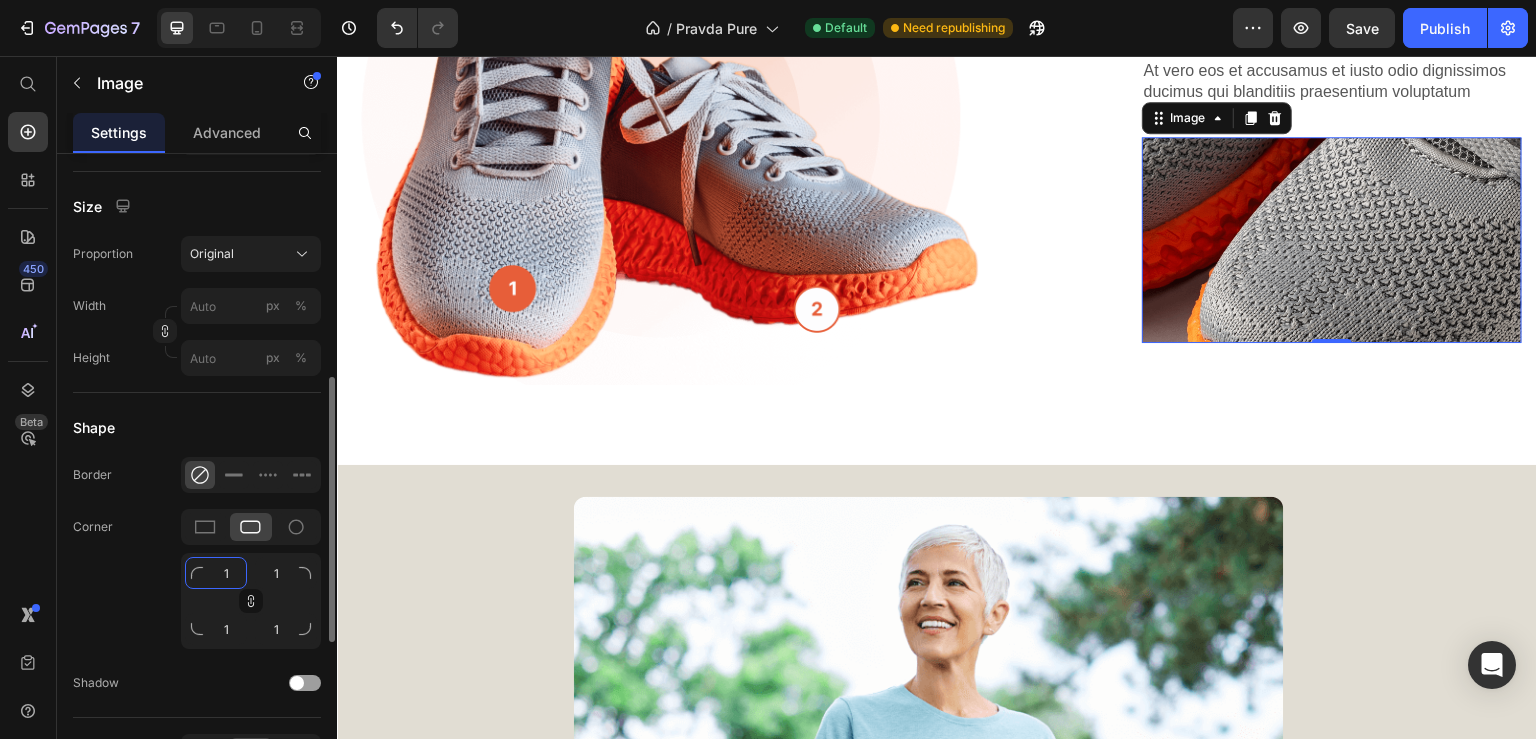 type on "16" 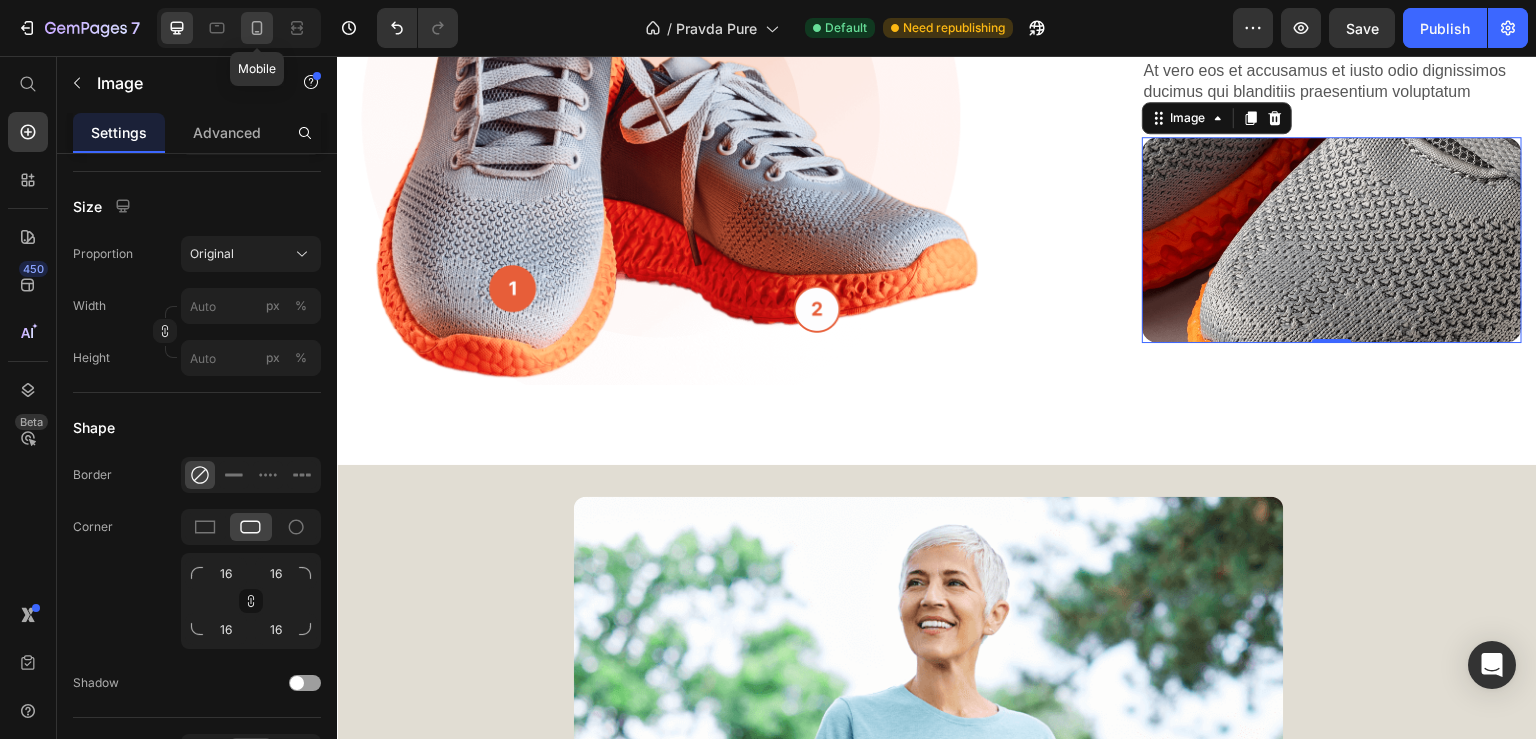 click 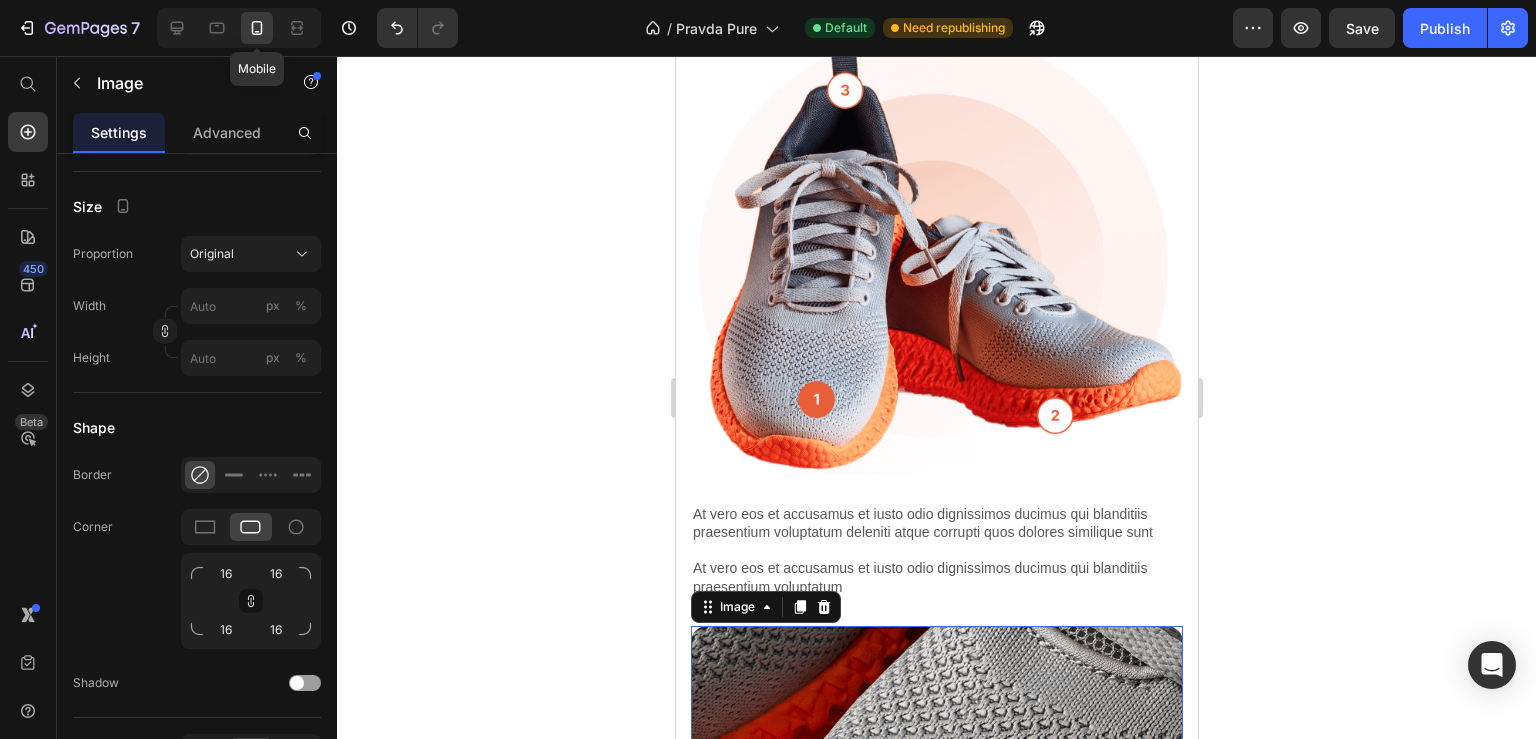 scroll, scrollTop: 2575, scrollLeft: 0, axis: vertical 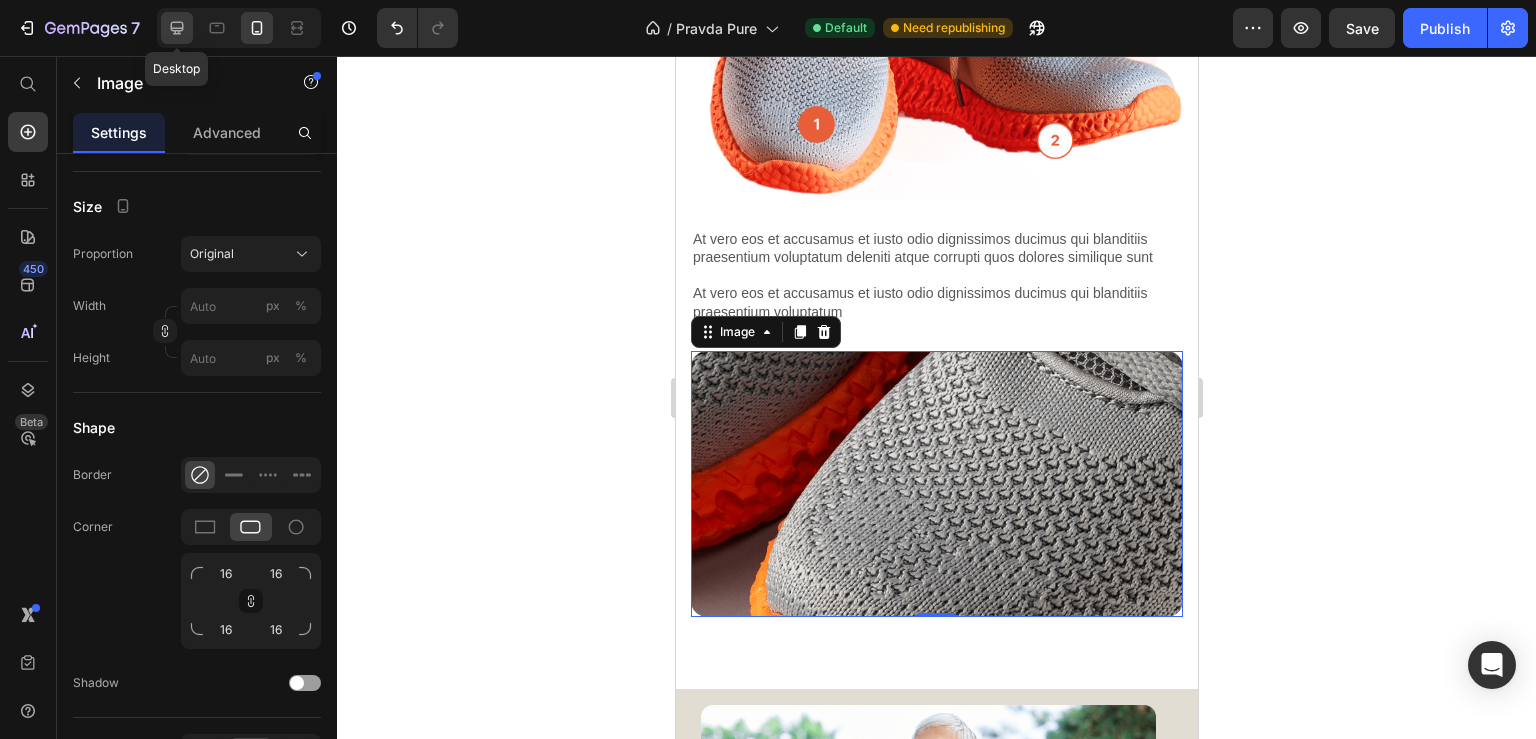 click 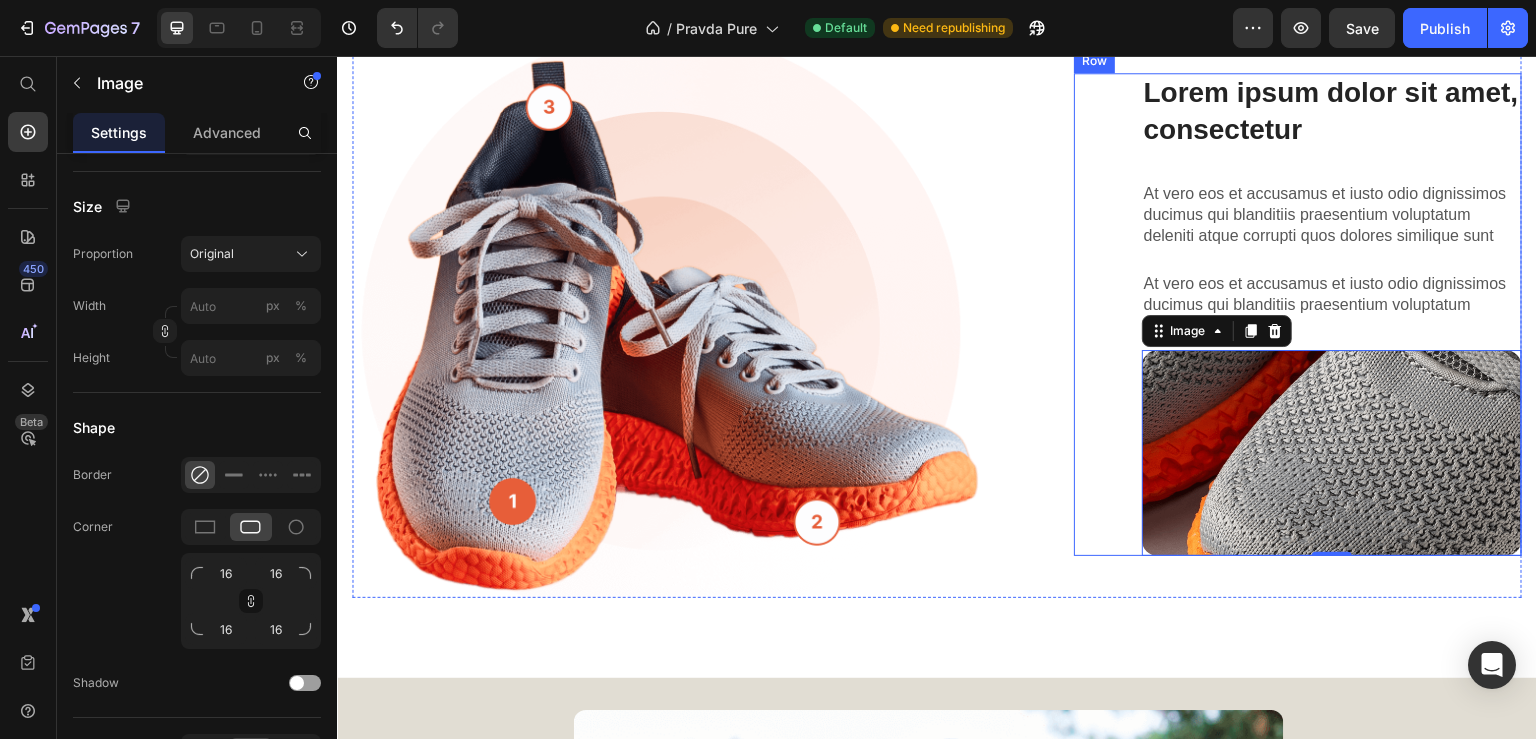 scroll, scrollTop: 1413, scrollLeft: 0, axis: vertical 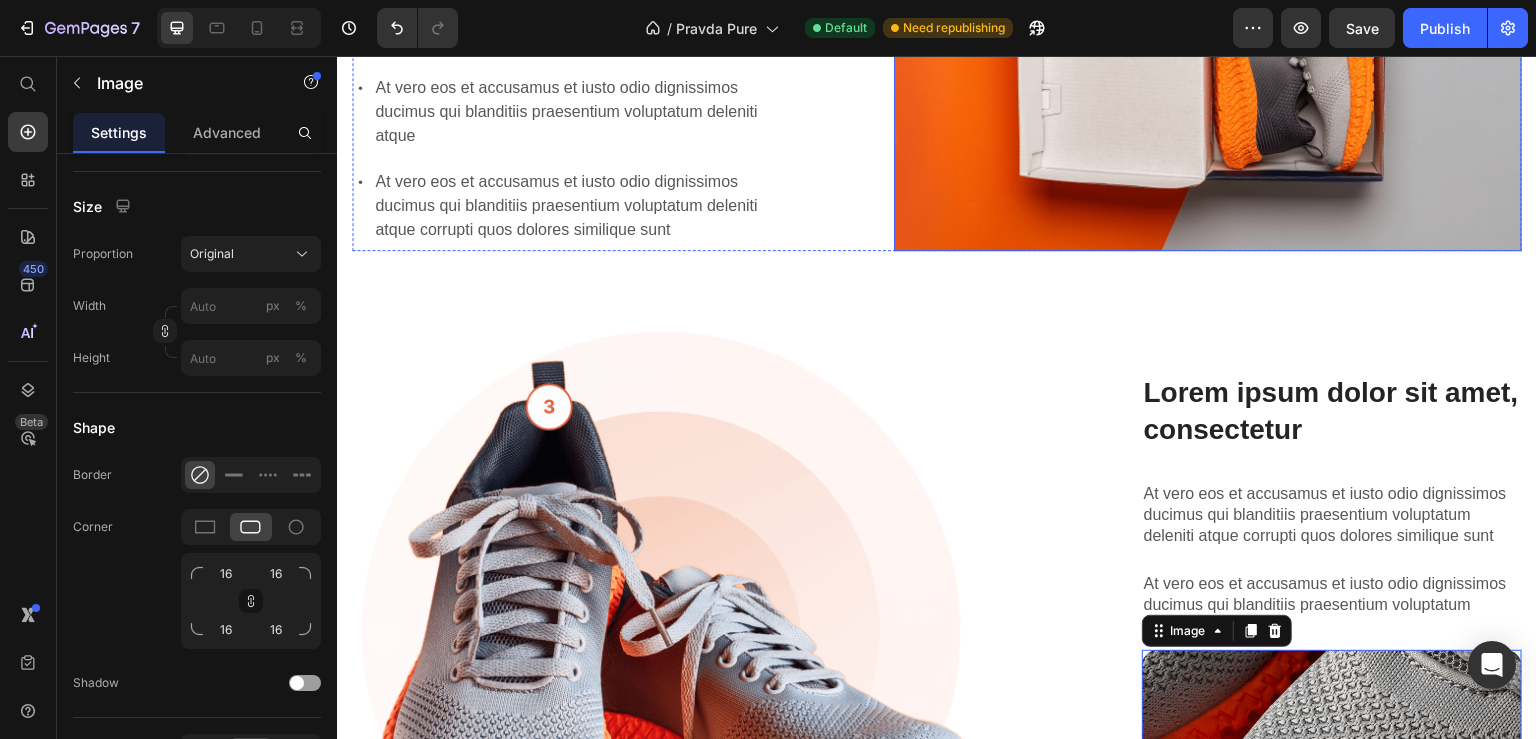 click at bounding box center [1208, 42] 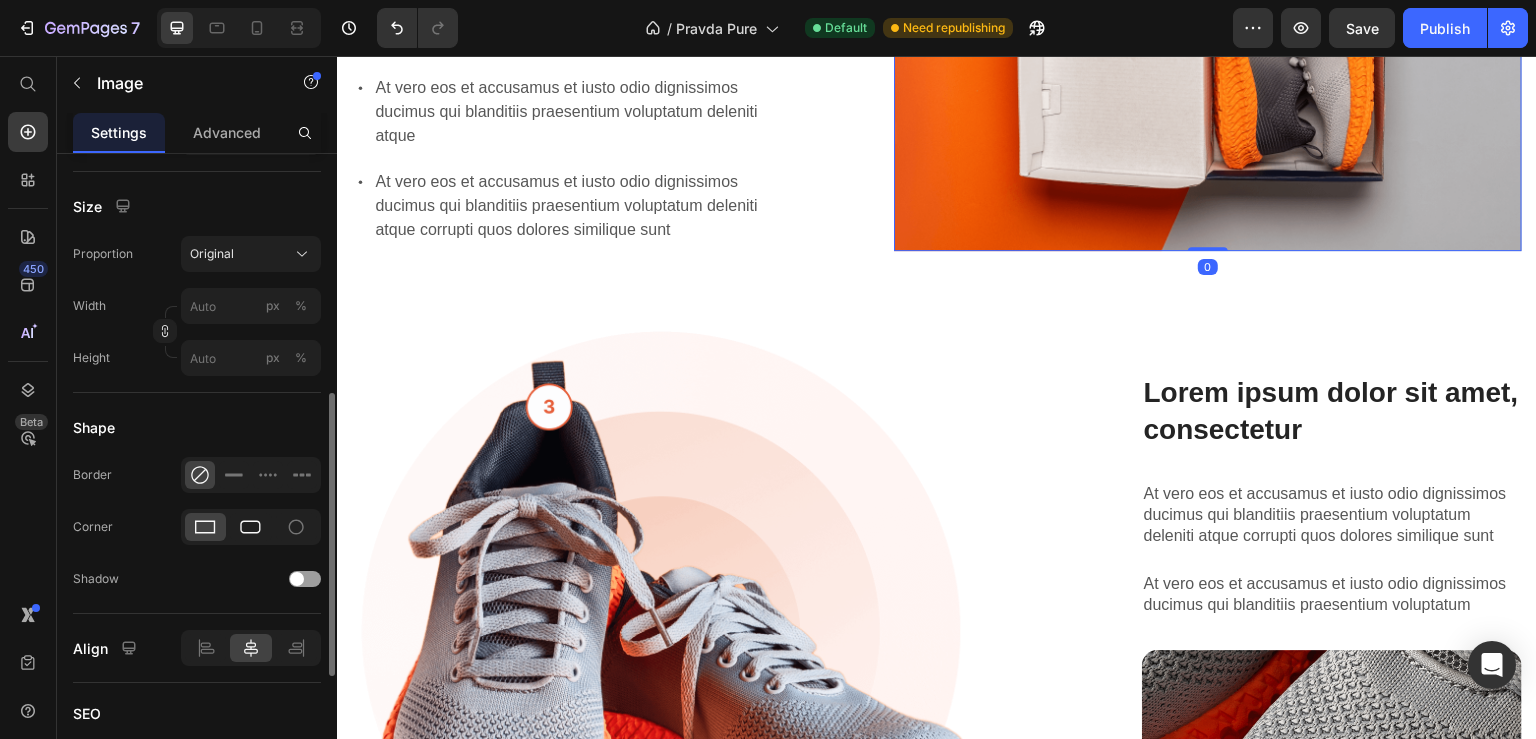 click 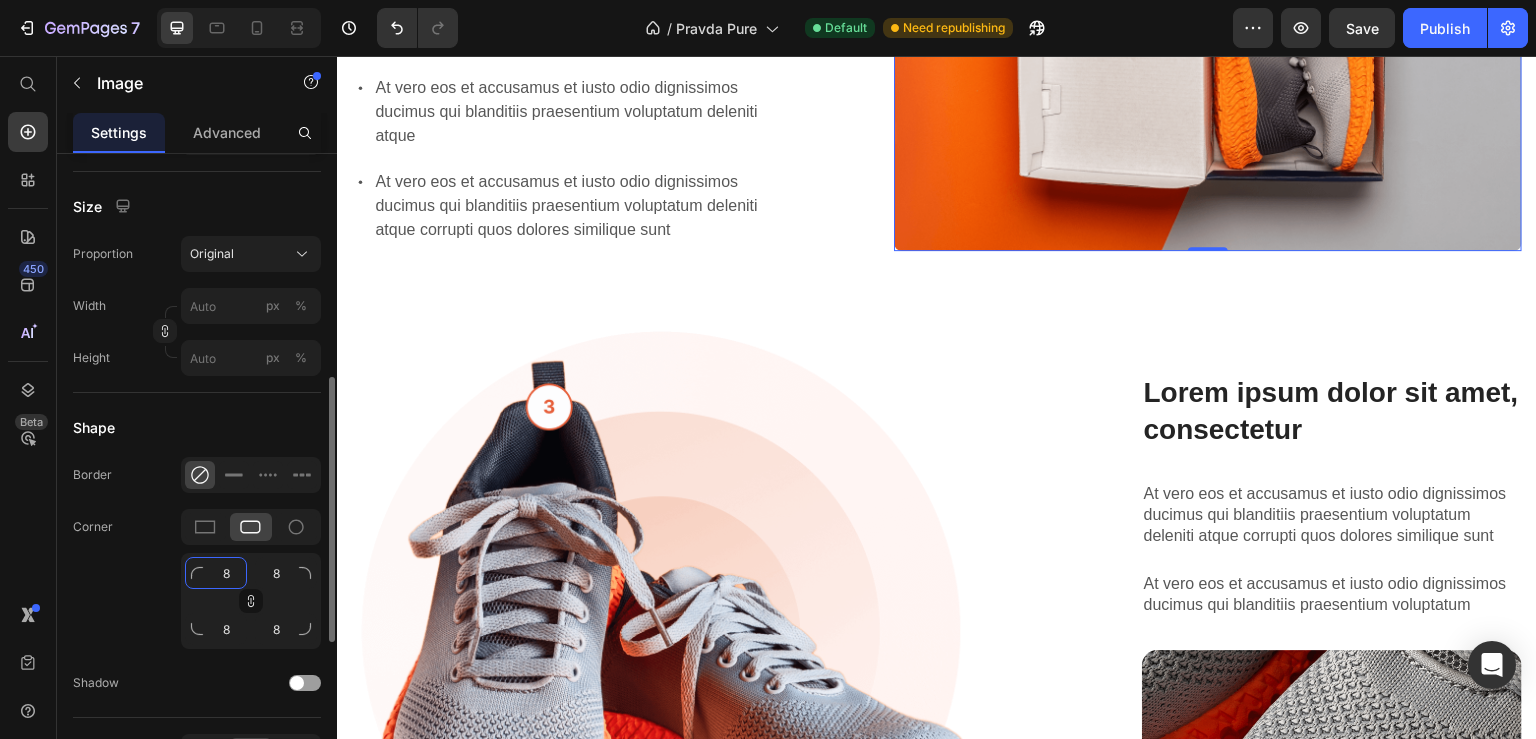 click on "8" 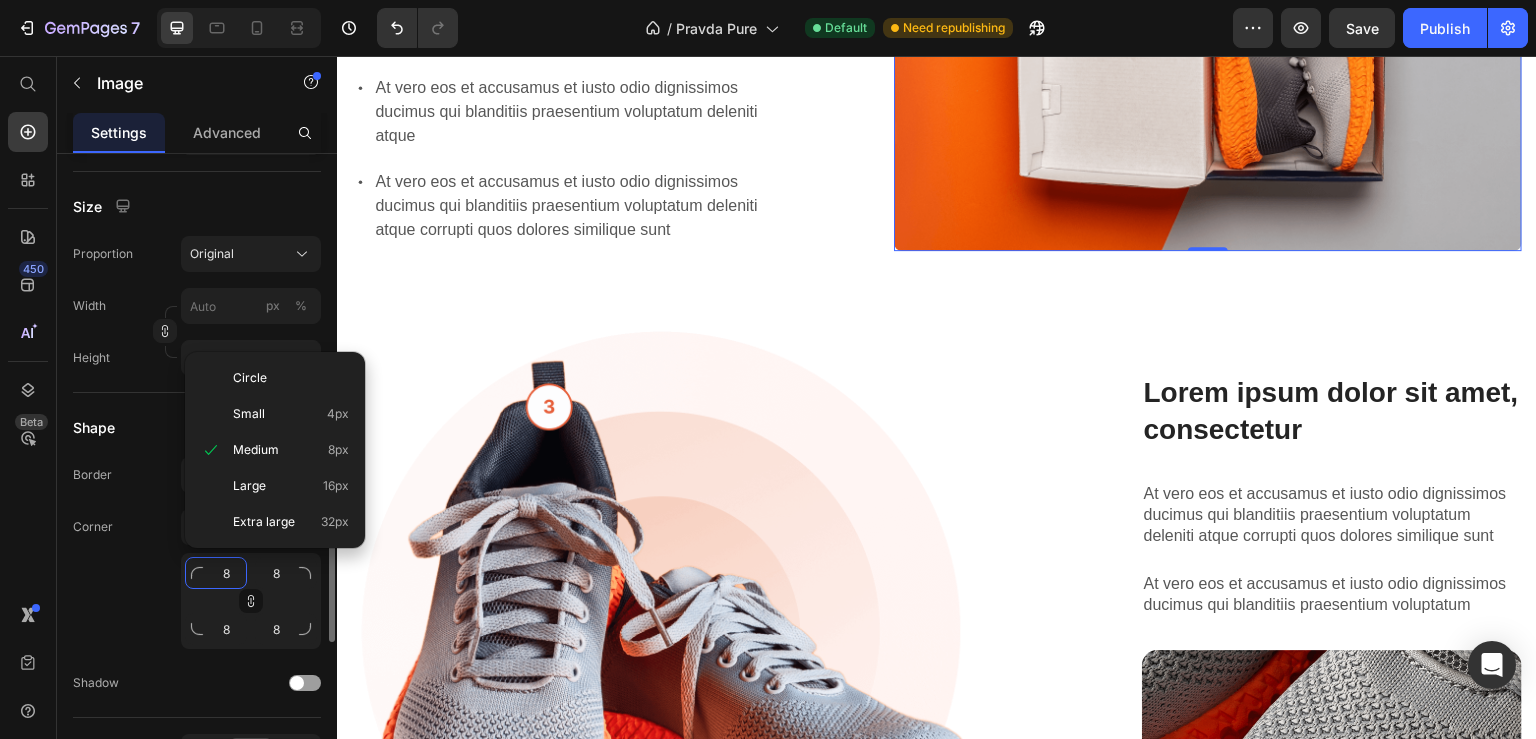 type on "1" 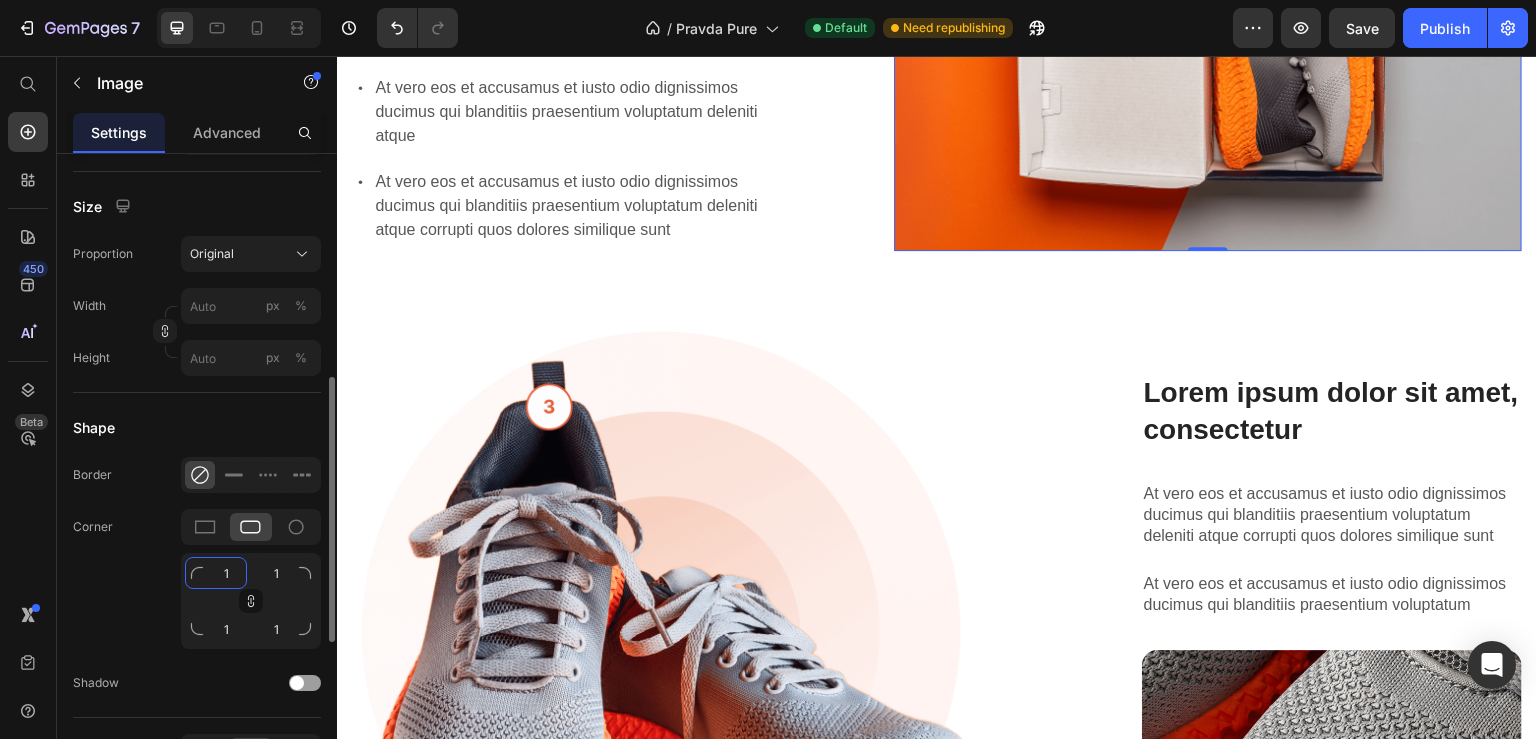 type 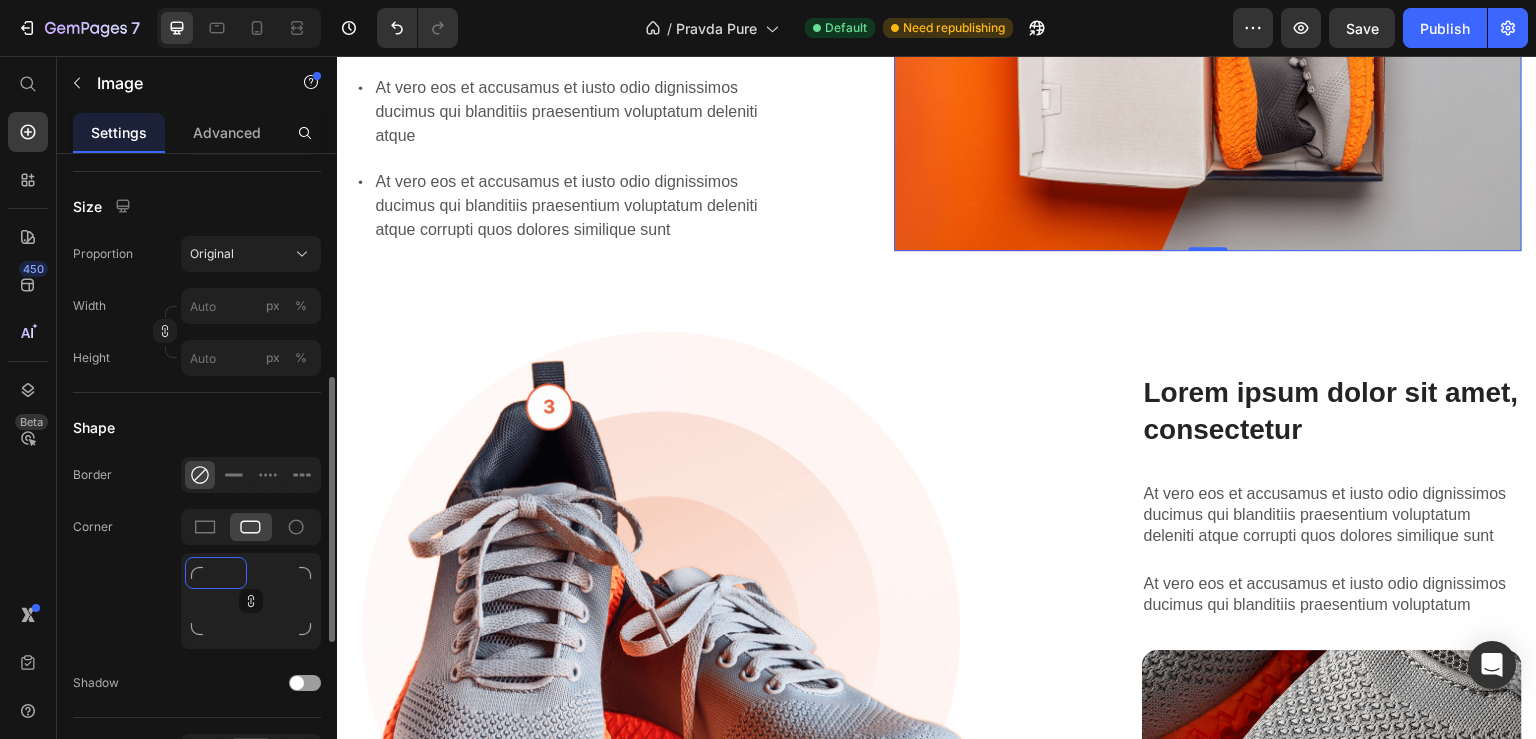 type on "1" 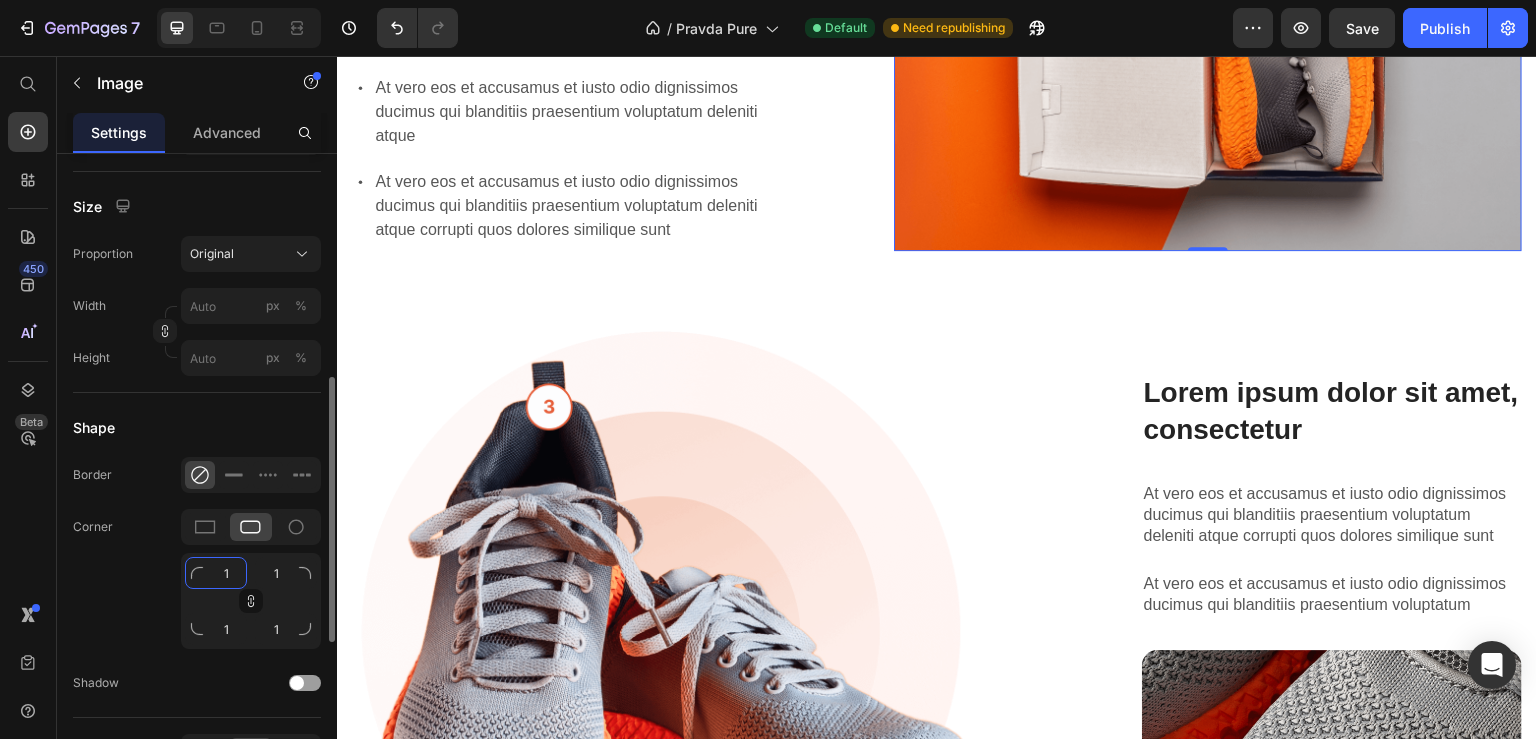 type on "16" 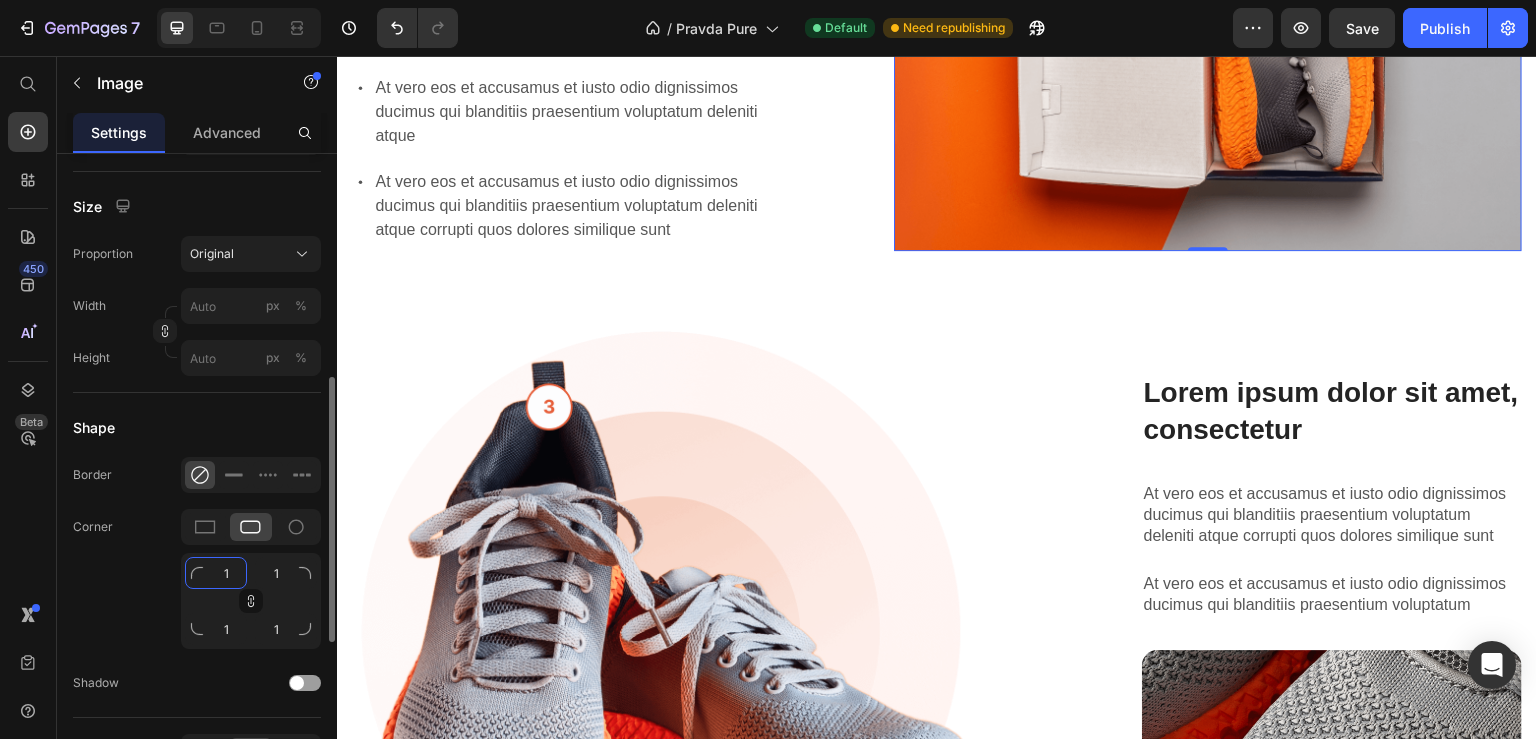 type on "16" 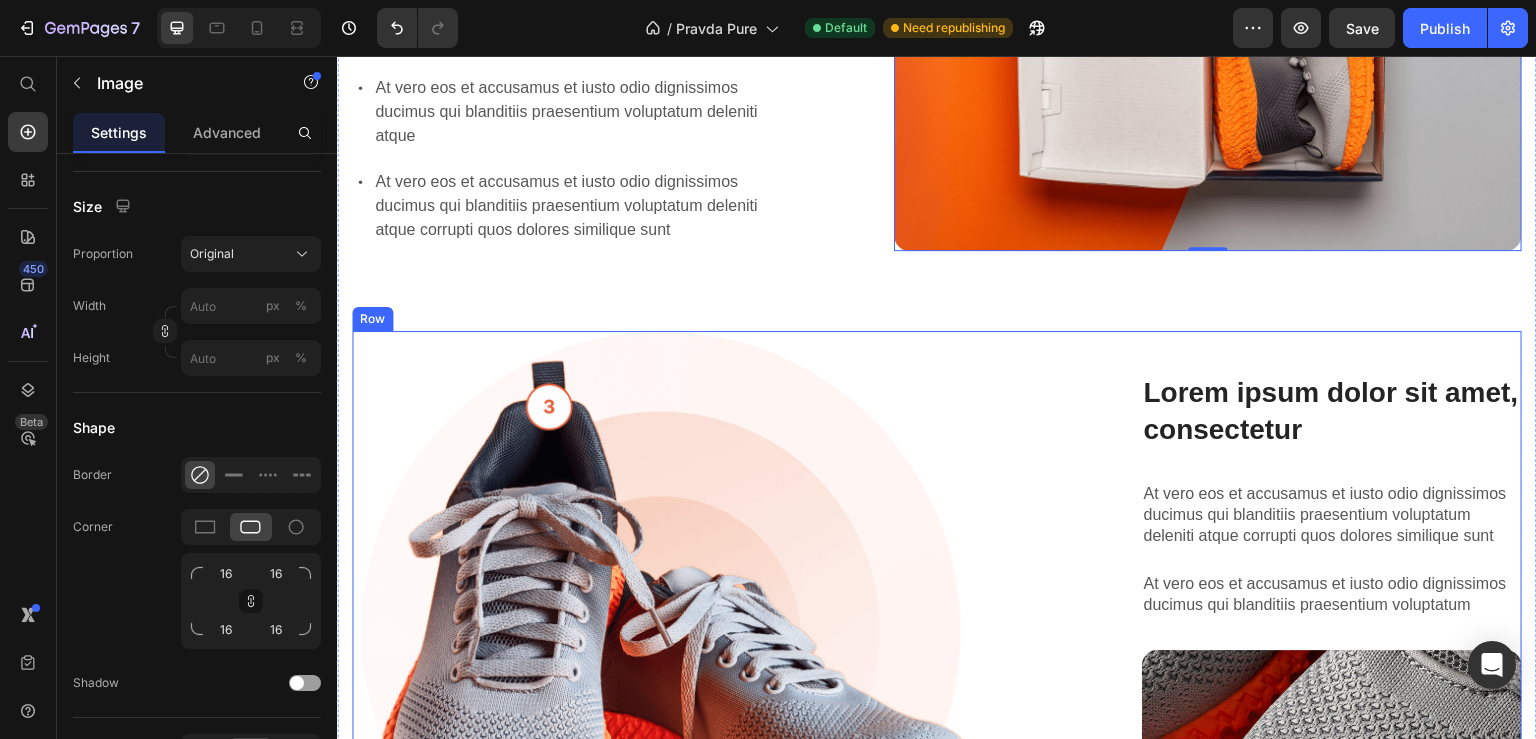 click on "Lorem ipsum dolor sit amet consectetur adipiscing Heading Image Lorem ipsum dolor sit amet, consectetur Heading At vero eos et accusamus et iusto odio dignissimos ducimus qui blanditiis praesentium voluptatum deleniti atque corrupti quos dolores similique sunt Text Block At vero eos et accusamus et iusto odio dignissimos ducimus qui blanditiis praesentium voluptatum Text Block Image Row Row" at bounding box center (937, 614) 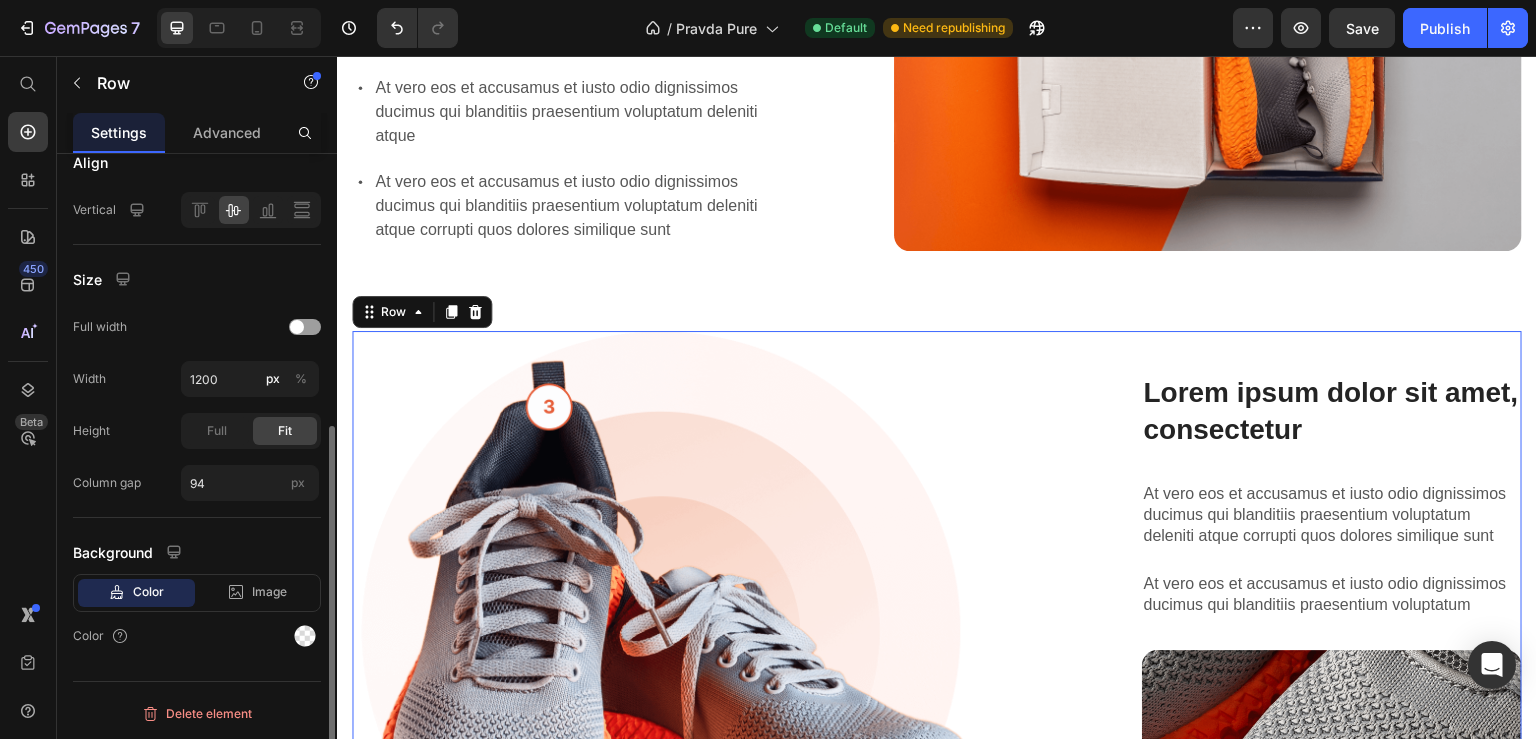 scroll, scrollTop: 0, scrollLeft: 0, axis: both 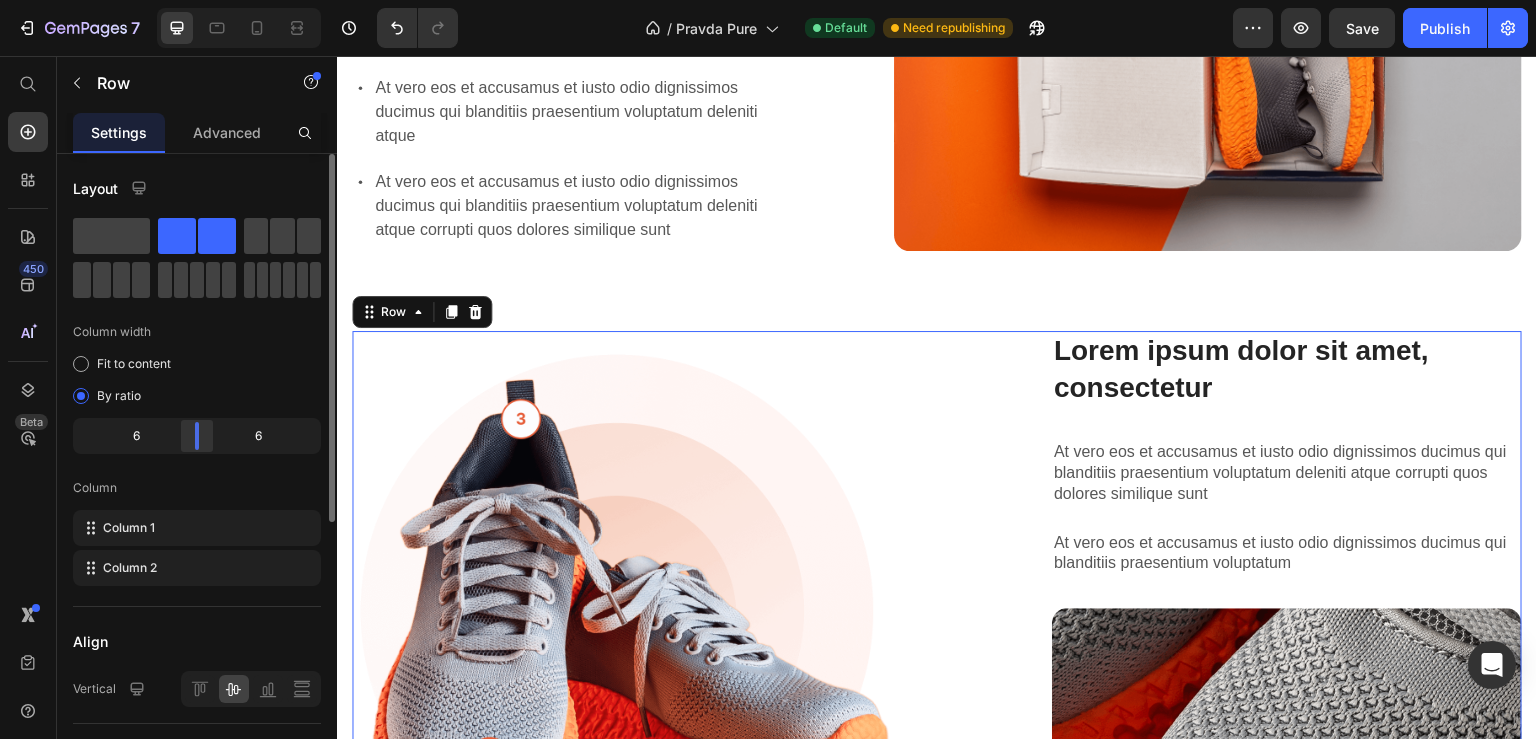 drag, startPoint x: 216, startPoint y: 441, endPoint x: 200, endPoint y: 442, distance: 16.03122 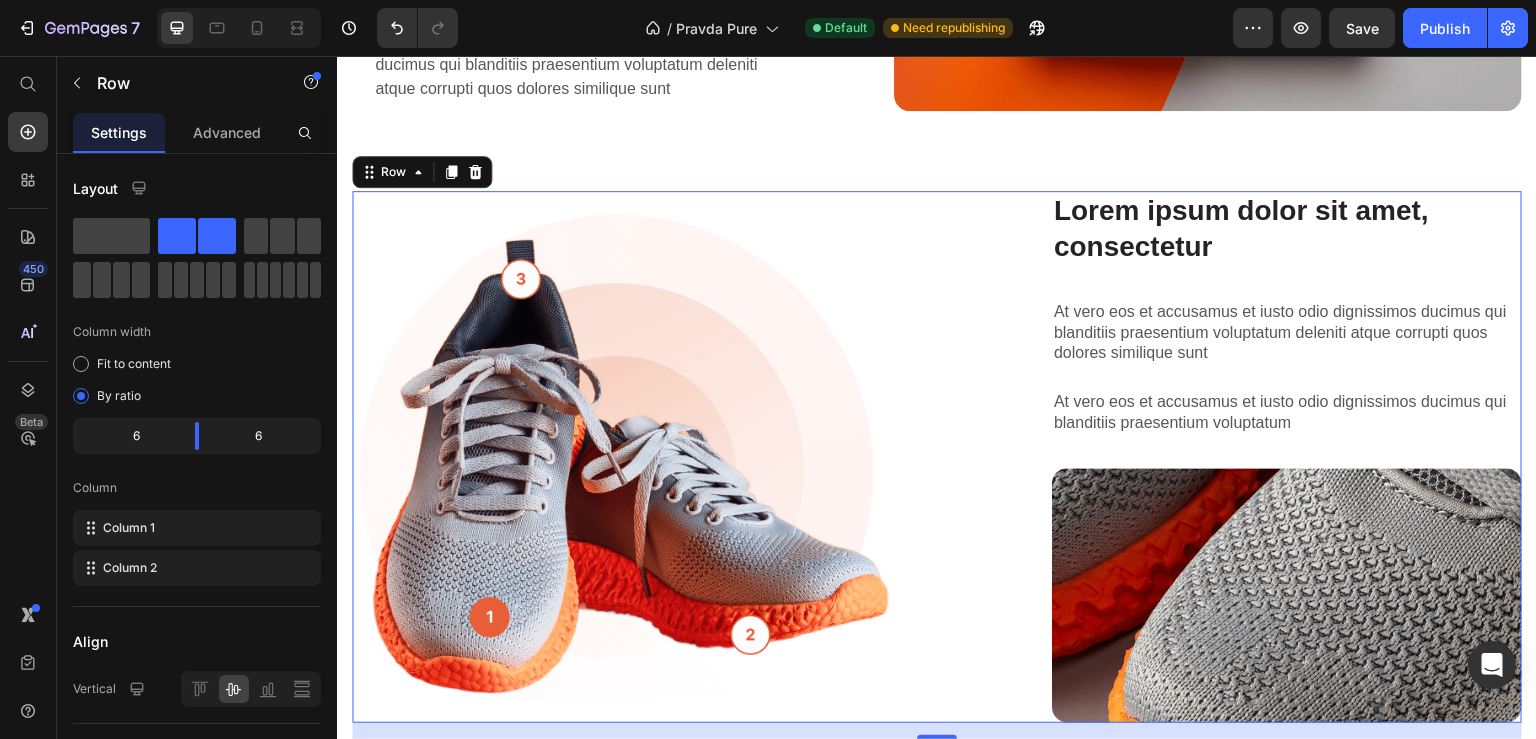 scroll, scrollTop: 1624, scrollLeft: 0, axis: vertical 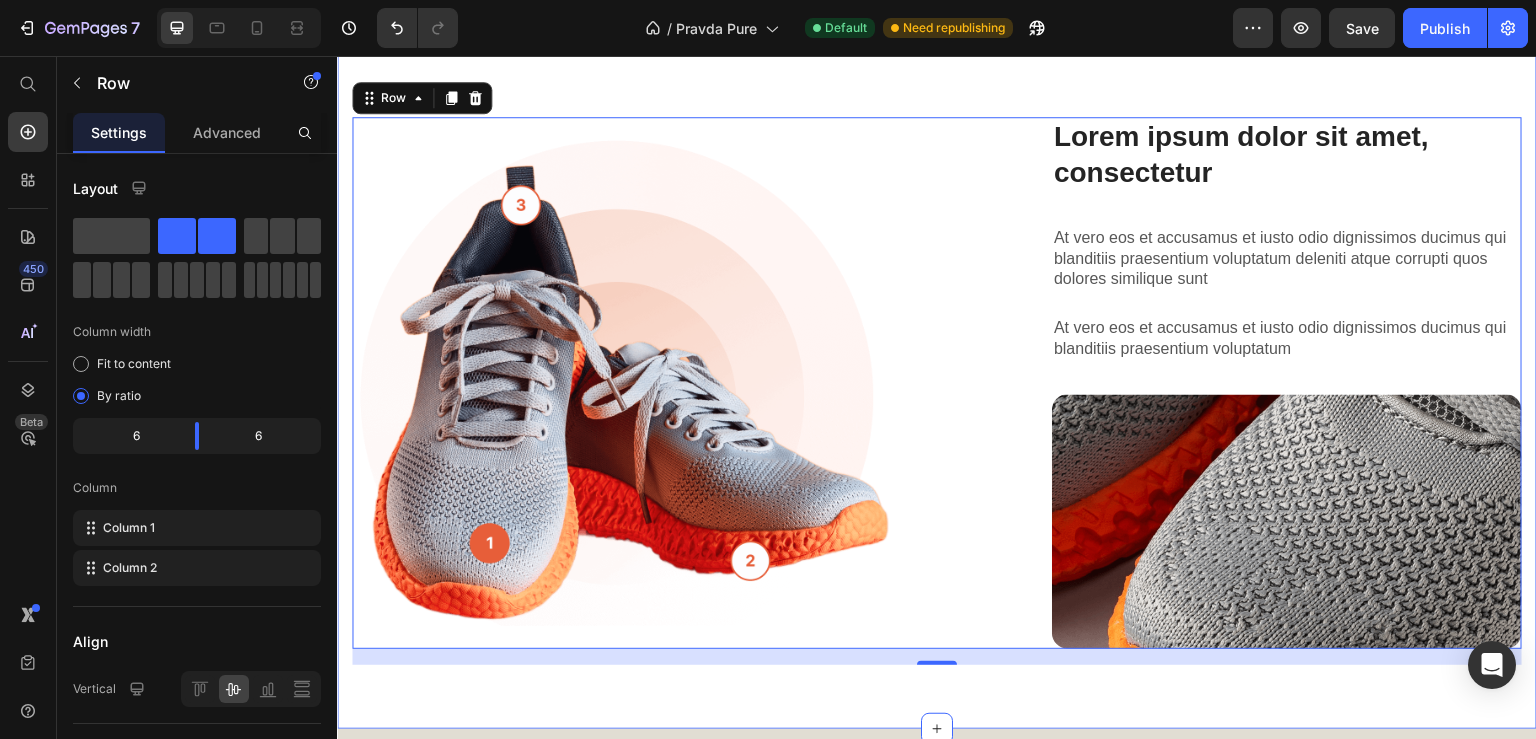click on "At vero eos et accusamus et iusto odio dignissimos ducimus qui blanditiis praesentium voluptatum deleniti atque corrupti quos dolores similique sunt" at bounding box center (1287, 259) 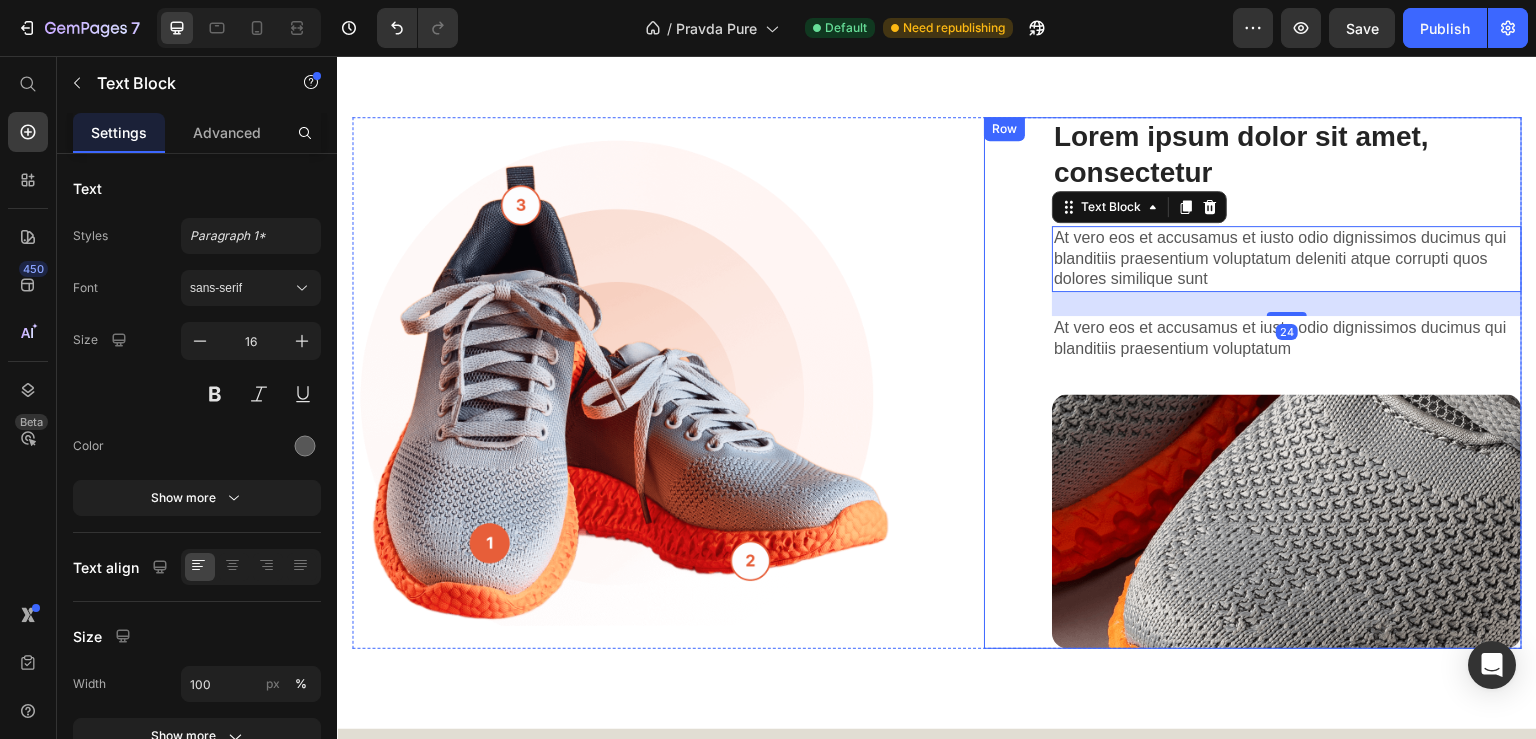 click on "Lorem ipsum dolor sit amet, consectetur Heading At vero eos et accusamus et iusto odio dignissimos ducimus qui blanditiis praesentium voluptatum deleniti atque corrupti quos dolores similique sunt Text Block   24 At vero eos et accusamus et iusto odio dignissimos ducimus qui blanditiis praesentium voluptatum Text Block Image Row" at bounding box center (1253, 382) 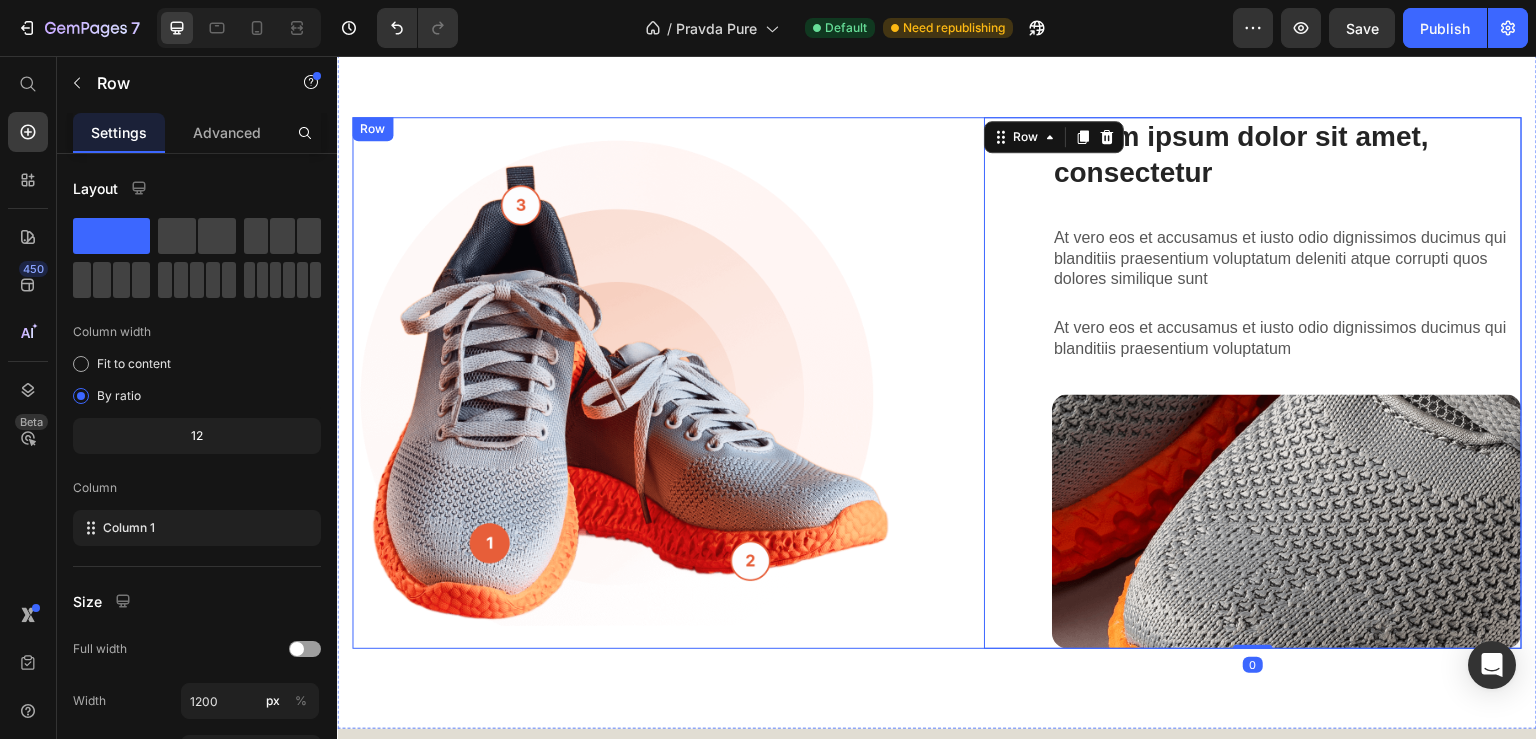 click on "Lorem ipsum dolor sit amet consectetur adipiscing Heading Image Lorem ipsum dolor sit amet, consectetur Heading At vero eos et accusamus et iusto odio dignissimos ducimus qui blanditiis praesentium voluptatum deleniti atque corrupti quos dolores similique sunt Text Block At vero eos et accusamus et iusto odio dignissimos ducimus qui blanditiis praesentium voluptatum Text Block Image Row   0 Row" at bounding box center (937, 382) 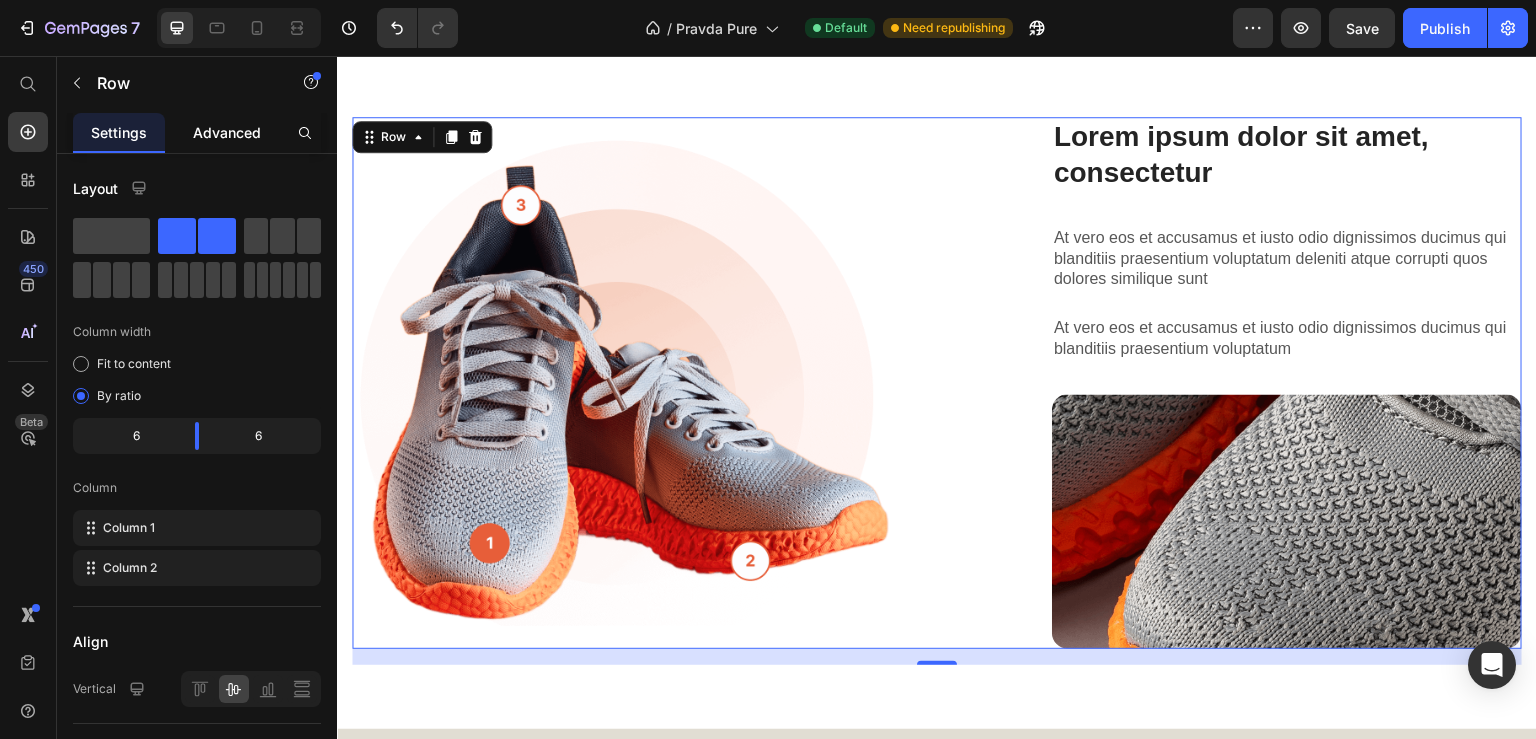 click on "Advanced" 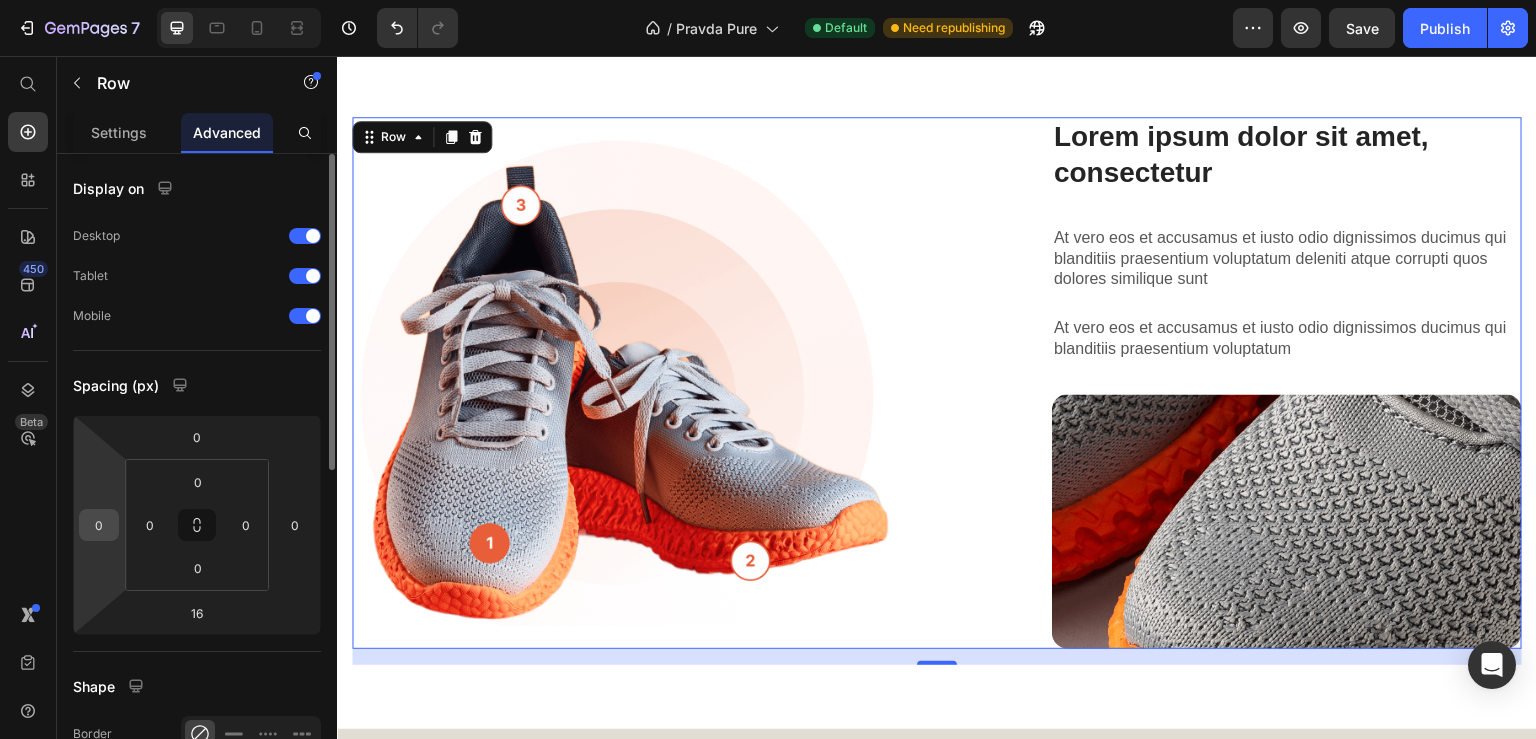 click on "0" at bounding box center [99, 525] 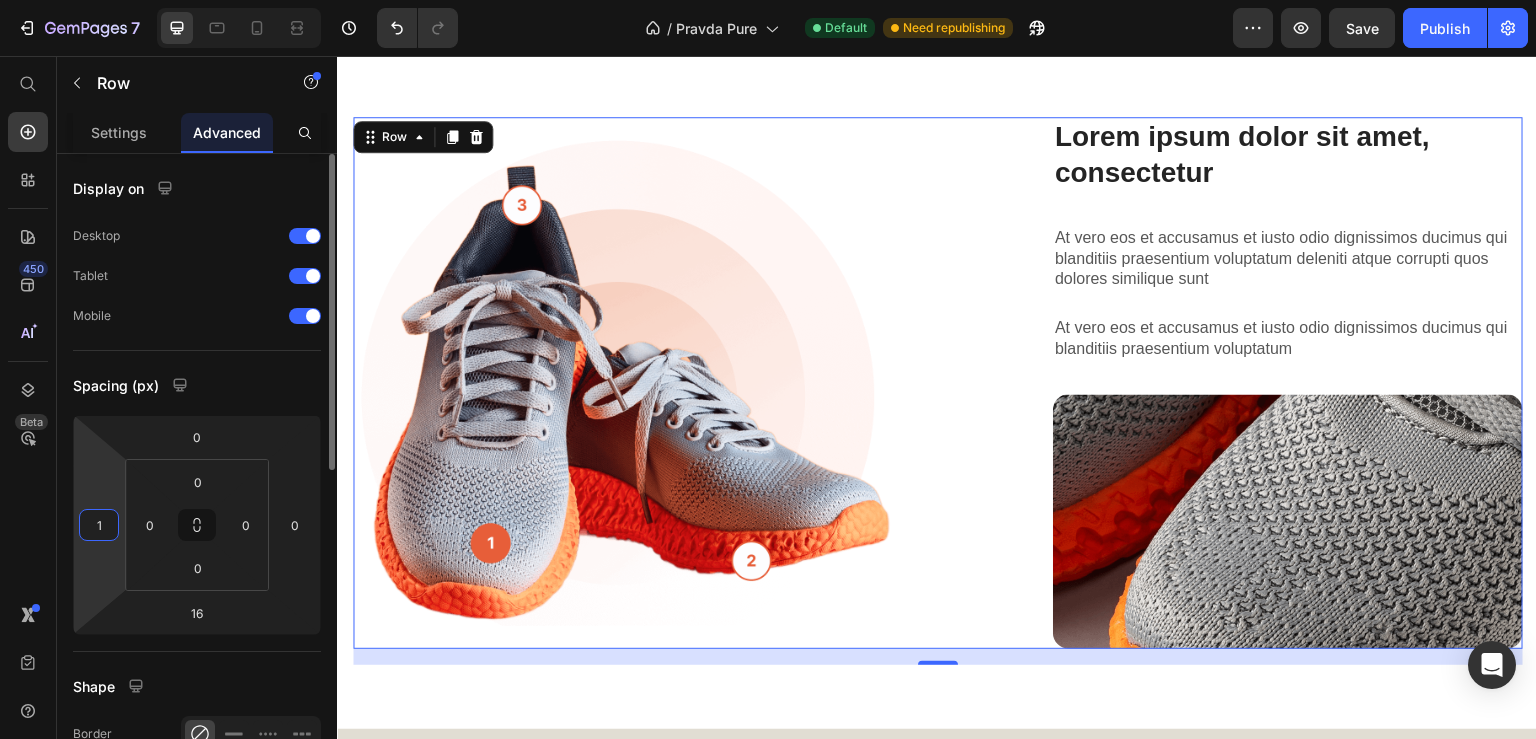 type on "16" 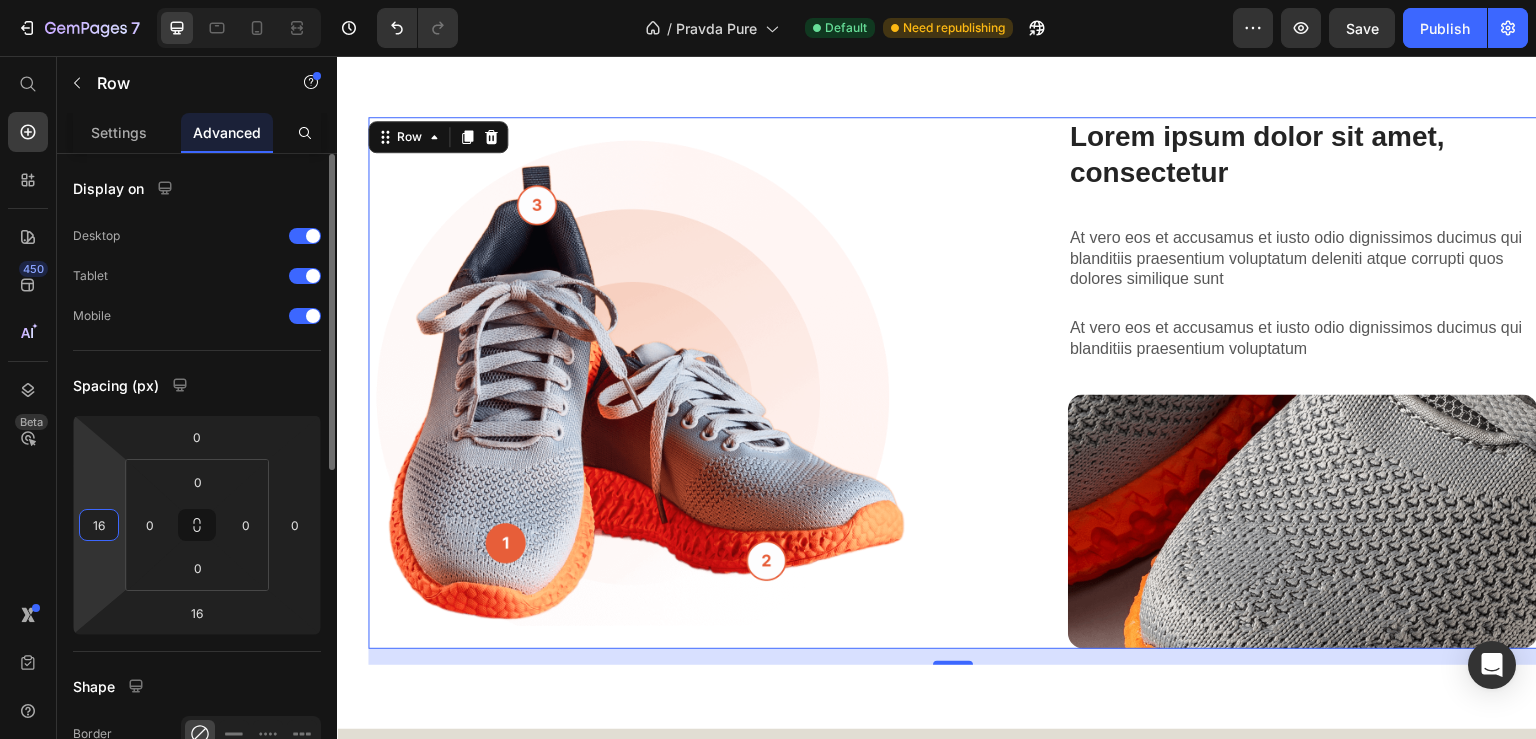 type on "1" 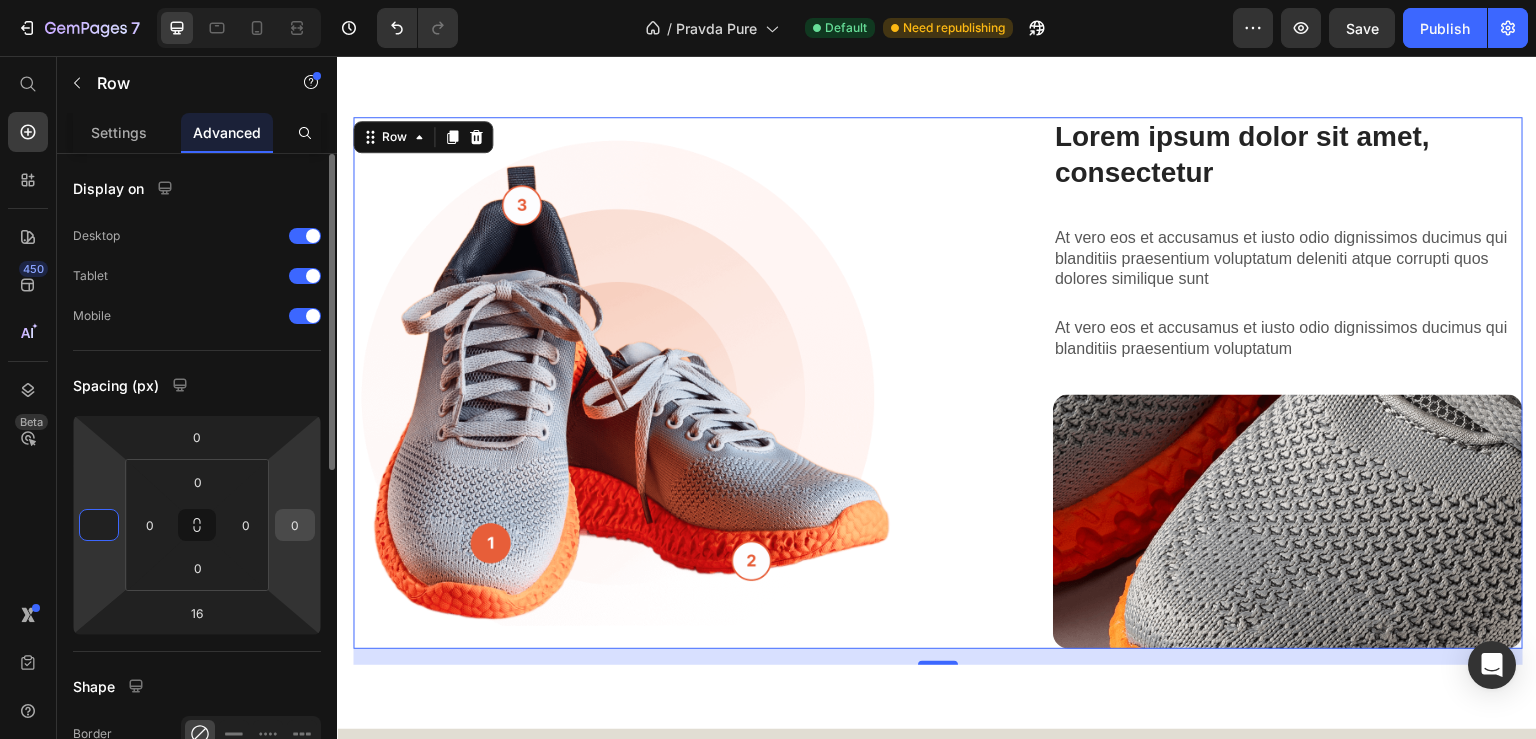 click on "0" at bounding box center [295, 525] 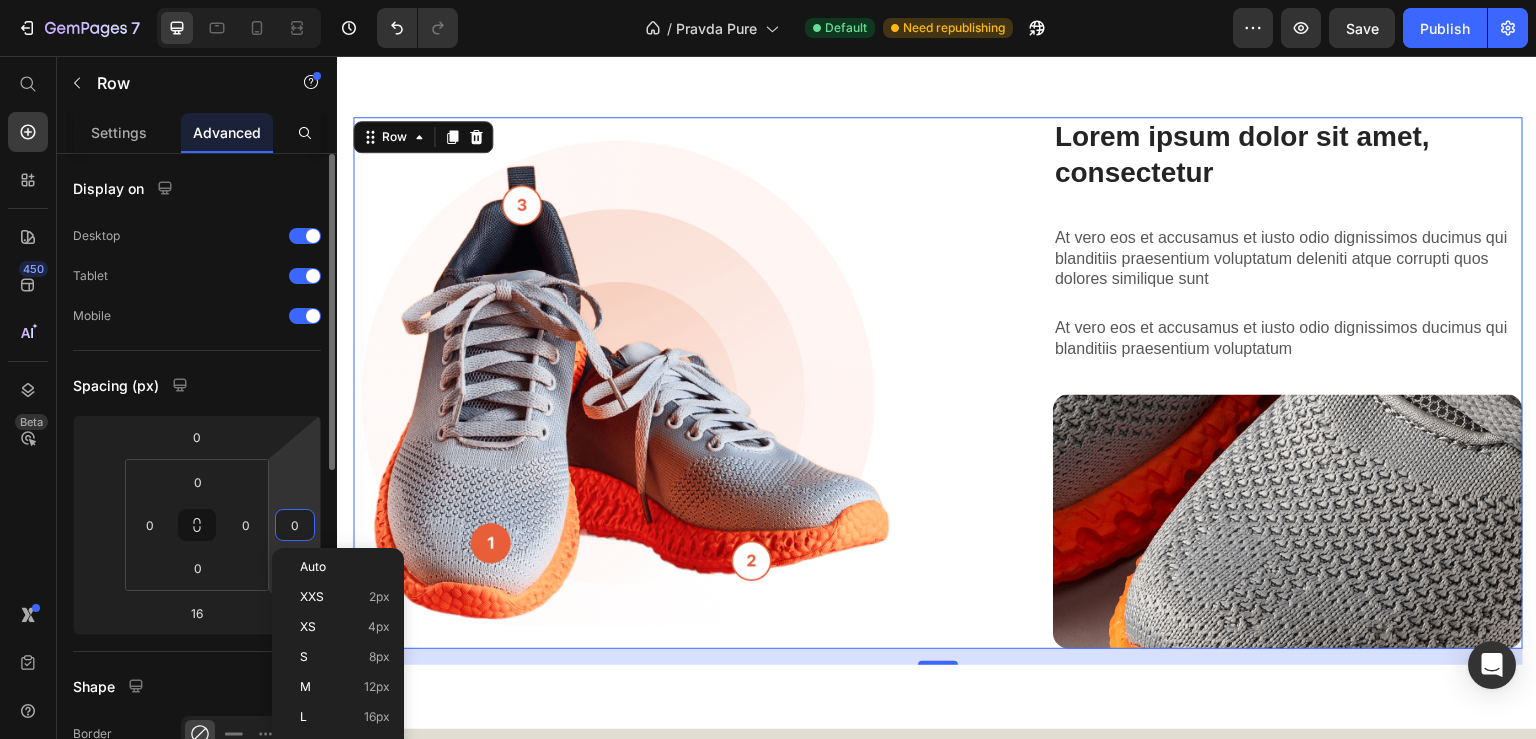 type on "0" 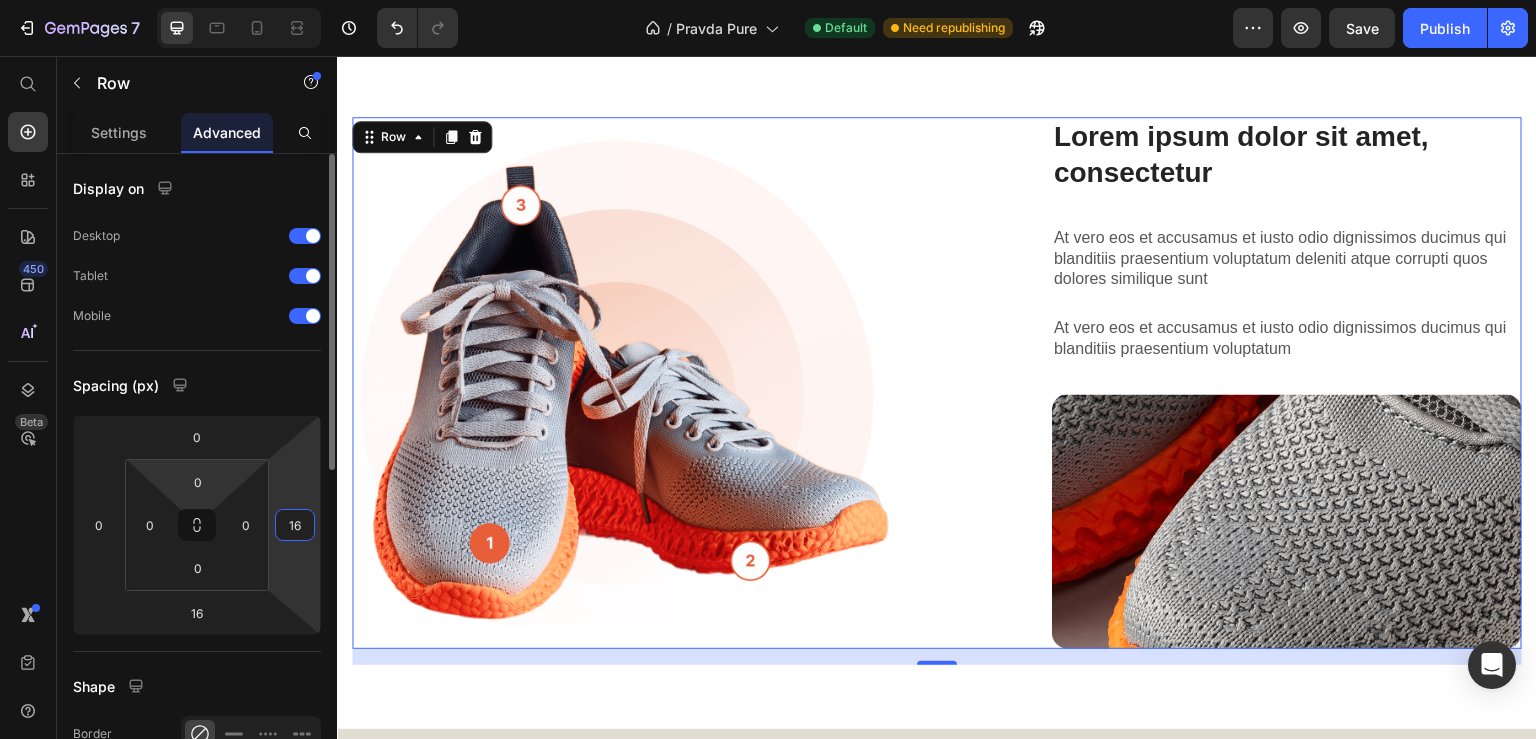 type on "1" 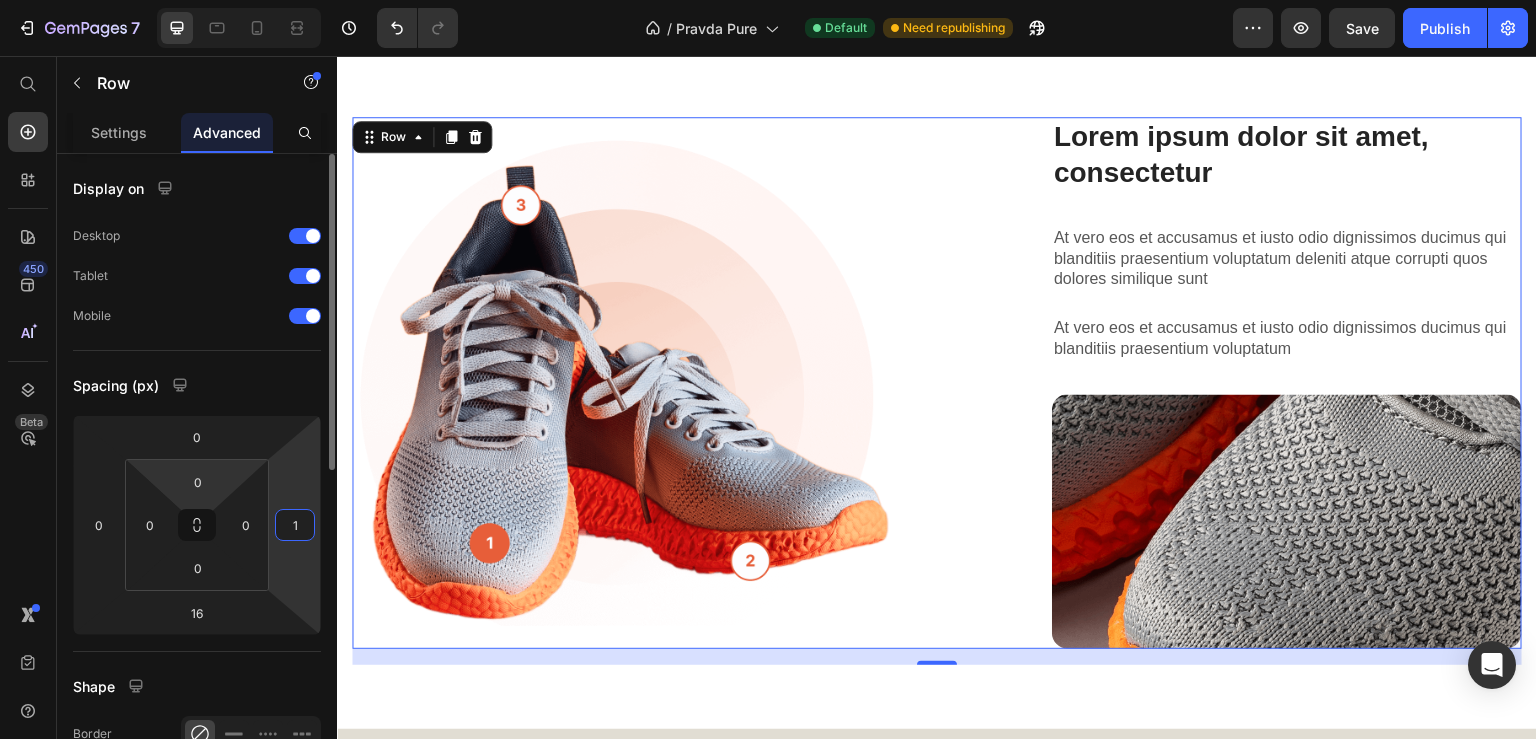 type 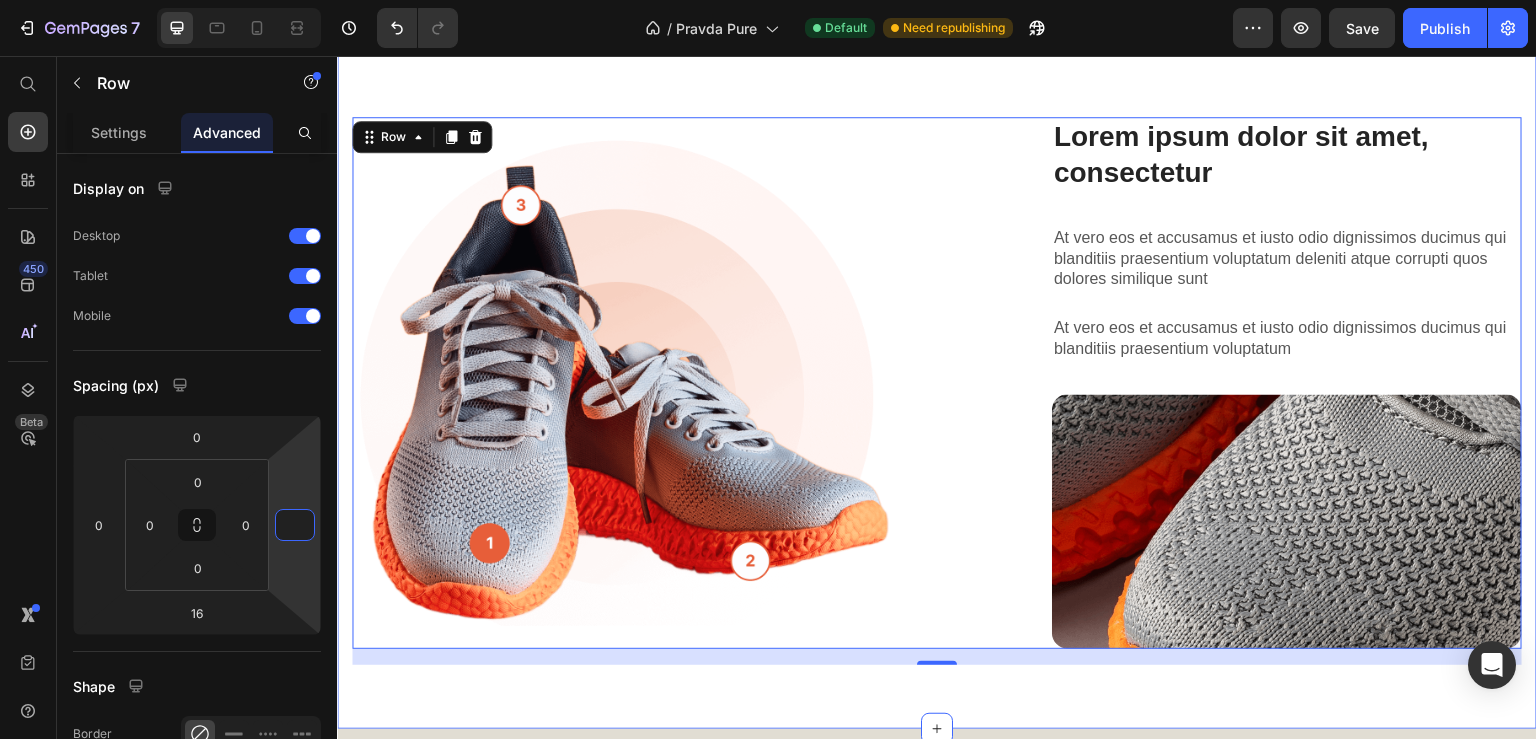 click on "Lorem ipsum dolor sit amet consectetur adipiscing Heading The standard: Text Block
At vero eos et accusamus et iusto odio dignissimos ducimus
At vero eos et accusamus et iusto odio dignissimos ducimus qui blanditiis praesentium voluptatum deleniti atque
At vero eos et accusamus et iusto odio dignissimos ducimus qui blanditiis praesentium voluptatum deleniti atque corrupti quos dolores similique sunt Item List Image Row Lorem ipsum dolor sit amet consectetur adipiscing Heading Image Lorem ipsum dolor sit amet, consectetur Heading At vero eos et accusamus et iusto odio dignissimos ducimus qui blanditiis praesentium voluptatum deleniti atque corrupti quos dolores similique sunt Text Block At vero eos et accusamus et iusto odio dignissimos ducimus qui blanditiis praesentium voluptatum Text Block Image Row Row   16 Section 3" at bounding box center (937, 134) 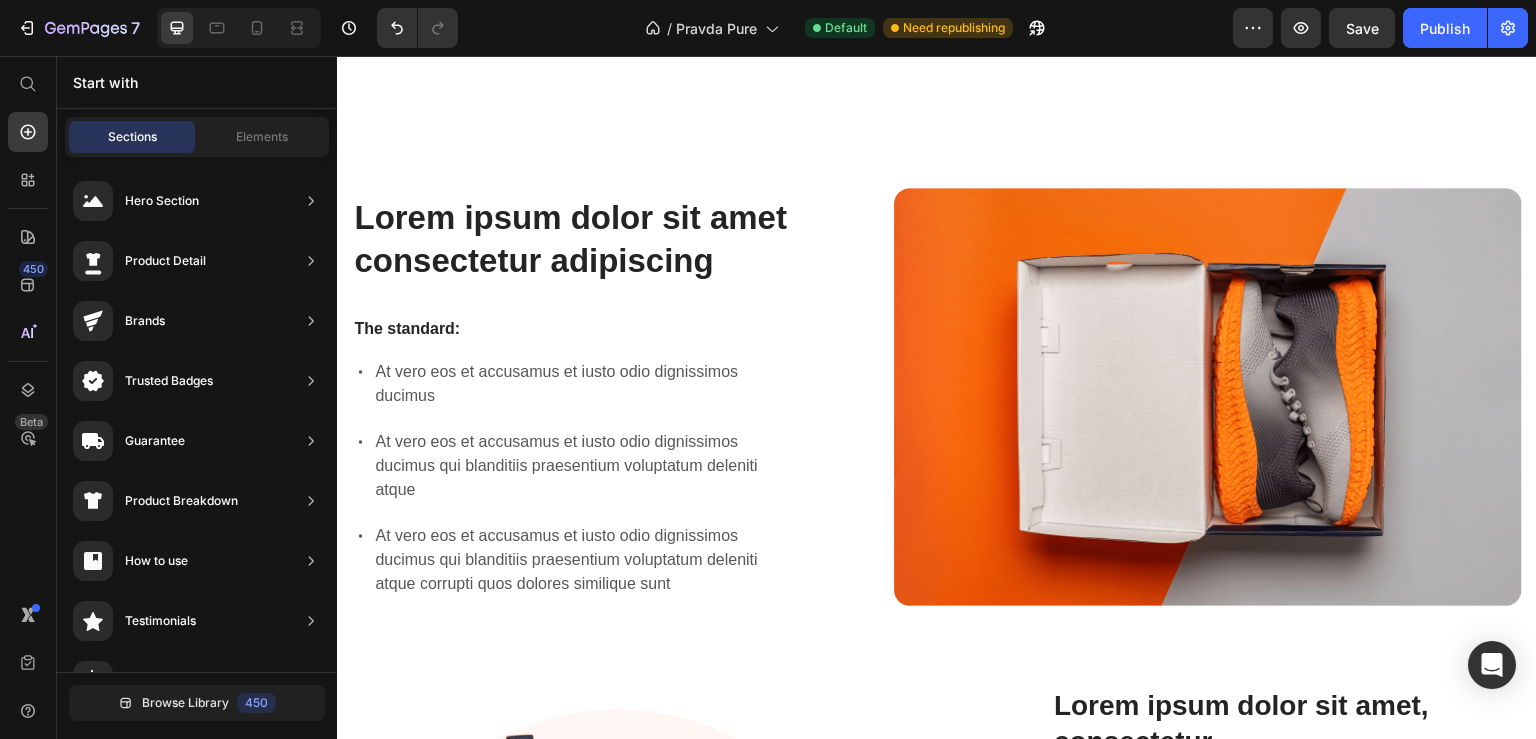 scroll, scrollTop: 1025, scrollLeft: 0, axis: vertical 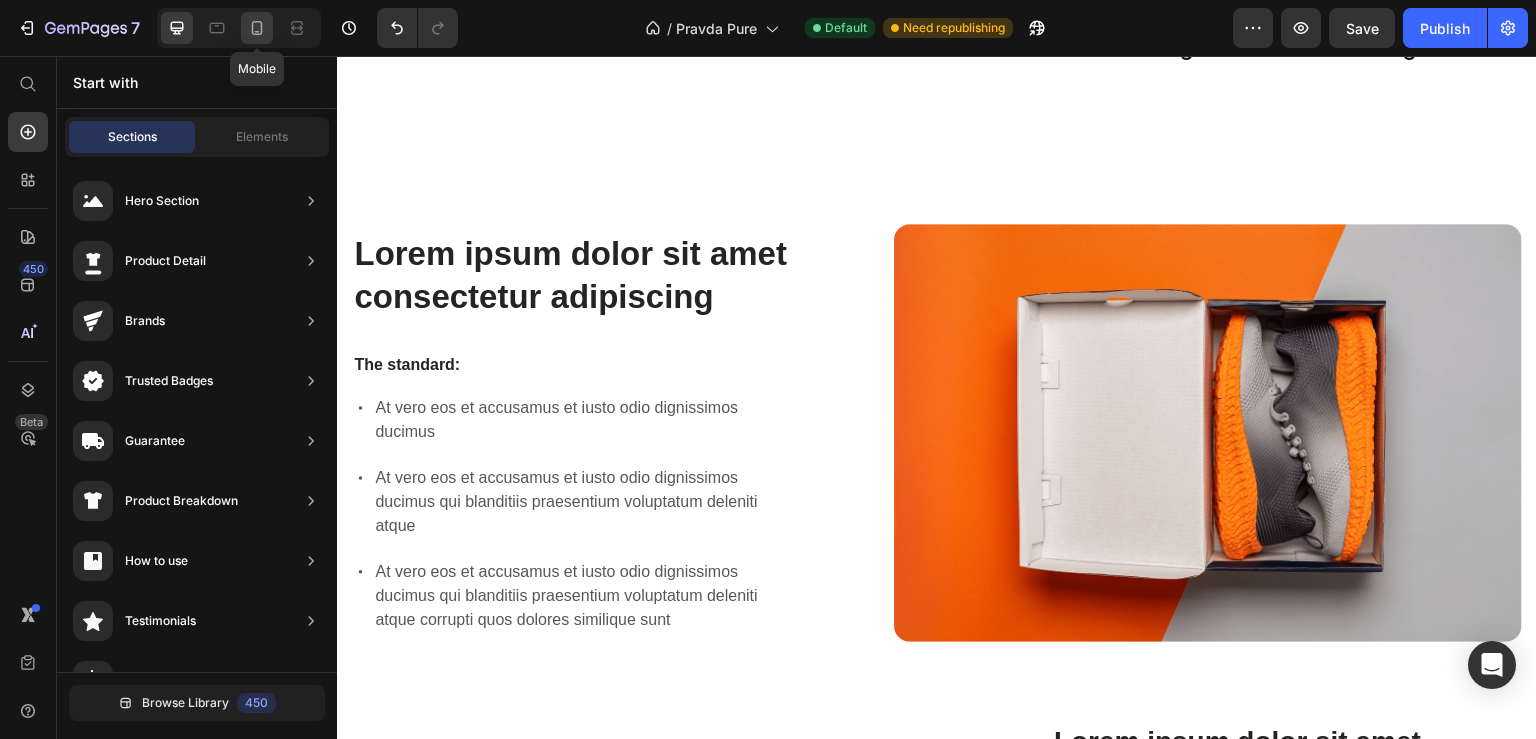 click 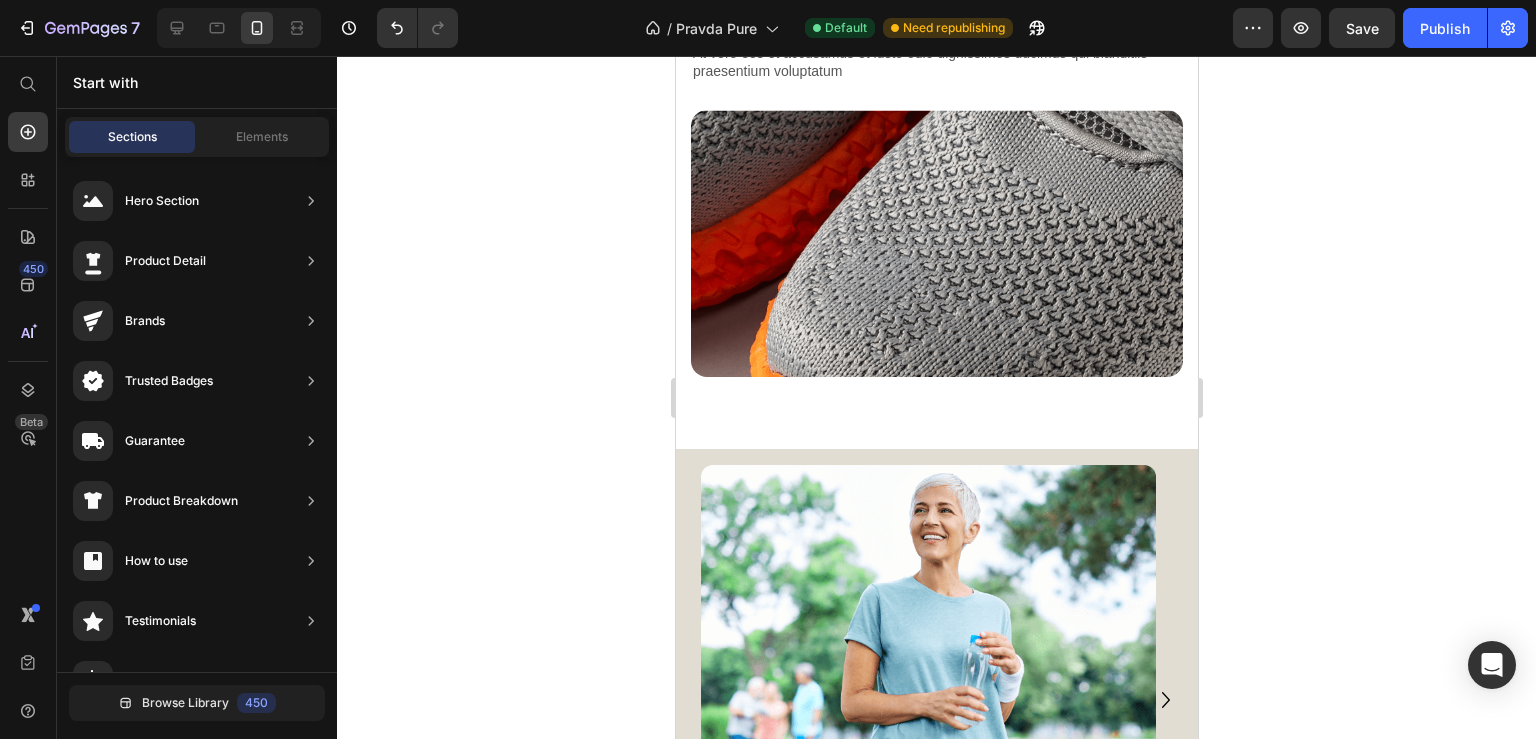 scroll, scrollTop: 2391, scrollLeft: 0, axis: vertical 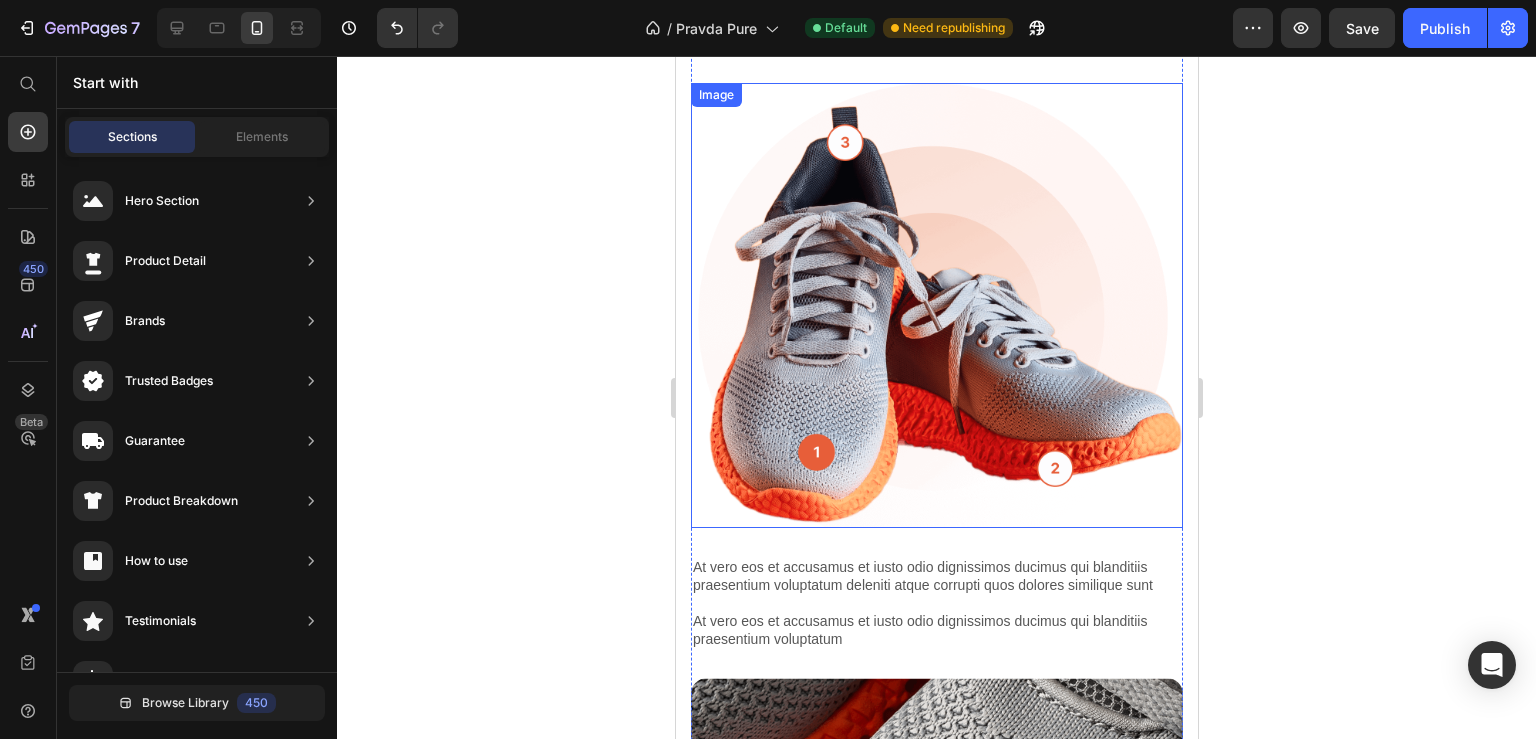 click at bounding box center [936, 305] 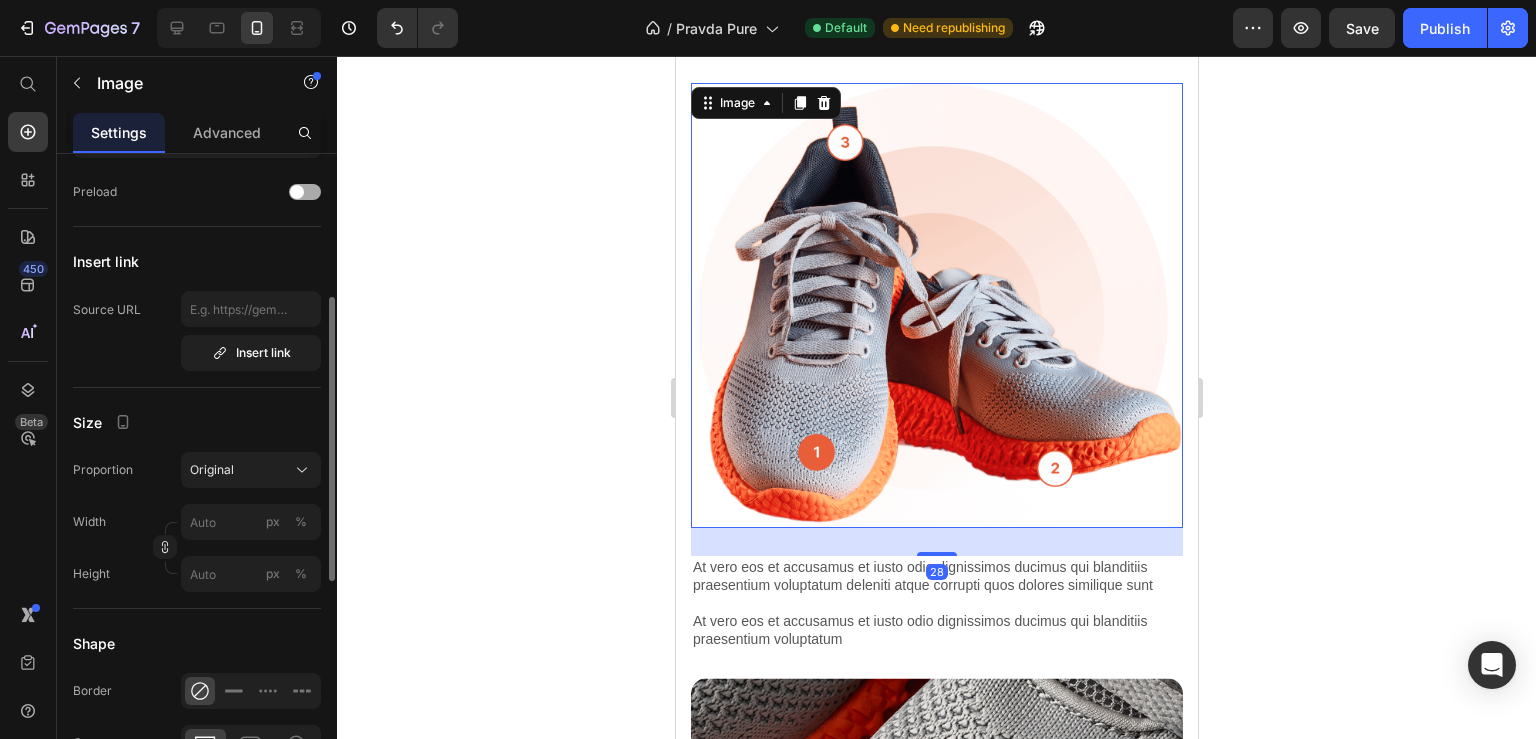 scroll, scrollTop: 432, scrollLeft: 0, axis: vertical 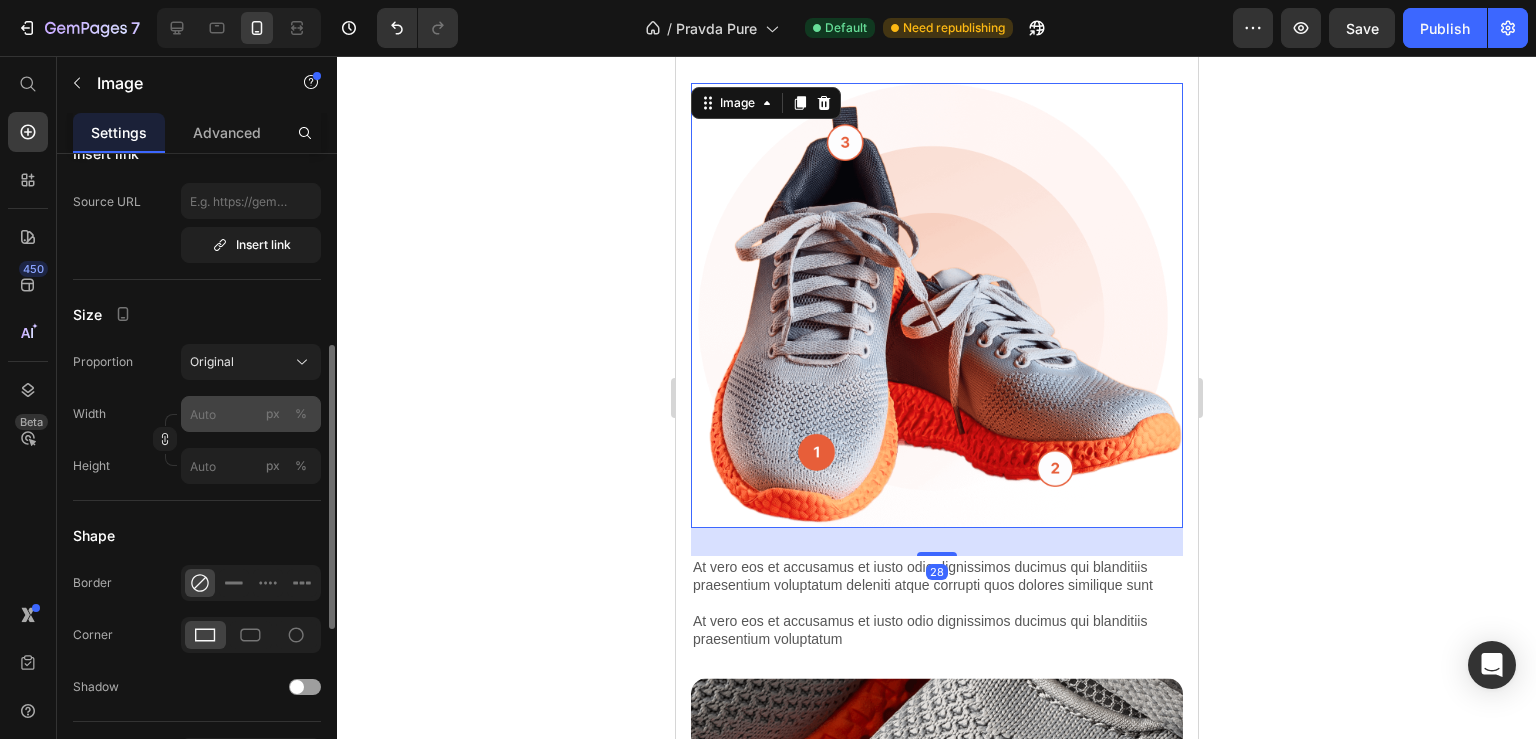 click on "%" at bounding box center (301, 414) 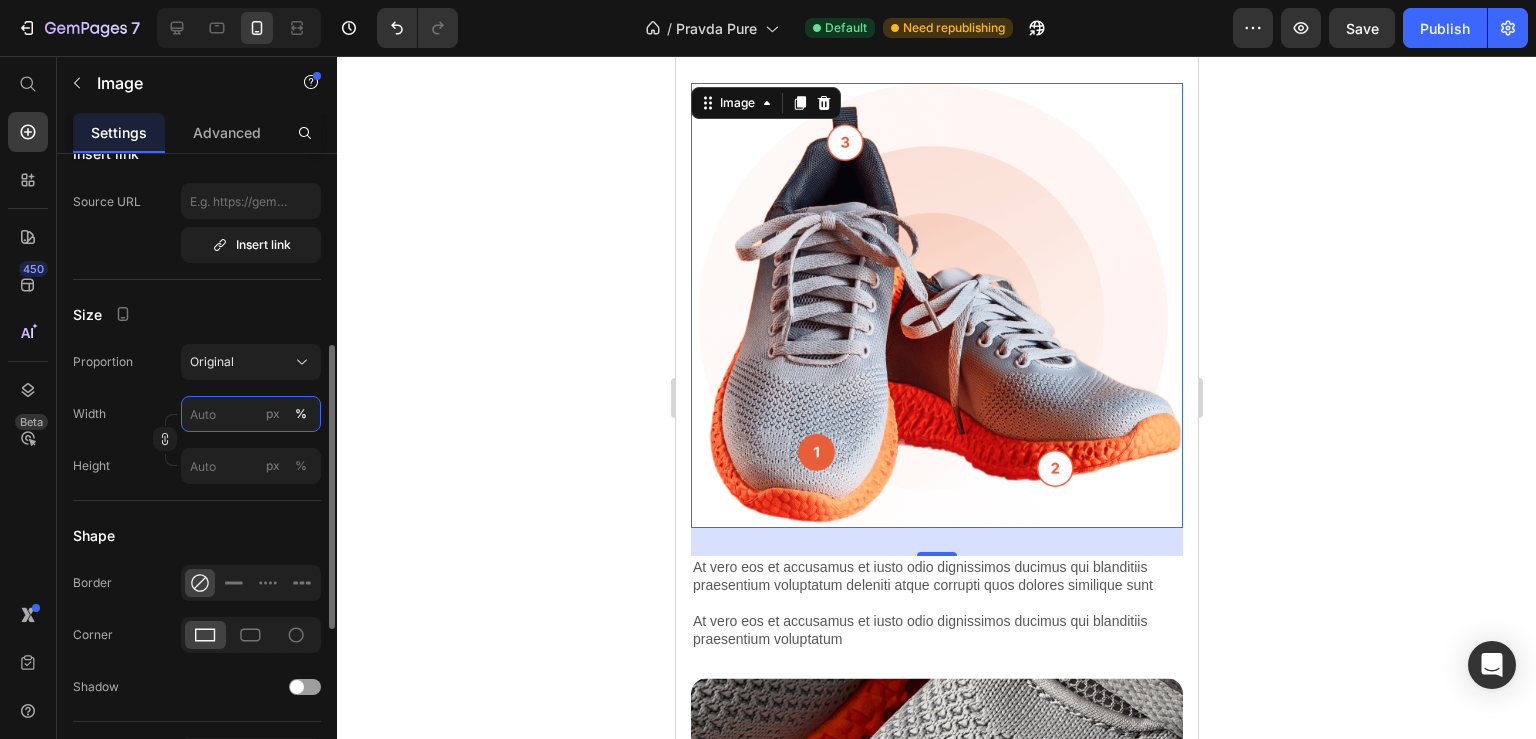 click on "px %" at bounding box center (251, 414) 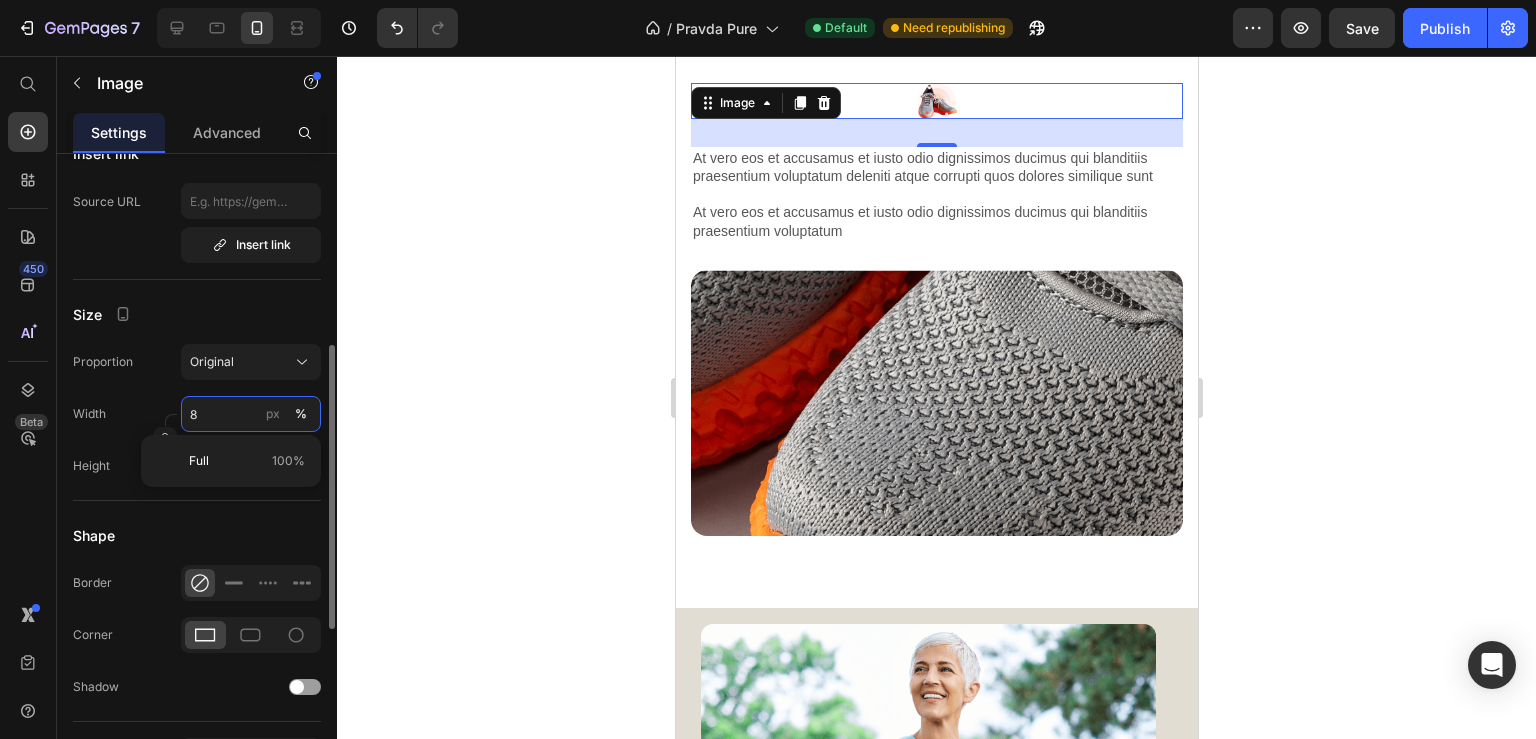 type on "80" 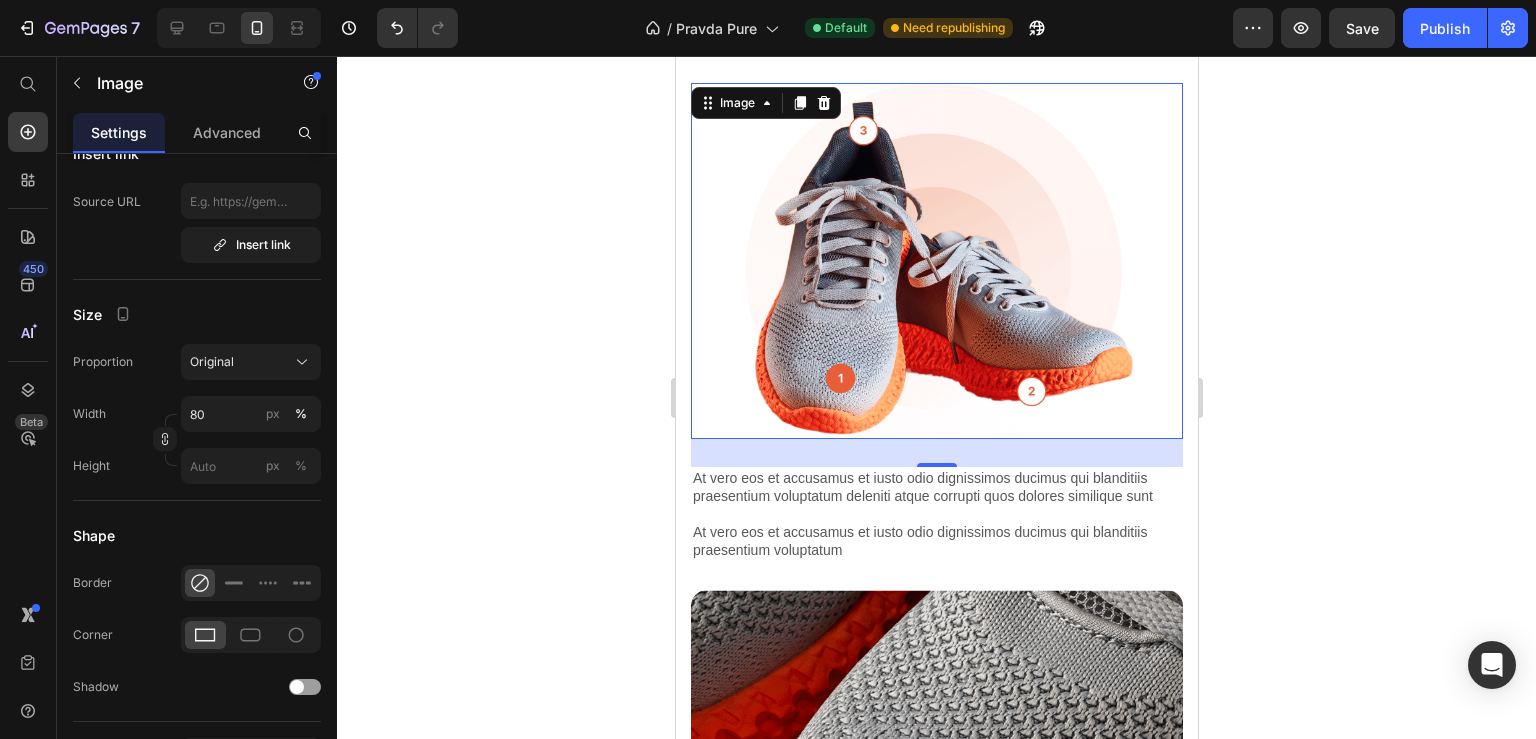 click 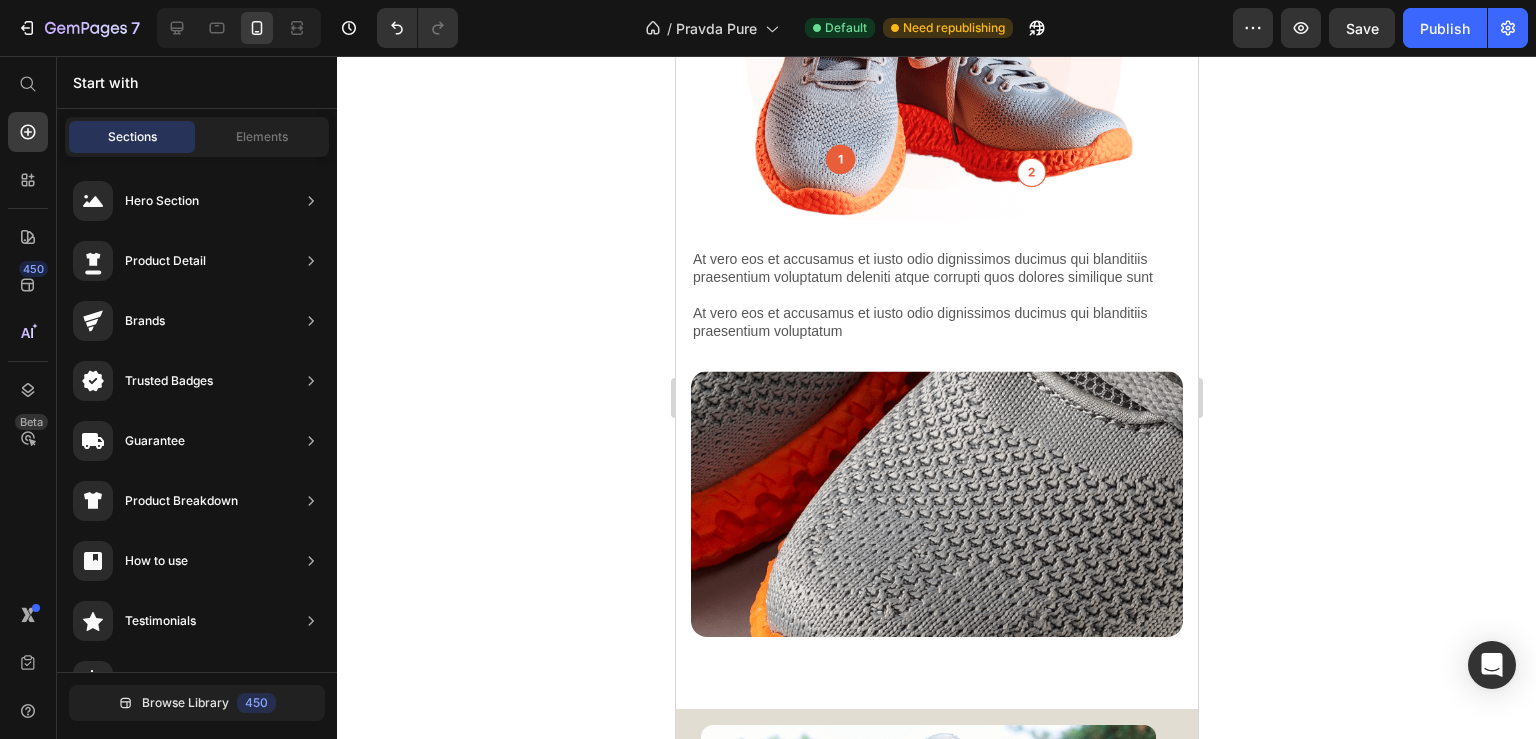 drag, startPoint x: 1181, startPoint y: 334, endPoint x: 1011, endPoint y: 237, distance: 195.72685 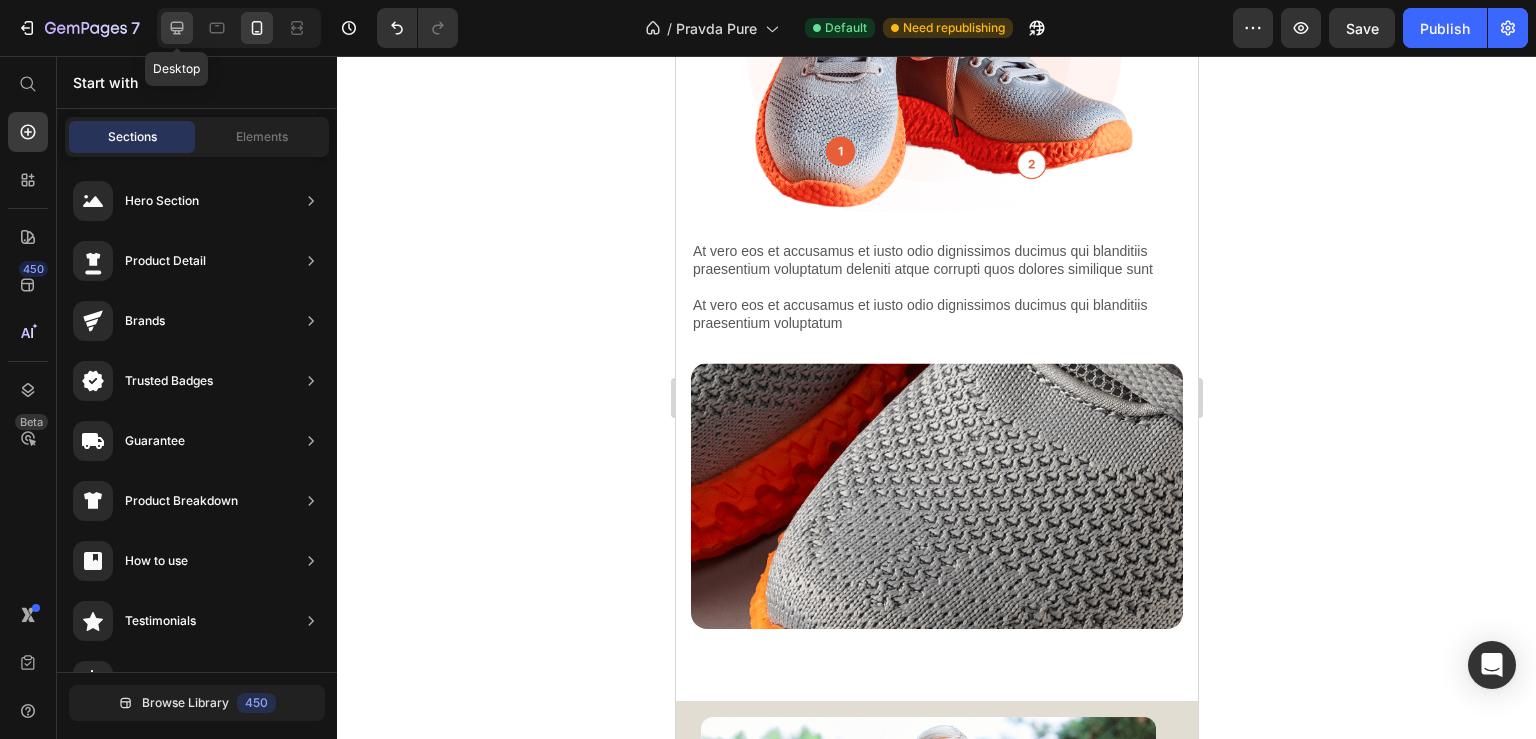 click 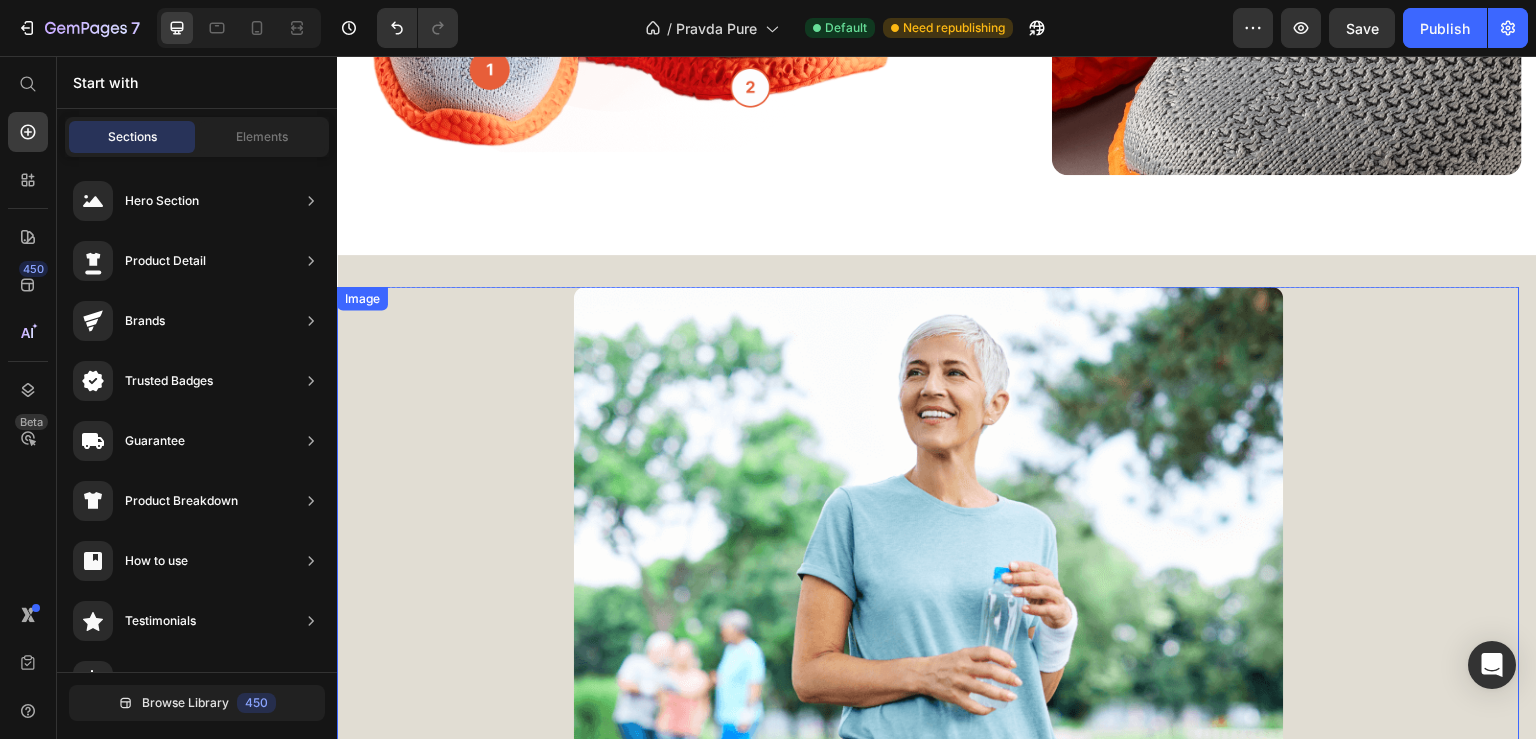 scroll, scrollTop: 2090, scrollLeft: 0, axis: vertical 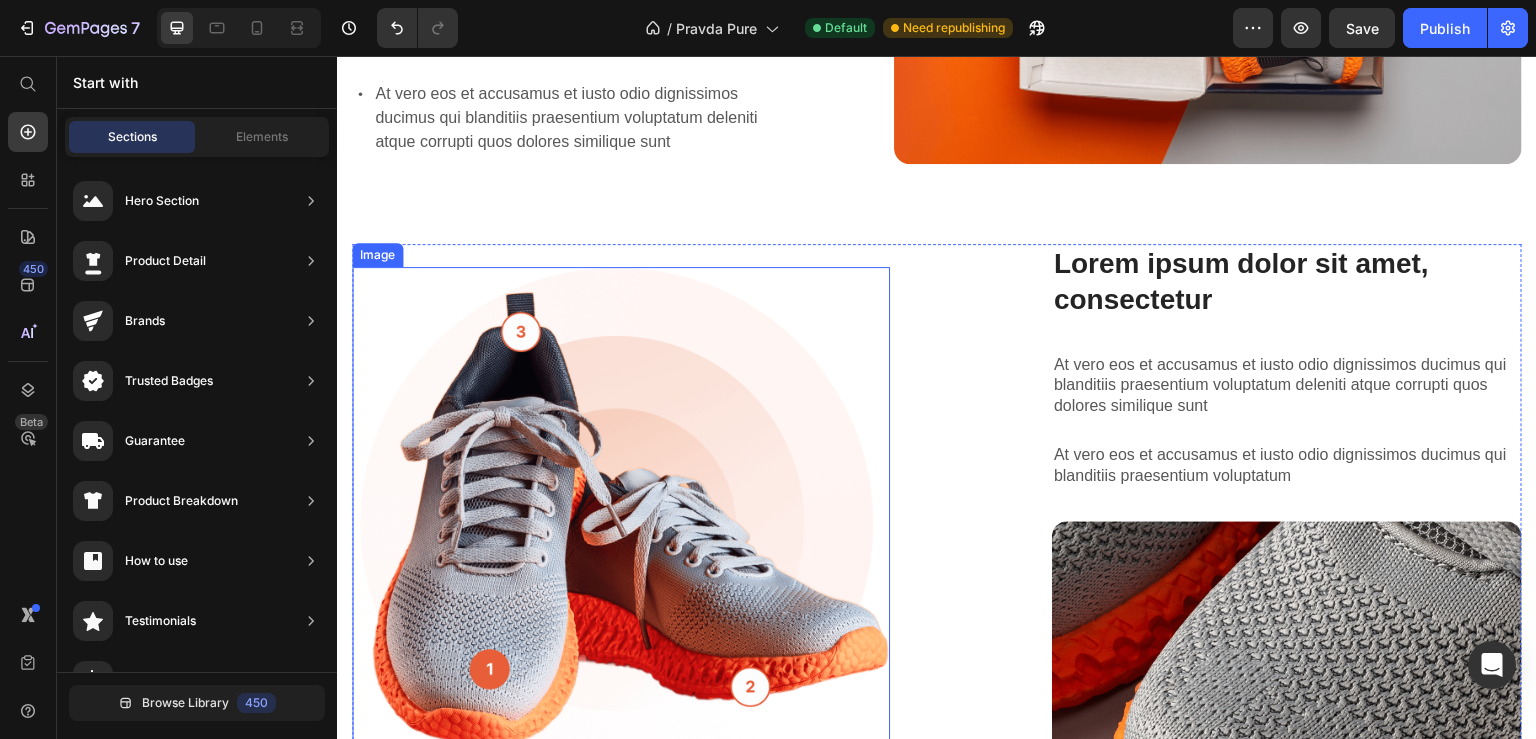 click at bounding box center (621, 510) 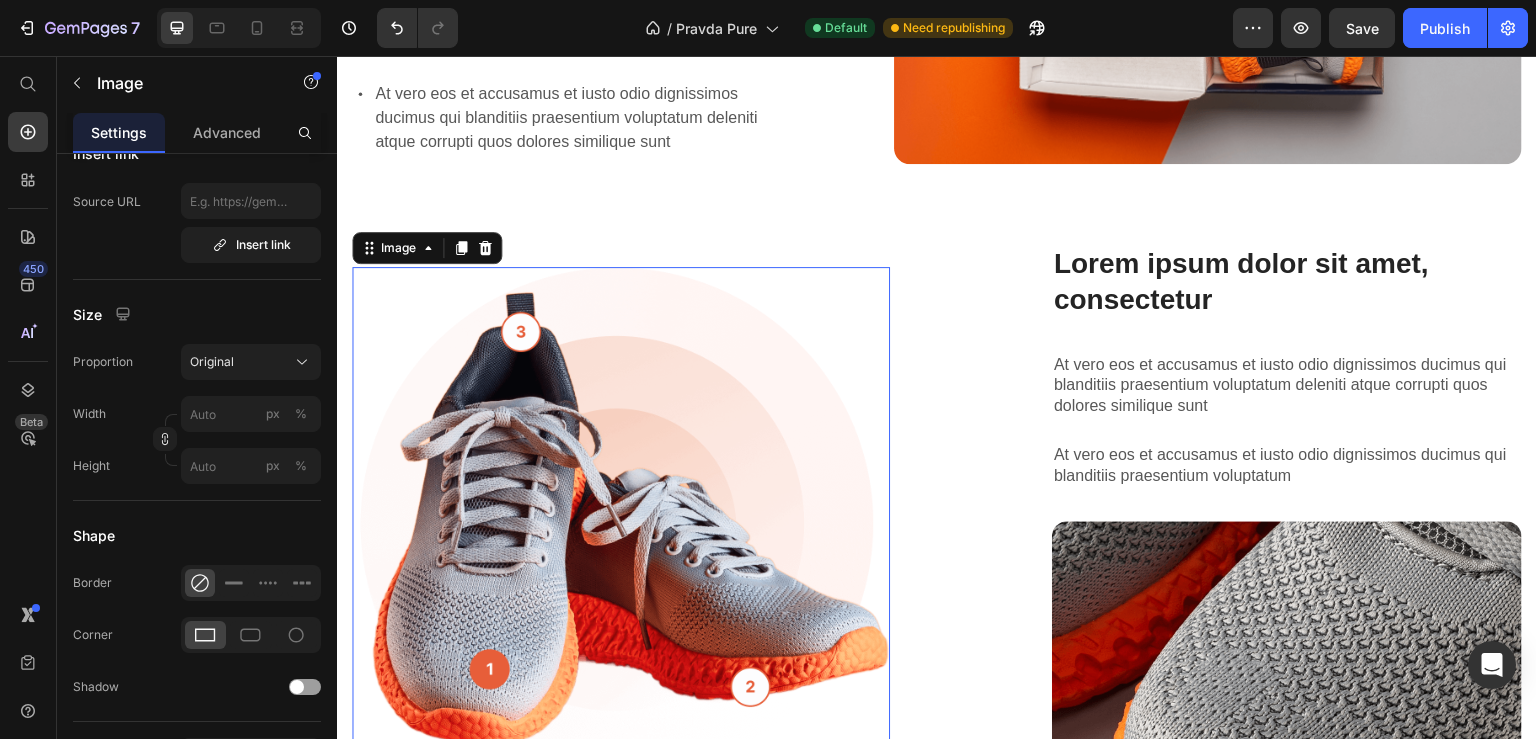 scroll, scrollTop: 432, scrollLeft: 0, axis: vertical 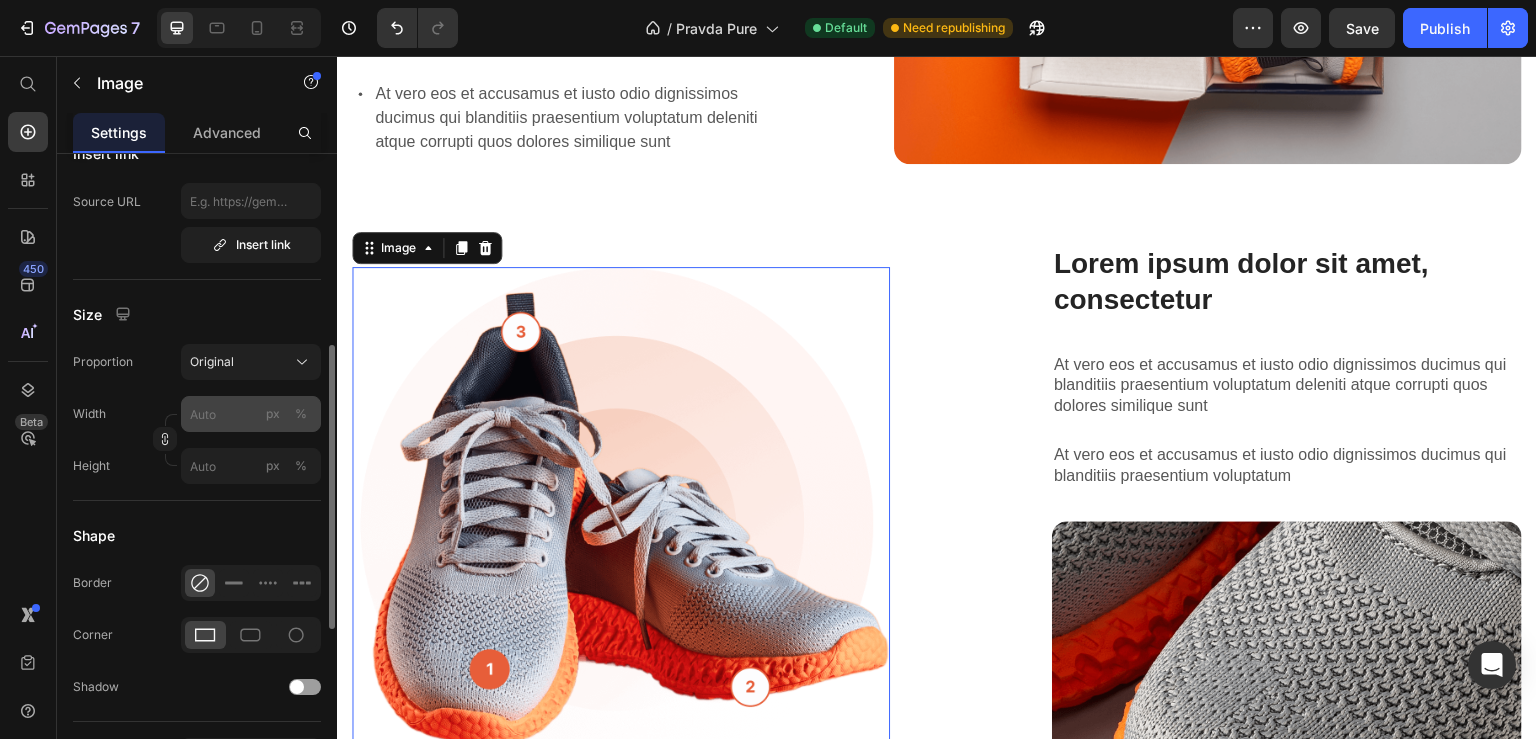 click on "%" at bounding box center (301, 414) 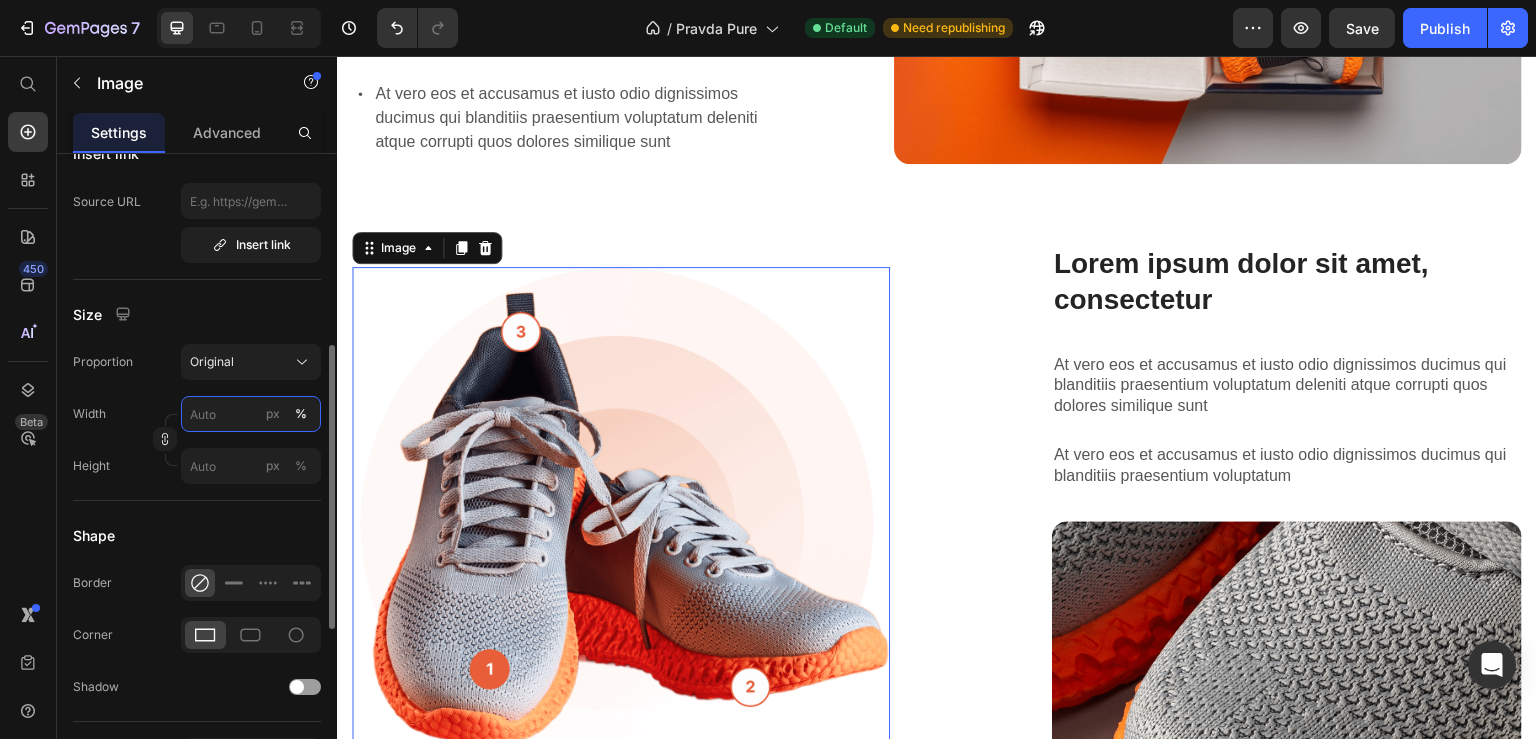 click on "px %" at bounding box center (251, 414) 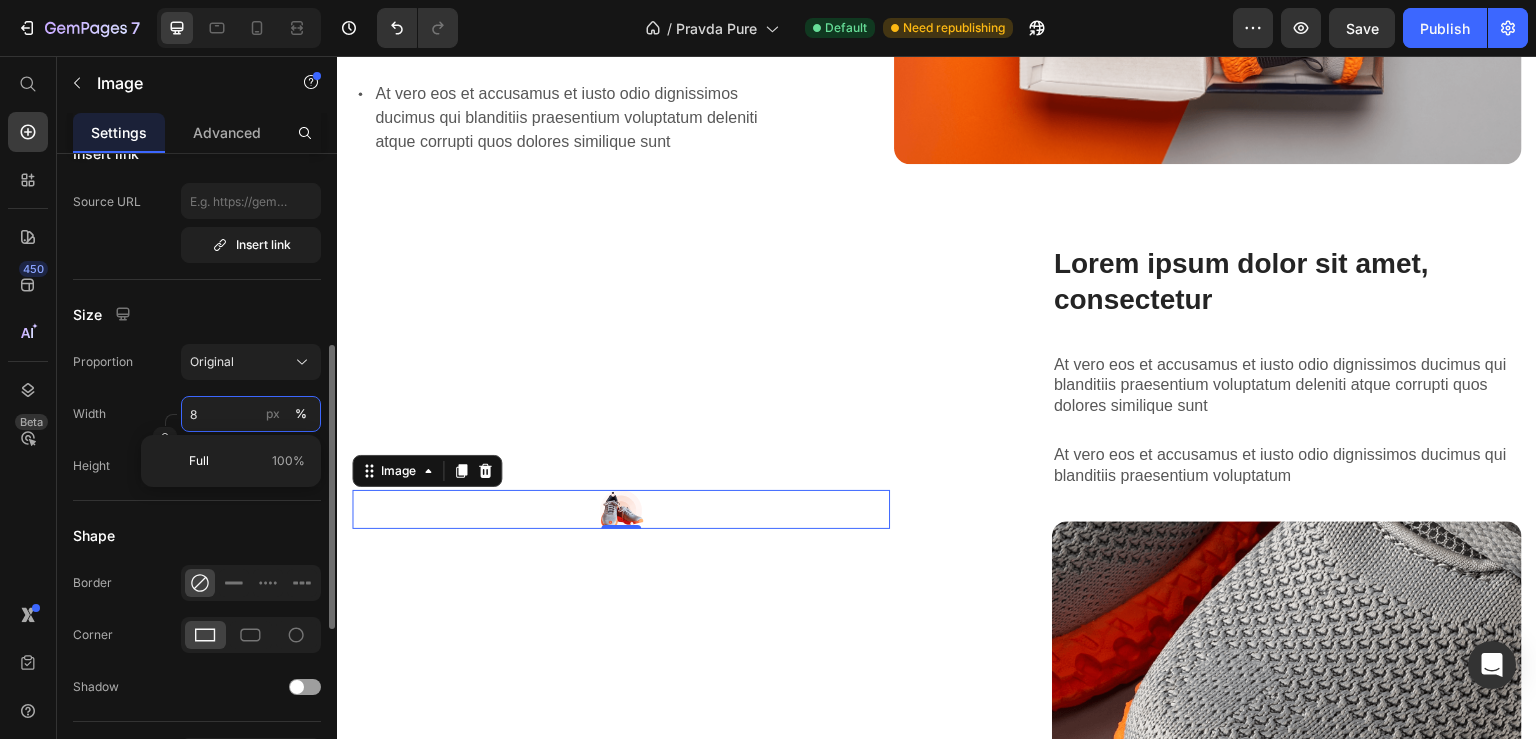 type on "80" 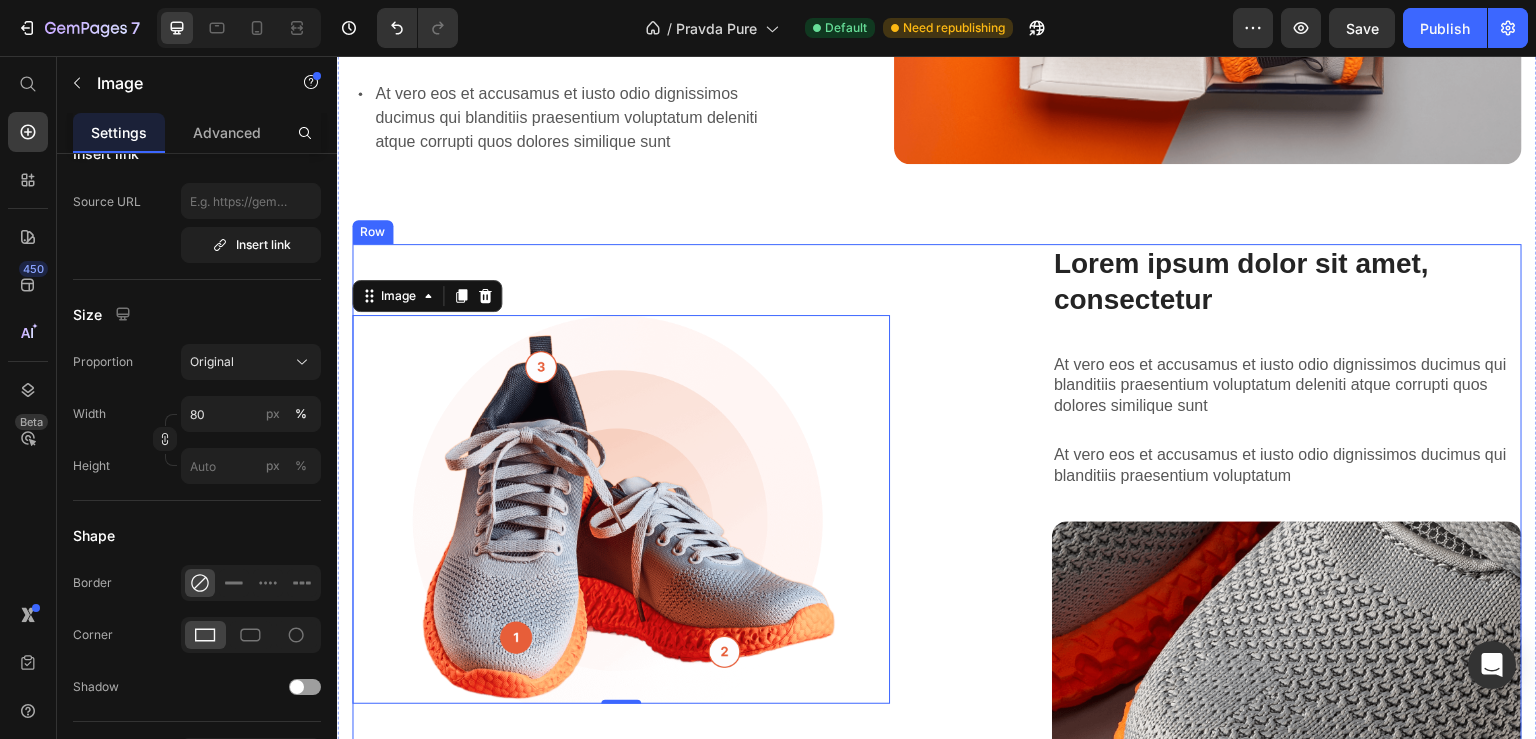 click on "Lorem ipsum dolor sit amet consectetur adipiscing Heading Image   0 Lorem ipsum dolor sit amet, consectetur Heading At vero eos et accusamus et iusto odio dignissimos ducimus qui blanditiis praesentium voluptatum deleniti atque corrupti quos dolores similique sunt Text Block At vero eos et accusamus et iusto odio dignissimos ducimus qui blanditiis praesentium voluptatum Text Block Image Row Row" at bounding box center [937, 509] 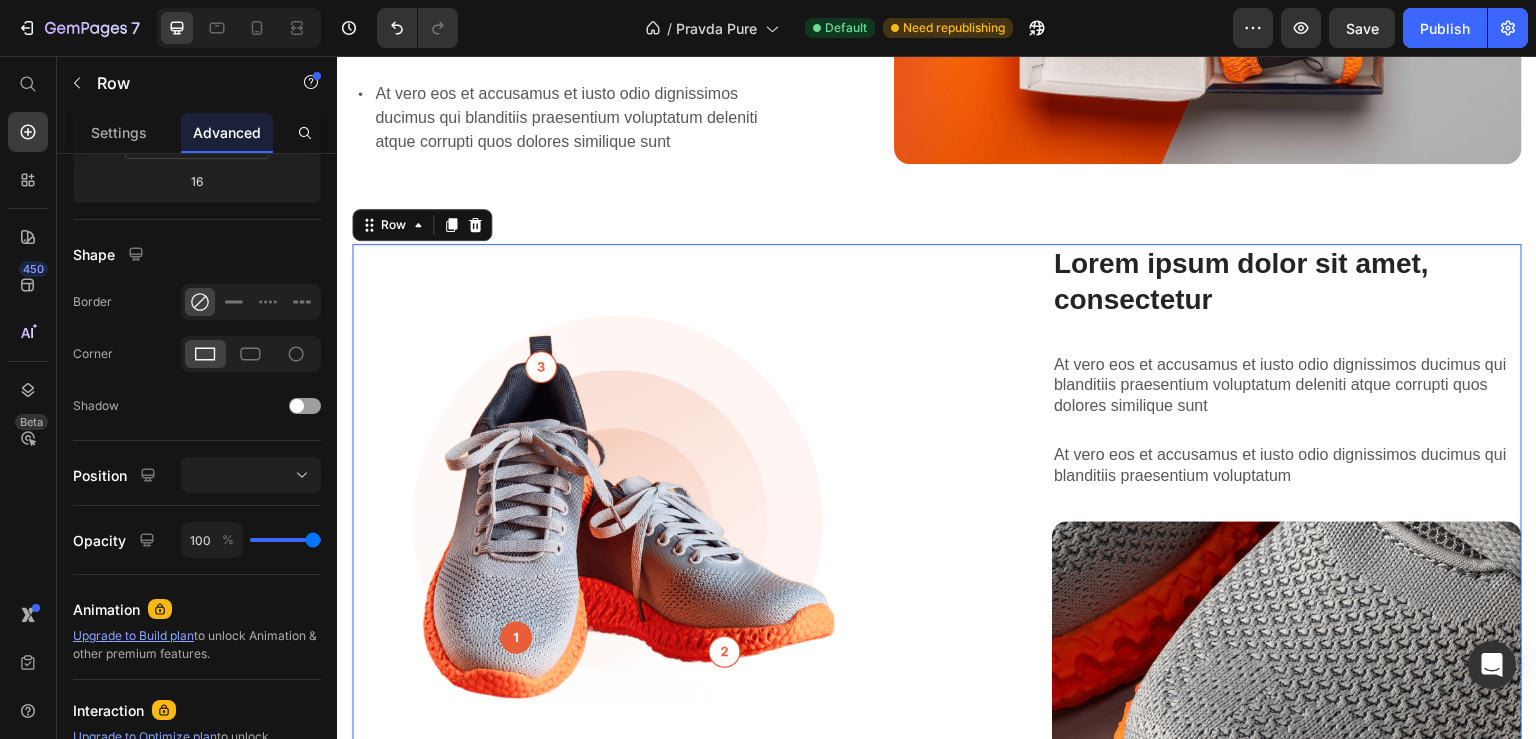 scroll, scrollTop: 0, scrollLeft: 0, axis: both 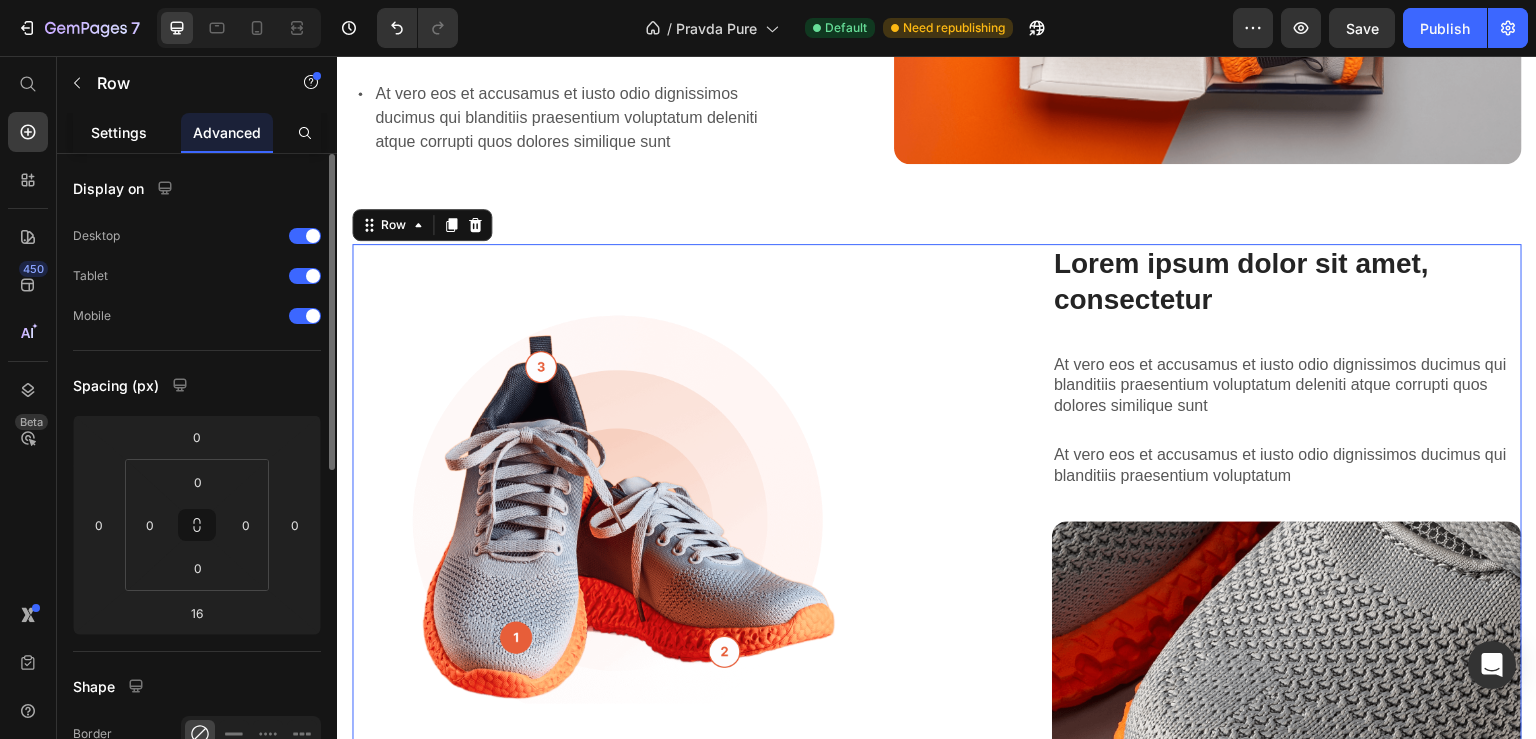 click on "Settings" 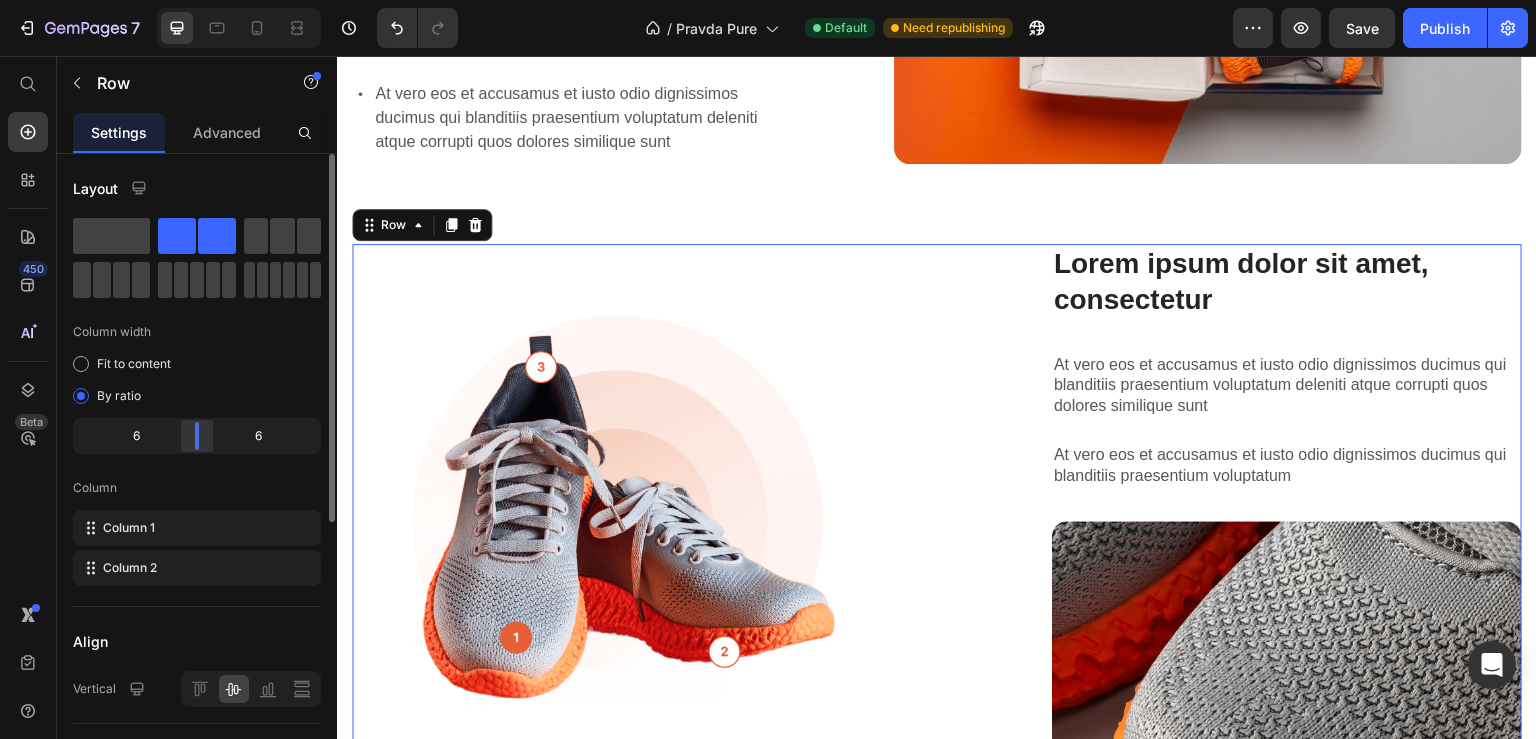 click at bounding box center [197, 436] 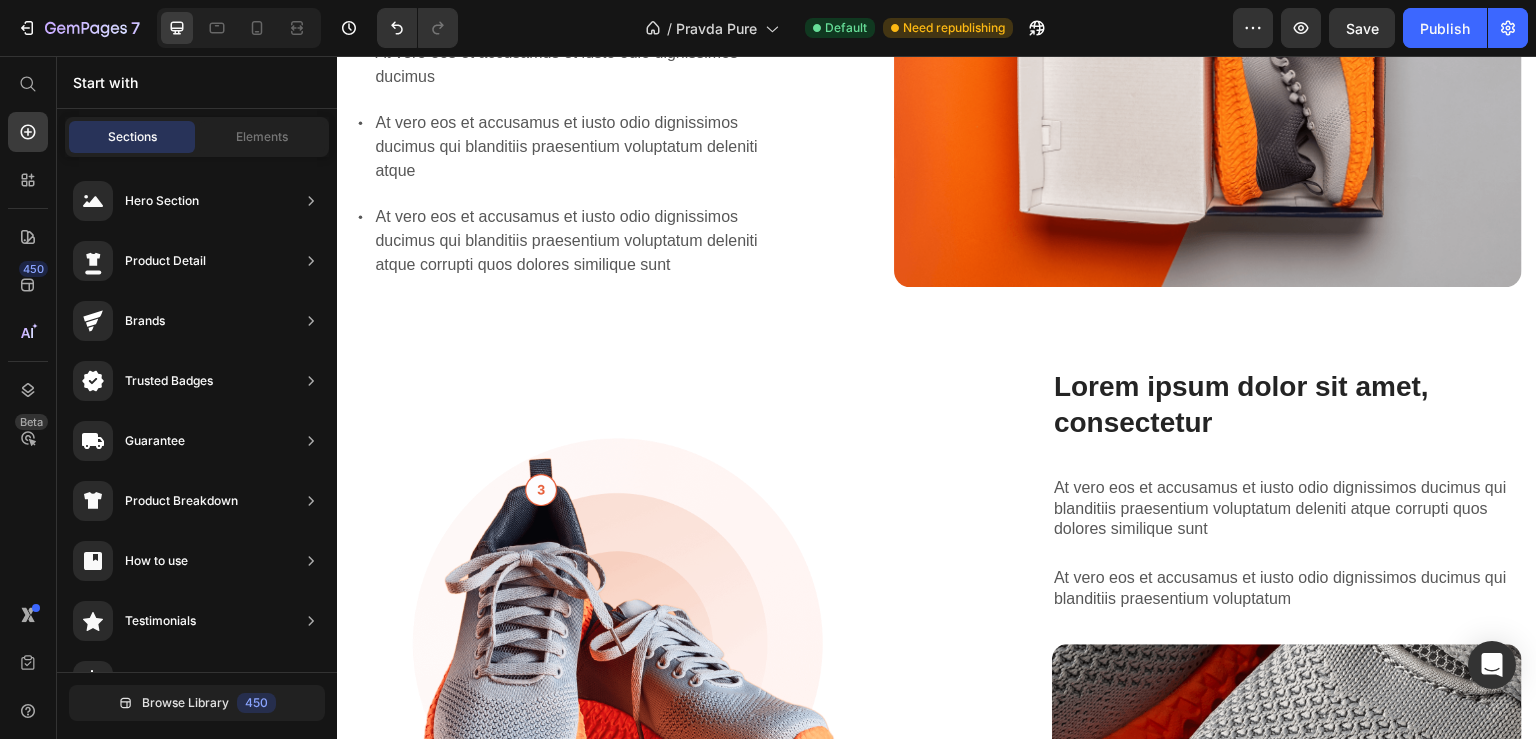 scroll, scrollTop: 1698, scrollLeft: 0, axis: vertical 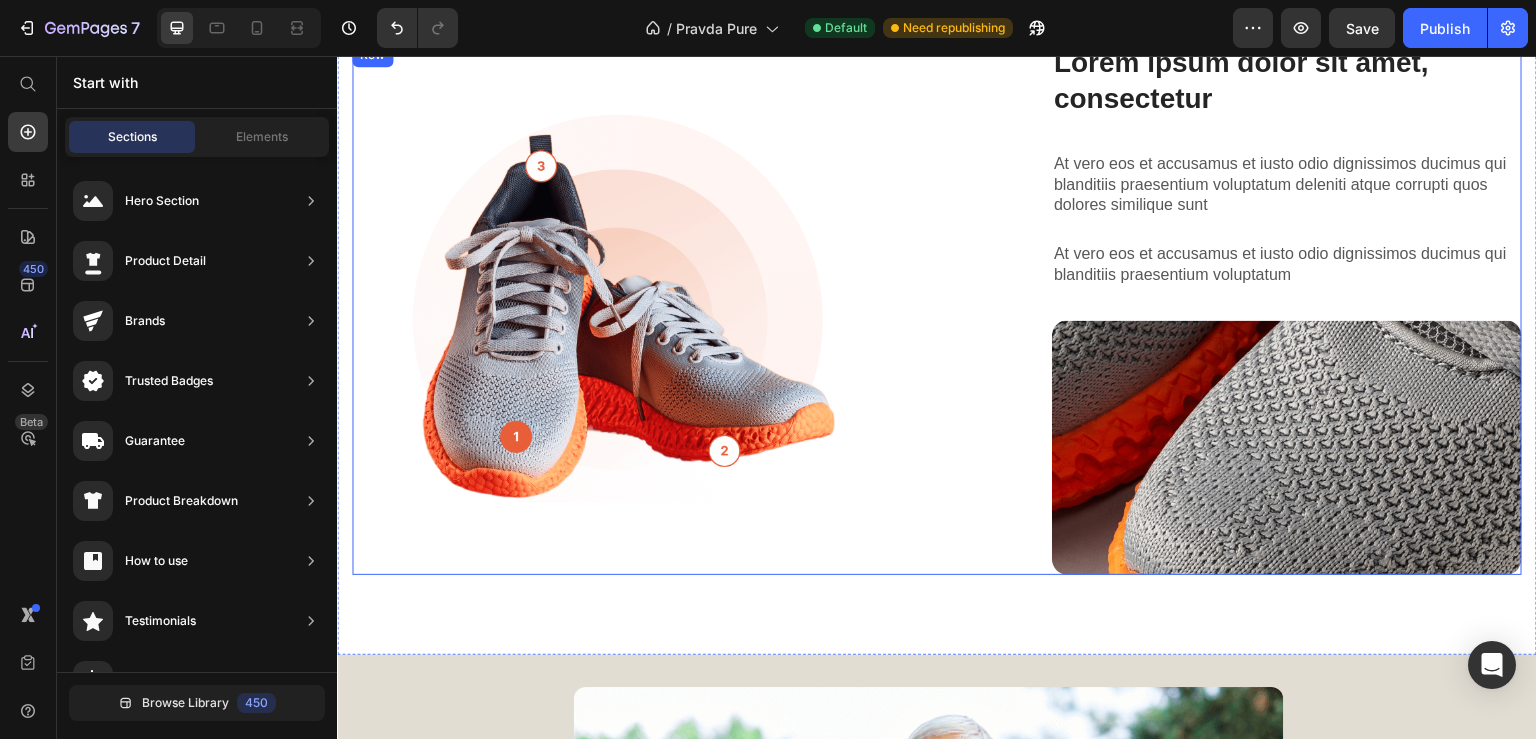 click on "Lorem ipsum dolor sit amet consectetur adipiscing Heading Image Lorem ipsum dolor sit amet, consectetur Heading At vero eos et accusamus et iusto odio dignissimos ducimus qui blanditiis praesentium voluptatum deleniti atque corrupti quos dolores similique sunt Text Block At vero eos et accusamus et iusto odio dignissimos ducimus qui blanditiis praesentium voluptatum Text Block Image Row Row" at bounding box center (937, 308) 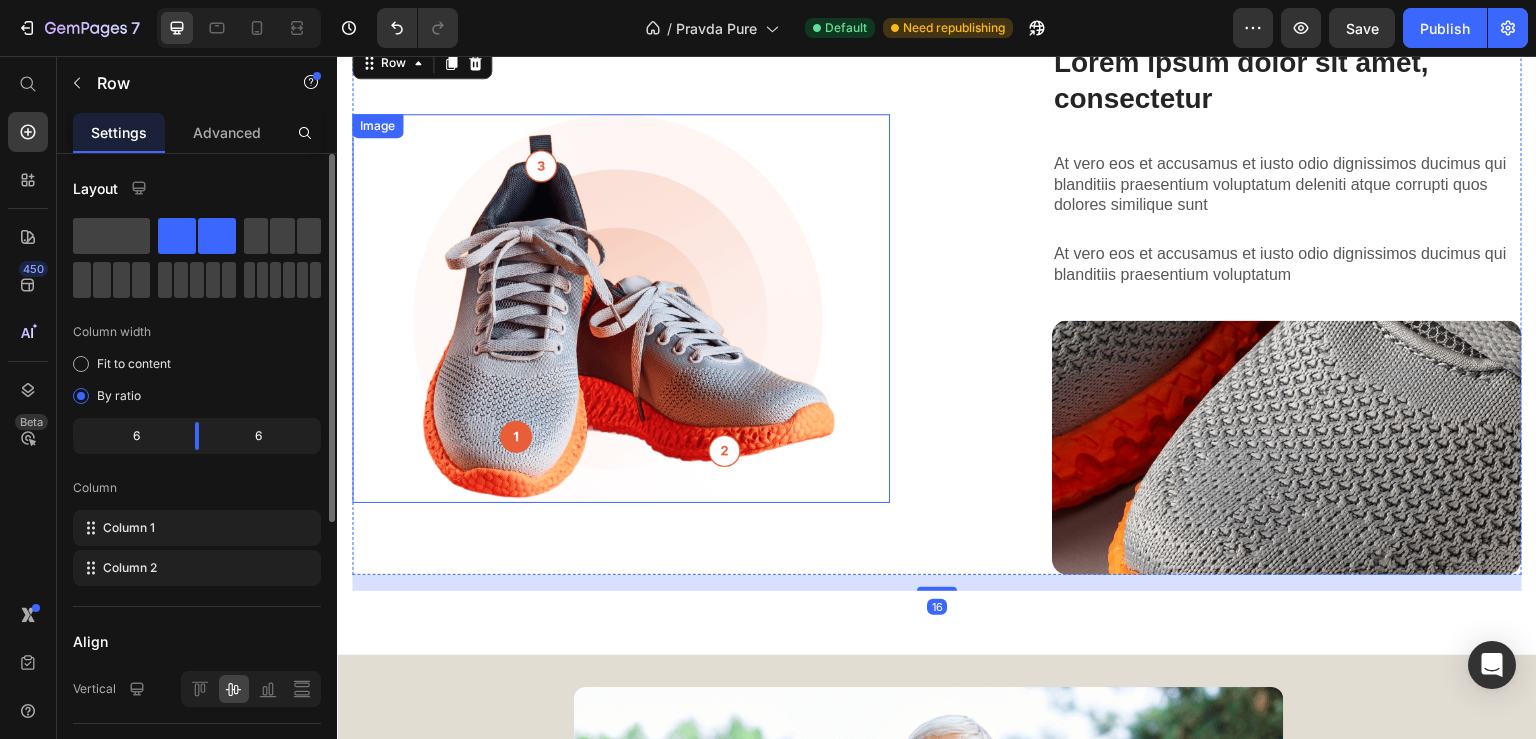 click at bounding box center [621, 308] 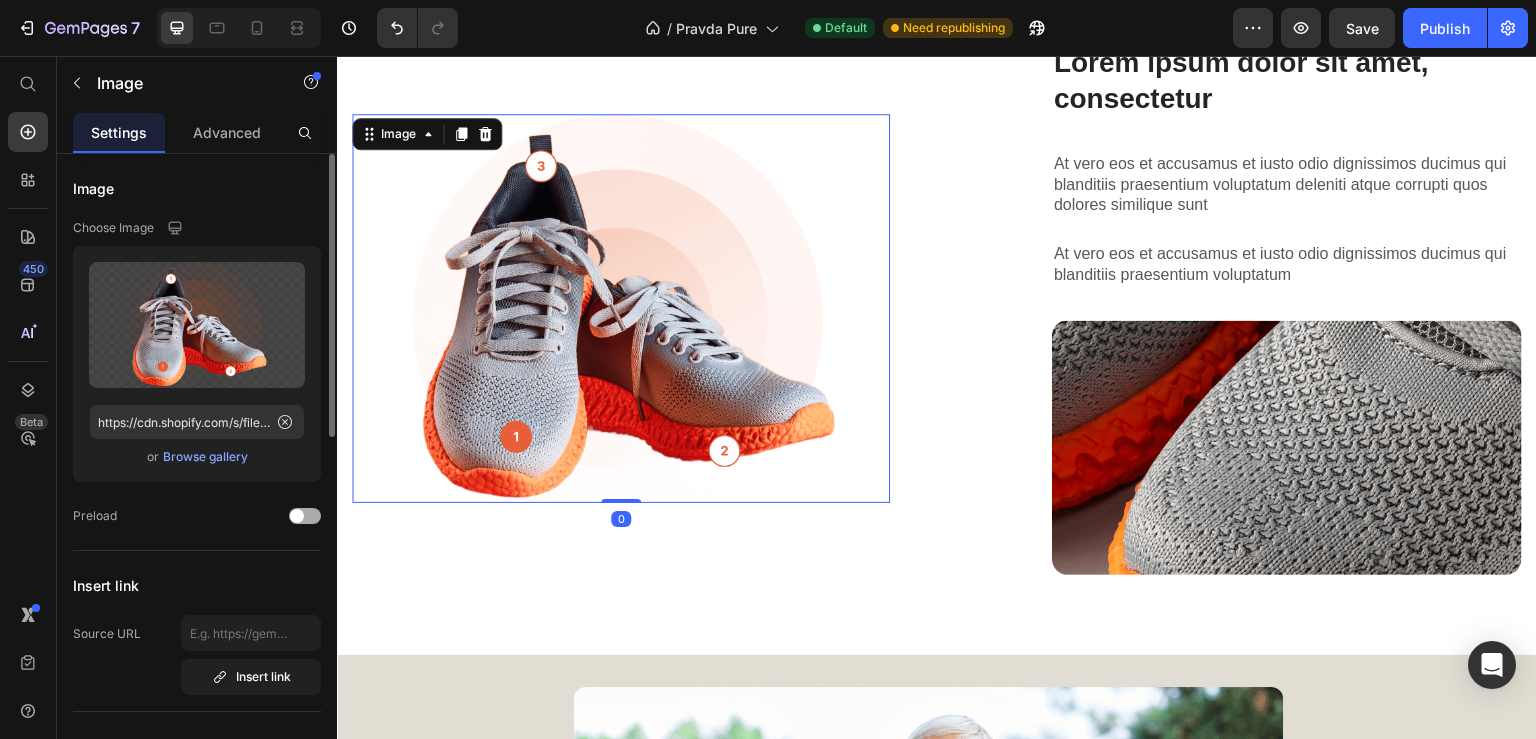 scroll, scrollTop: 324, scrollLeft: 0, axis: vertical 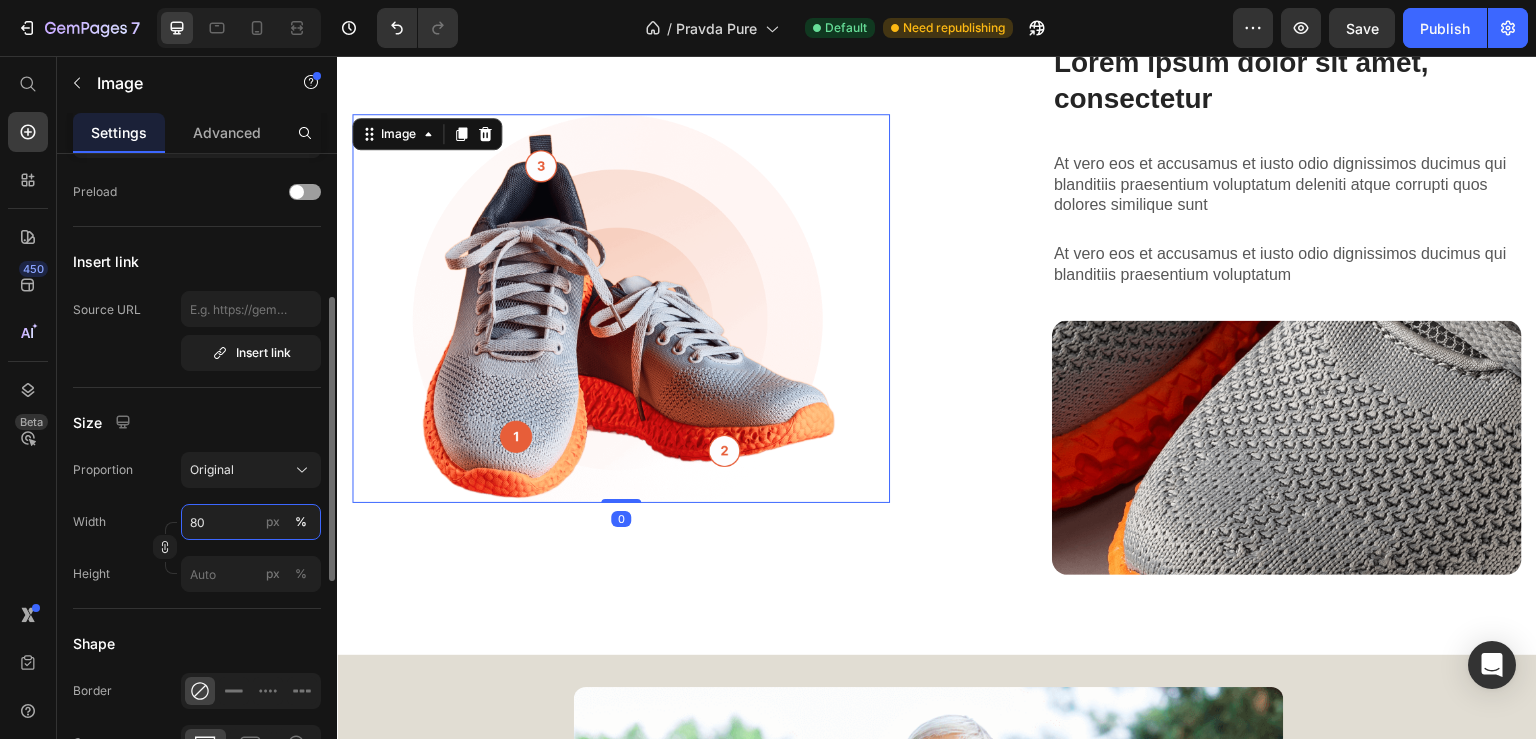 click on "80" at bounding box center (251, 522) 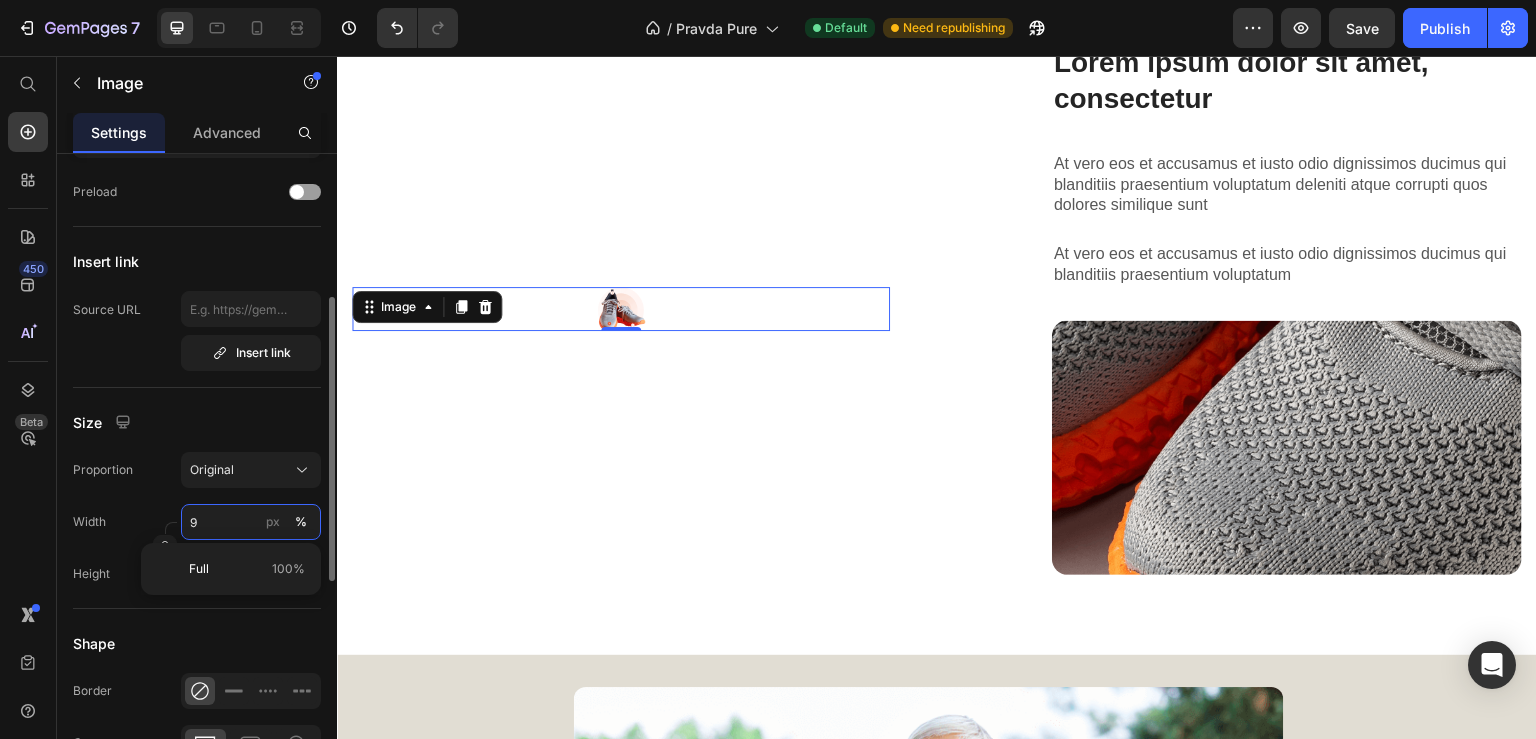 type on "90" 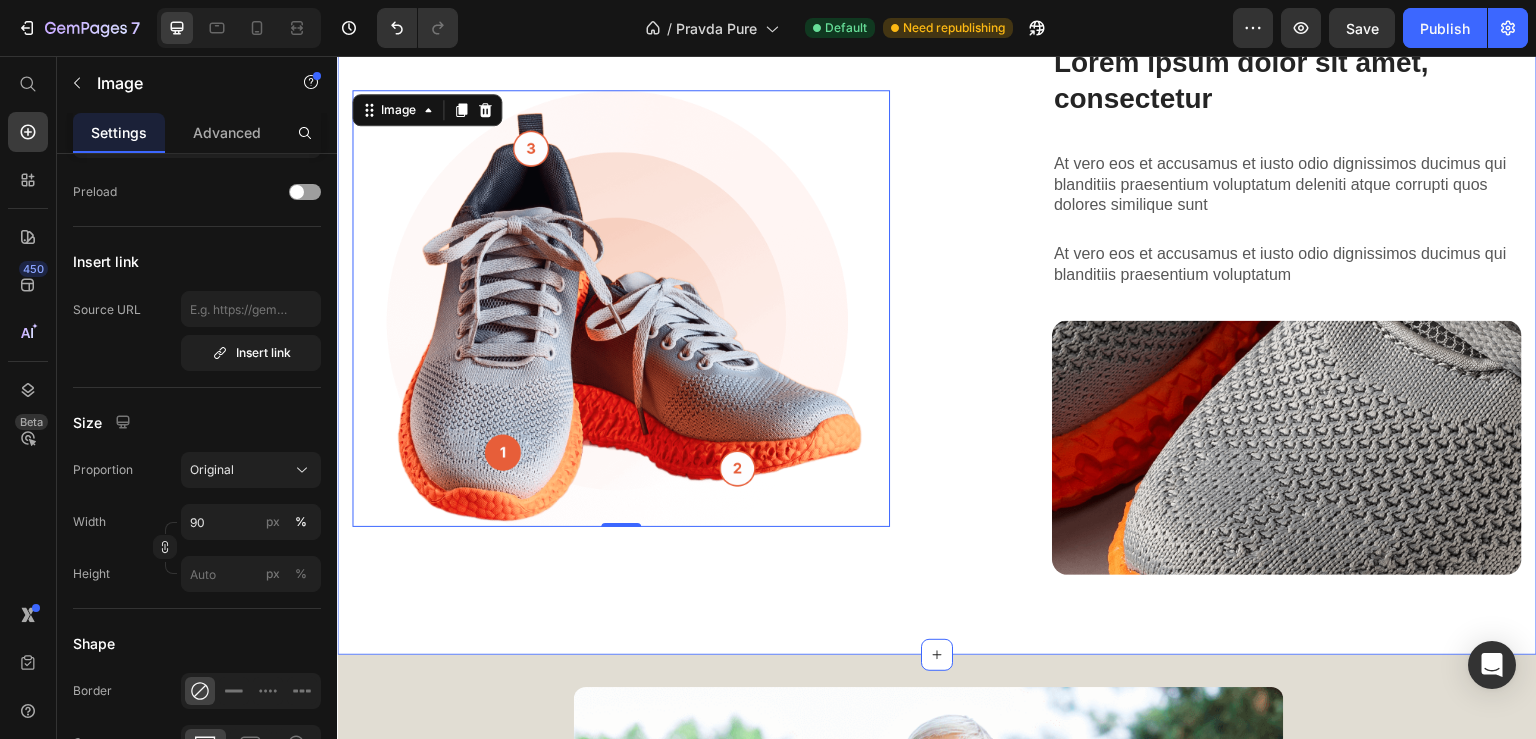 click on "Lorem ipsum dolor sit amet consectetur adipiscing Heading The standard: Text Block
At vero eos et accusamus et iusto odio dignissimos ducimus
At vero eos et accusamus et iusto odio dignissimos ducimus qui blanditiis praesentium voluptatum deleniti atque
At vero eos et accusamus et iusto odio dignissimos ducimus qui blanditiis praesentium voluptatum deleniti atque corrupti quos dolores similique sunt Item List Image Row Lorem ipsum dolor sit amet consectetur adipiscing Heading Image   0 Lorem ipsum dolor sit amet, consectetur Heading At vero eos et accusamus et iusto odio dignissimos ducimus qui blanditiis praesentium voluptatum deleniti atque corrupti quos dolores similique sunt Text Block At vero eos et accusamus et iusto odio dignissimos ducimus qui blanditiis praesentium voluptatum Text Block Image Row Row Section 3" at bounding box center [937, 60] 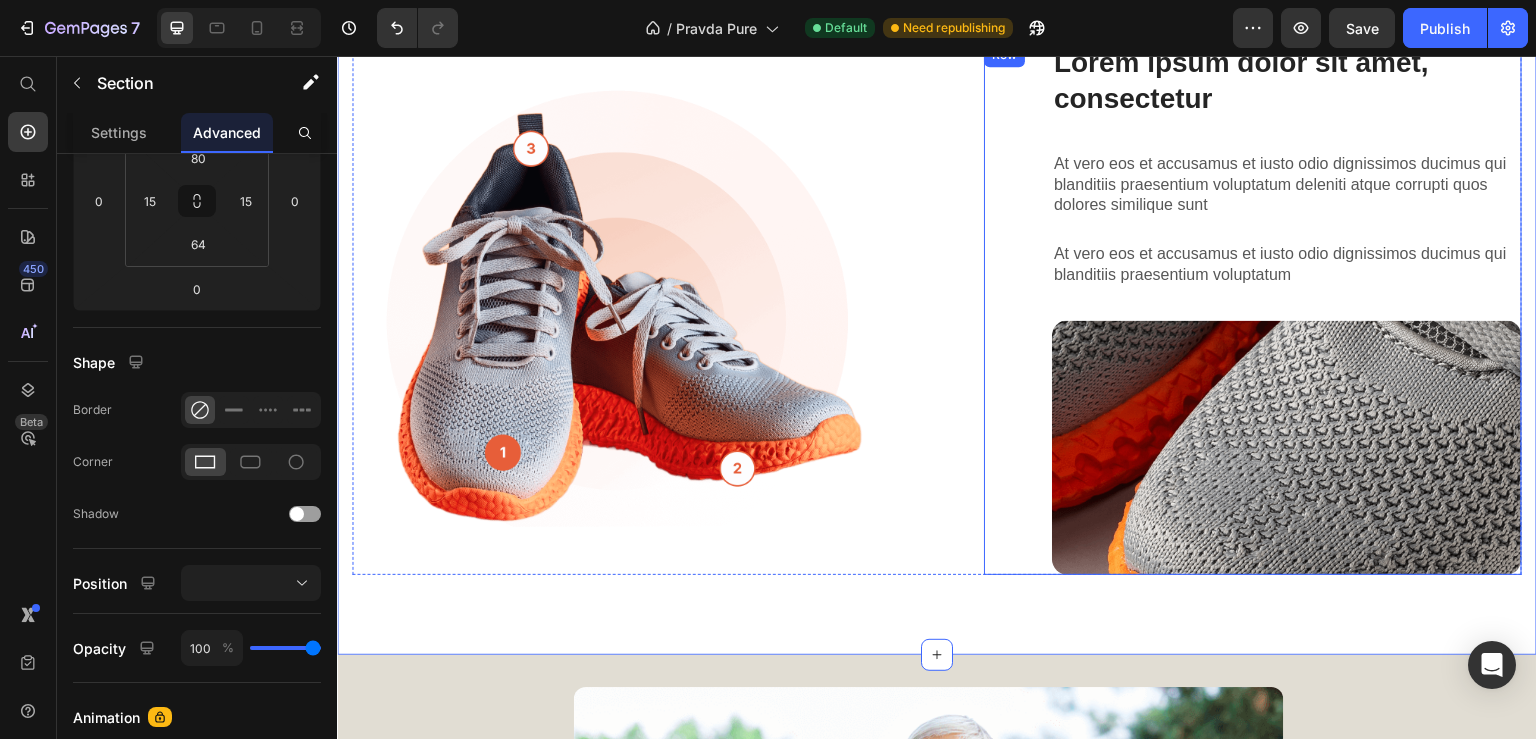 scroll, scrollTop: 0, scrollLeft: 0, axis: both 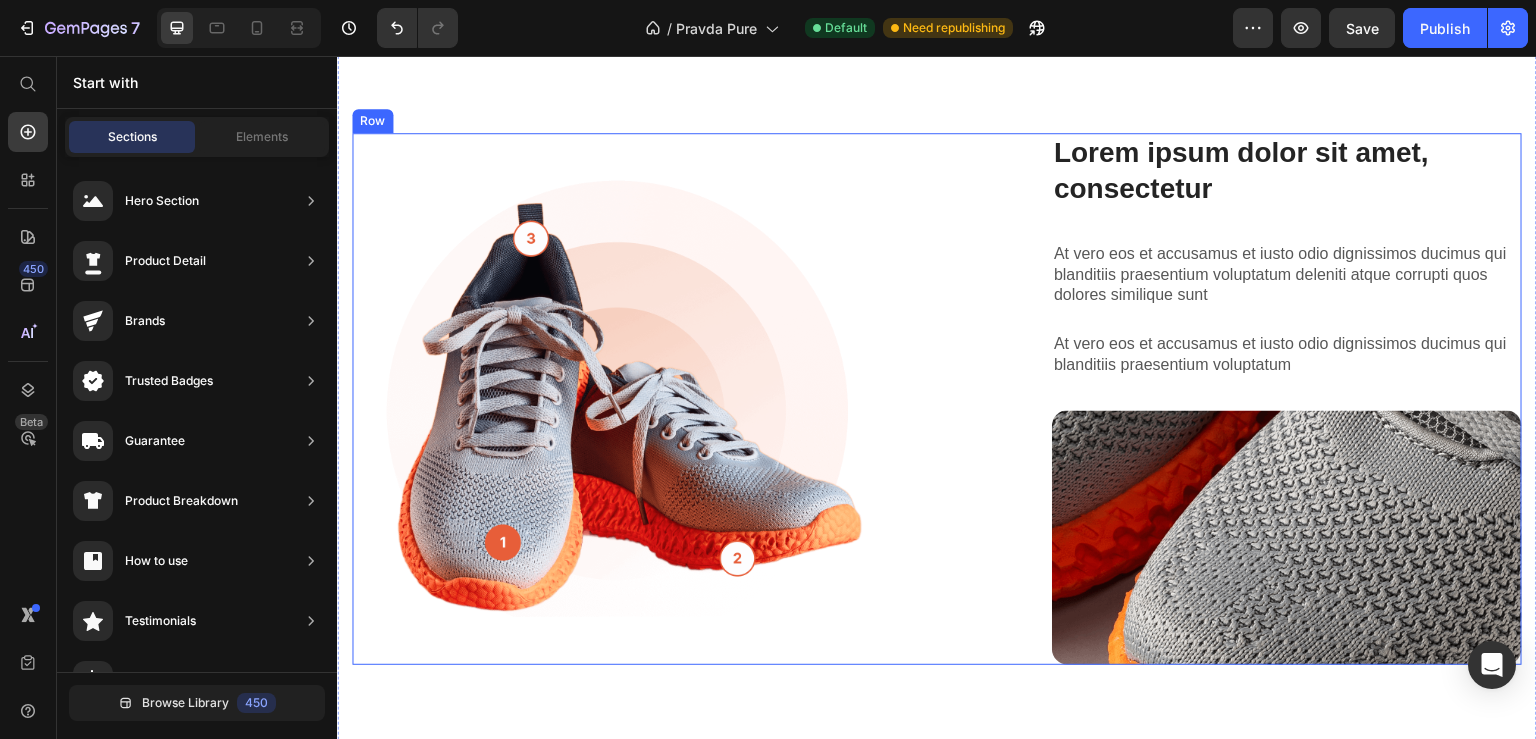 click on "Lorem ipsum dolor sit amet consectetur adipiscing Heading Image Lorem ipsum dolor sit amet, consectetur Heading At vero eos et accusamus et iusto odio dignissimos ducimus qui blanditiis praesentium voluptatum deleniti atque corrupti quos dolores similique sunt Text Block At vero eos et accusamus et iusto odio dignissimos ducimus qui blanditiis praesentium voluptatum Text Block Image Row Row" at bounding box center [937, 398] 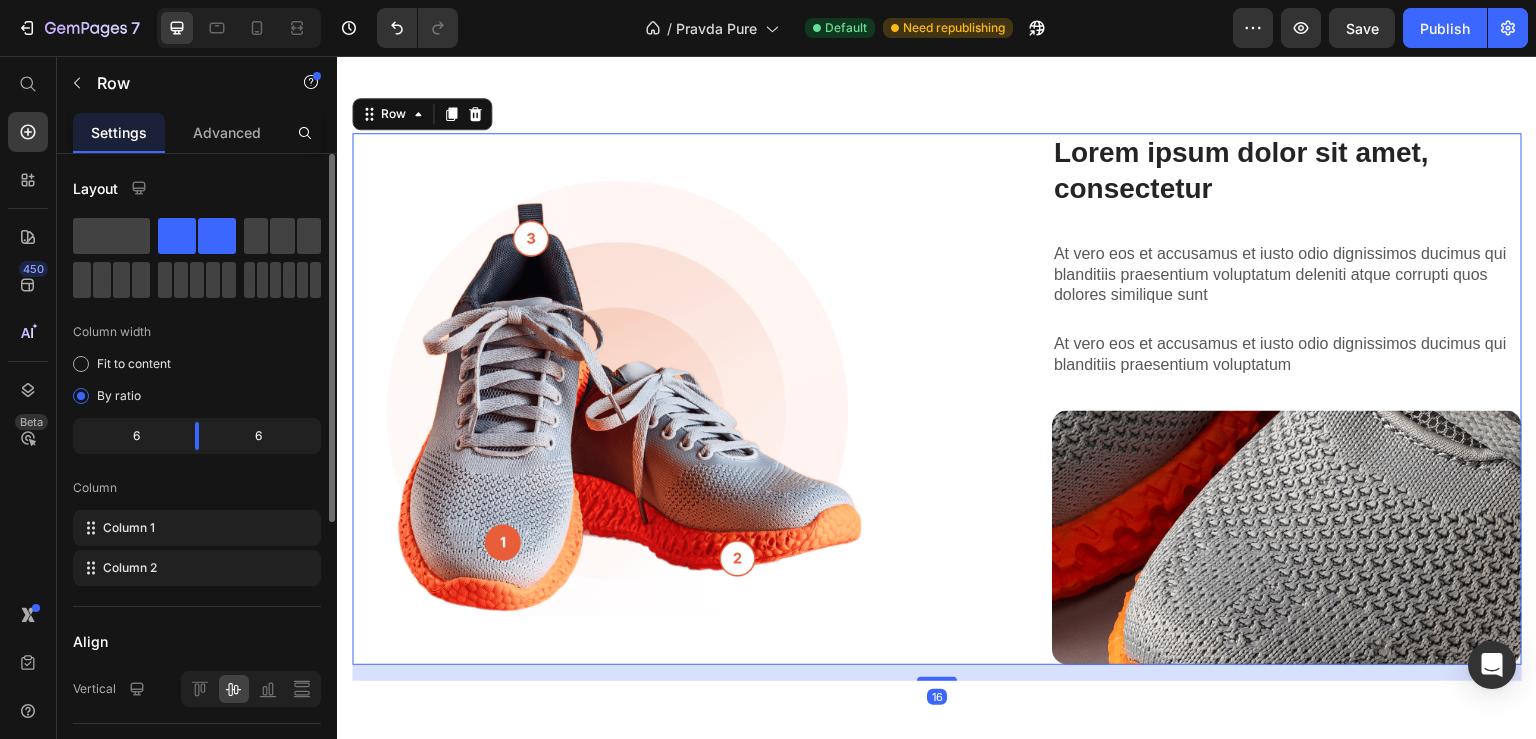 scroll, scrollTop: 216, scrollLeft: 0, axis: vertical 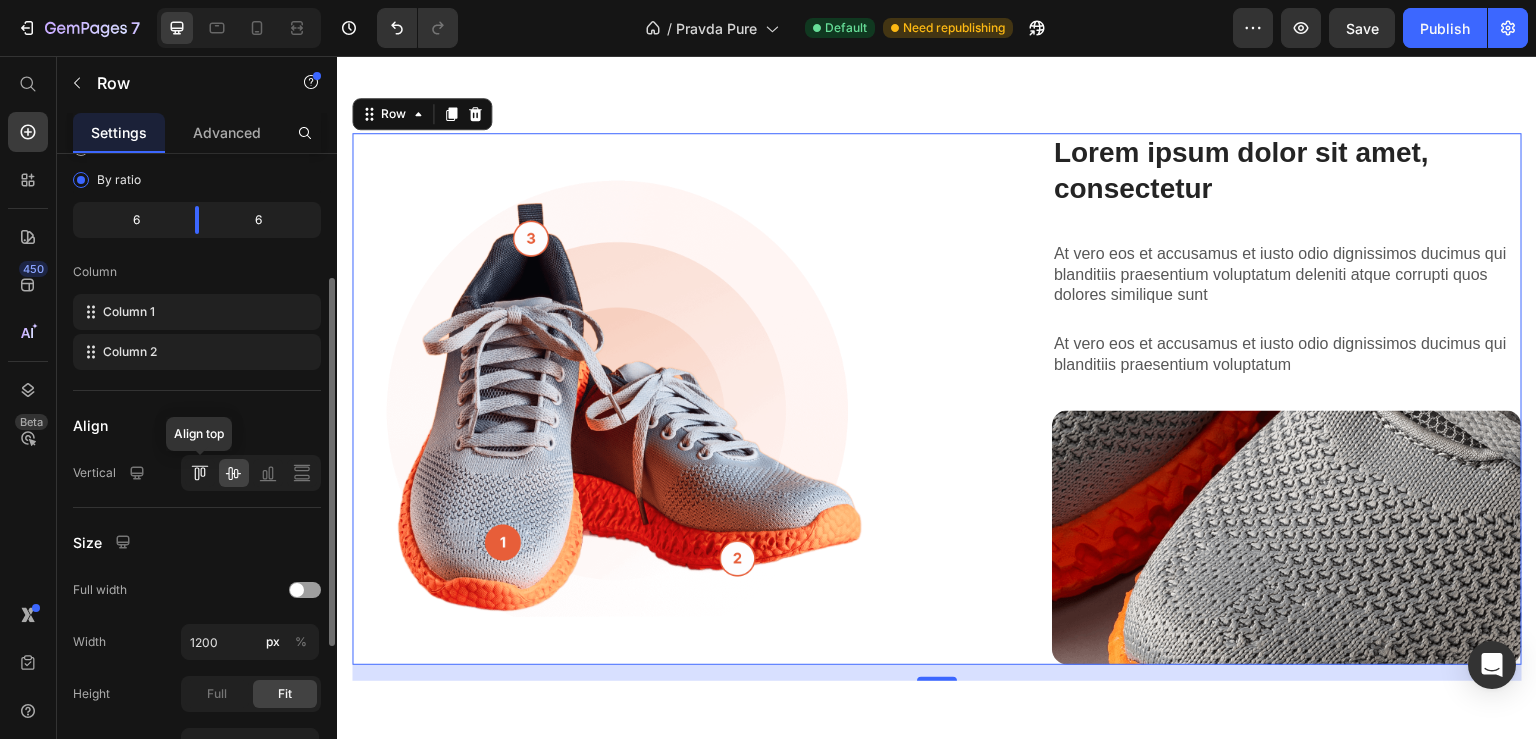 click 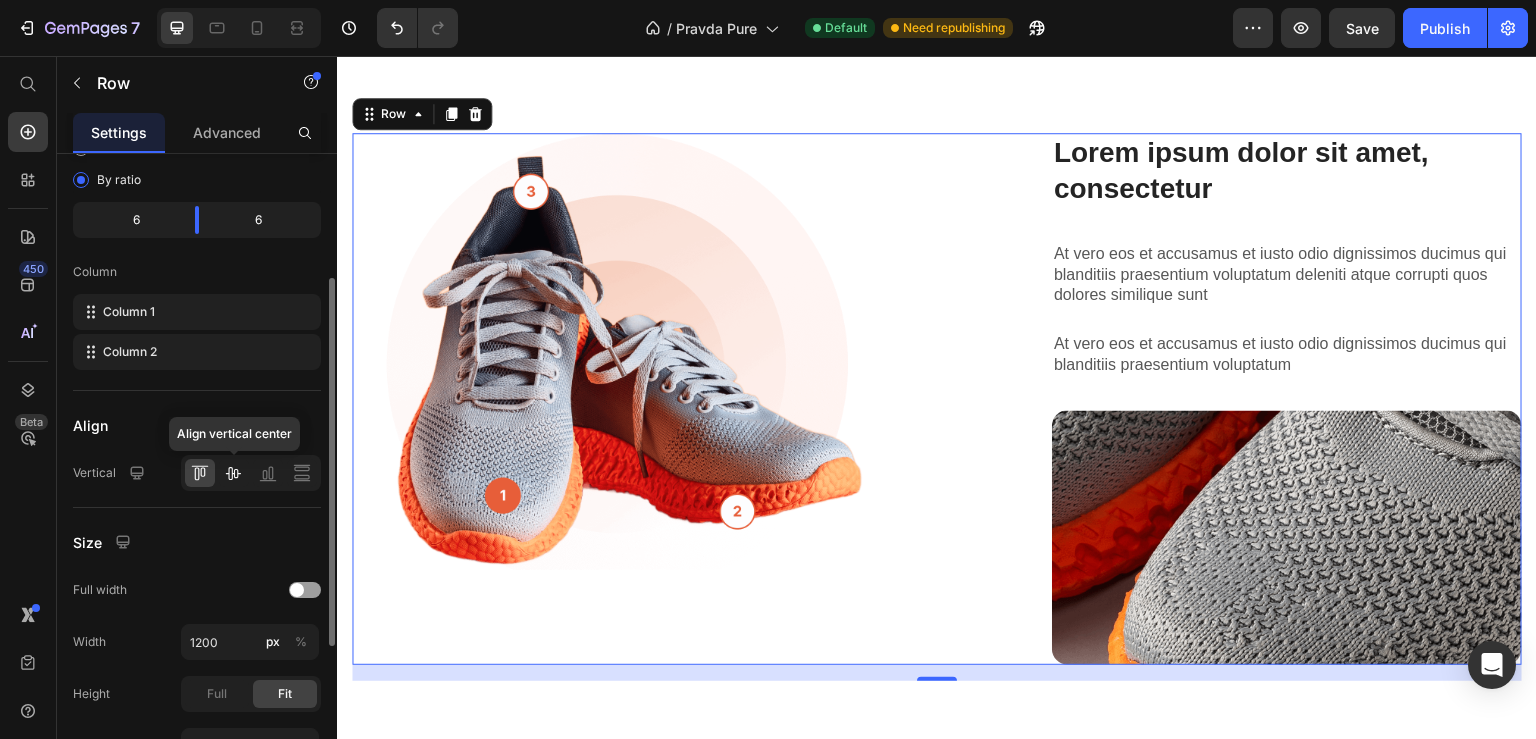 click 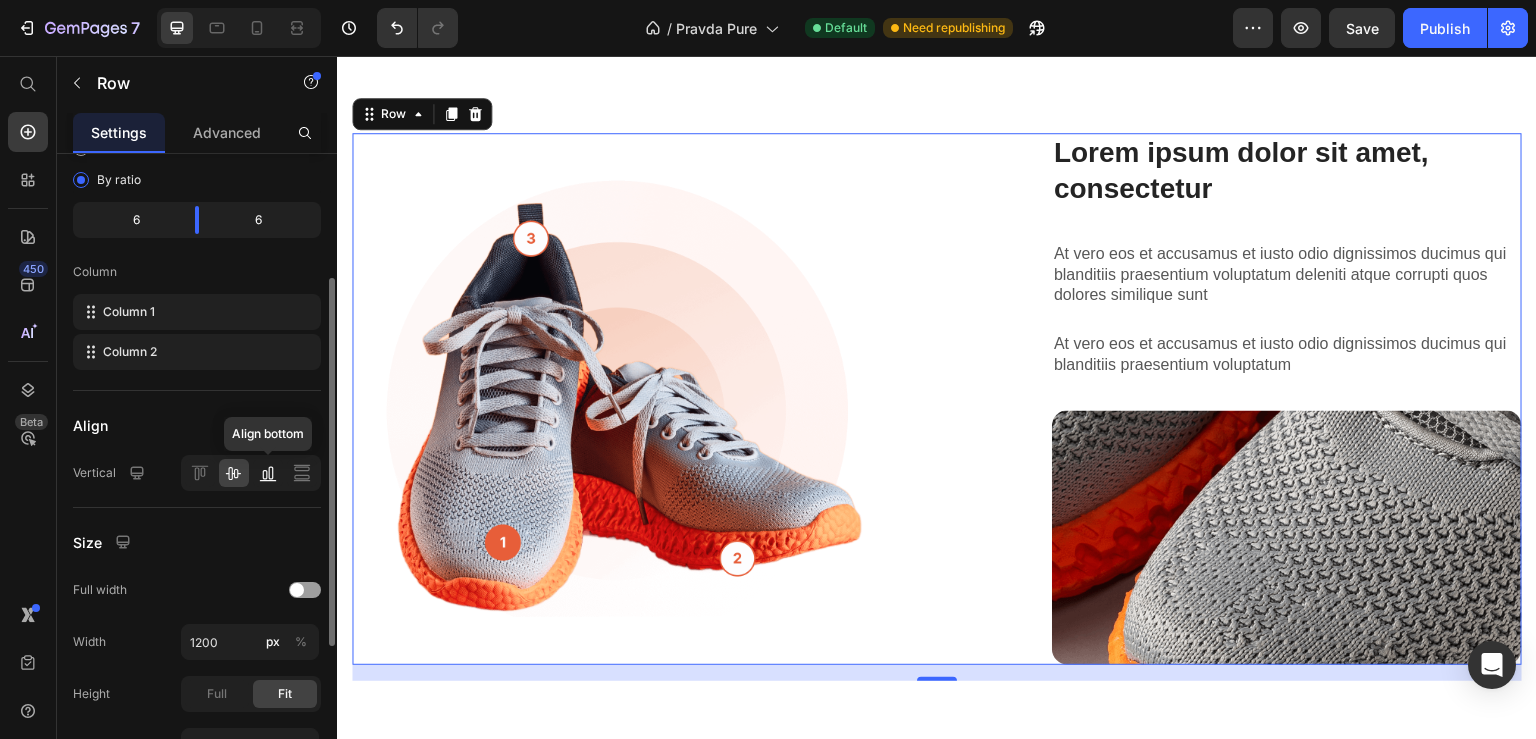 click 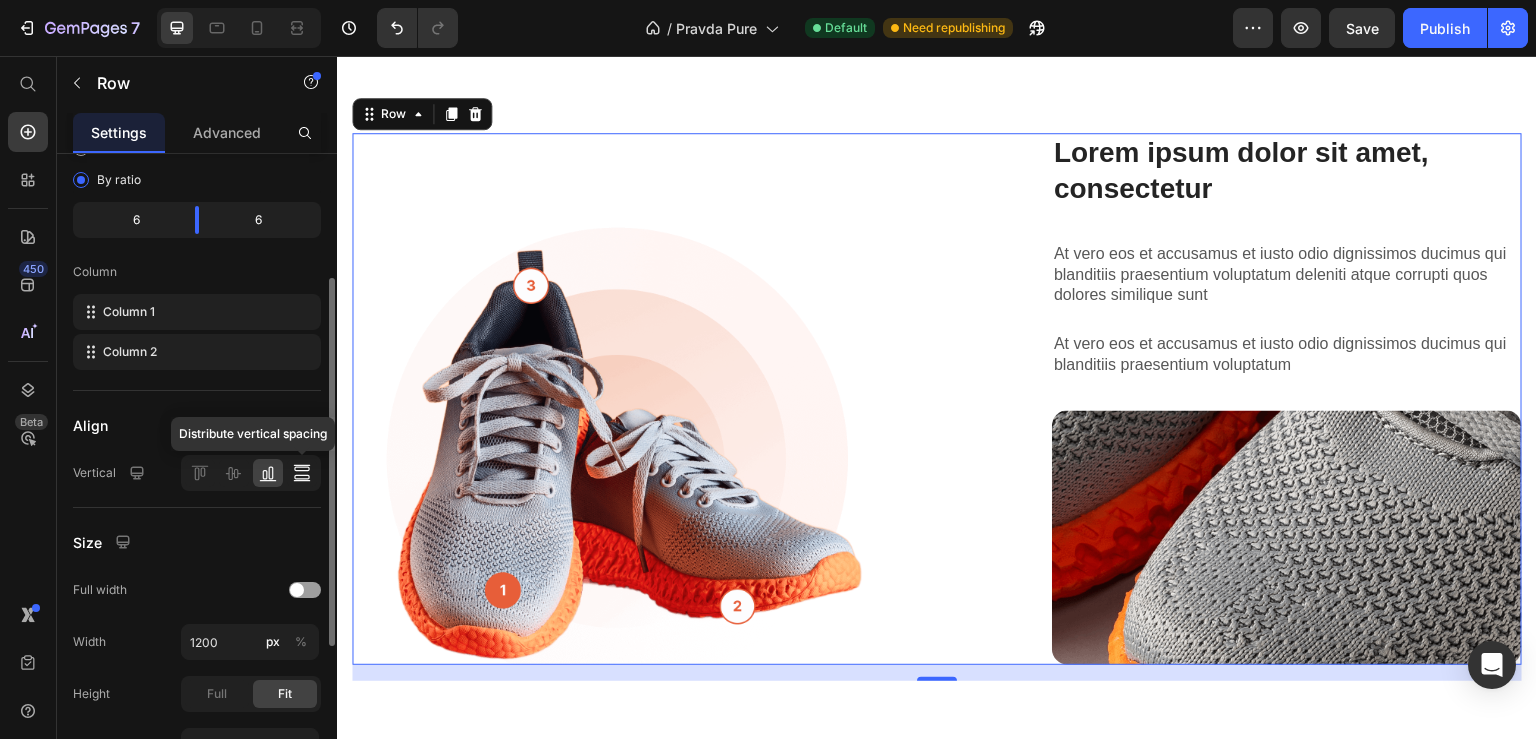 click 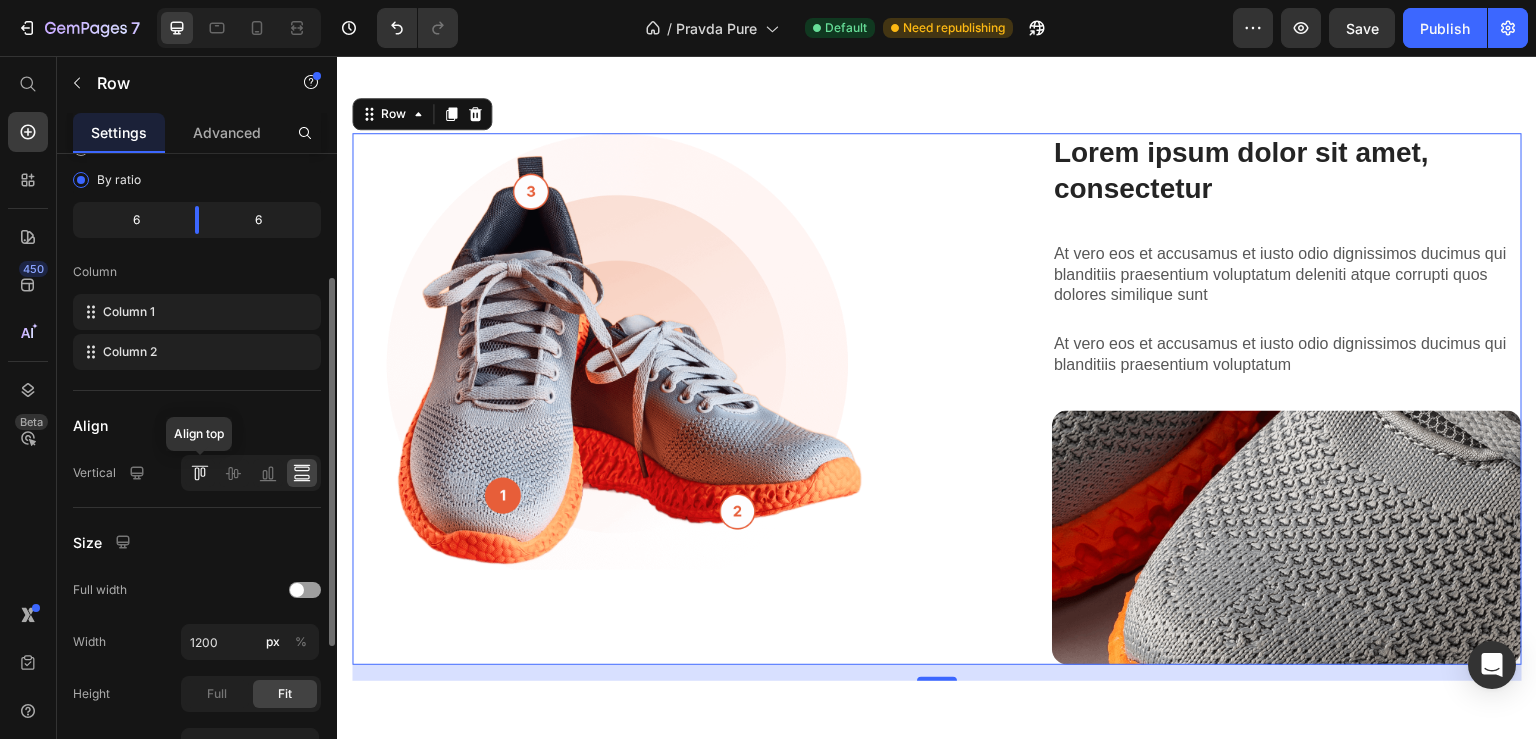click 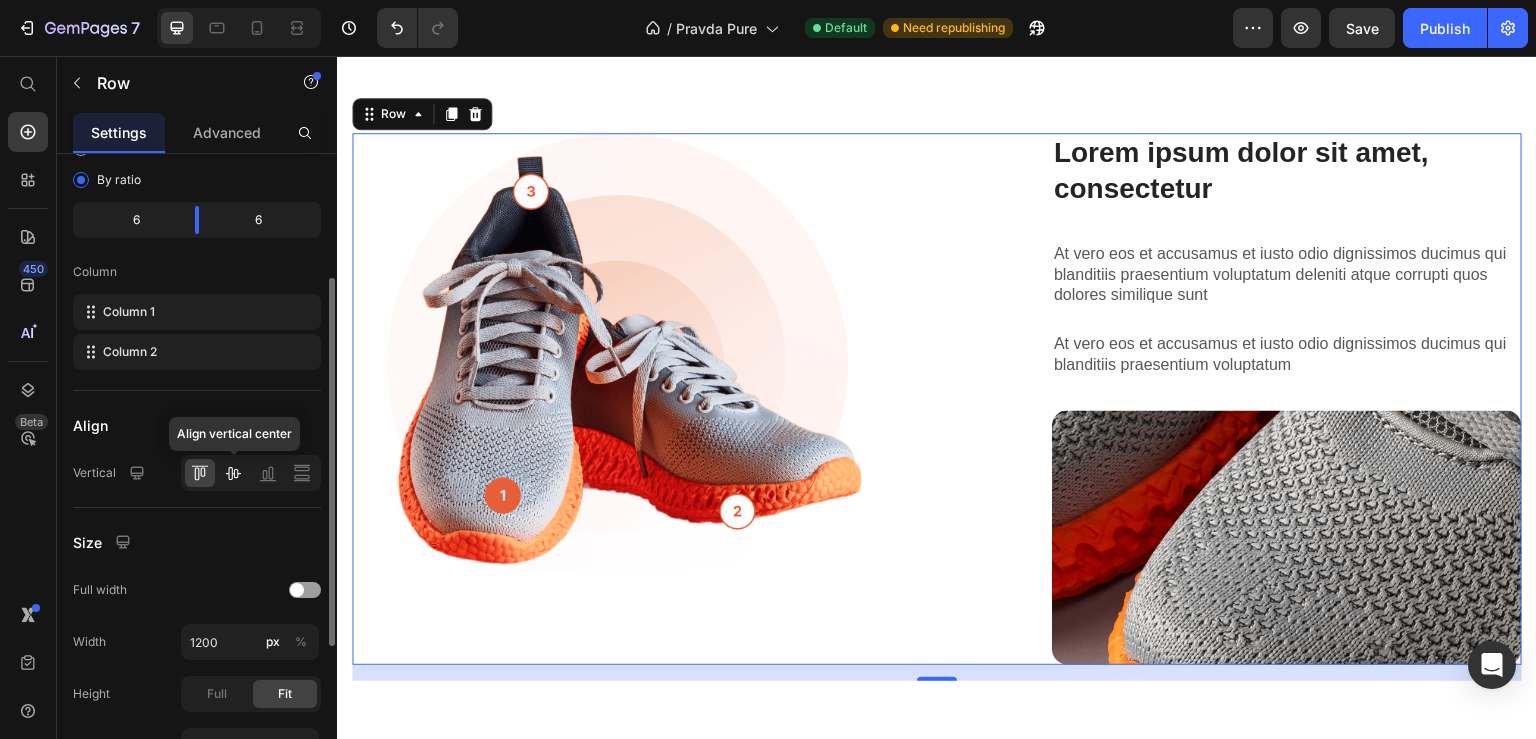 click 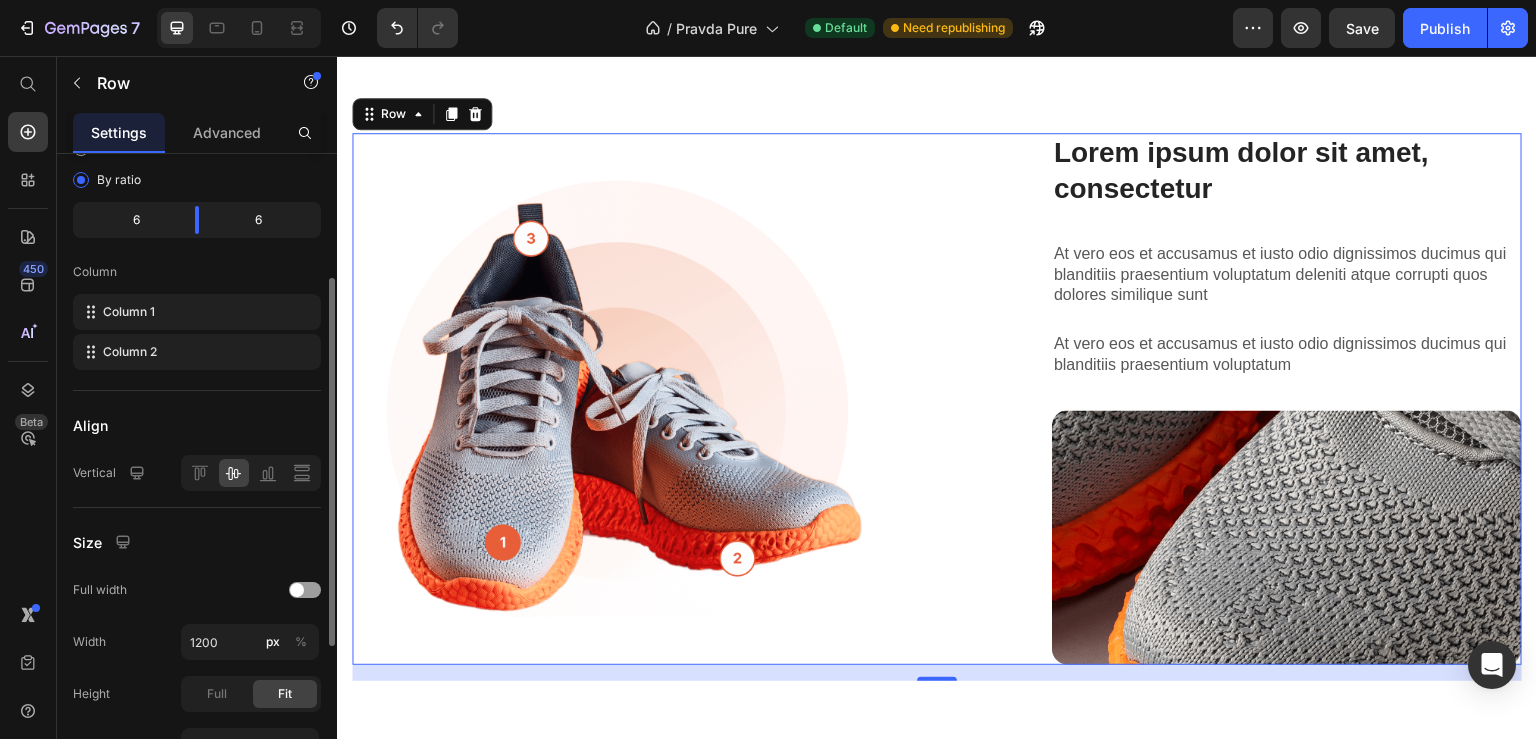scroll, scrollTop: 432, scrollLeft: 0, axis: vertical 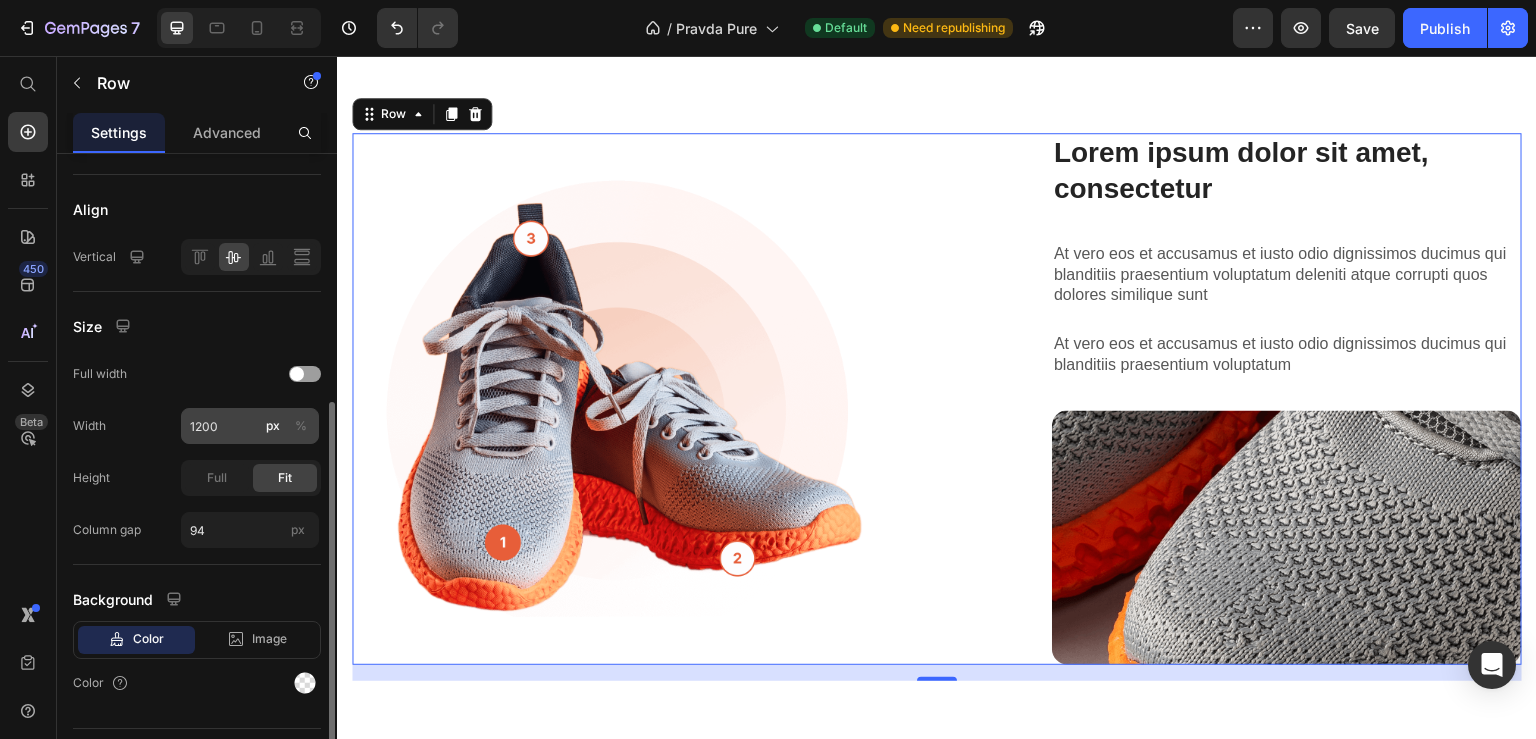 click on "%" at bounding box center (301, 426) 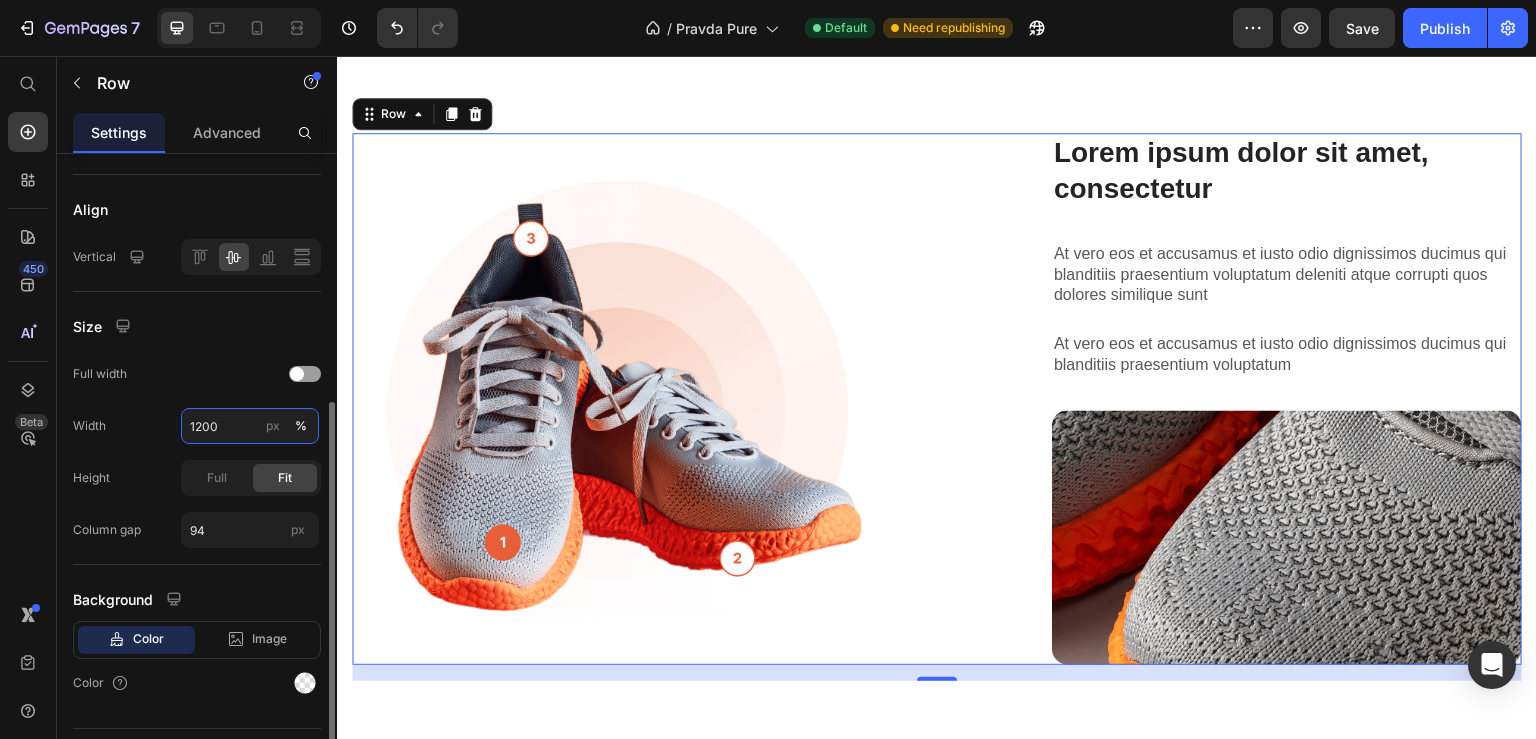 click on "1200" at bounding box center (250, 426) 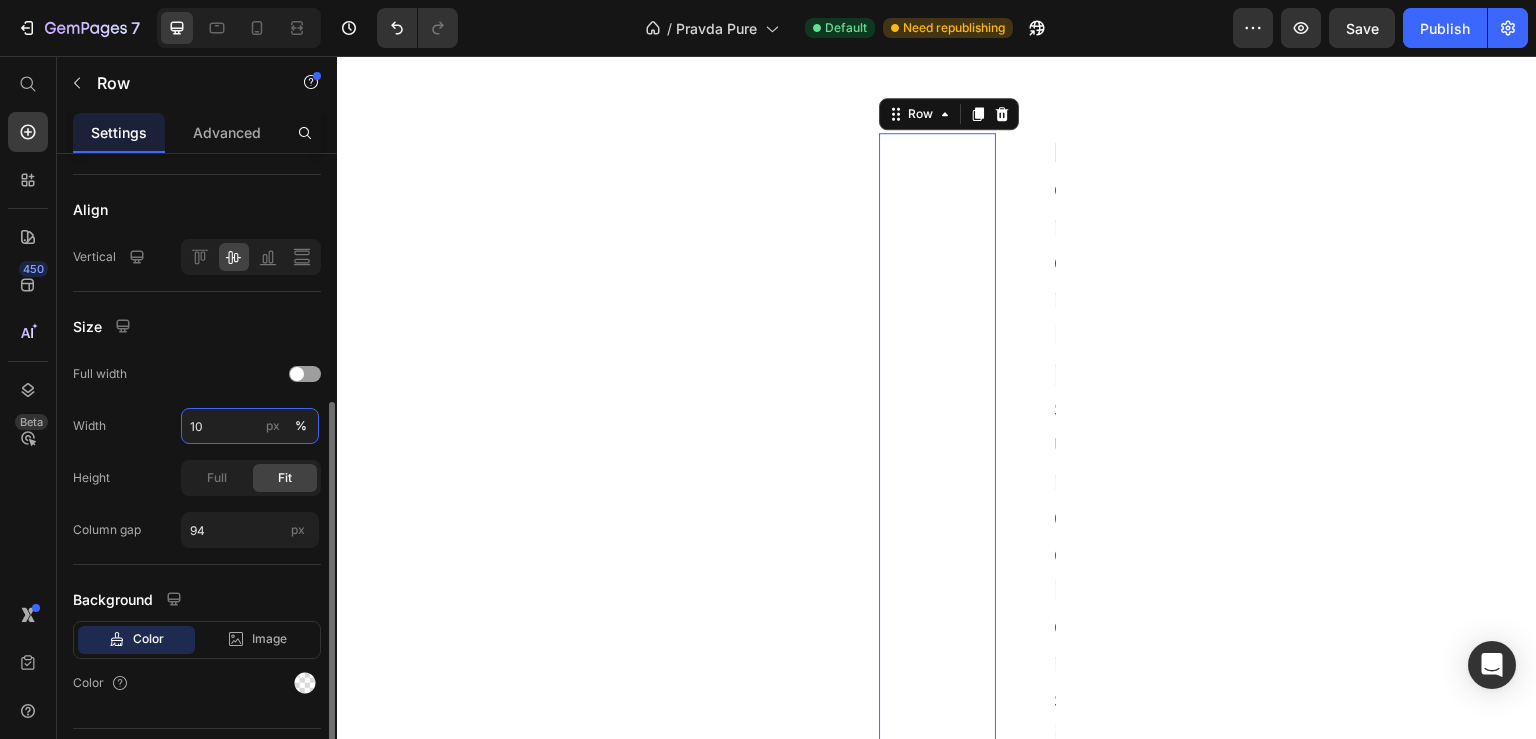 type on "1" 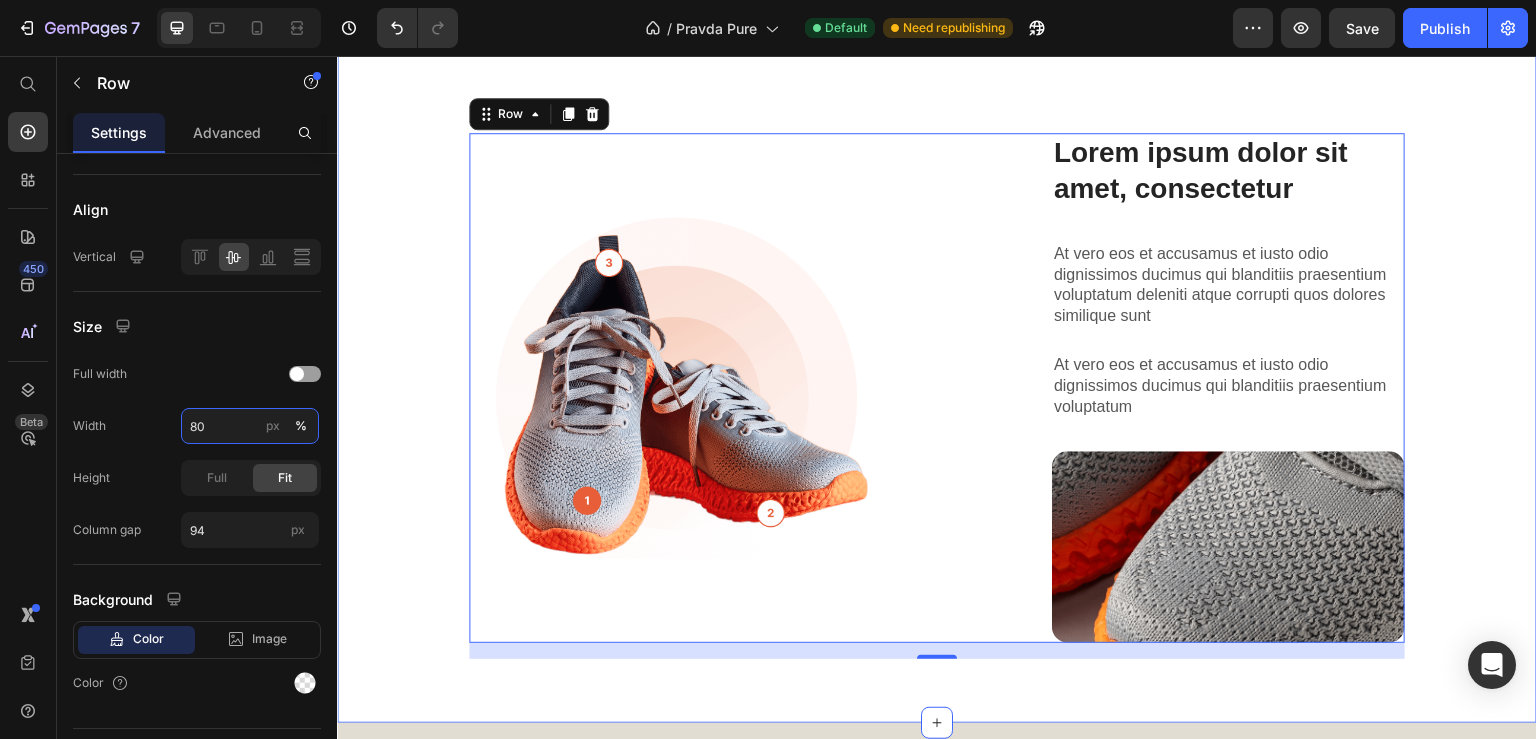 type on "8" 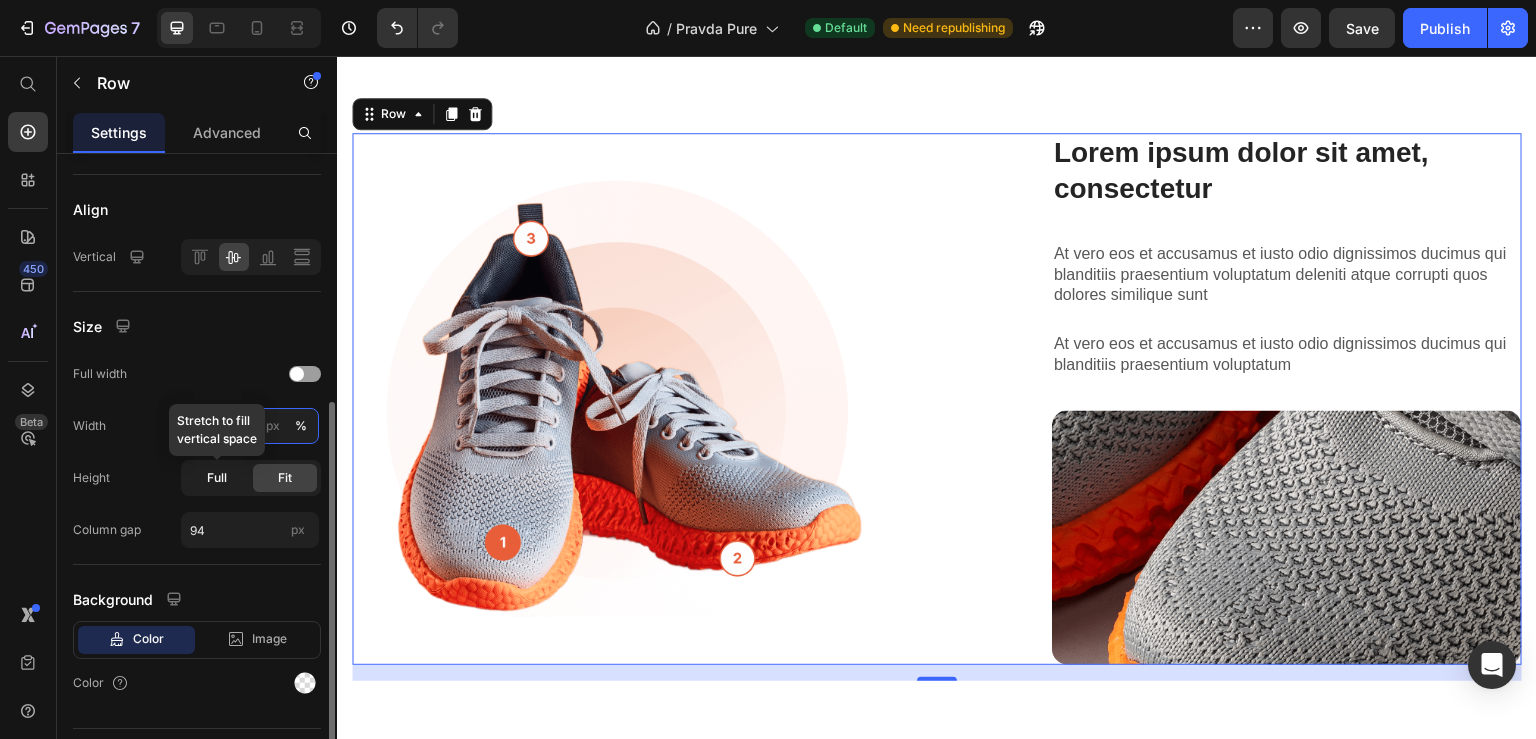 type on "100" 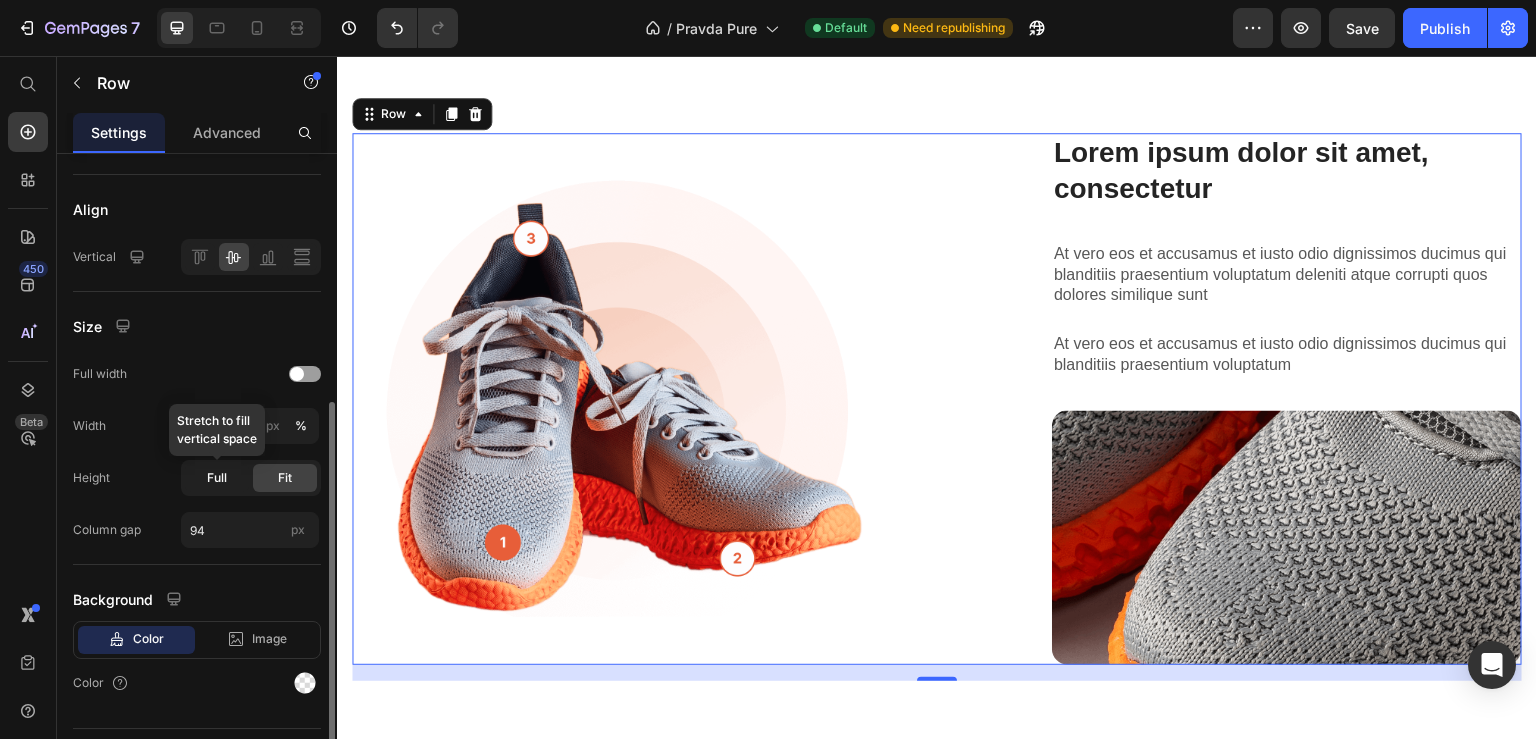 click on "Full" 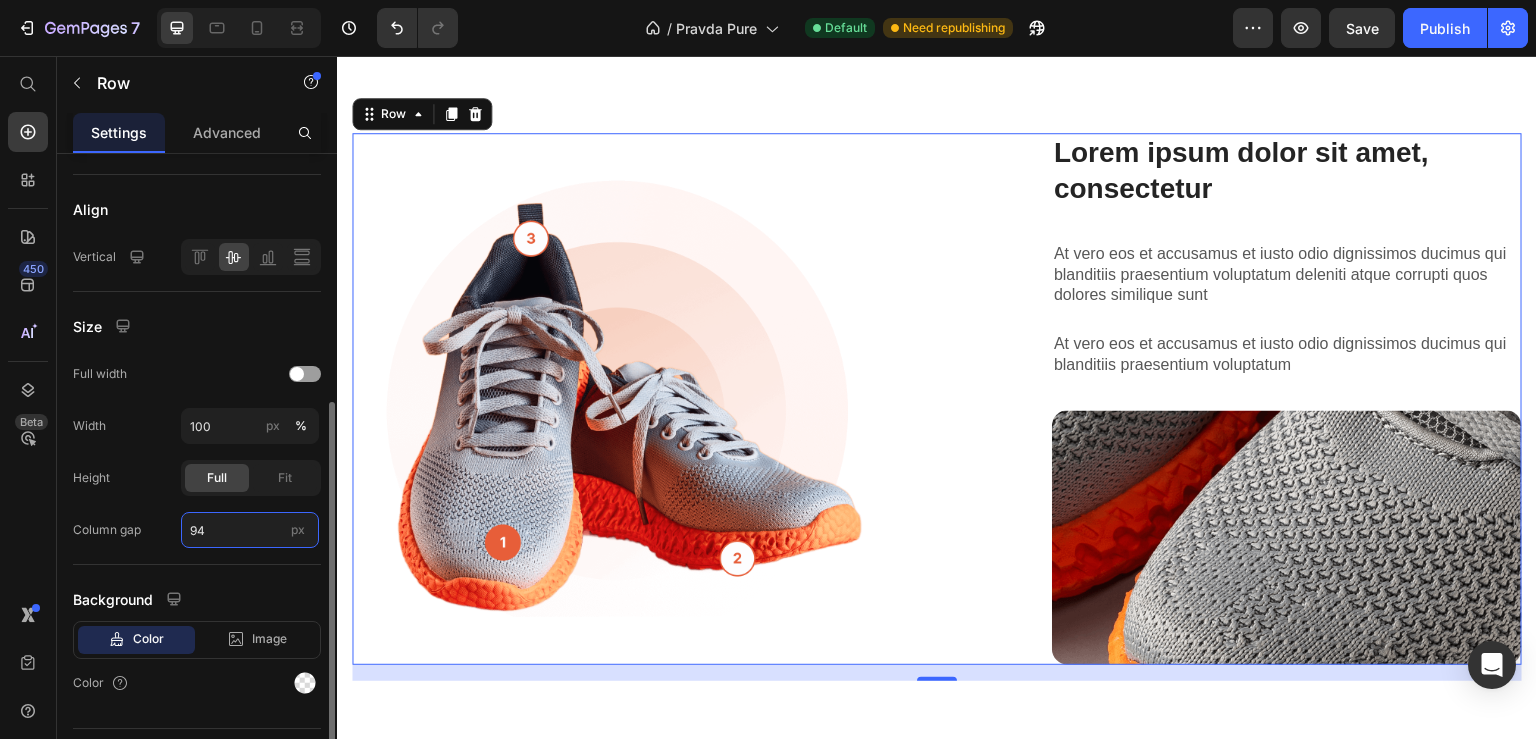 click on "94" at bounding box center [250, 530] 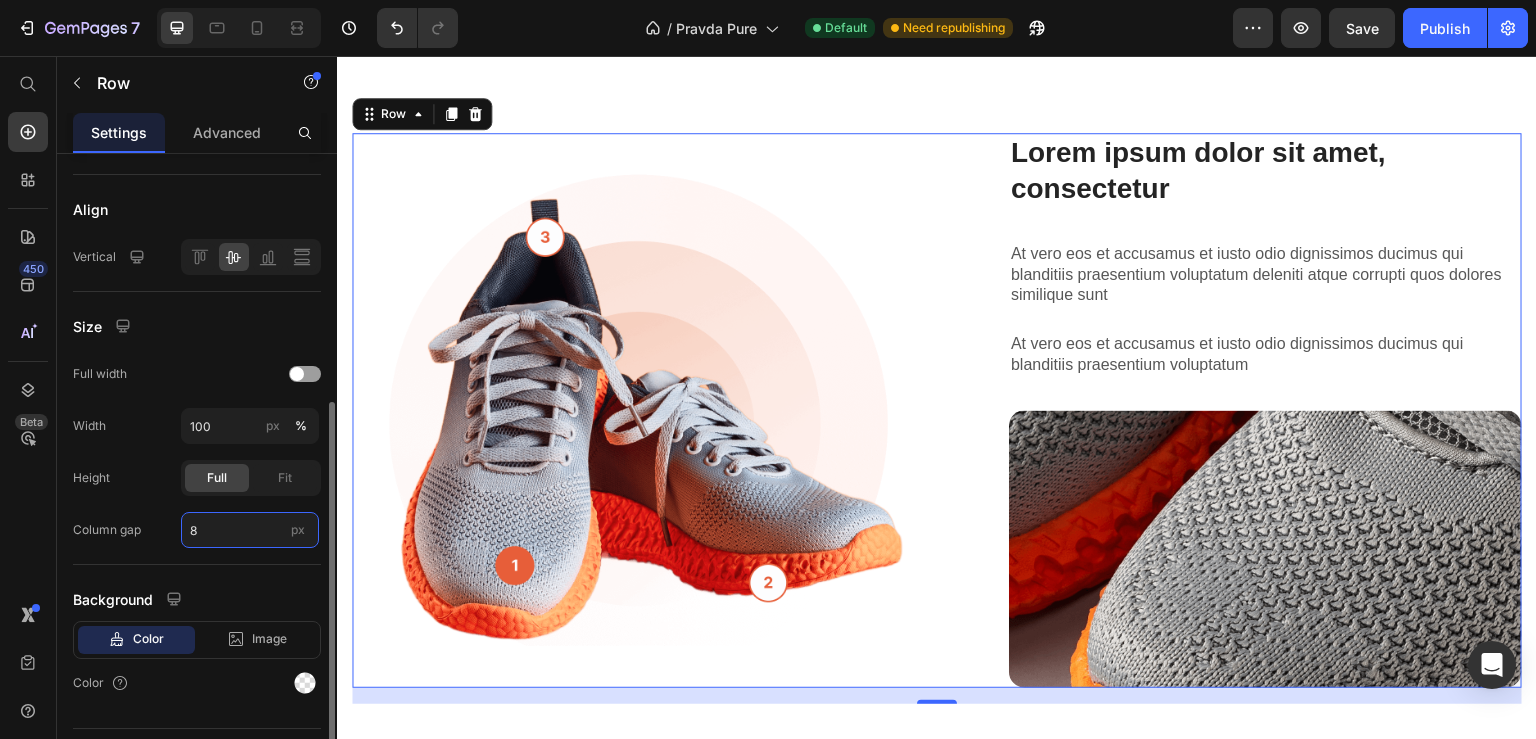 type on "80" 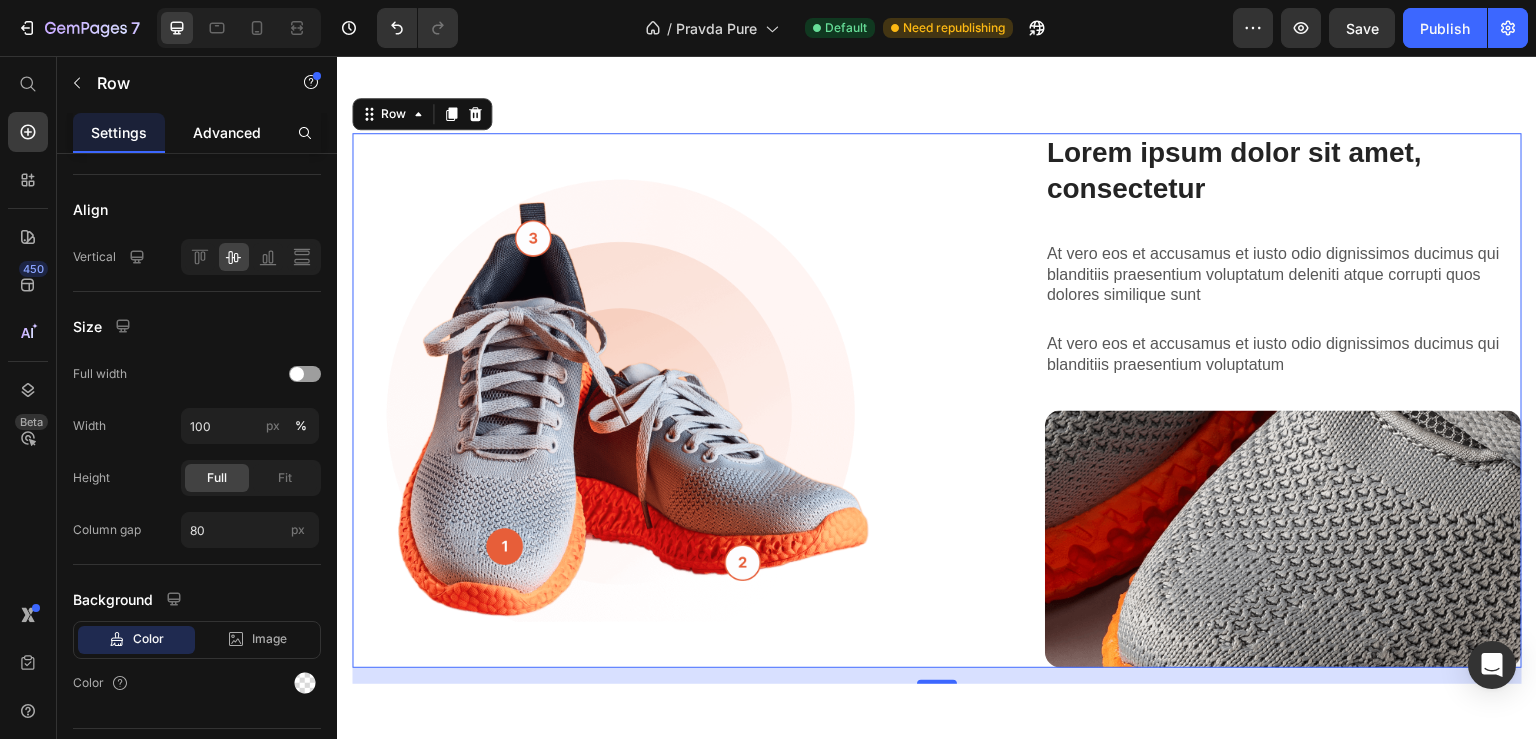 click on "Advanced" at bounding box center [227, 132] 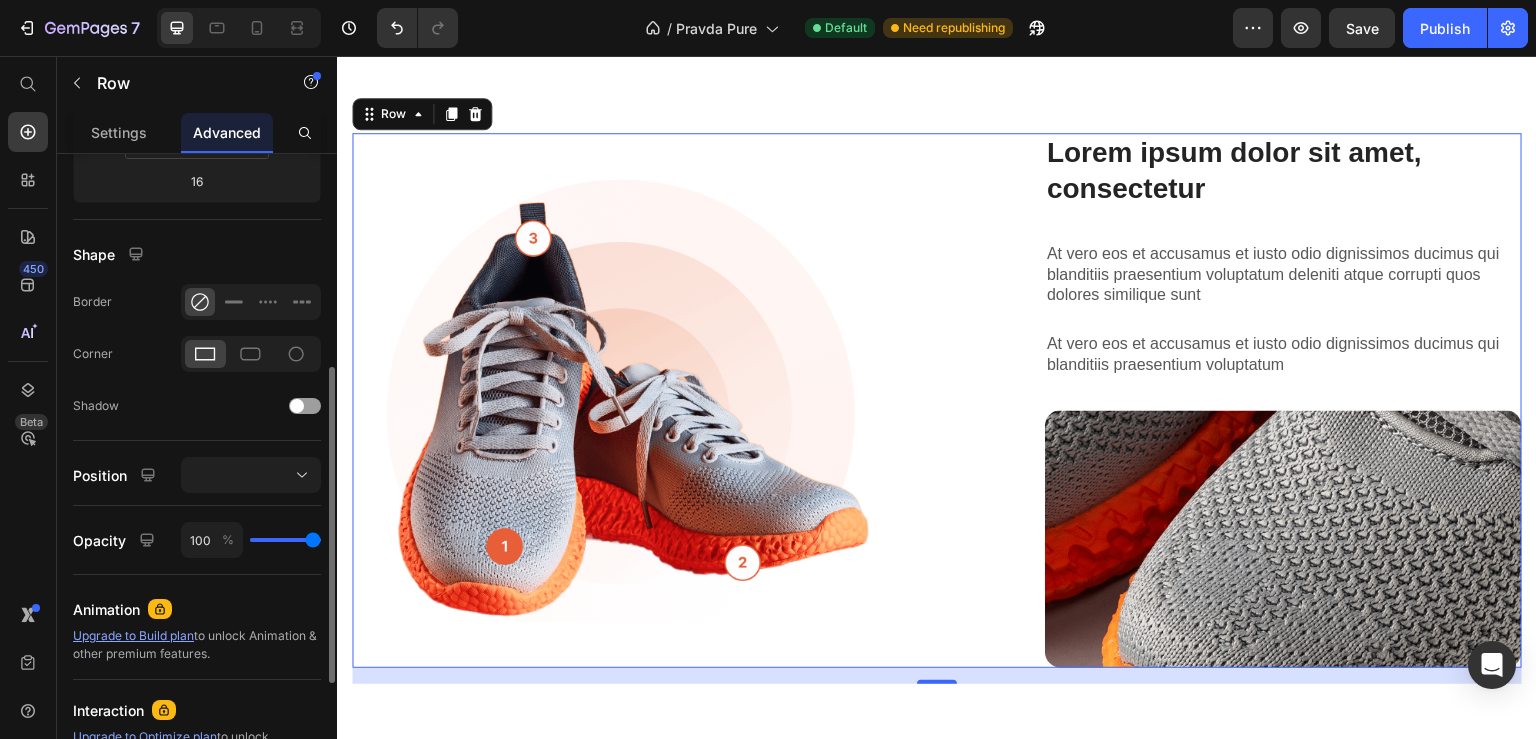 scroll, scrollTop: 0, scrollLeft: 0, axis: both 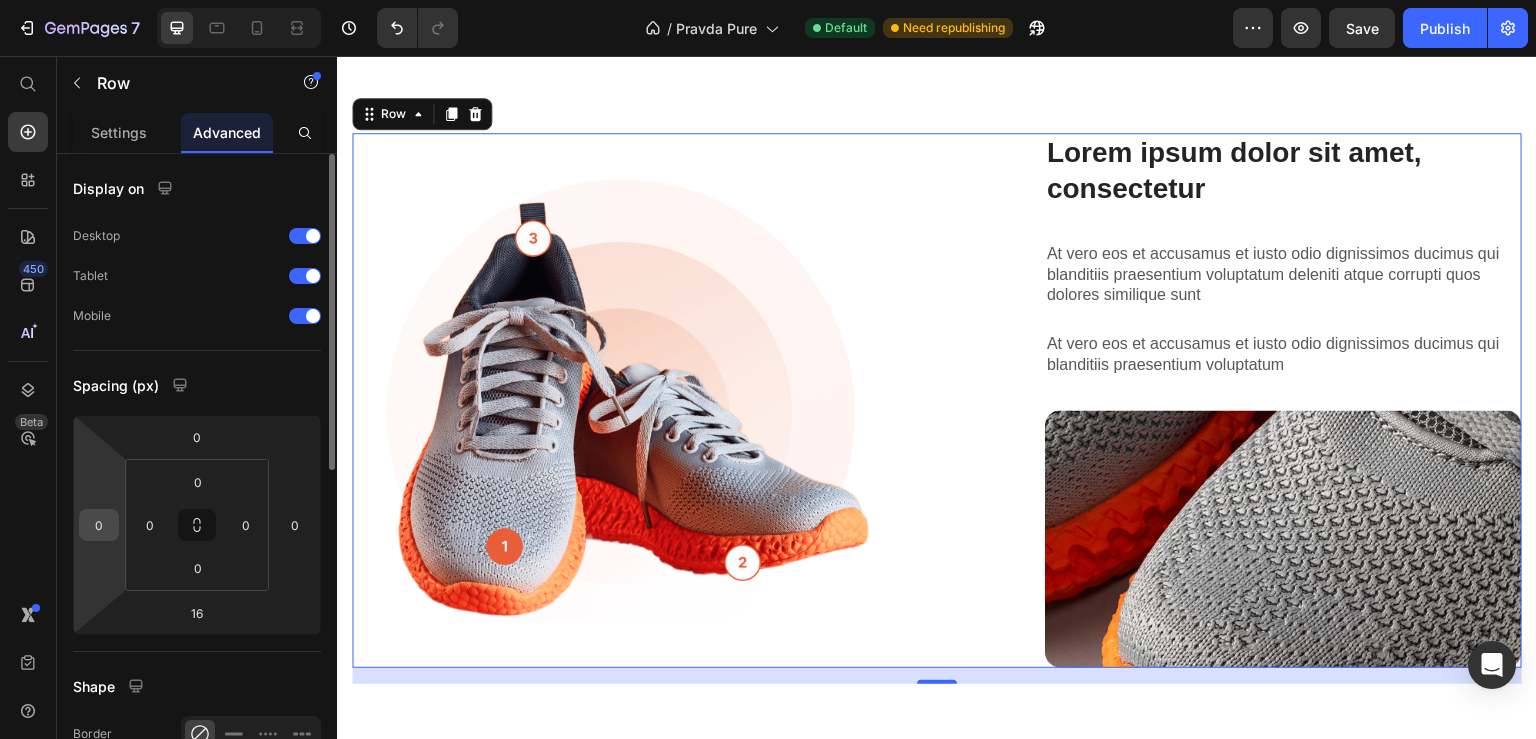 click on "0" at bounding box center (99, 525) 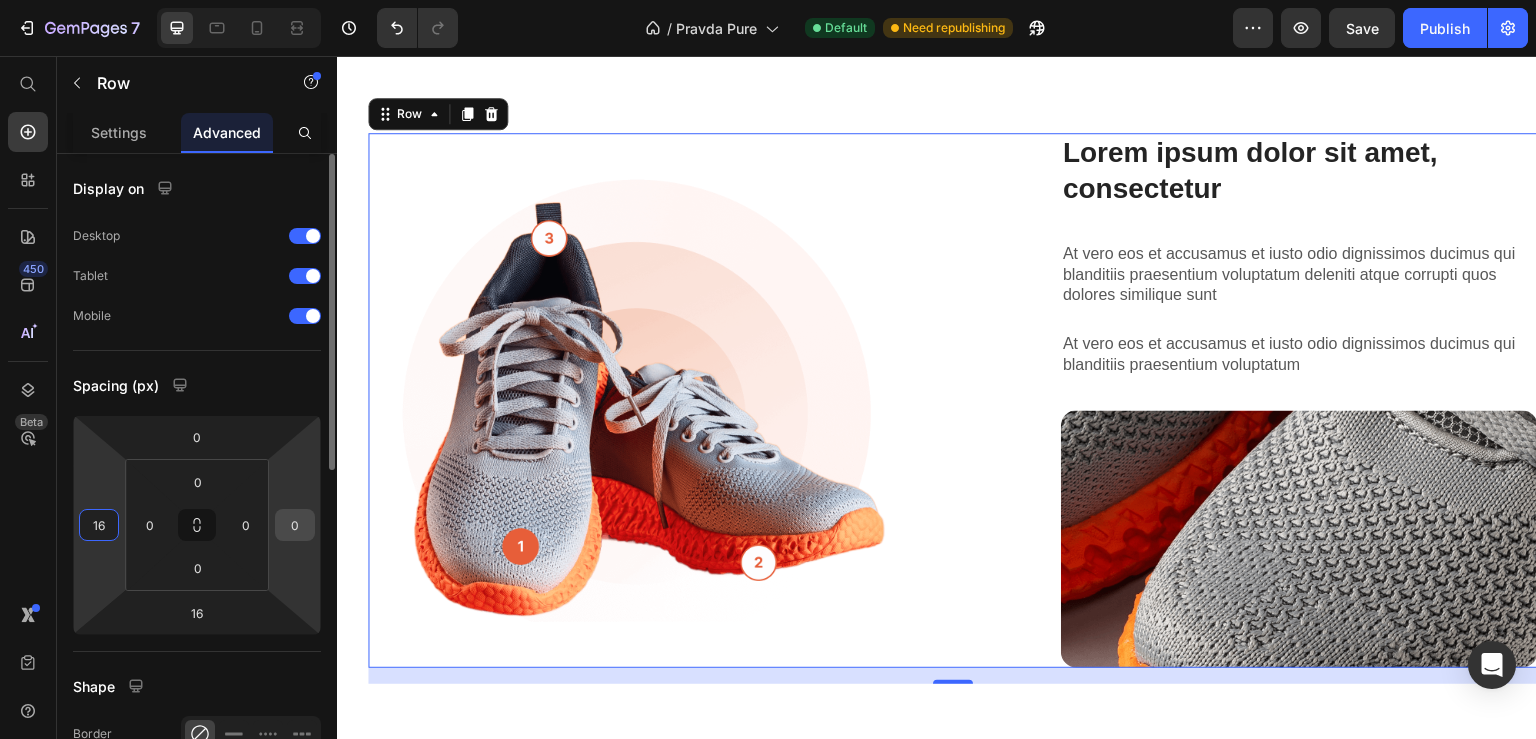 type on "16" 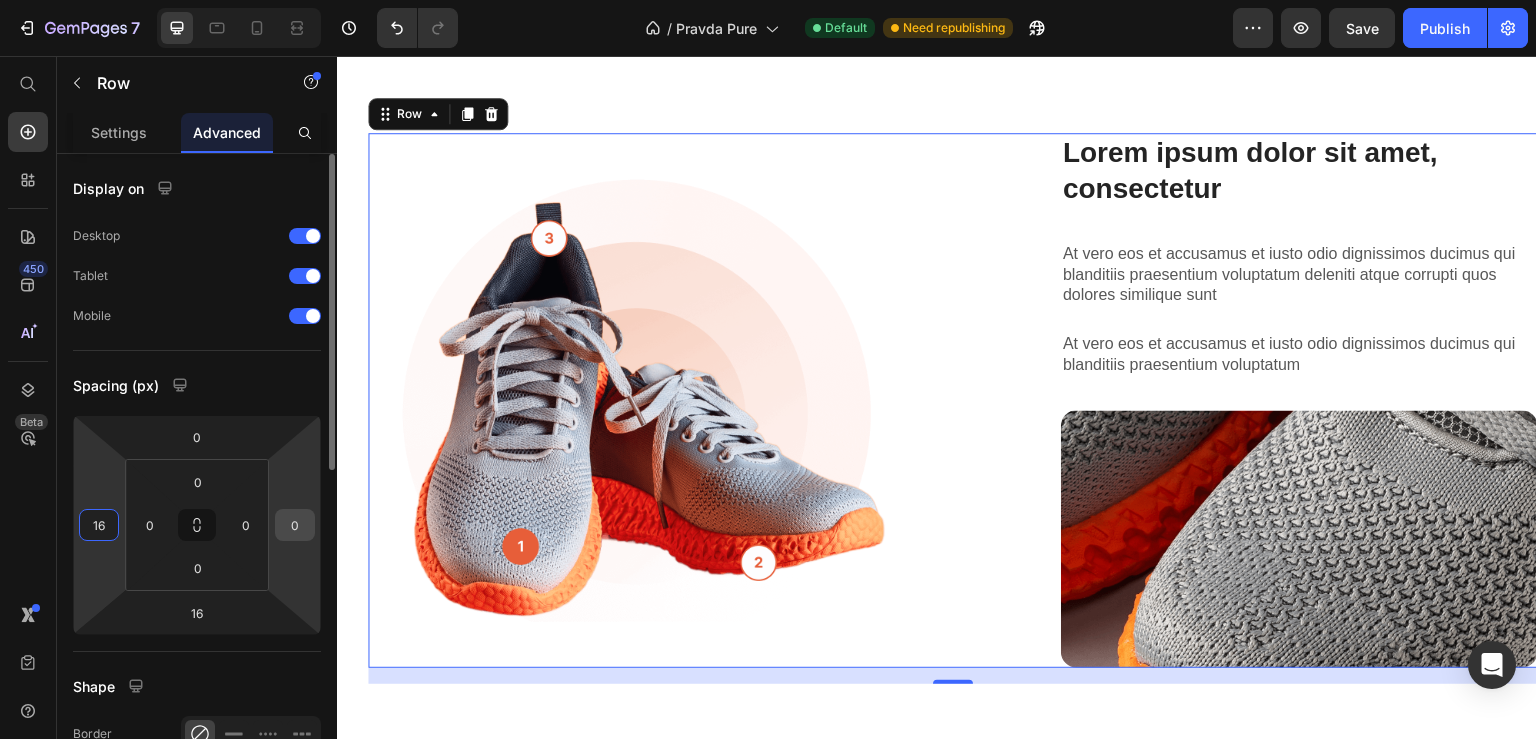 click on "0" at bounding box center [295, 525] 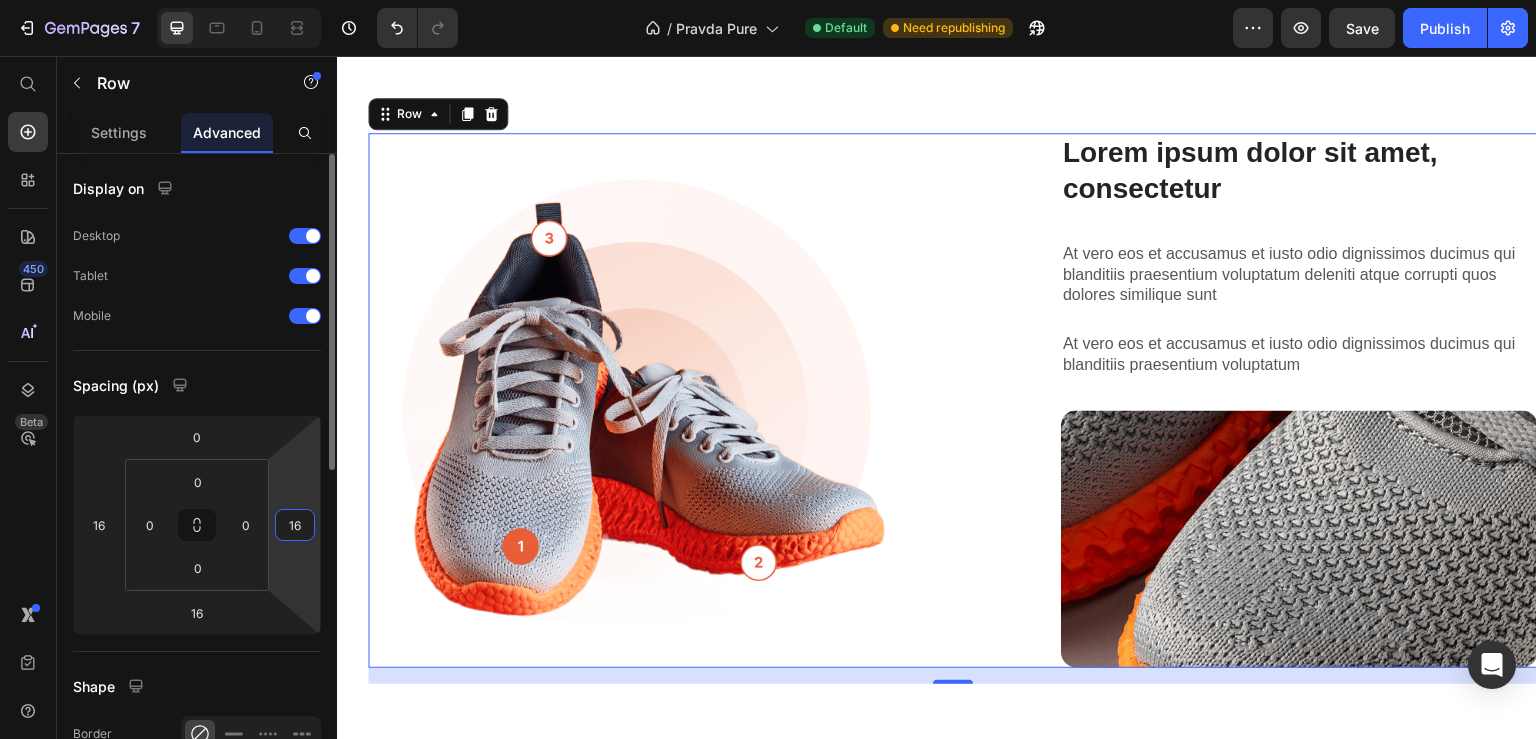 type on "1" 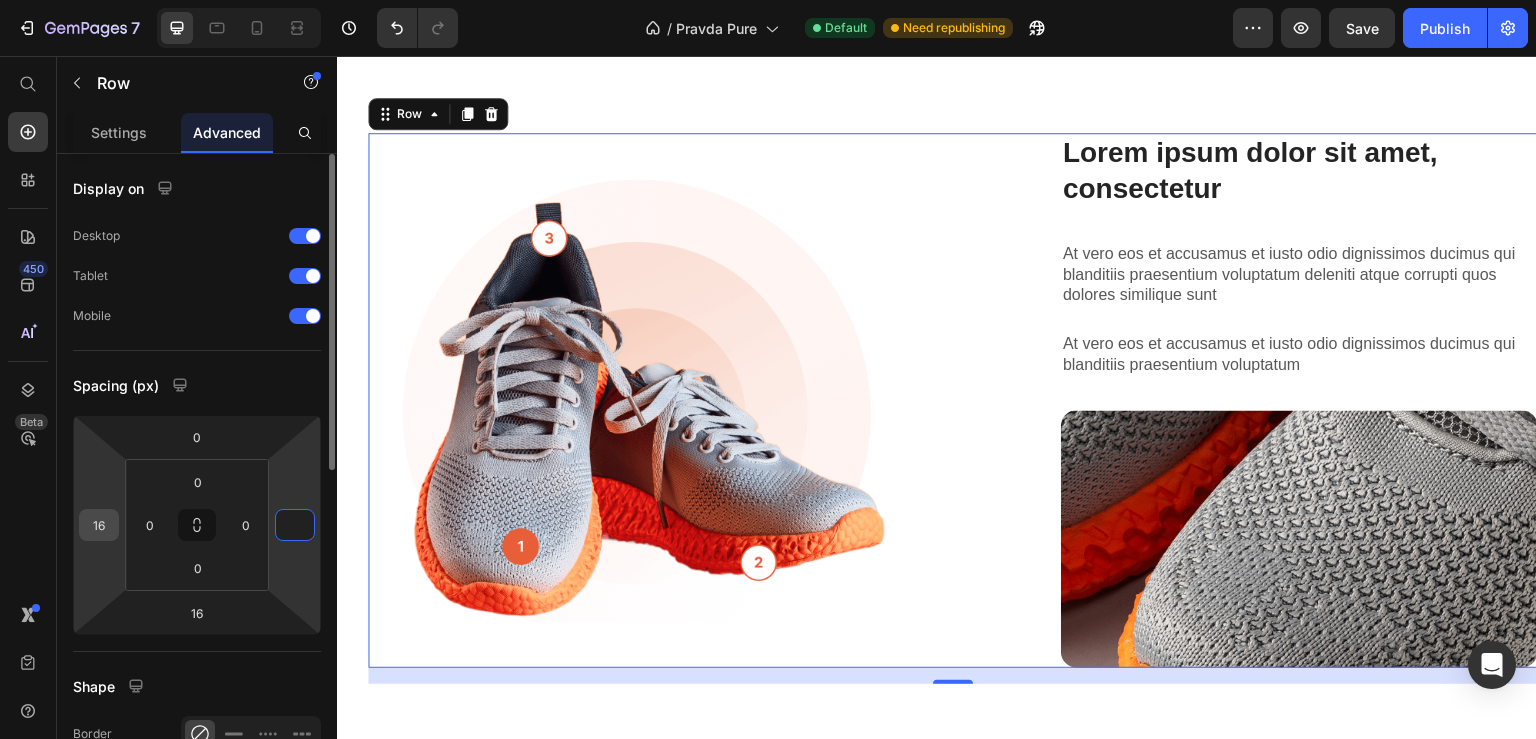 click on "16" at bounding box center (99, 525) 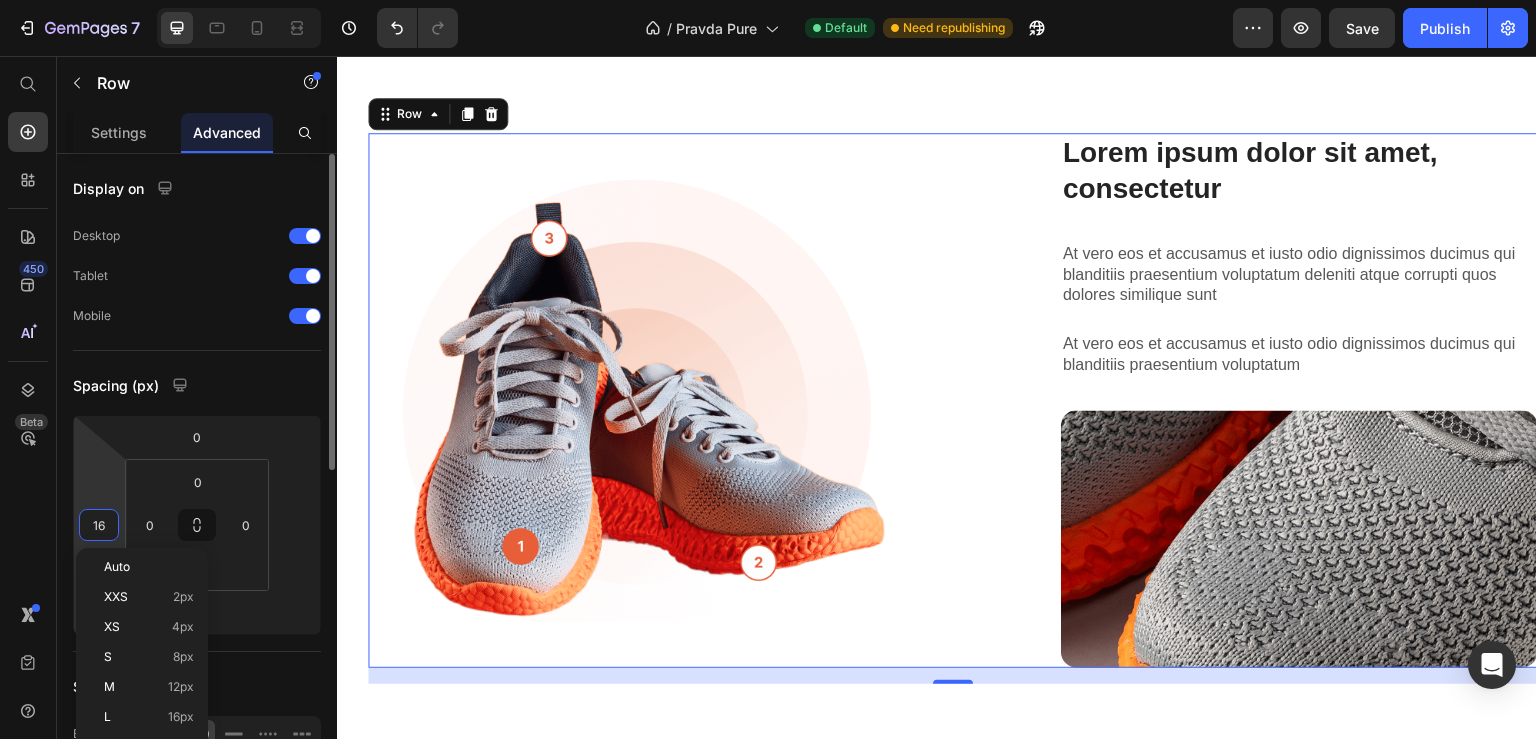 type on "0" 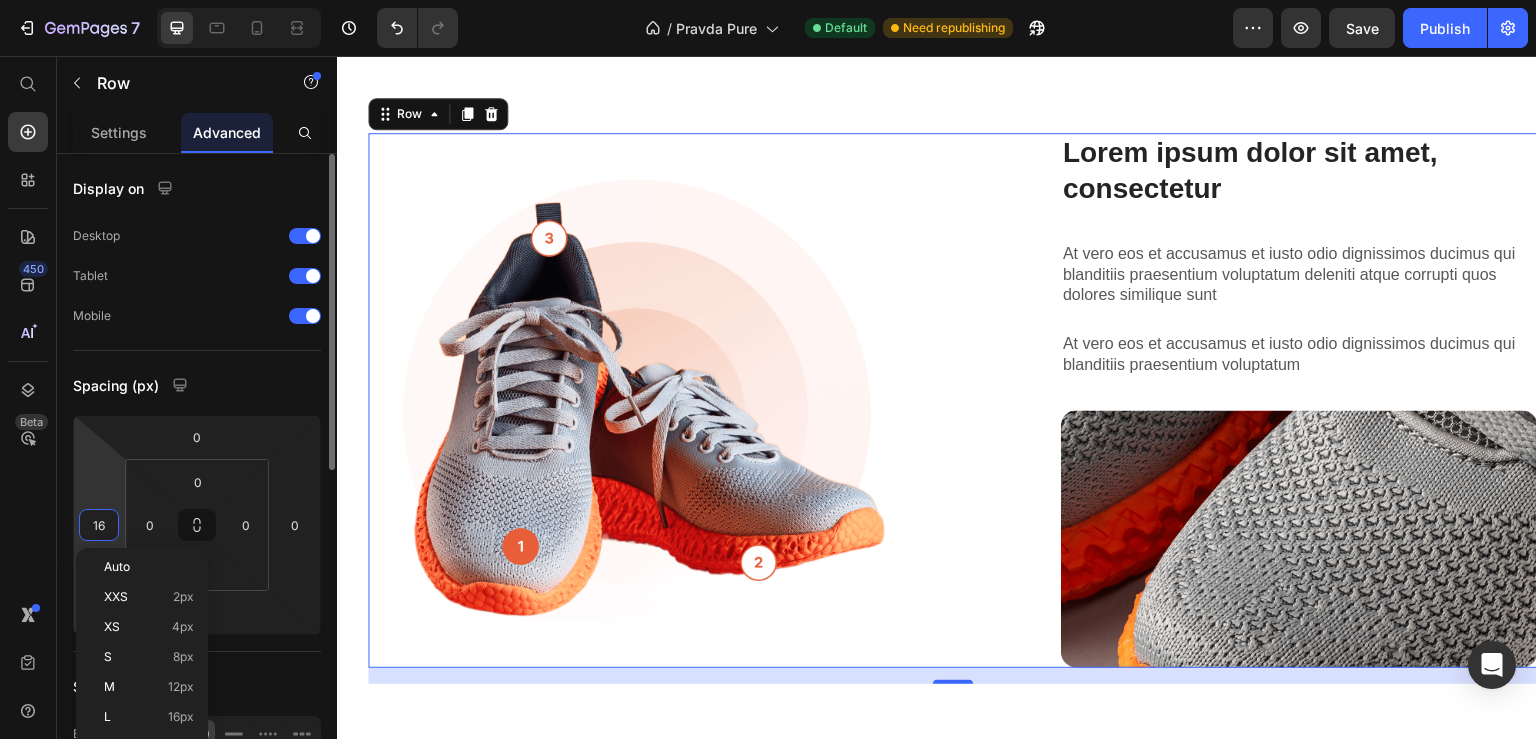 type 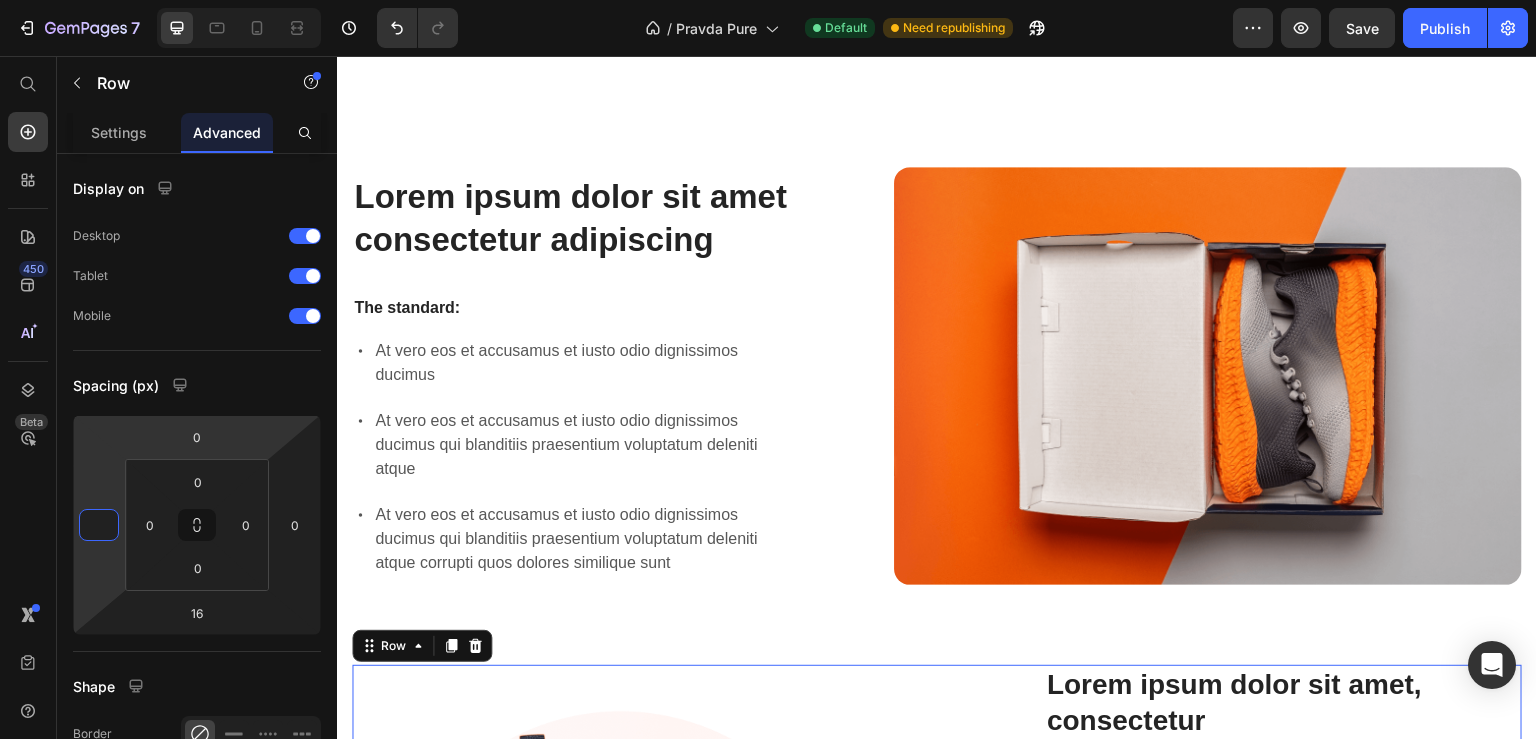 scroll, scrollTop: 658, scrollLeft: 0, axis: vertical 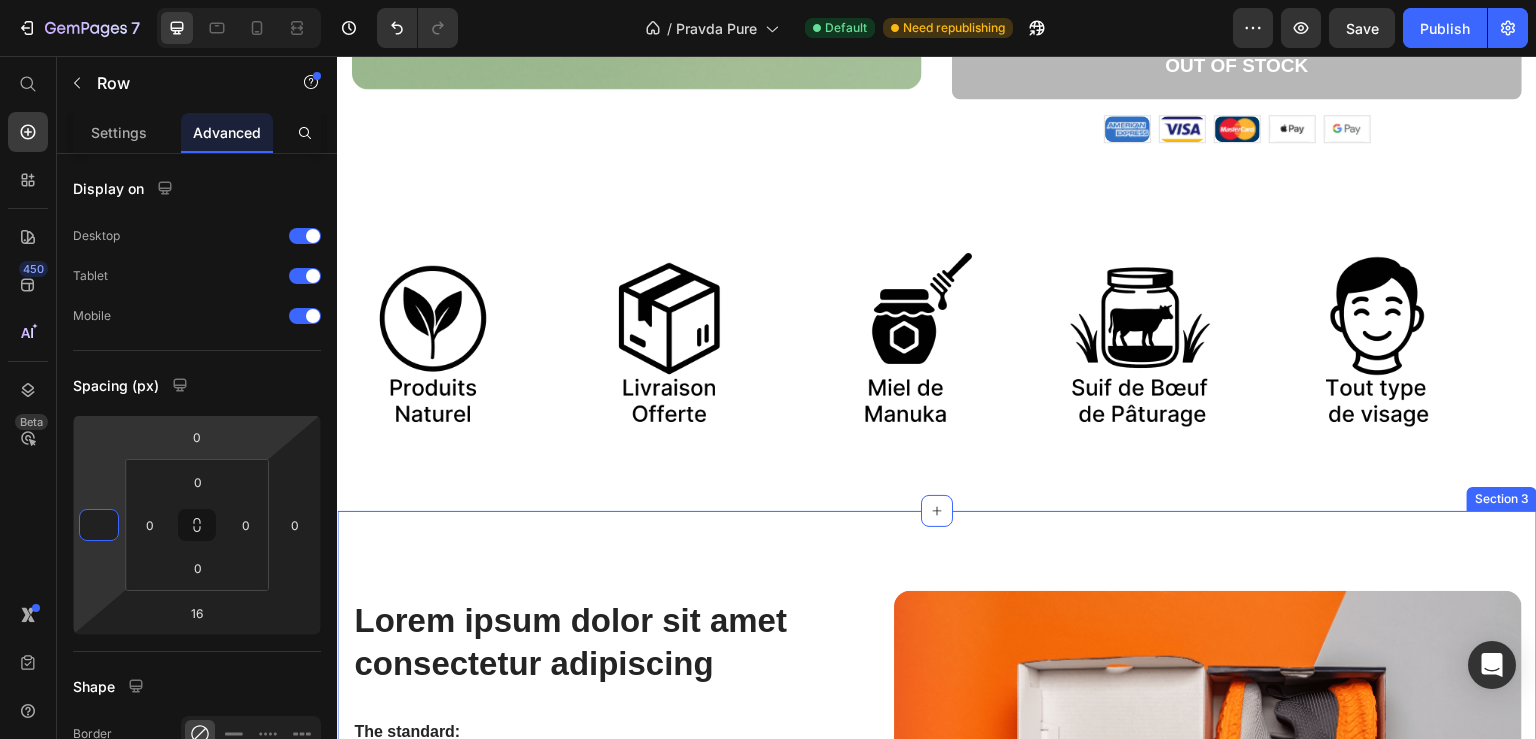 click on "Lorem ipsum dolor sit amet consectetur adipiscing Heading The standard: Text Block
At vero eos et accusamus et iusto odio dignissimos ducimus
At vero eos et accusamus et iusto odio dignissimos ducimus qui blanditiis praesentium voluptatum deleniti atque
At vero eos et accusamus et iusto odio dignissimos ducimus qui blanditiis praesentium voluptatum deleniti atque corrupti quos dolores similique sunt Item List Image Row Lorem ipsum dolor sit amet consectetur adipiscing Heading Image Lorem ipsum dolor sit amet, consectetur Heading At vero eos et accusamus et iusto odio dignissimos ducimus qui blanditiis praesentium voluptatum deleniti atque corrupti quos dolores similique sunt Text Block At vero eos et accusamus et iusto odio dignissimos ducimus qui blanditiis praesentium voluptatum Text Block Image Row Row   16 Section 3" at bounding box center (937, 1107) 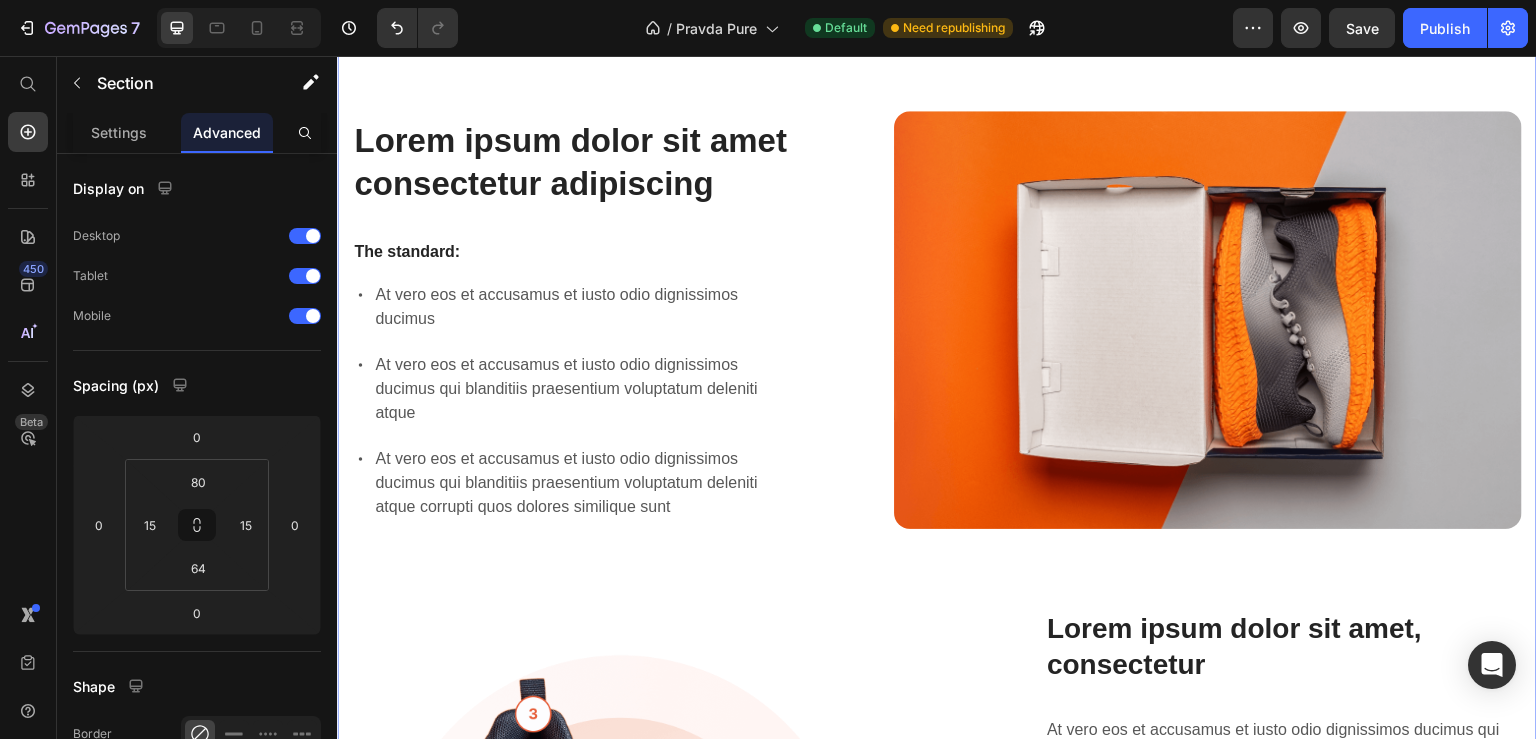 scroll, scrollTop: 1187, scrollLeft: 0, axis: vertical 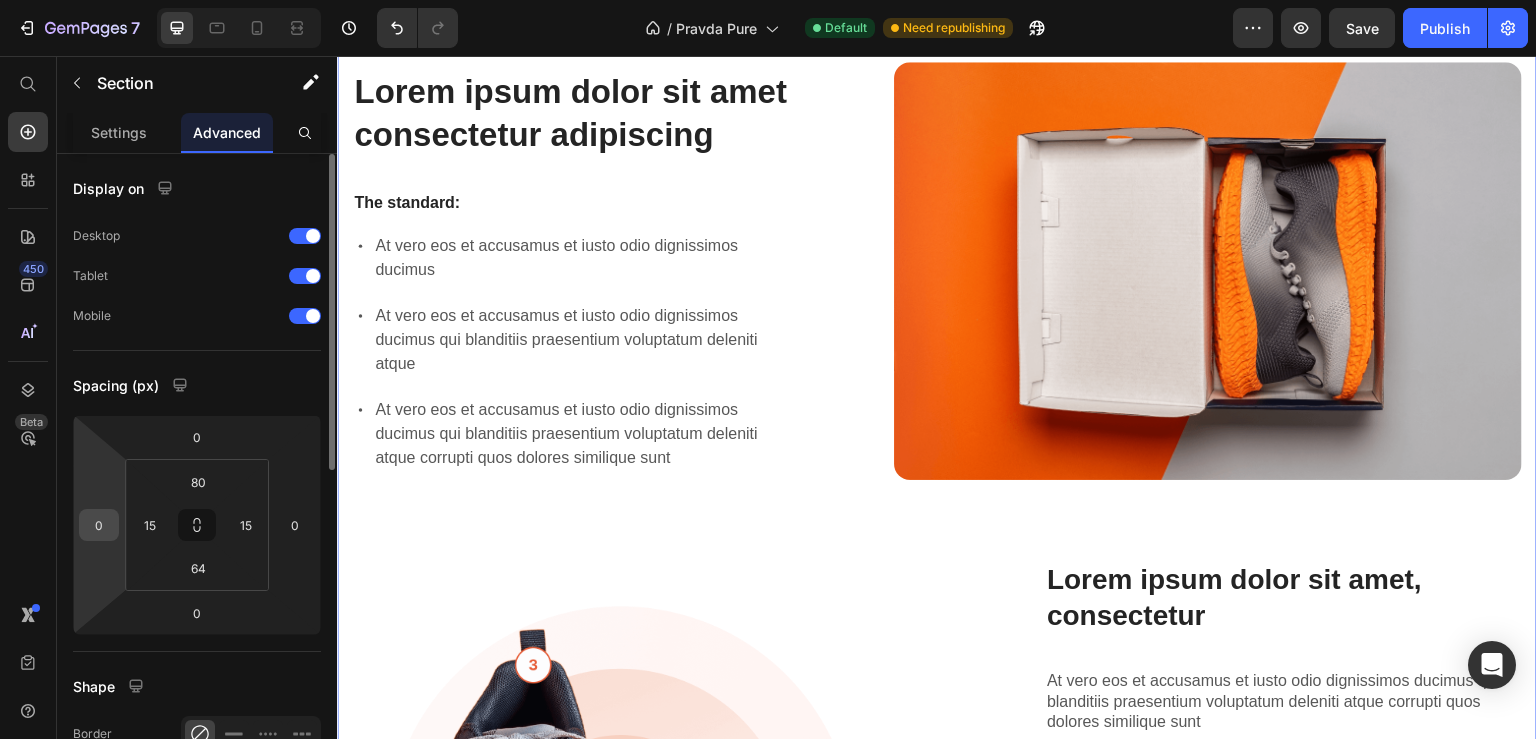 click on "0" at bounding box center [99, 525] 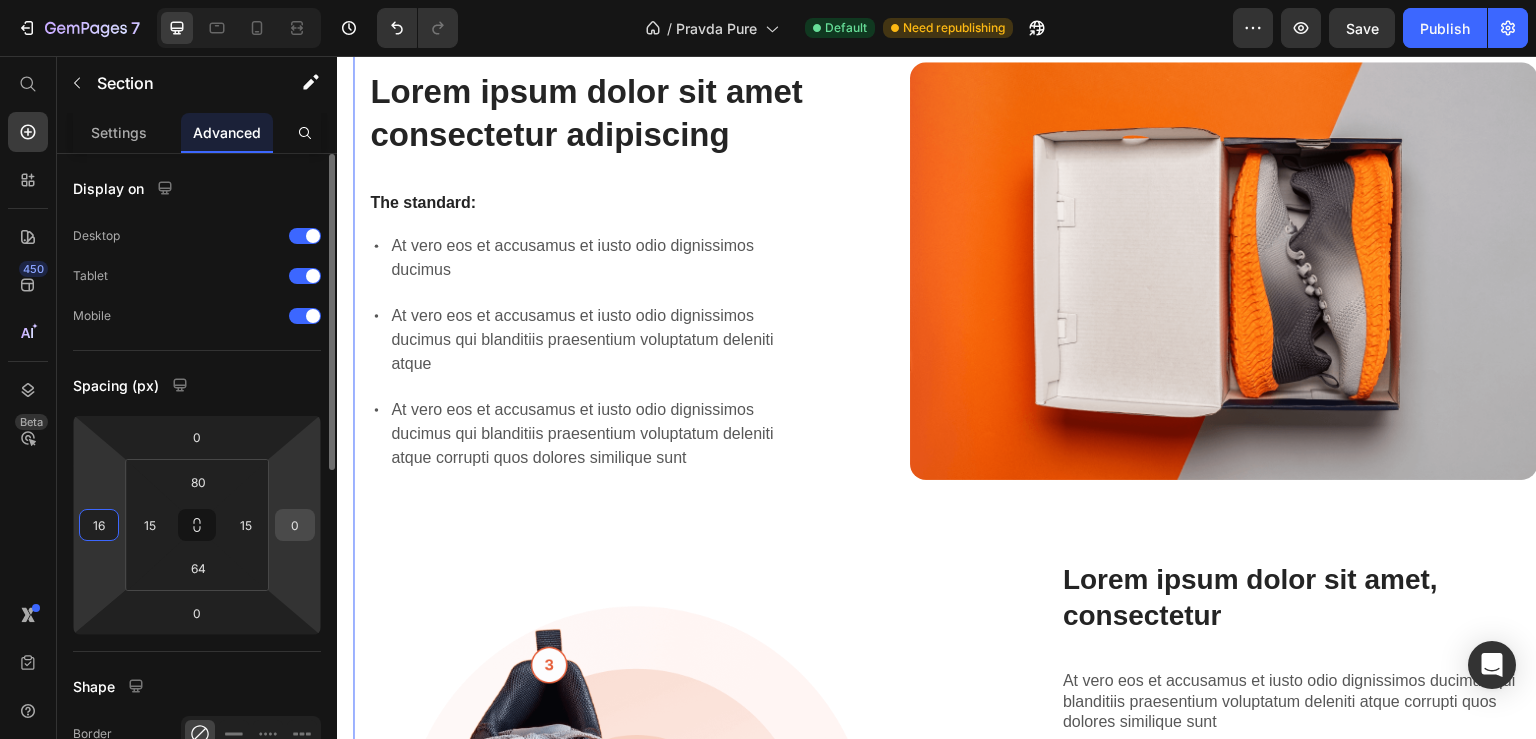 type on "16" 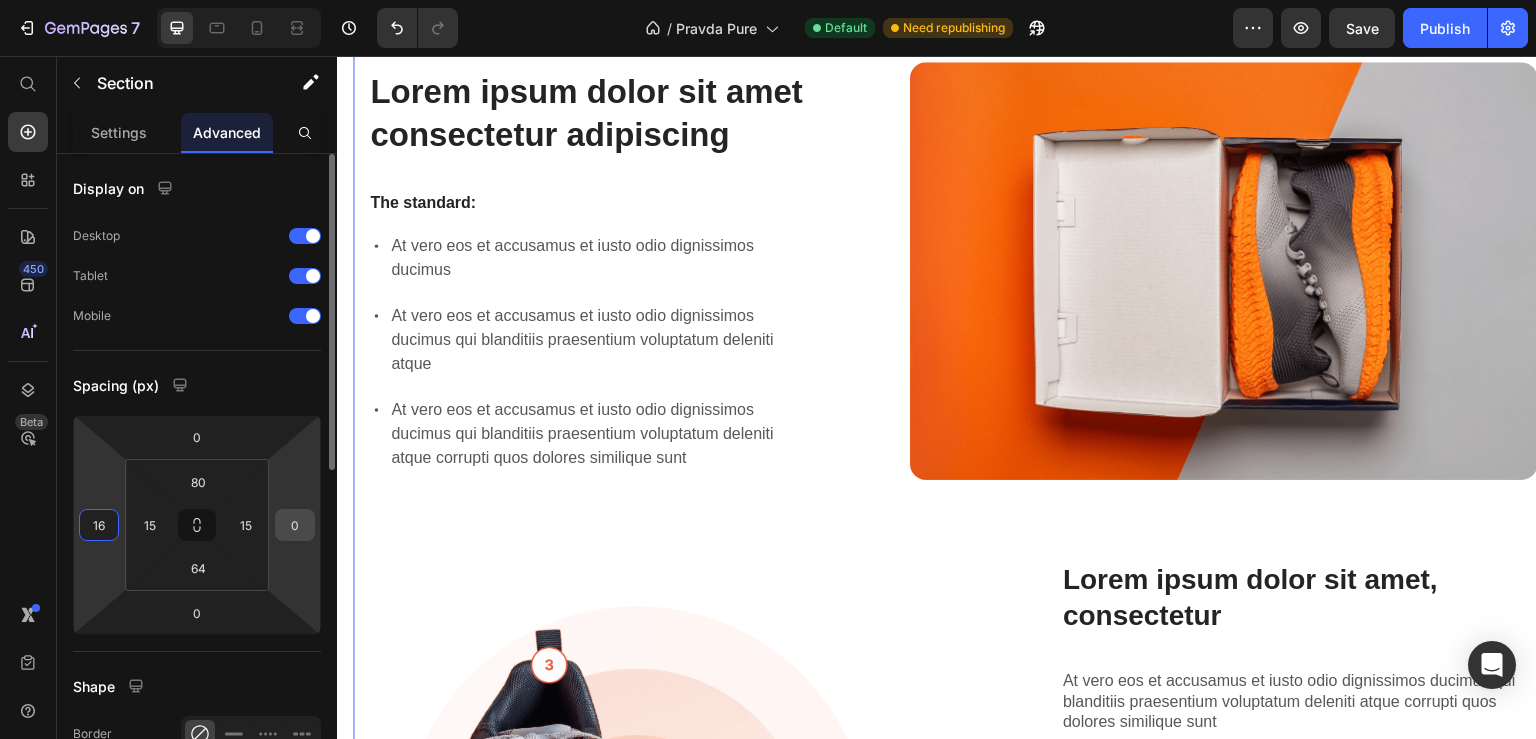 click on "0" at bounding box center [295, 525] 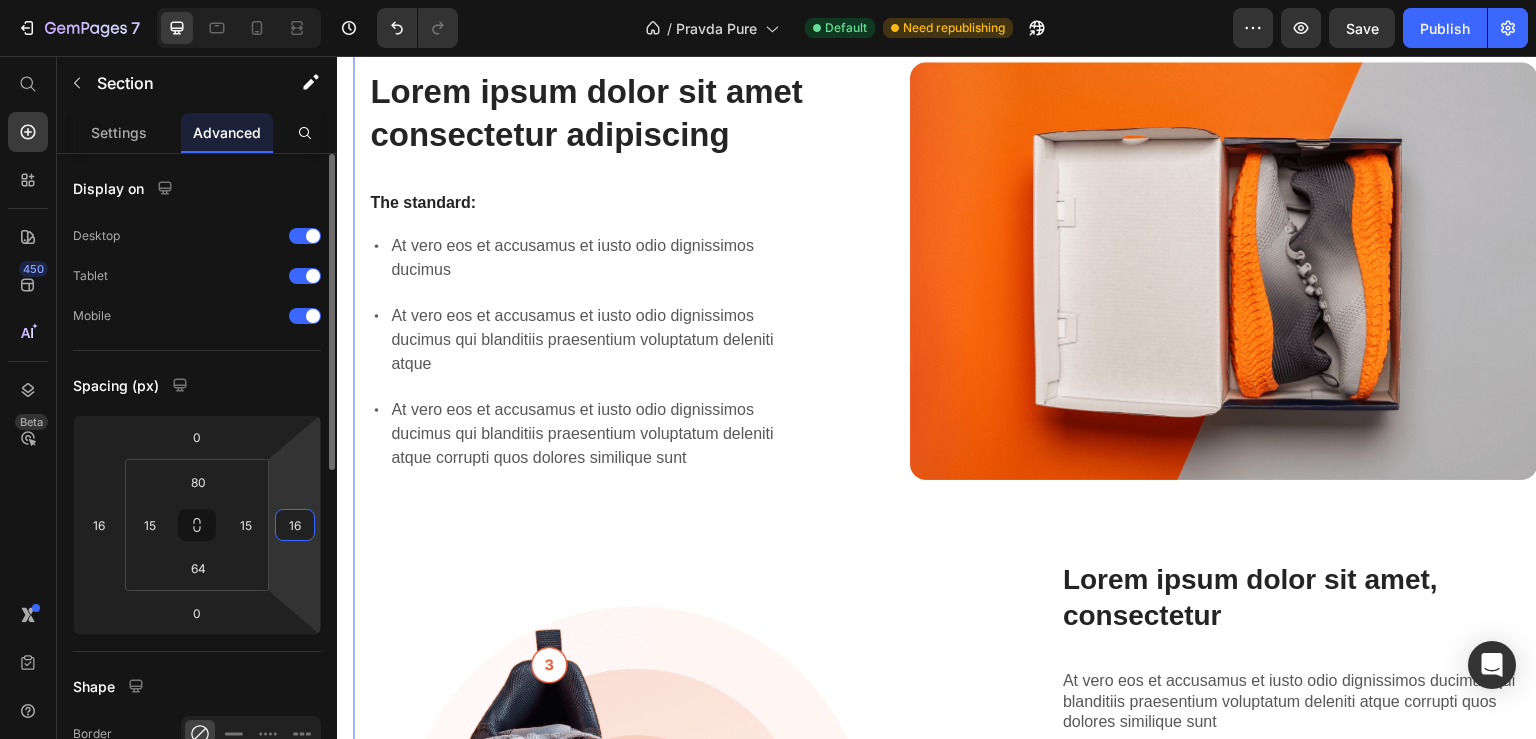 type on "1" 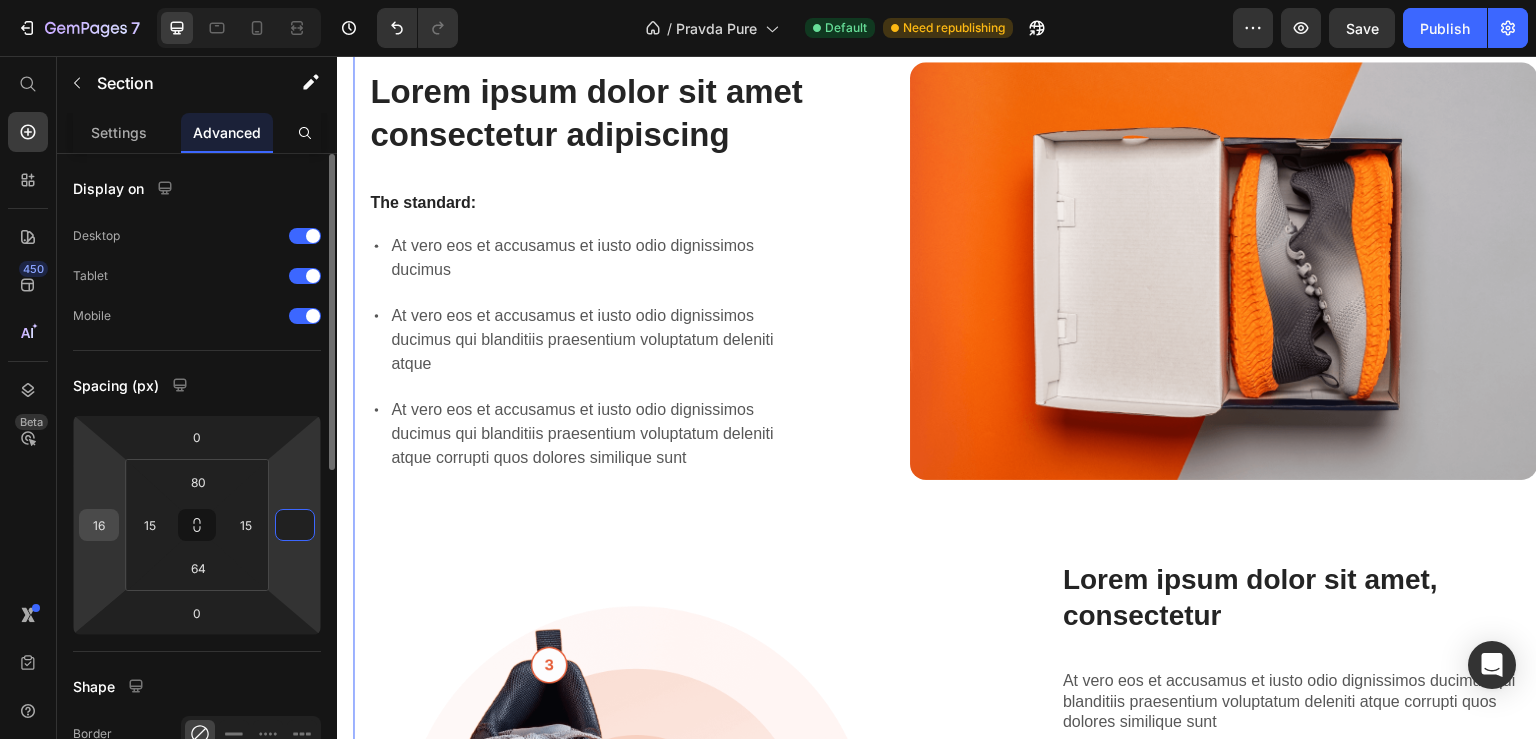 click on "16" at bounding box center (99, 525) 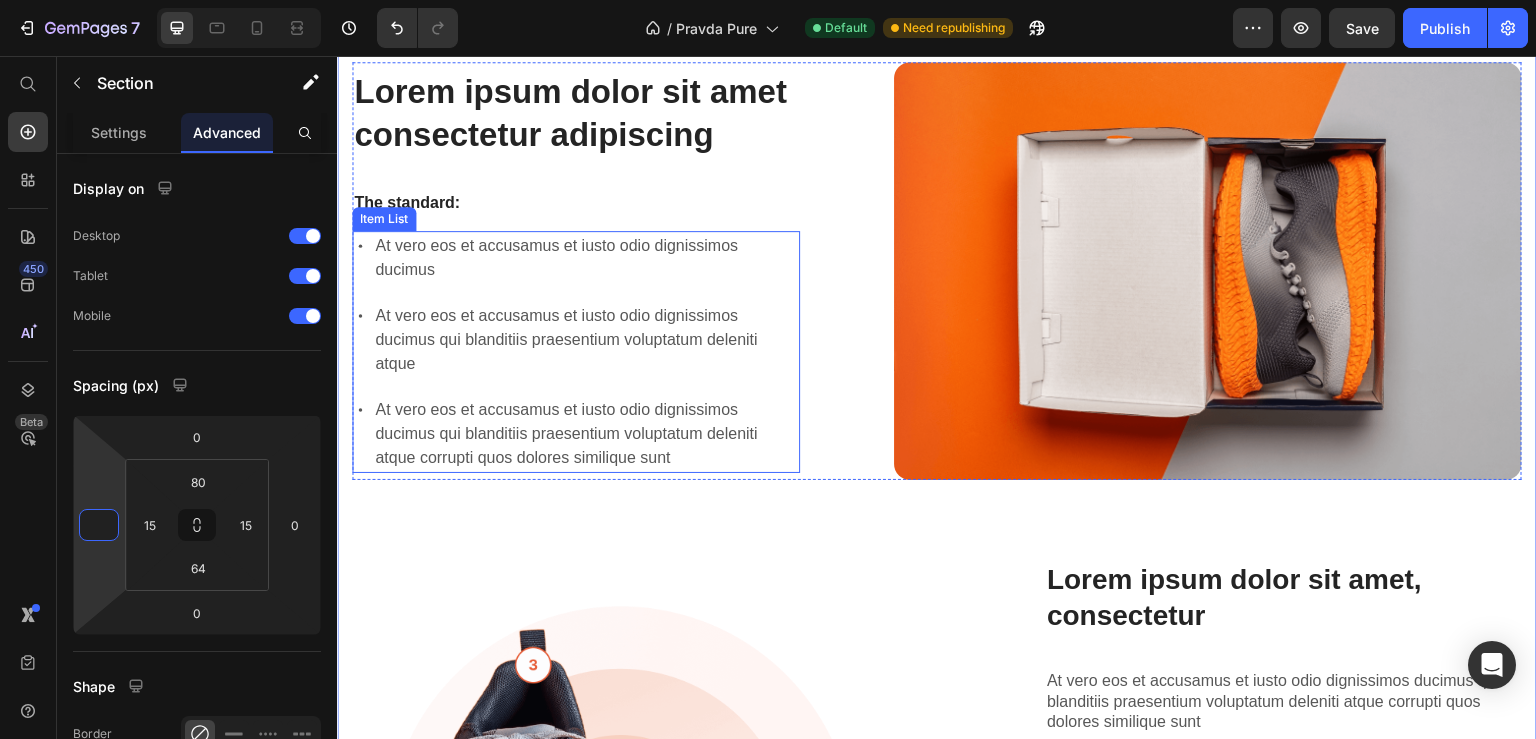scroll, scrollTop: 869, scrollLeft: 0, axis: vertical 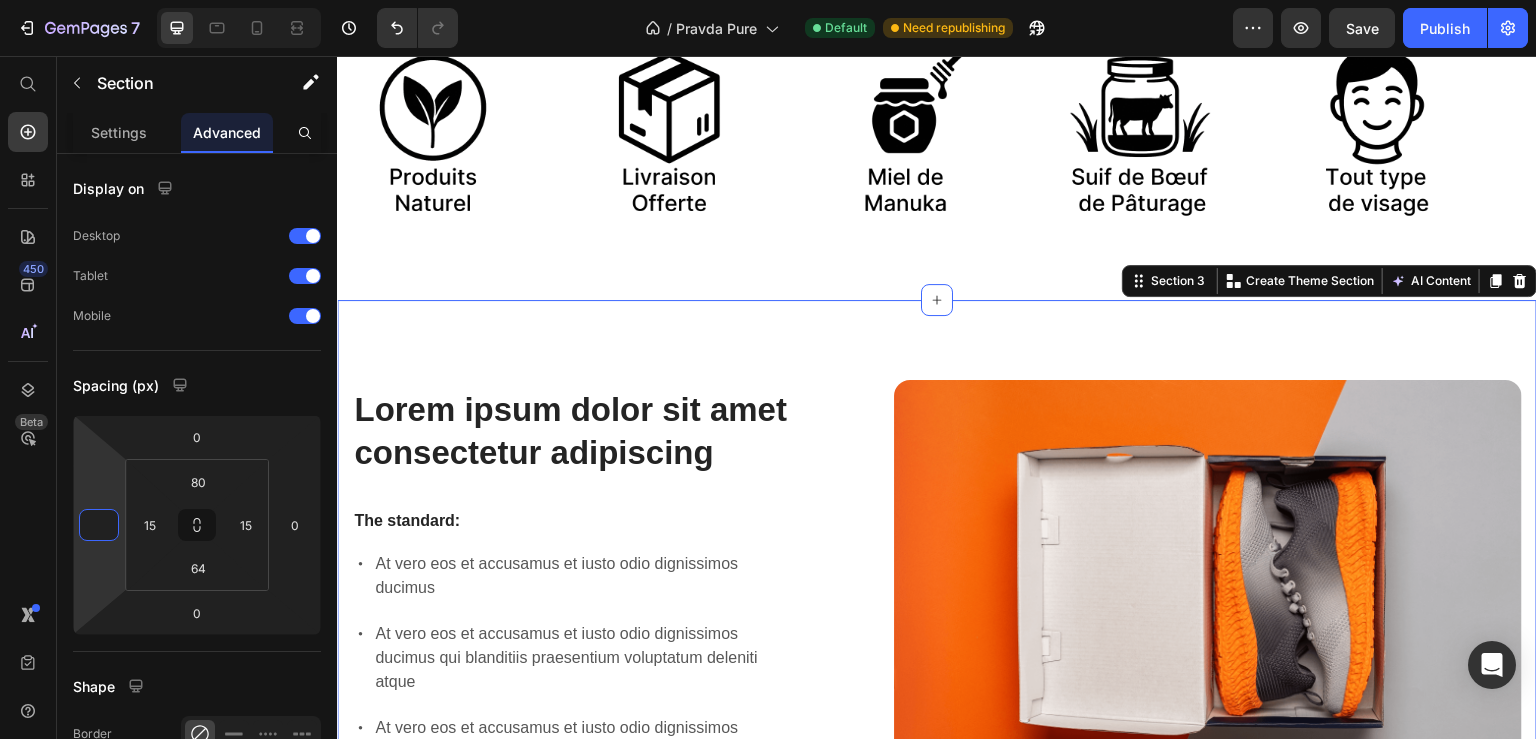 click on "Lorem ipsum dolor sit amet consectetur adipiscing Heading The standard: Text Block
At vero eos et accusamus et iusto odio dignissimos ducimus
At vero eos et accusamus et iusto odio dignissimos ducimus qui blanditiis praesentium voluptatum deleniti atque
At vero eos et accusamus et iusto odio dignissimos ducimus qui blanditiis praesentium voluptatum deleniti atque corrupti quos dolores similique sunt Item List Image Row Lorem ipsum dolor sit amet consectetur adipiscing Heading Image Lorem ipsum dolor sit amet, consectetur Heading At vero eos et accusamus et iusto odio dignissimos ducimus qui blanditiis praesentium voluptatum deleniti atque corrupti quos dolores similique sunt Text Block At vero eos et accusamus et iusto odio dignissimos ducimus qui blanditiis praesentium voluptatum Text Block Image Row Row Section 3   You can create reusable sections Create Theme Section AI Content Write with GemAI What would you like to describe here? Tone and Voice Persuasive" at bounding box center [937, 896] 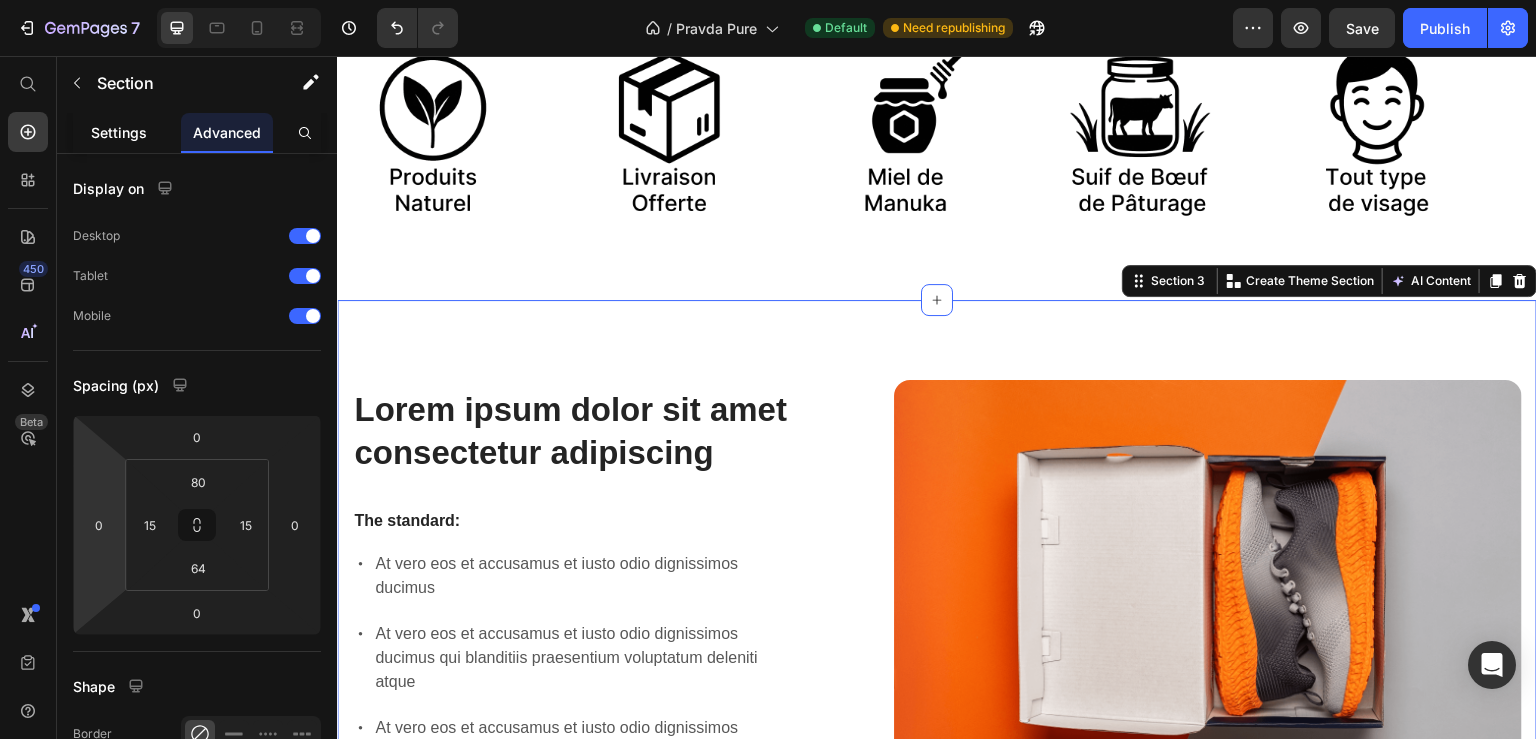 click on "Settings" at bounding box center [119, 132] 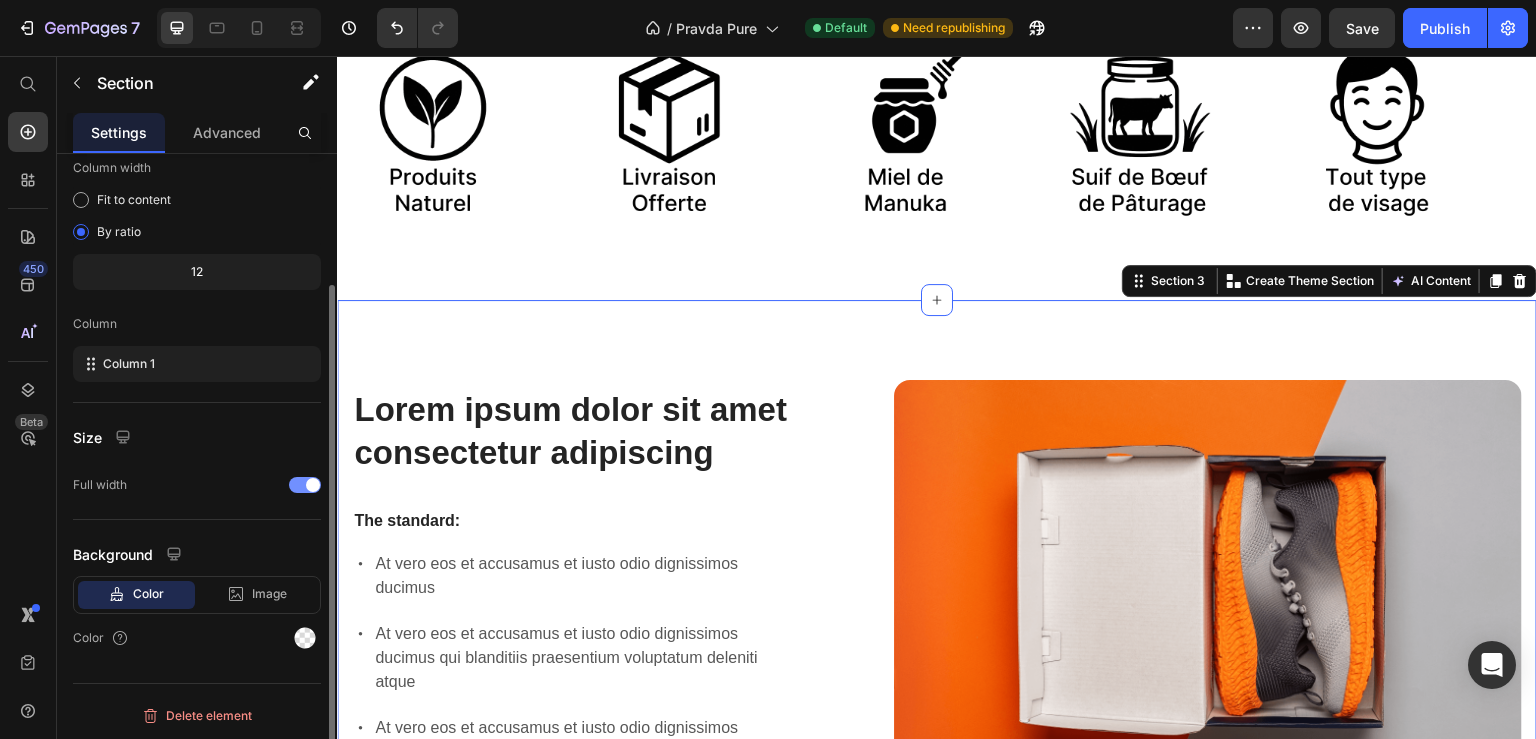 scroll, scrollTop: 0, scrollLeft: 0, axis: both 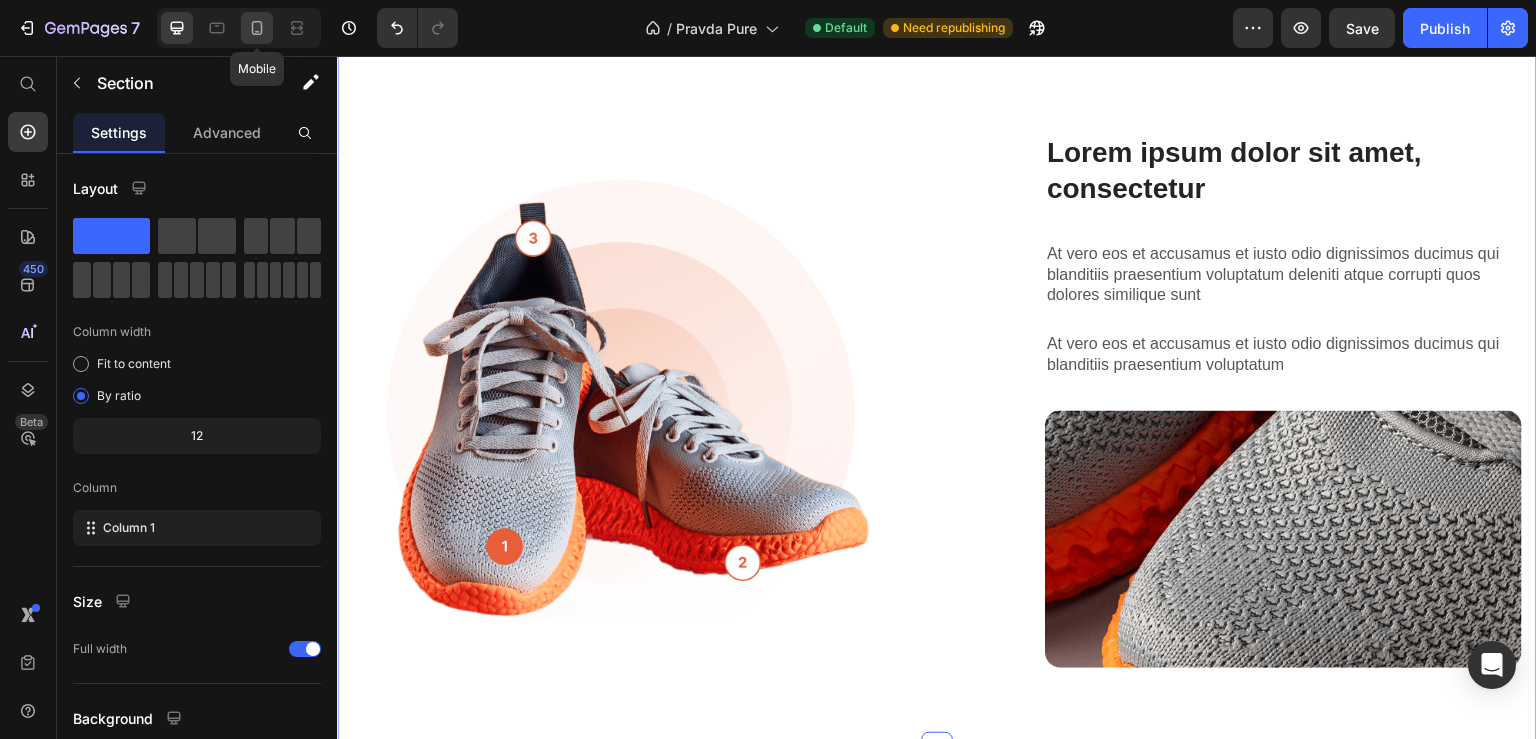 click 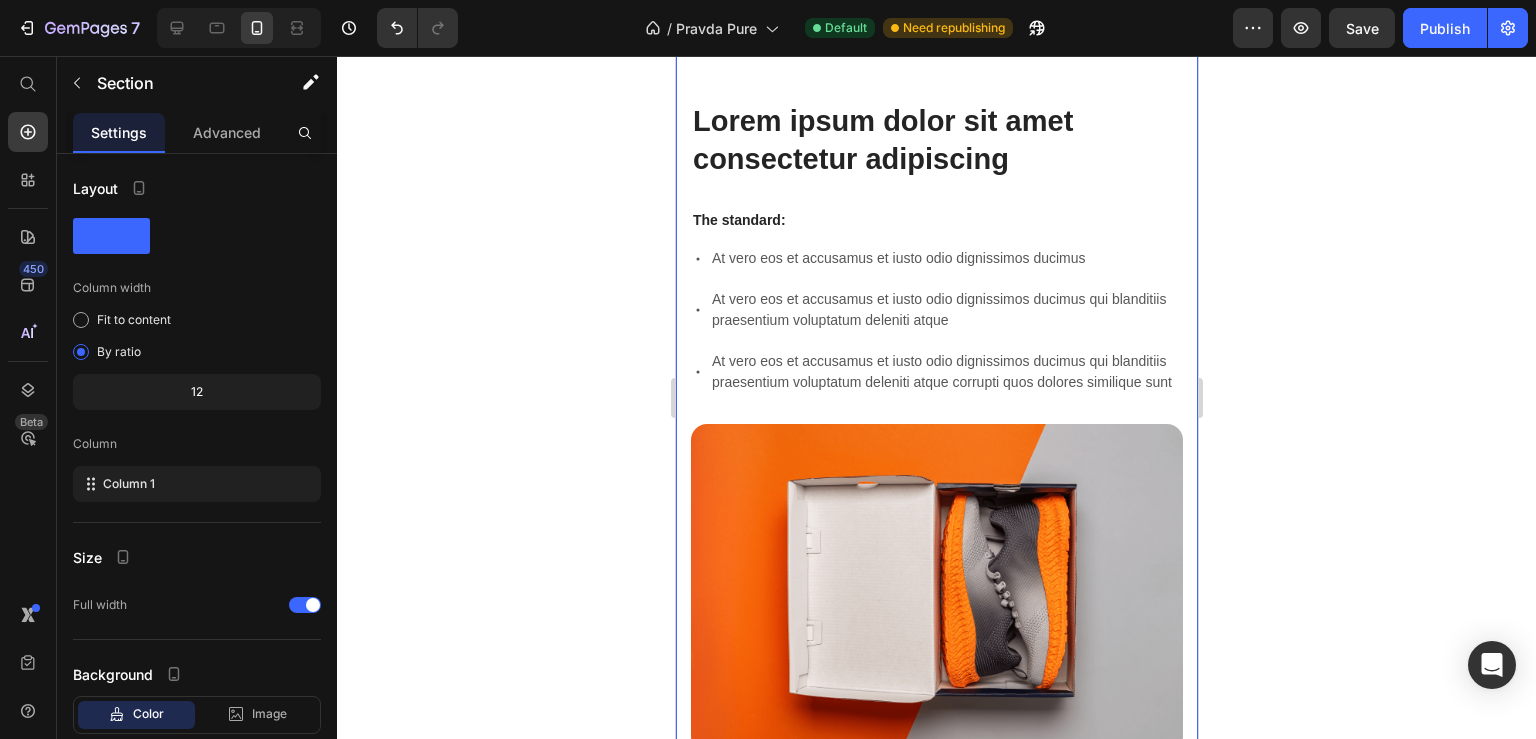 scroll, scrollTop: 969, scrollLeft: 0, axis: vertical 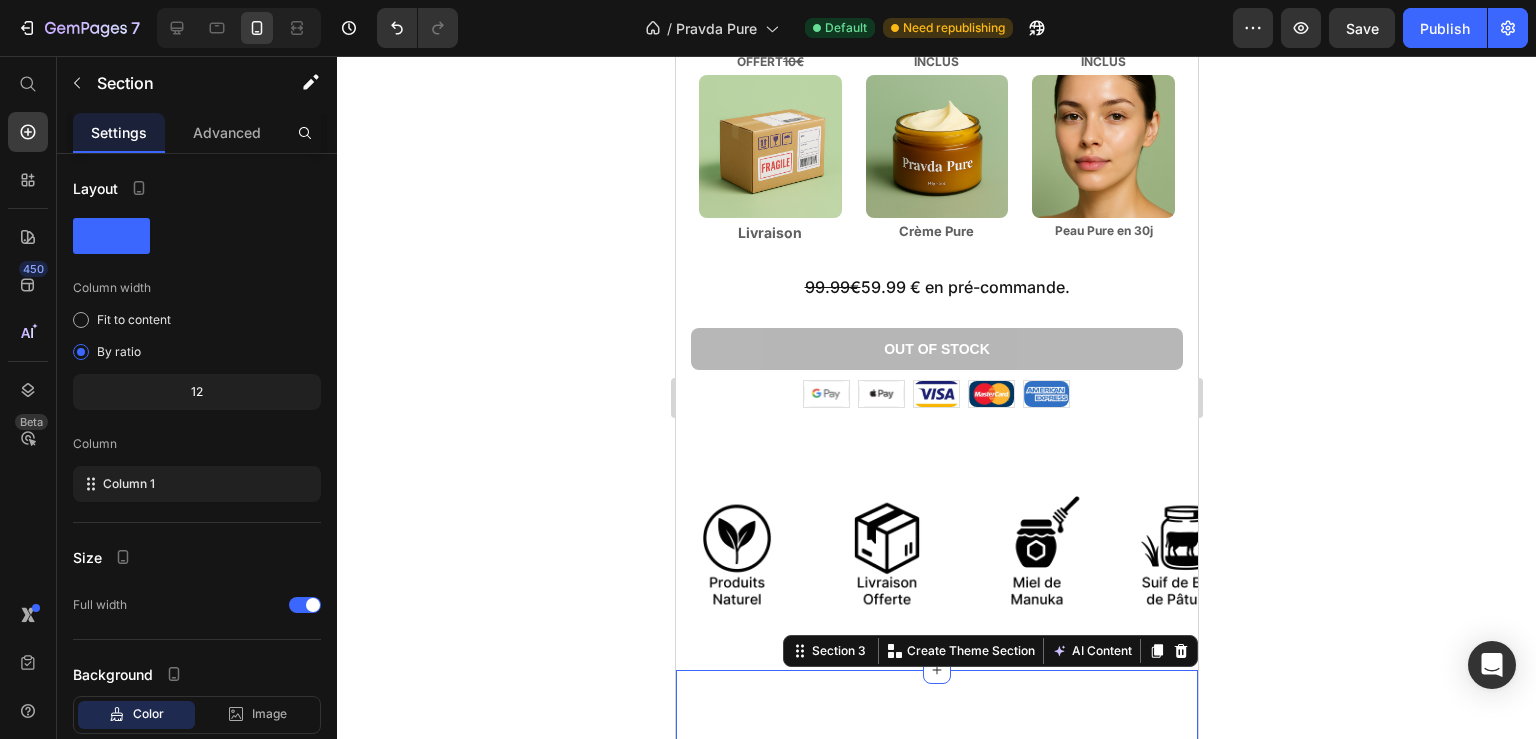 click 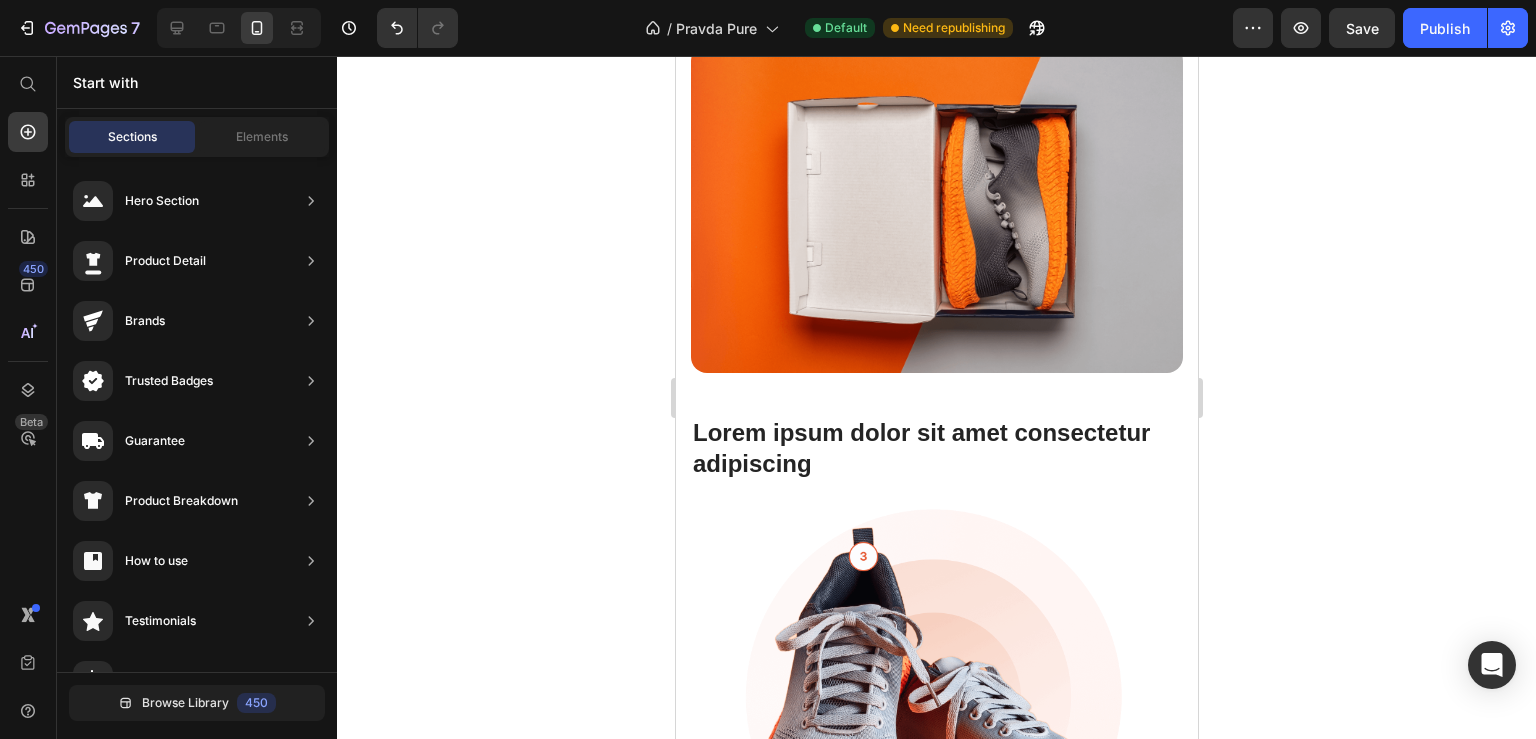 scroll, scrollTop: 1528, scrollLeft: 0, axis: vertical 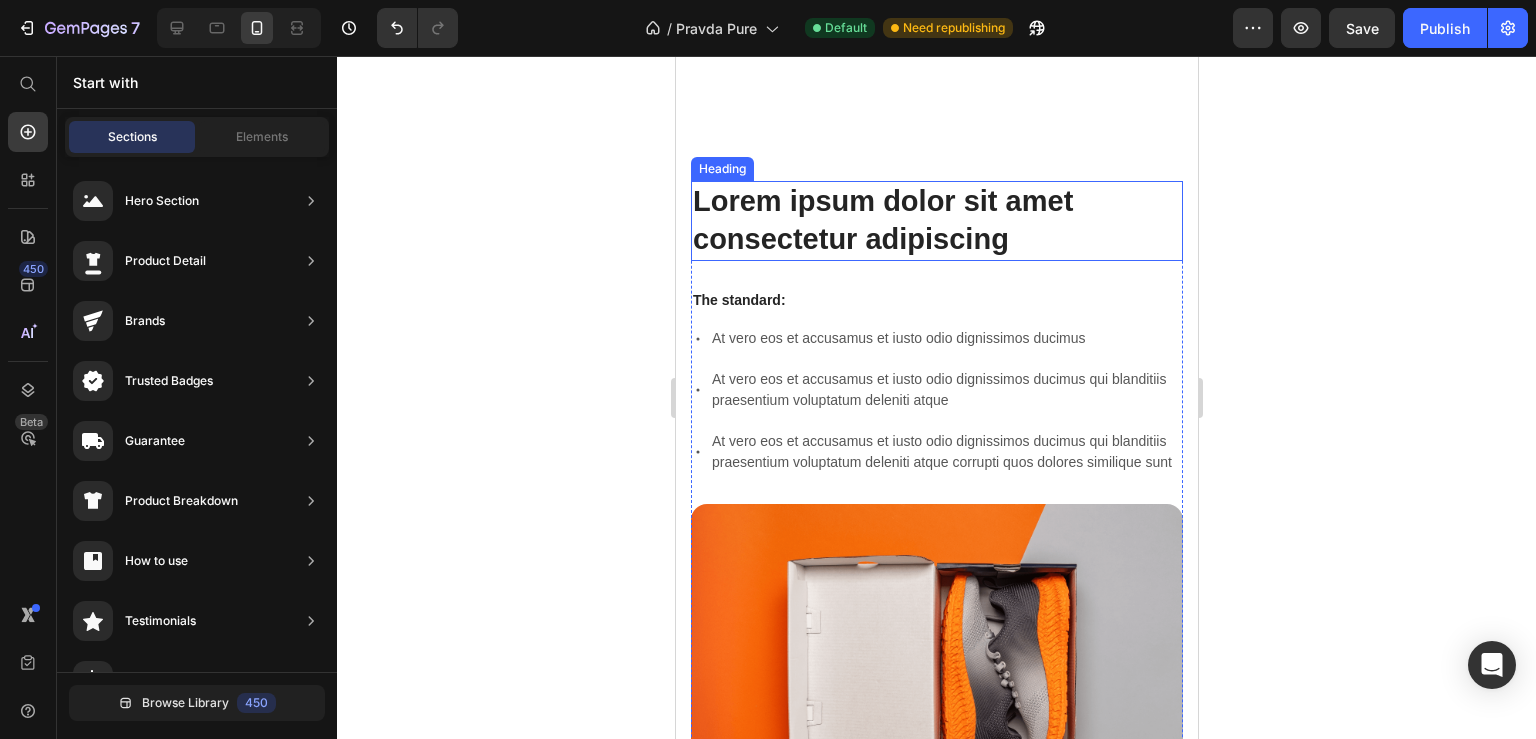 click on "Lorem ipsum dolor sit amet consectetur adipiscing" at bounding box center [936, 220] 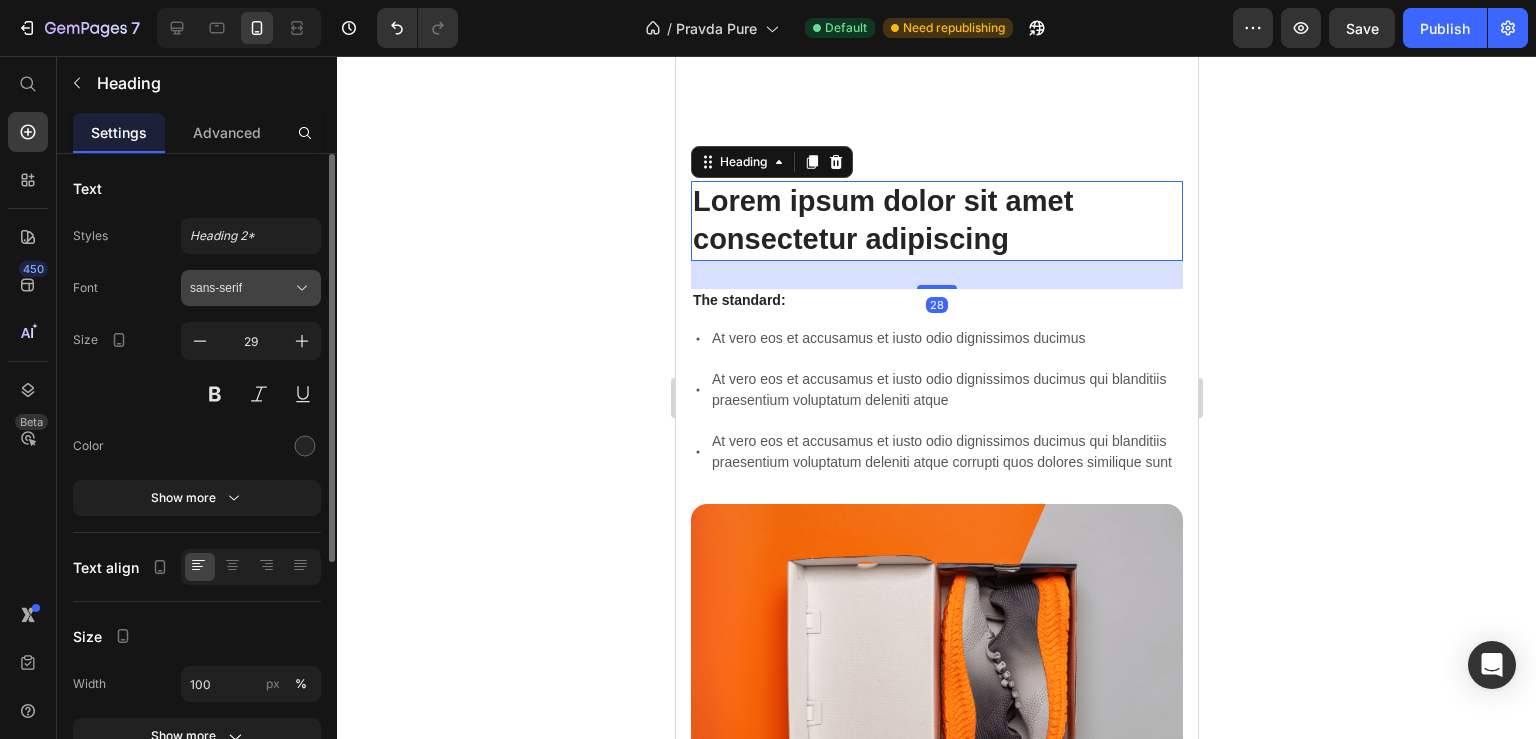 click on "sans-serif" at bounding box center [241, 288] 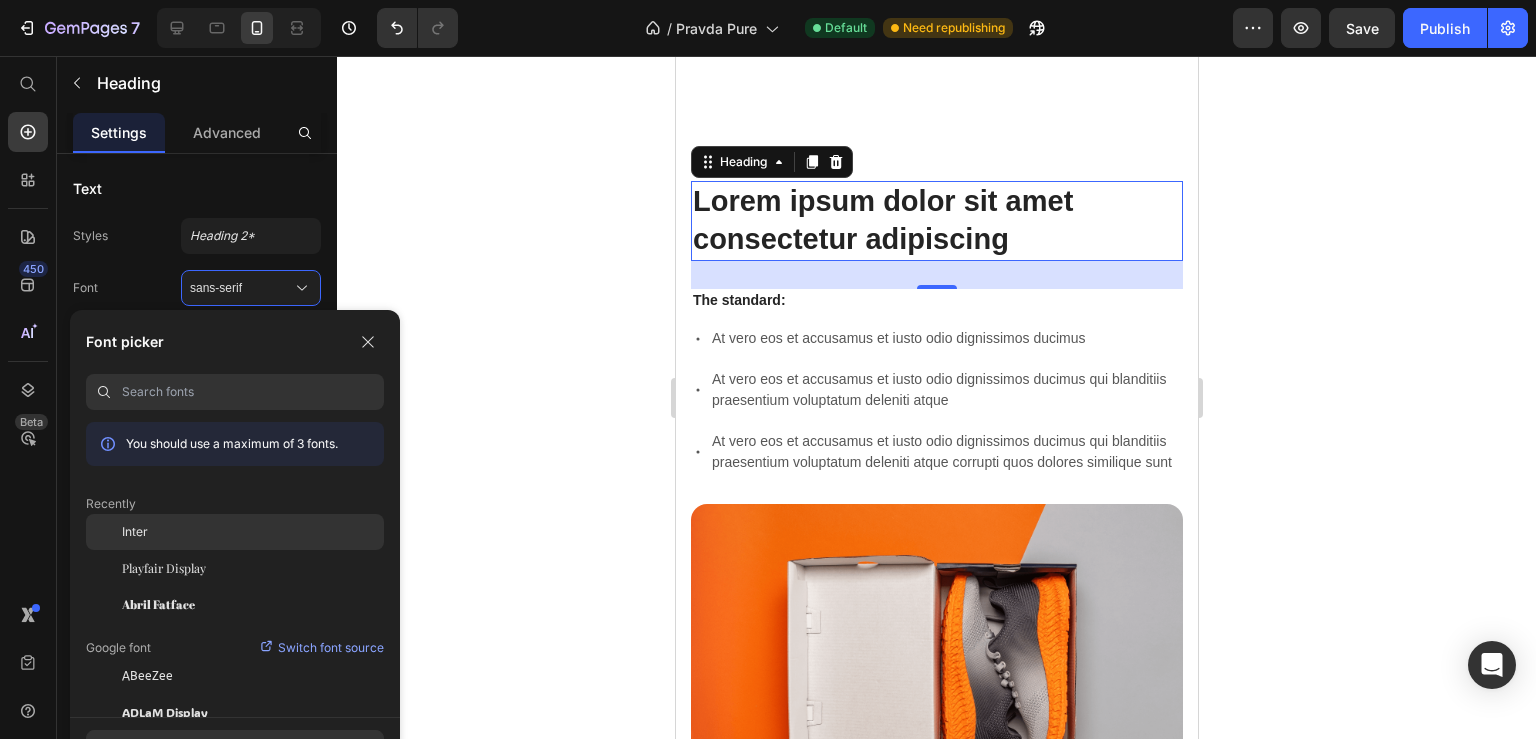 click on "Inter" 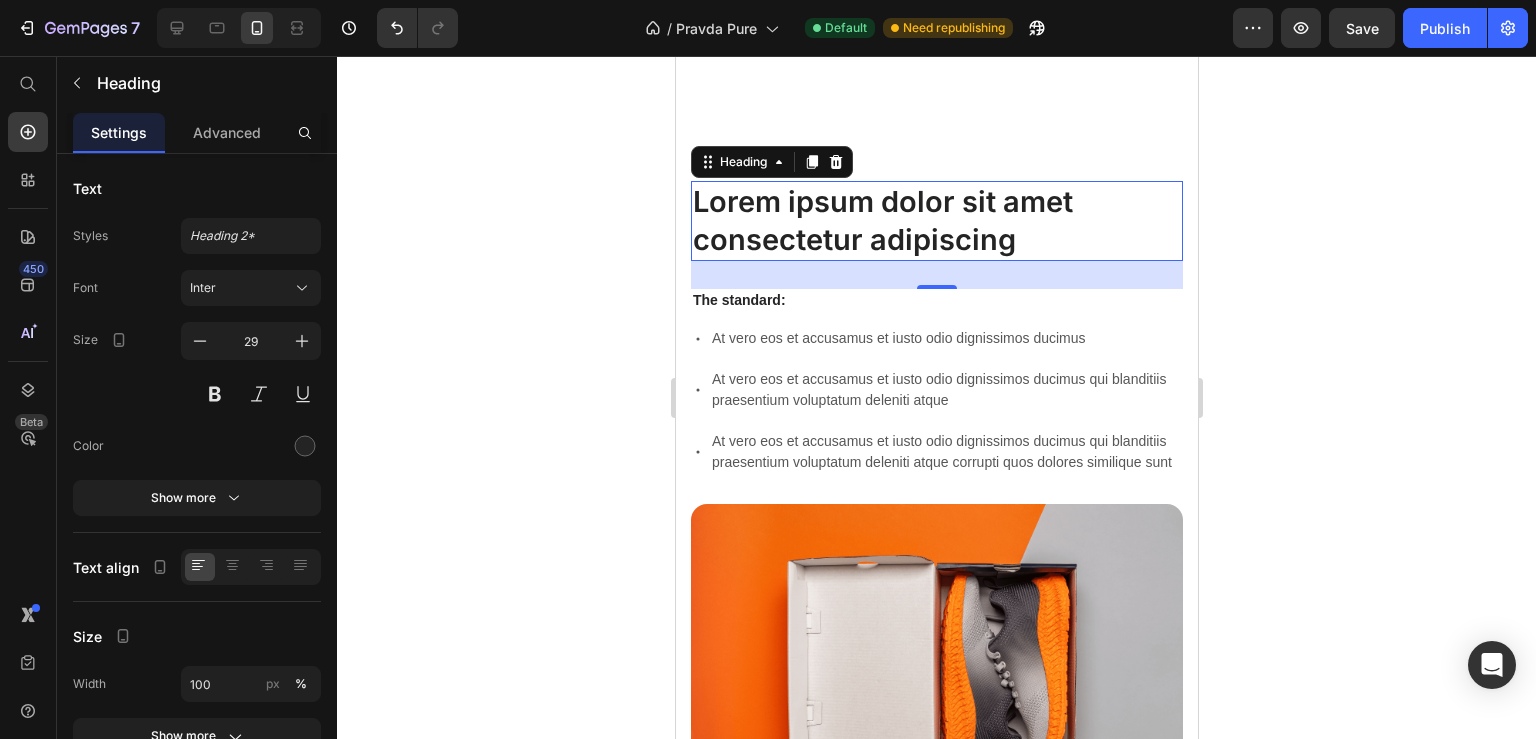click 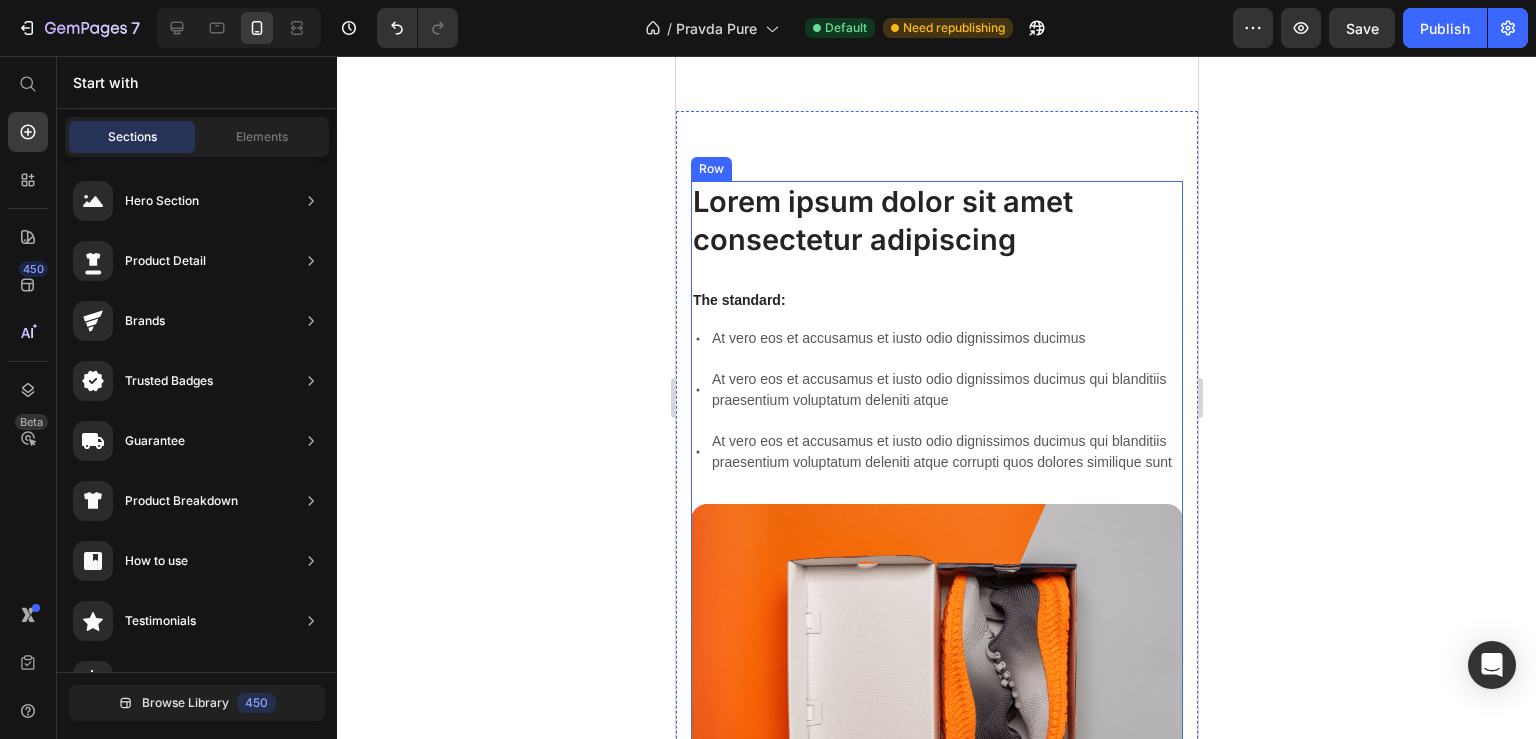 click on "Lorem ipsum dolor sit amet consectetur adipiscing Heading The standard: Text Block
At vero eos et accusamus et iusto odio dignissimos ducimus
At vero eos et accusamus et iusto odio dignissimos ducimus qui blanditiis praesentium voluptatum deleniti atque
At vero eos et accusamus et iusto odio dignissimos ducimus qui blanditiis praesentium voluptatum deleniti atque corrupti quos dolores similique sunt Item List" at bounding box center (936, 342) 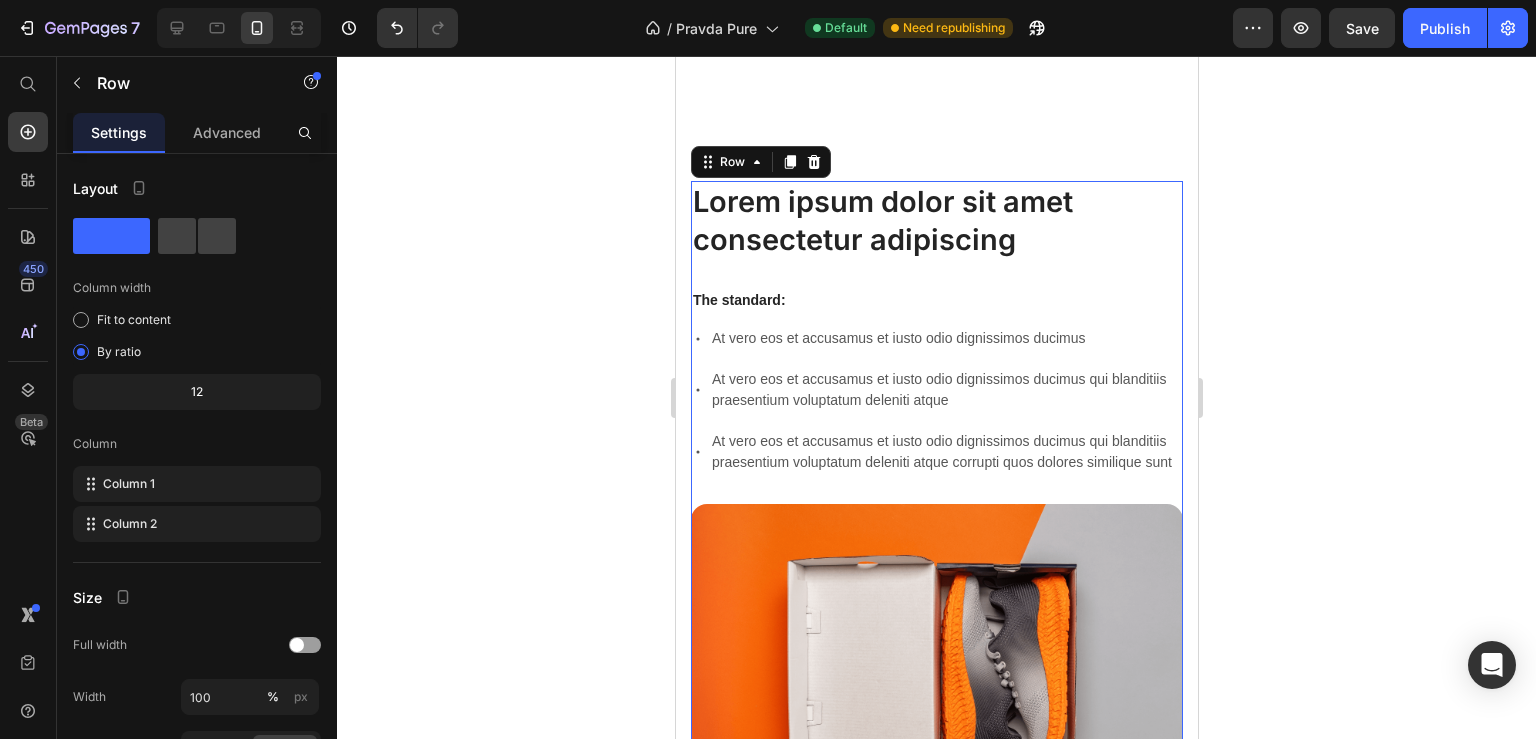 click on "The standard:" at bounding box center (936, 300) 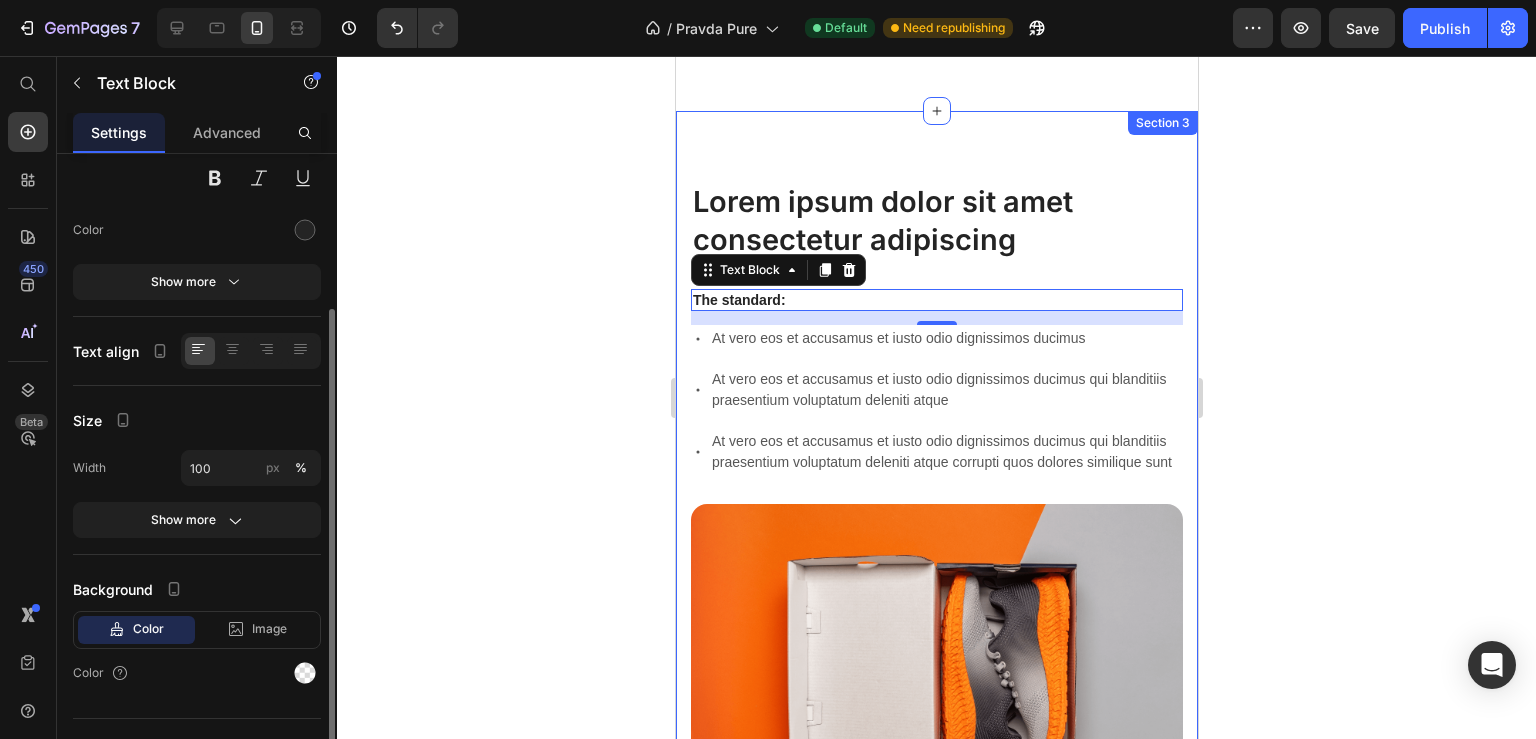 scroll, scrollTop: 0, scrollLeft: 0, axis: both 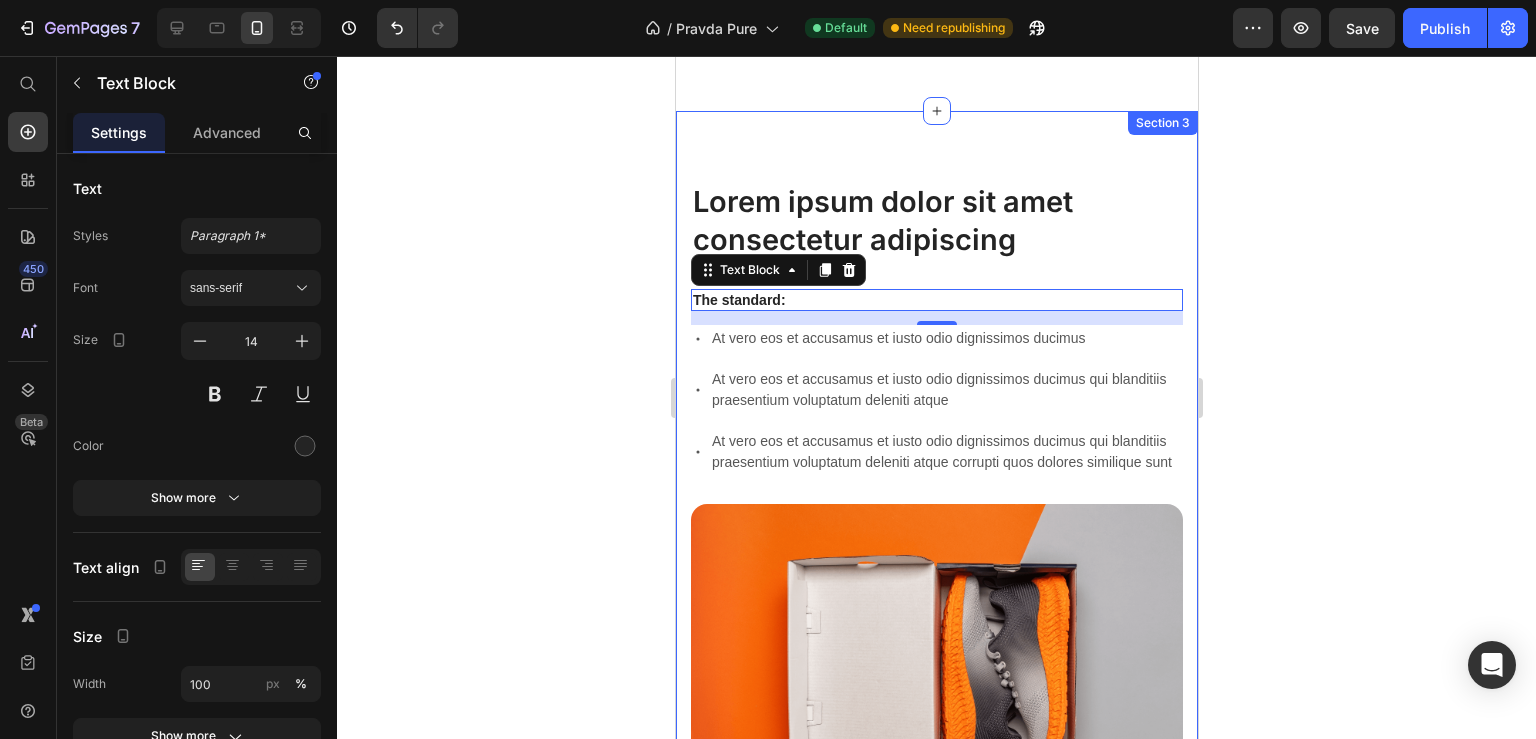 click 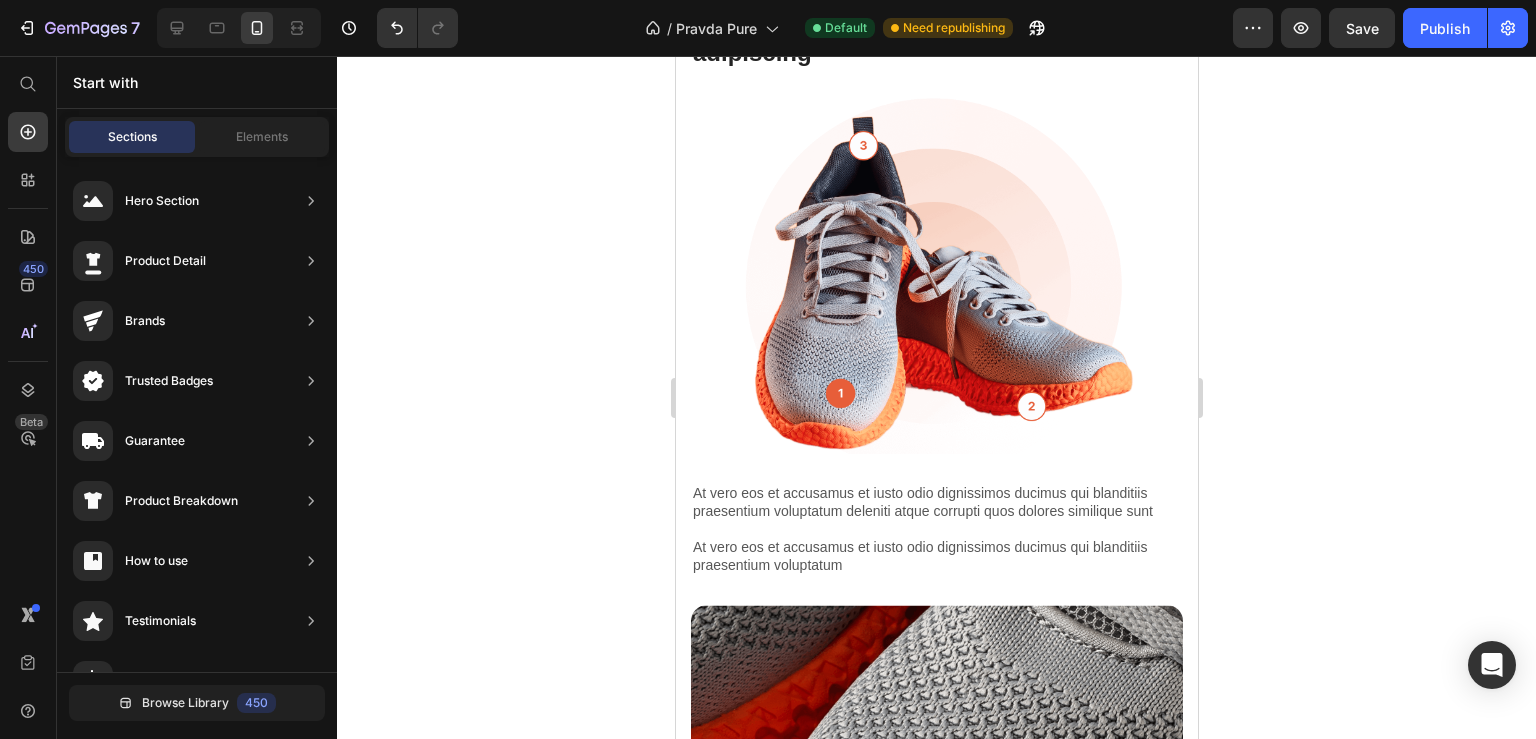 scroll, scrollTop: 2368, scrollLeft: 0, axis: vertical 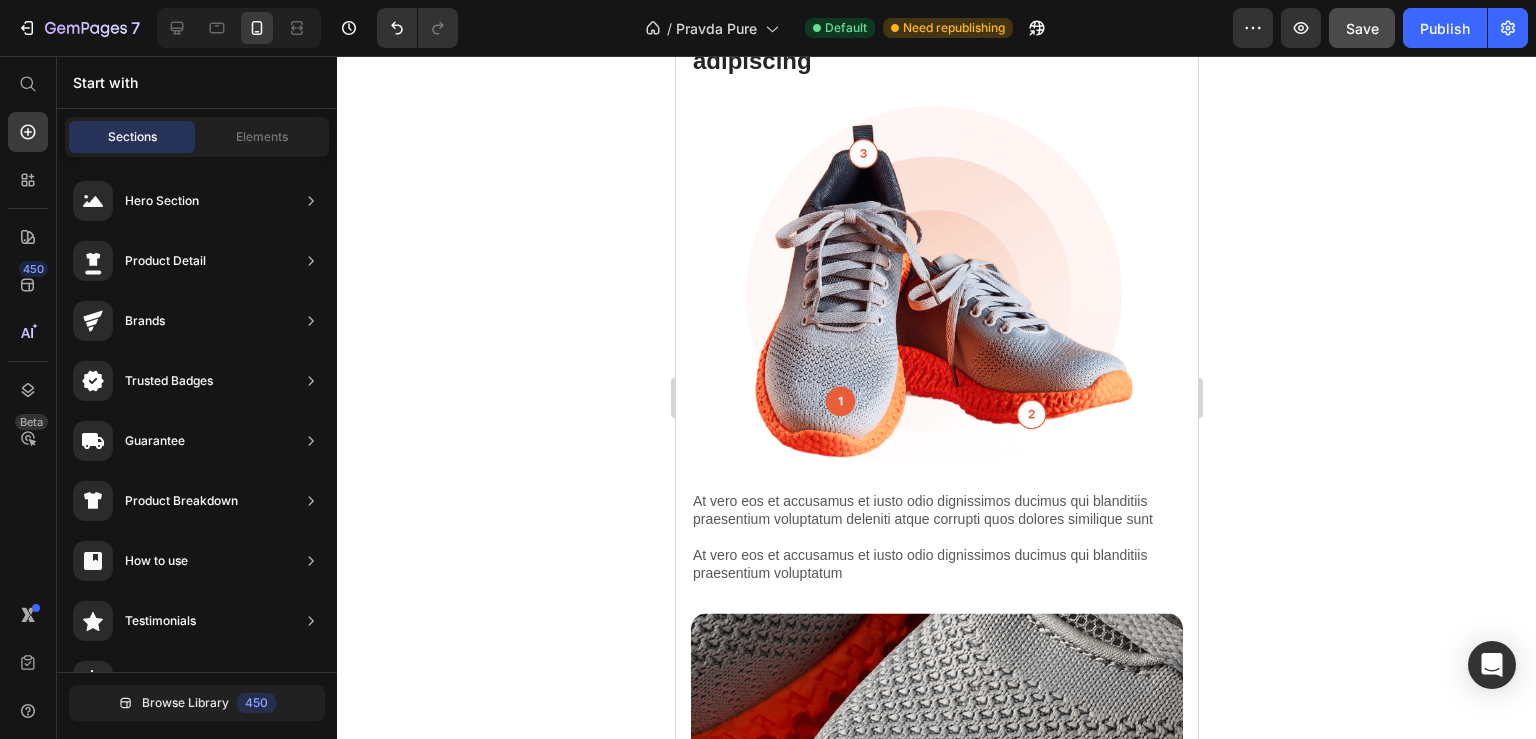 click on "Save" 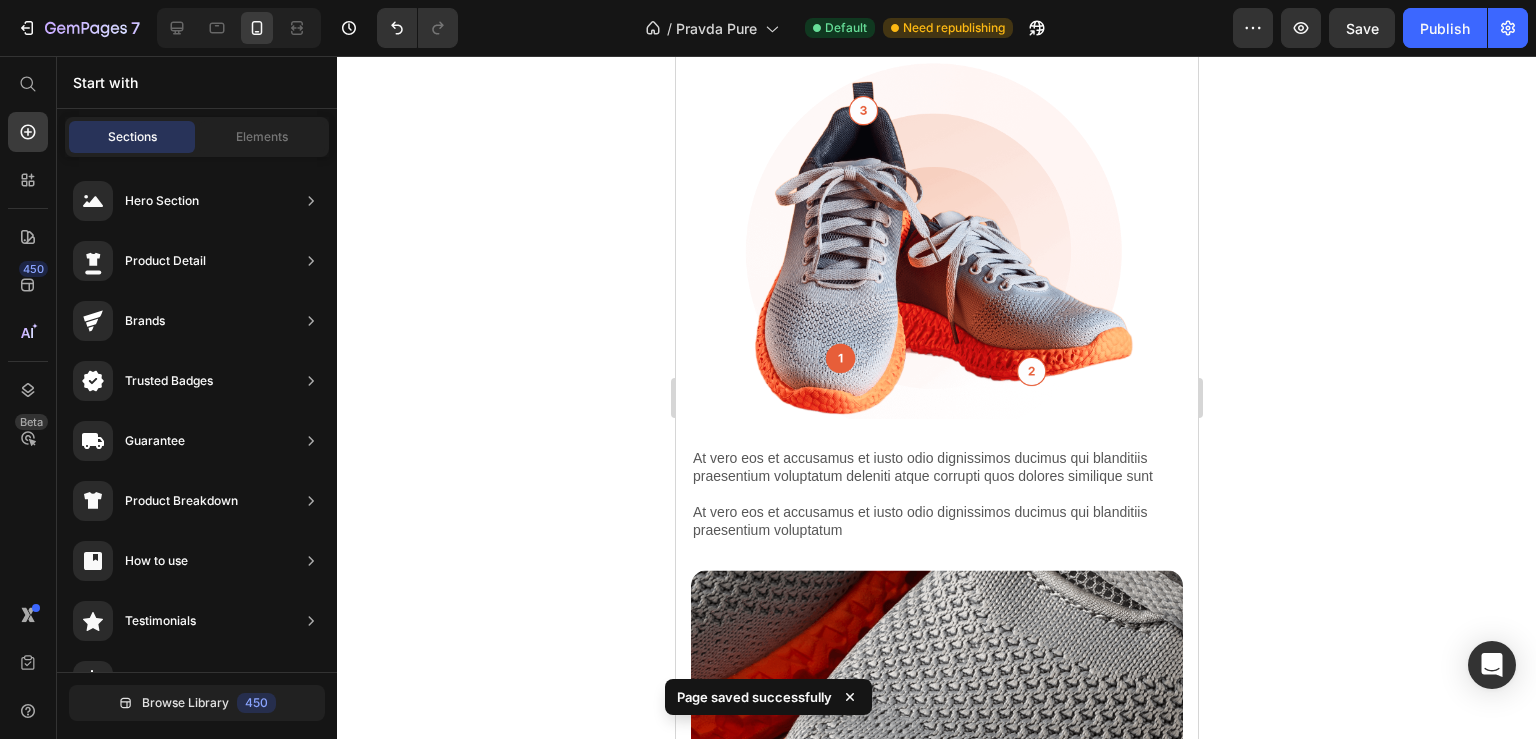 scroll, scrollTop: 2427, scrollLeft: 0, axis: vertical 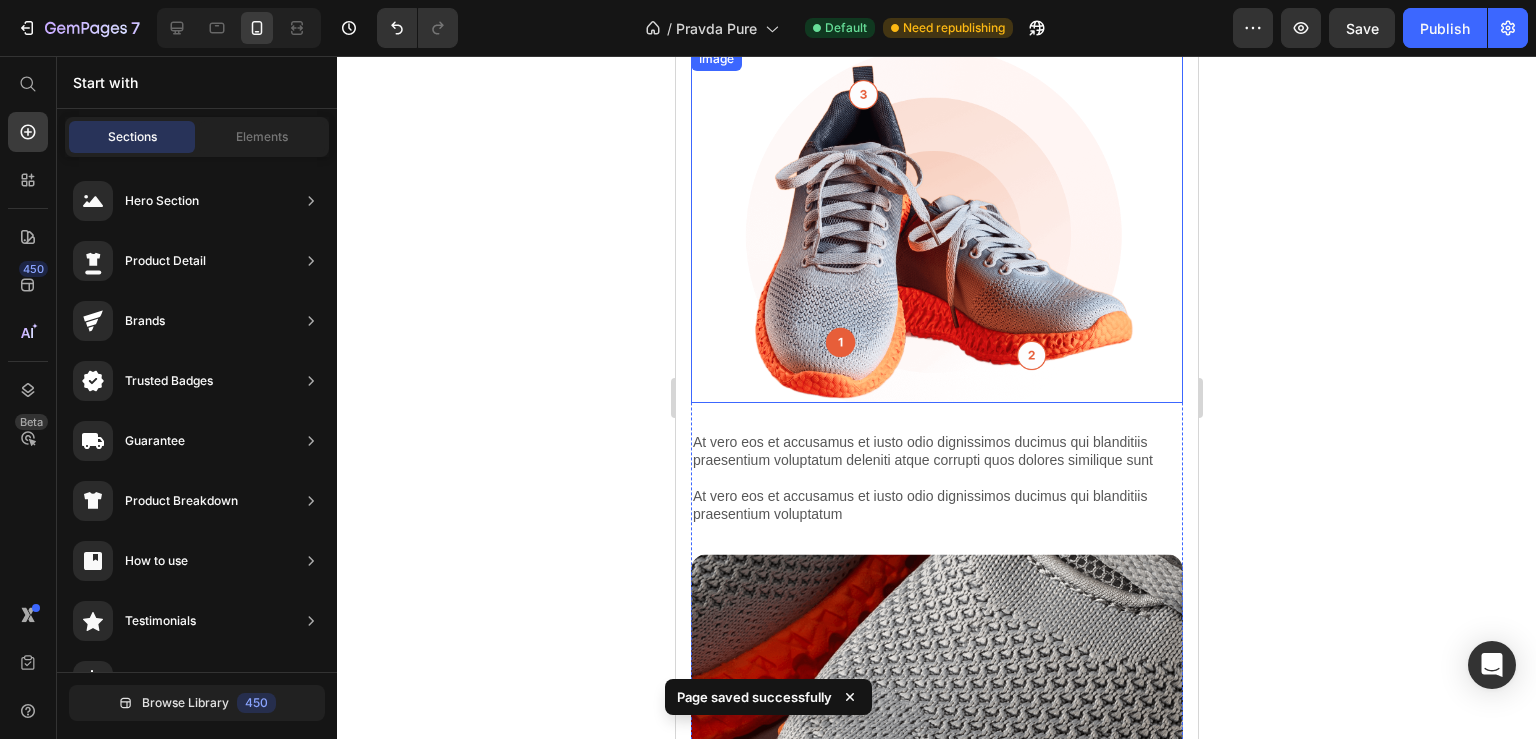 click at bounding box center (936, 224) 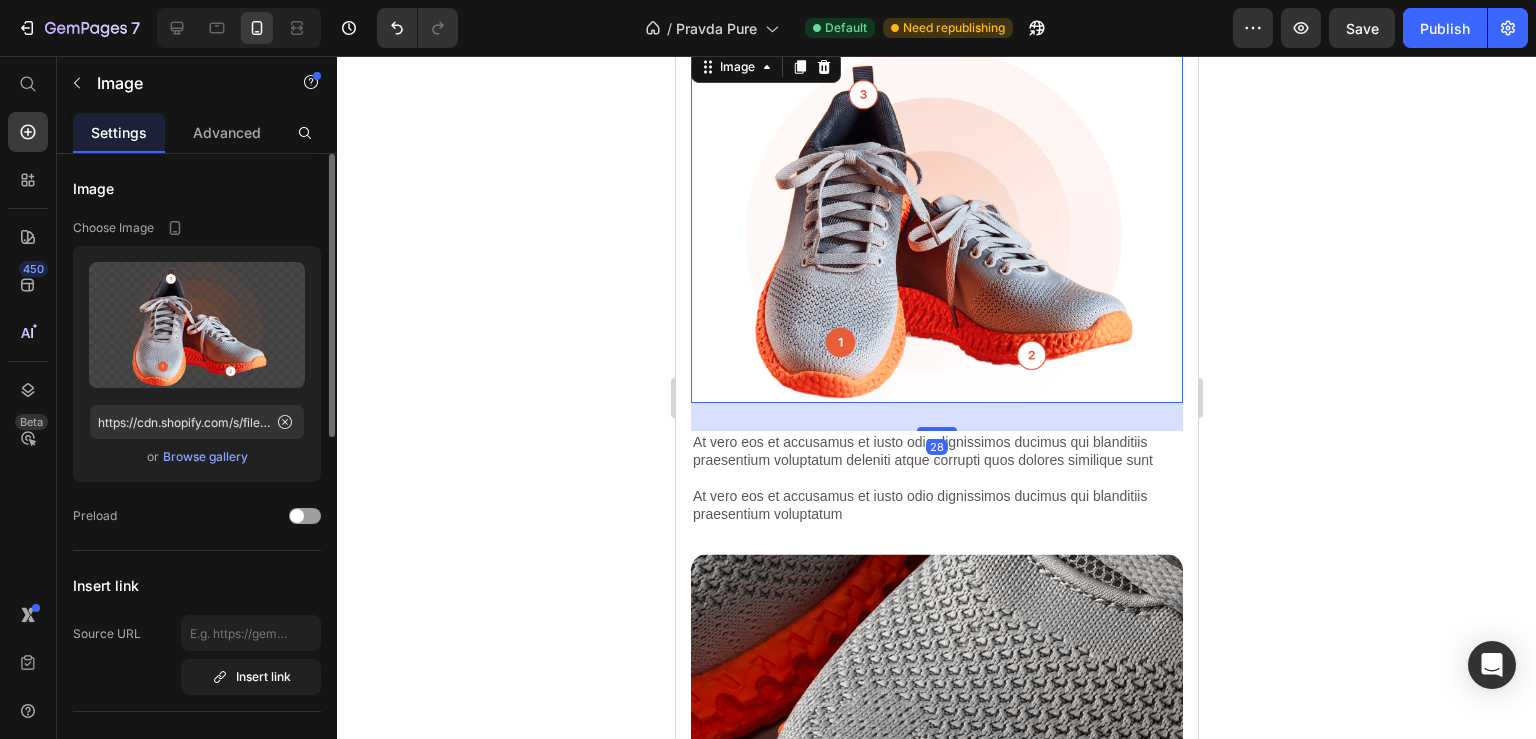 scroll, scrollTop: 324, scrollLeft: 0, axis: vertical 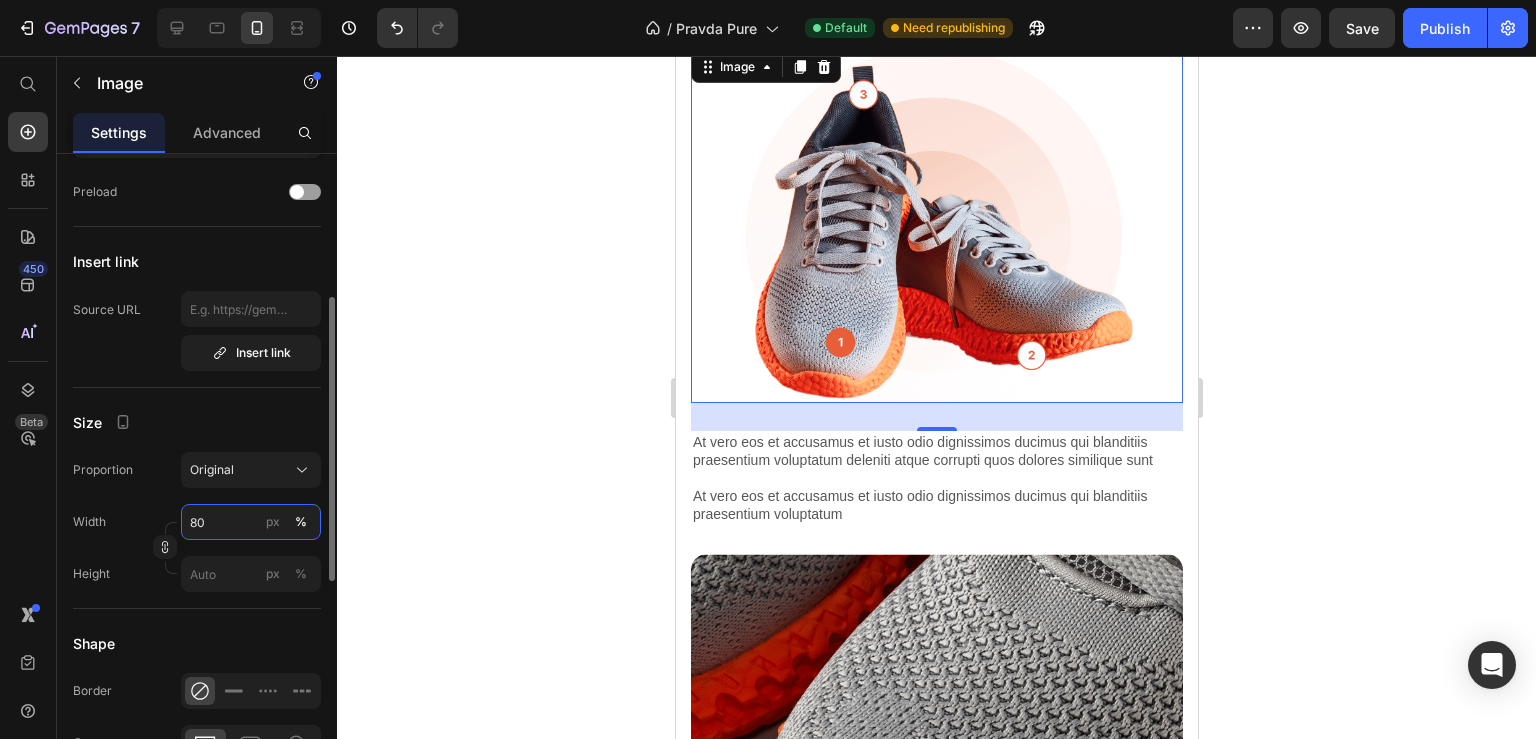 click on "80" at bounding box center [251, 522] 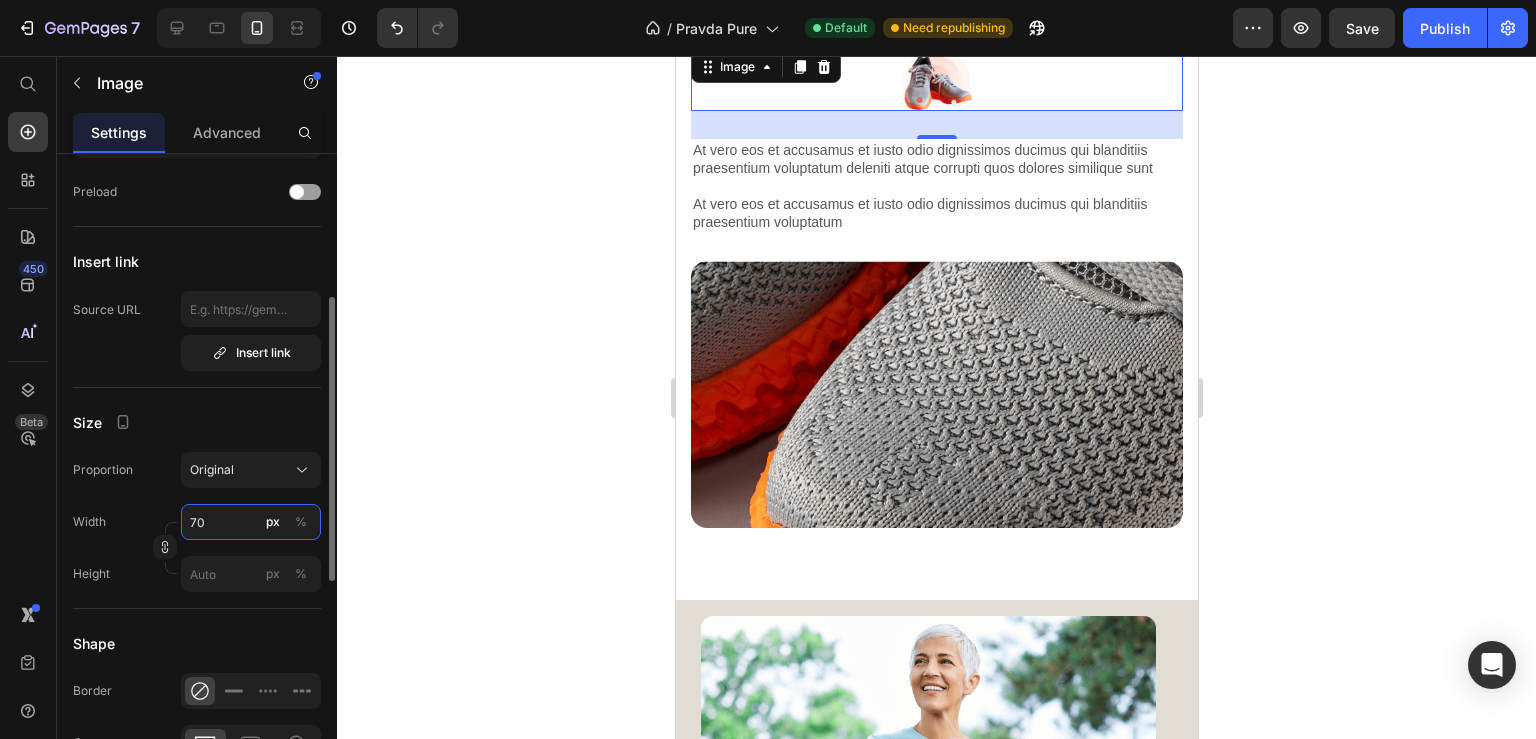 type on "70" 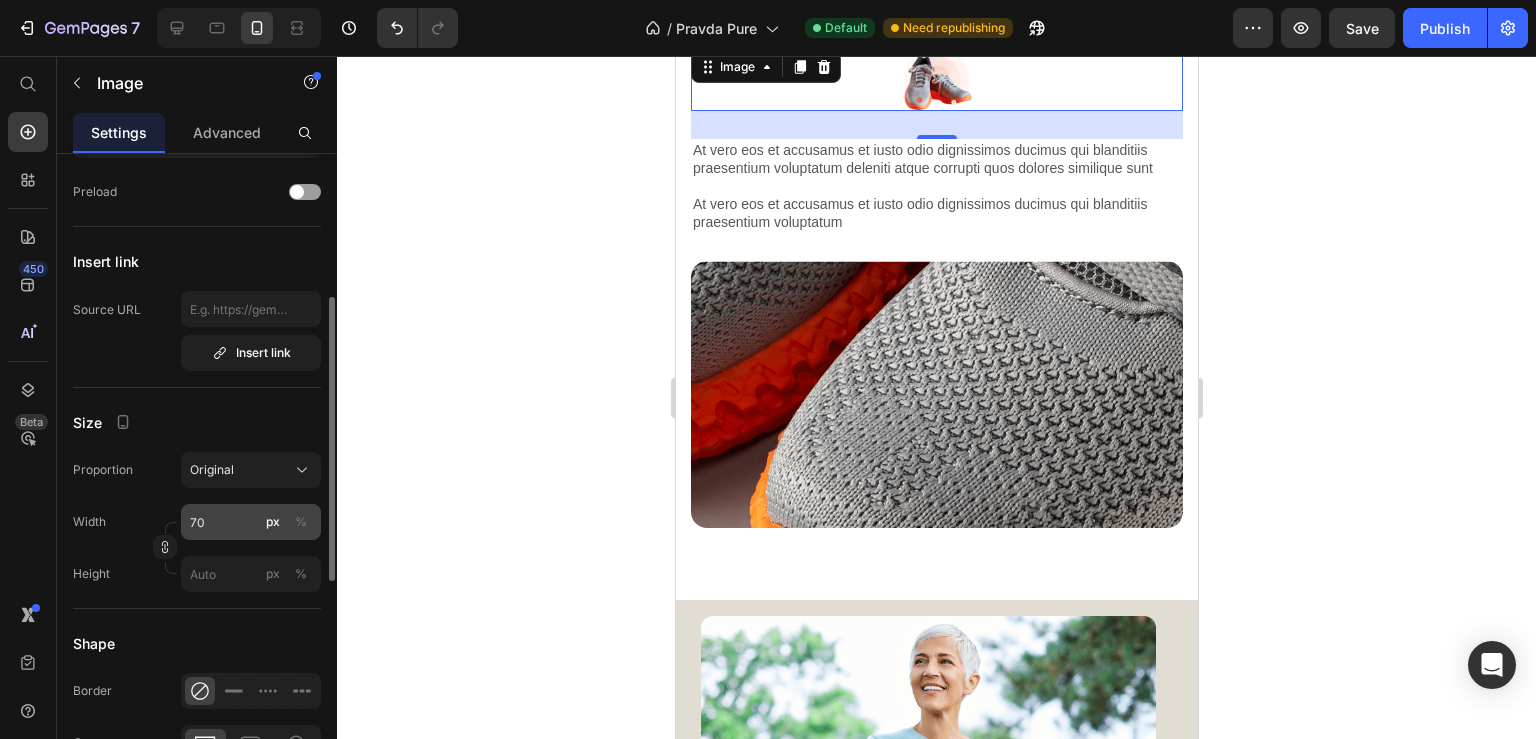 click on "%" at bounding box center (301, 522) 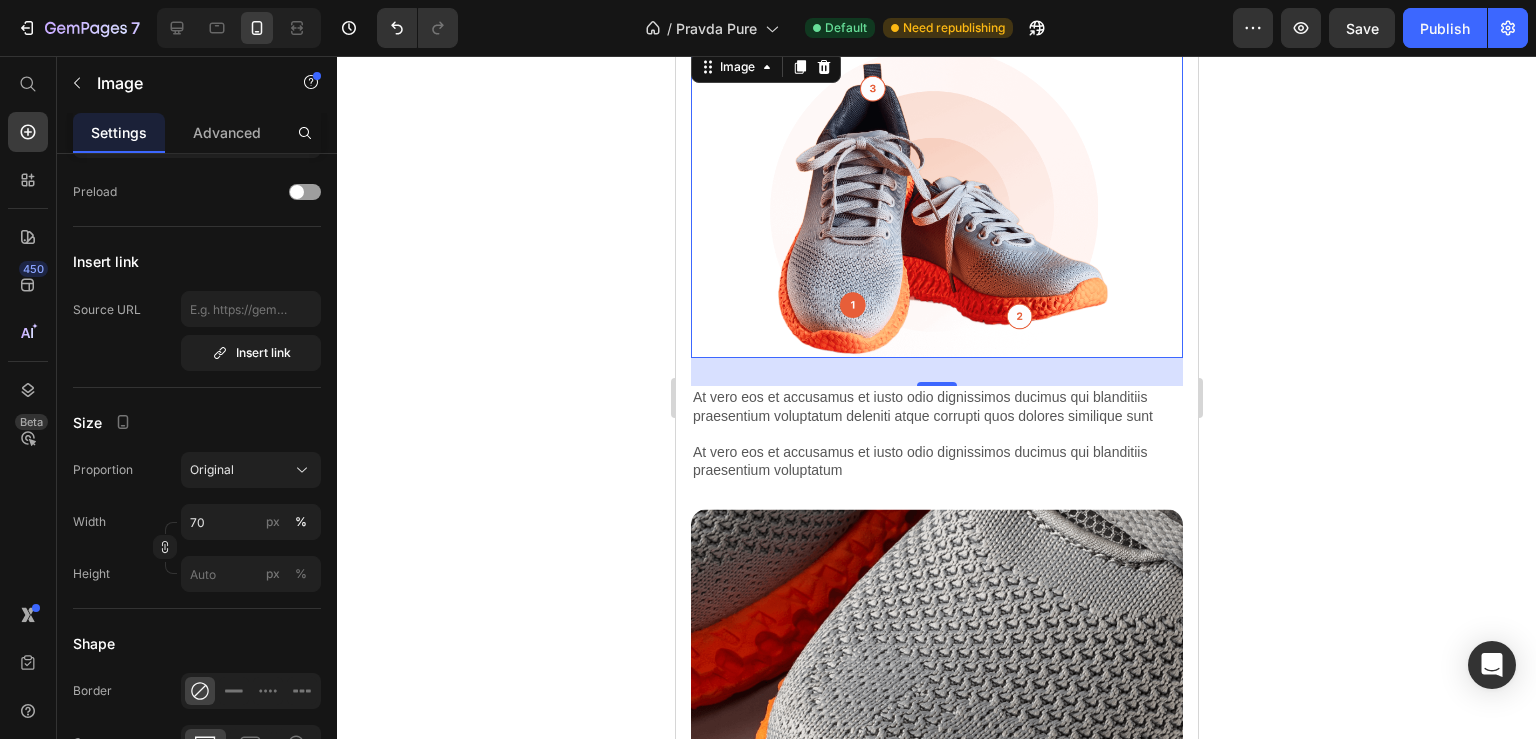 click 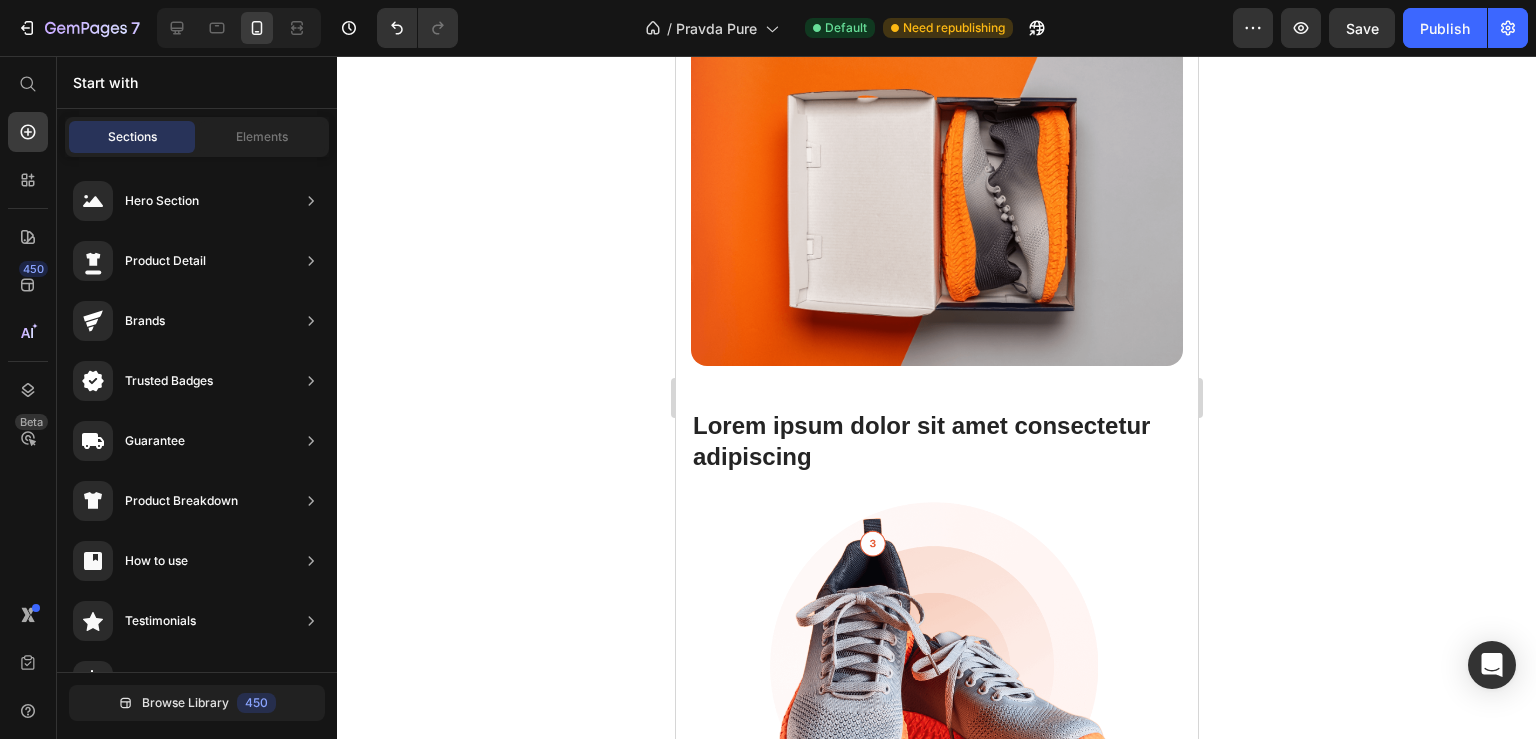scroll, scrollTop: 2064, scrollLeft: 0, axis: vertical 